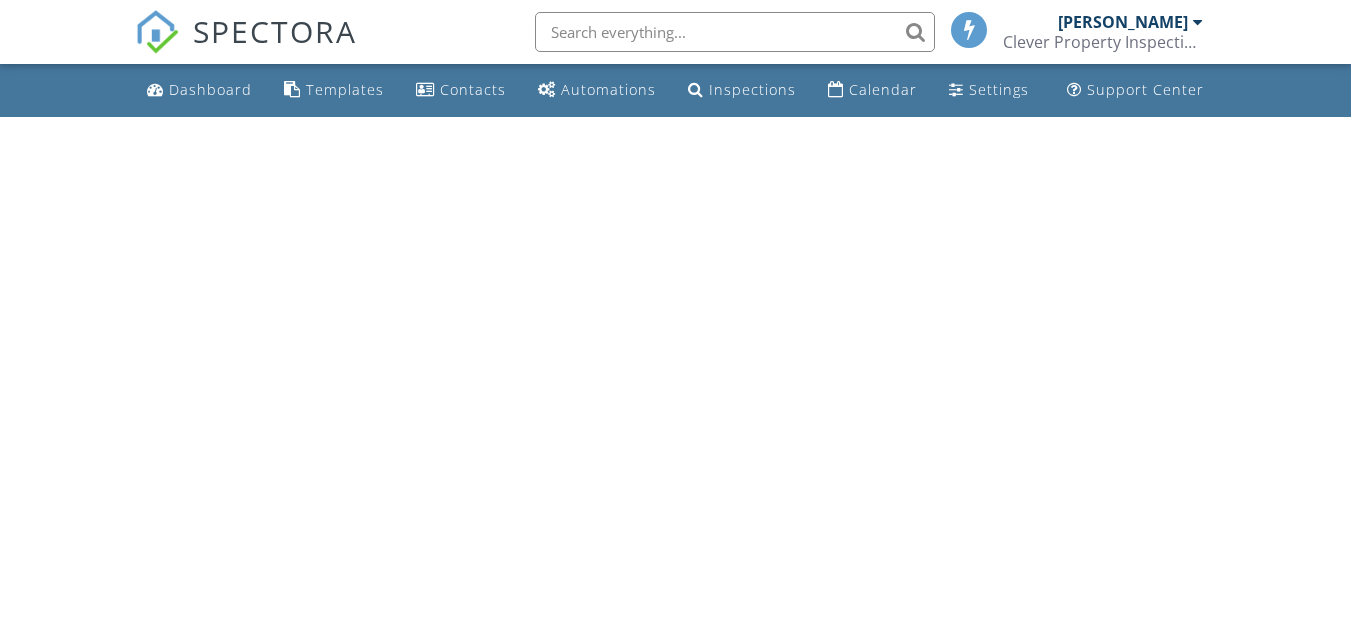 scroll, scrollTop: 0, scrollLeft: 0, axis: both 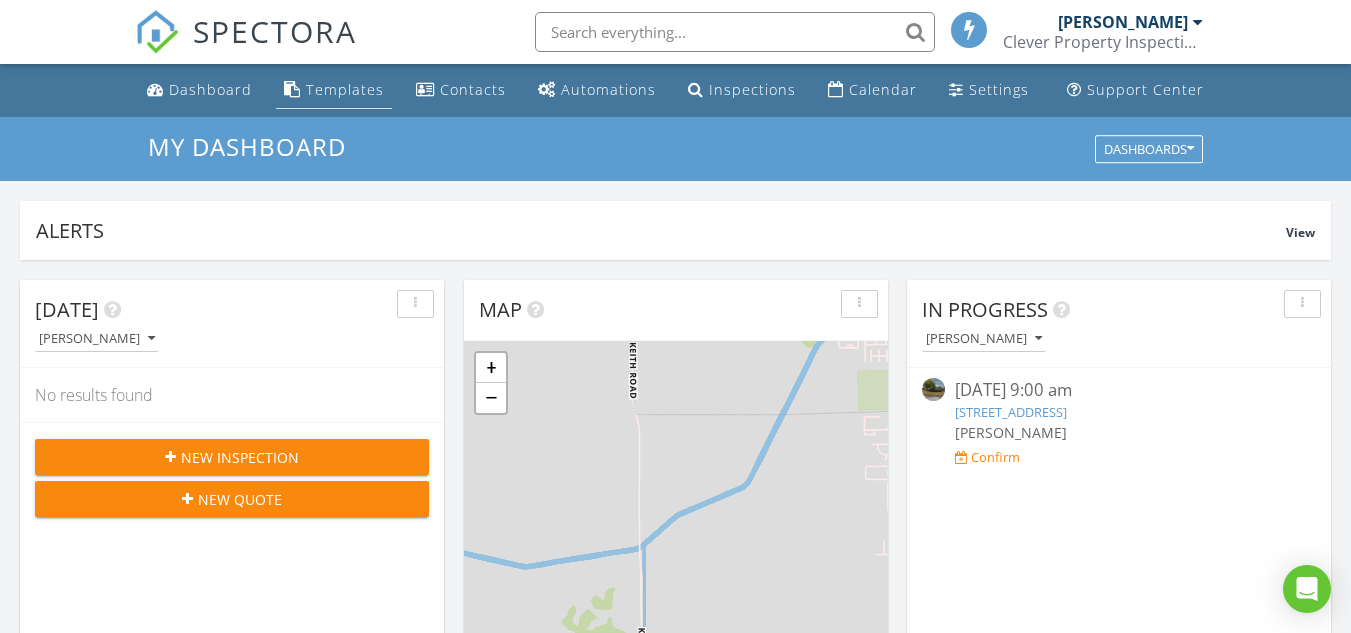 click on "Templates" at bounding box center [334, 90] 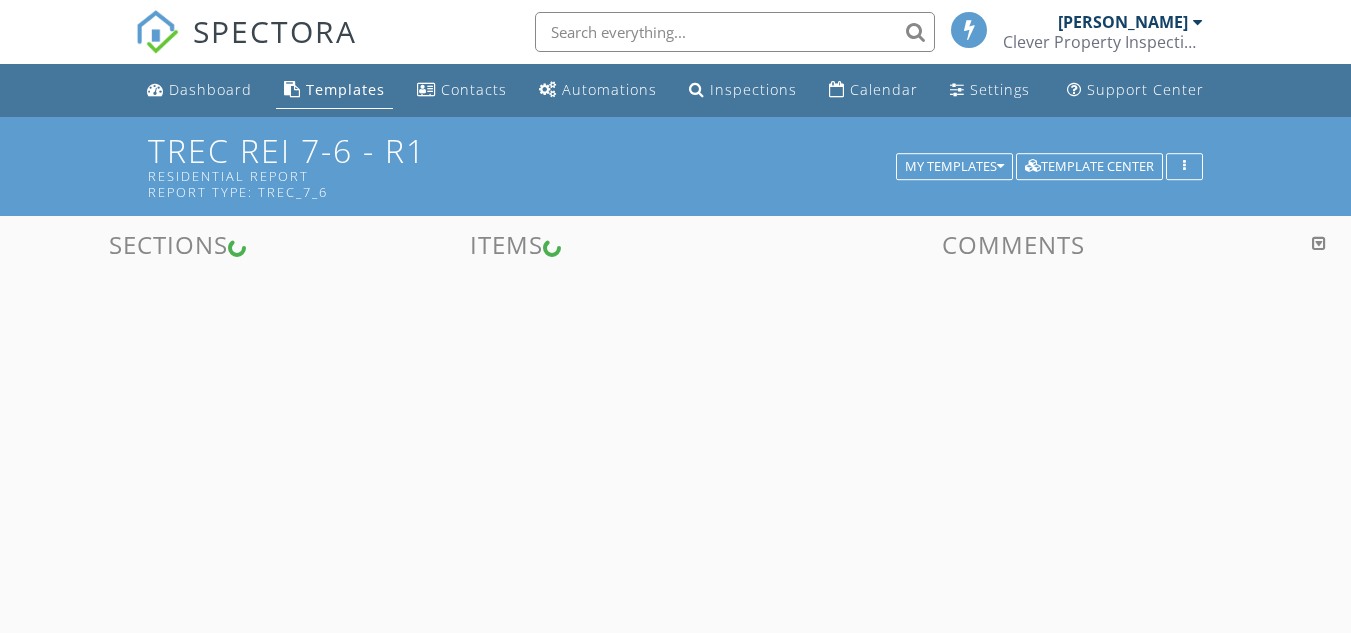 scroll, scrollTop: 0, scrollLeft: 0, axis: both 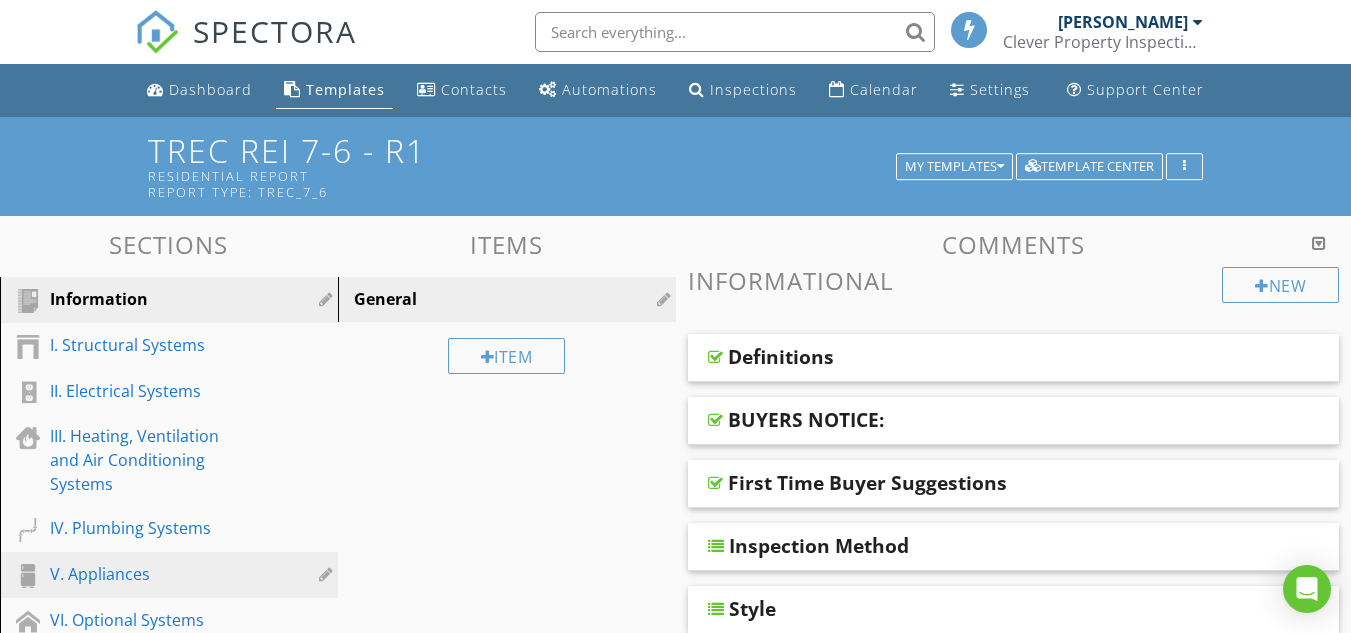 click on "V. Appliances" at bounding box center (146, 574) 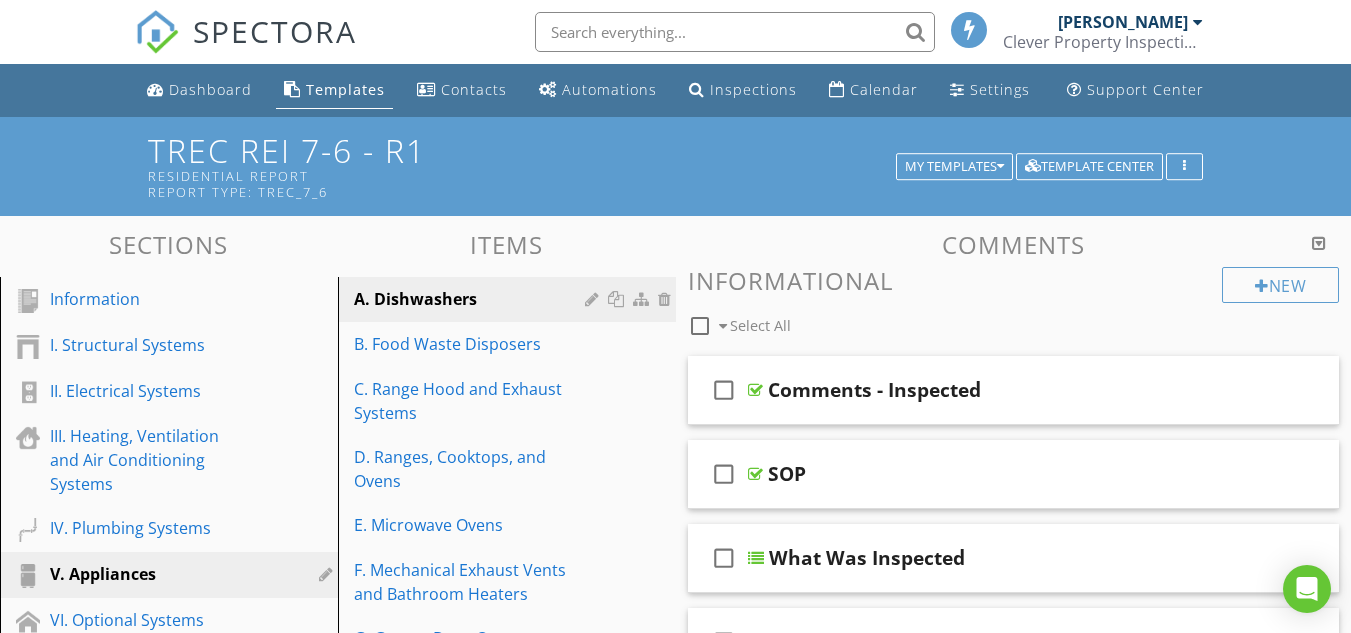 click at bounding box center [1319, 243] 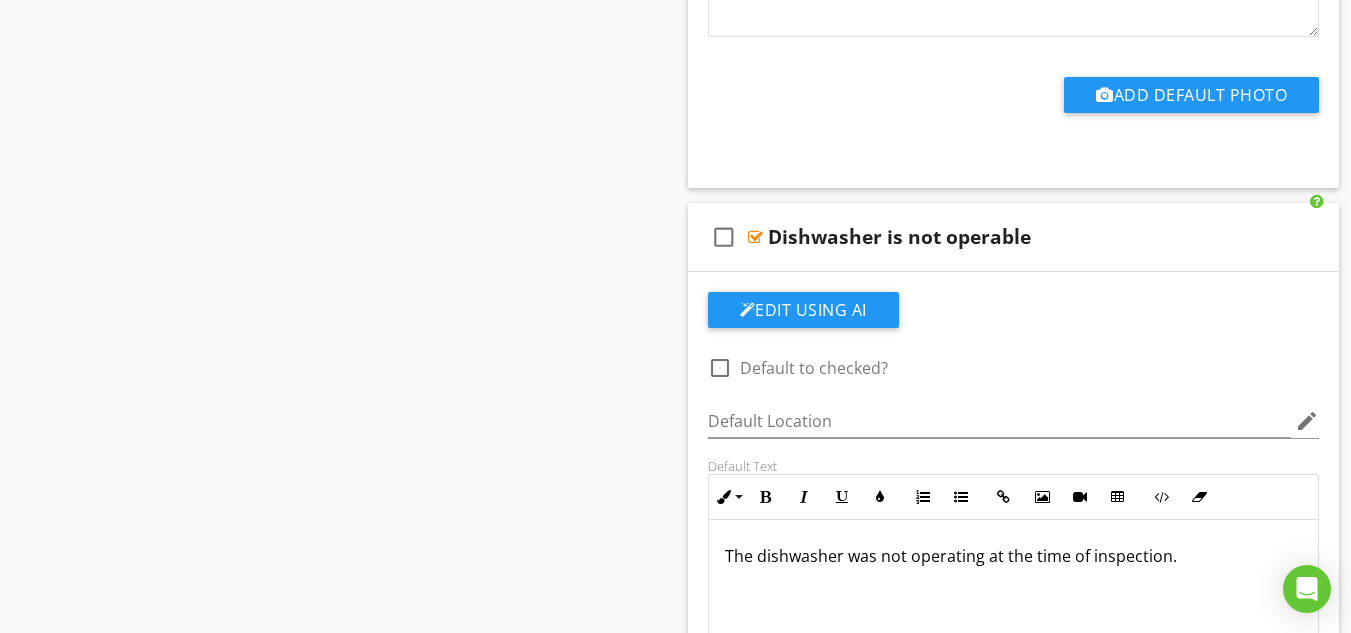 scroll, scrollTop: 5284, scrollLeft: 0, axis: vertical 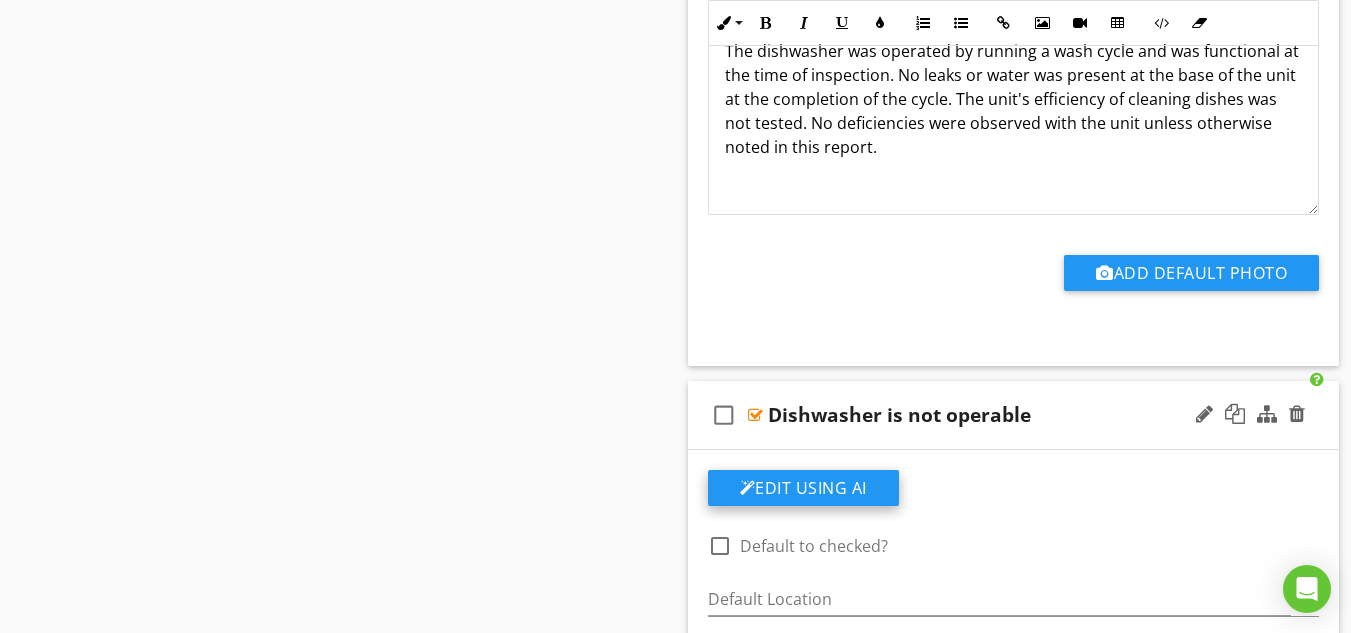 click on "Edit Using AI" at bounding box center (803, -195) 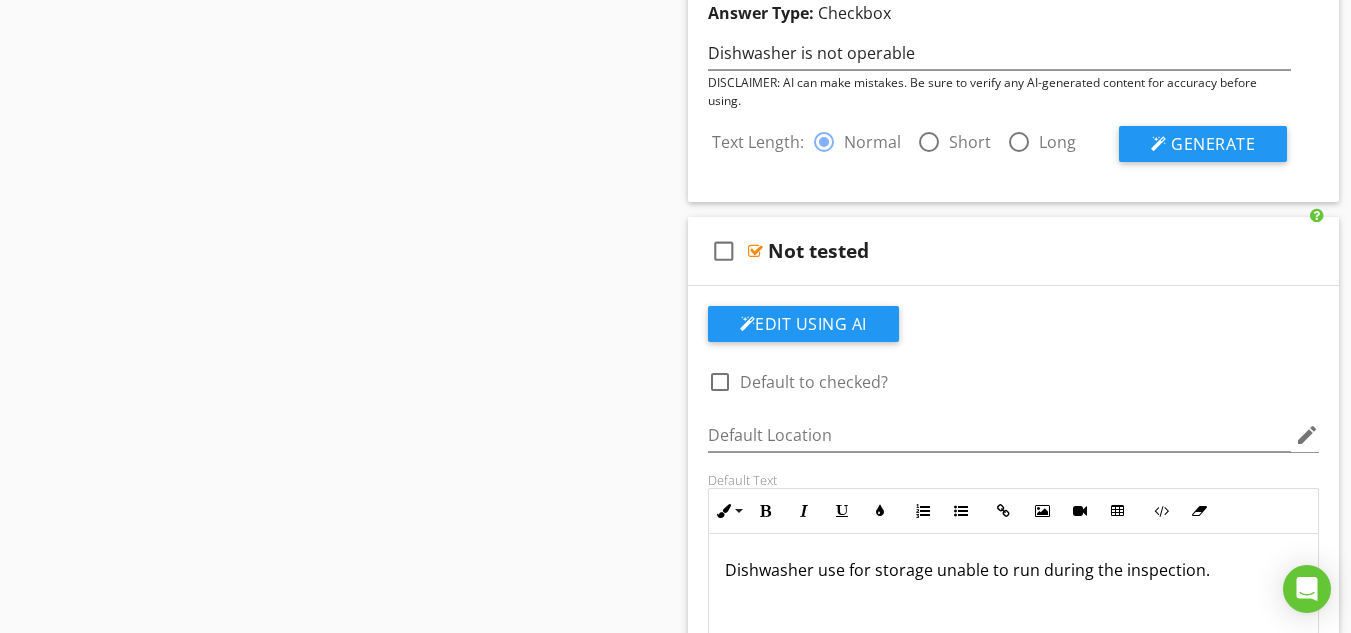 scroll, scrollTop: 5812, scrollLeft: 0, axis: vertical 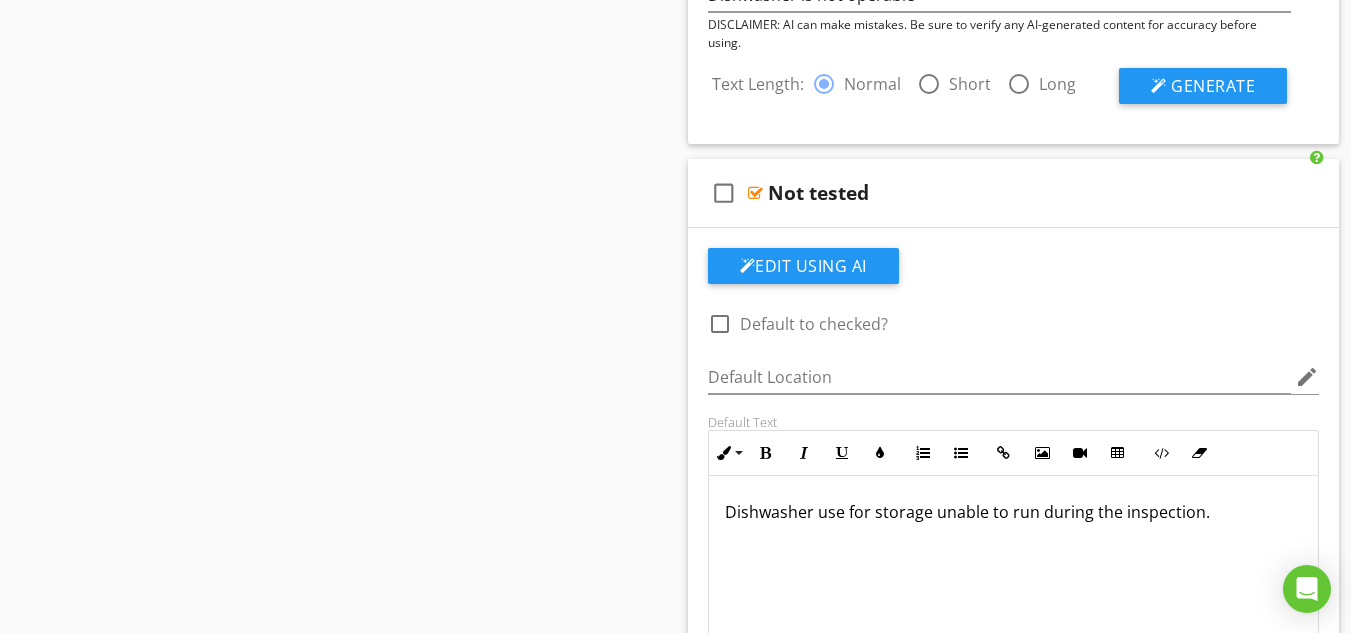 click at bounding box center (929, 84) 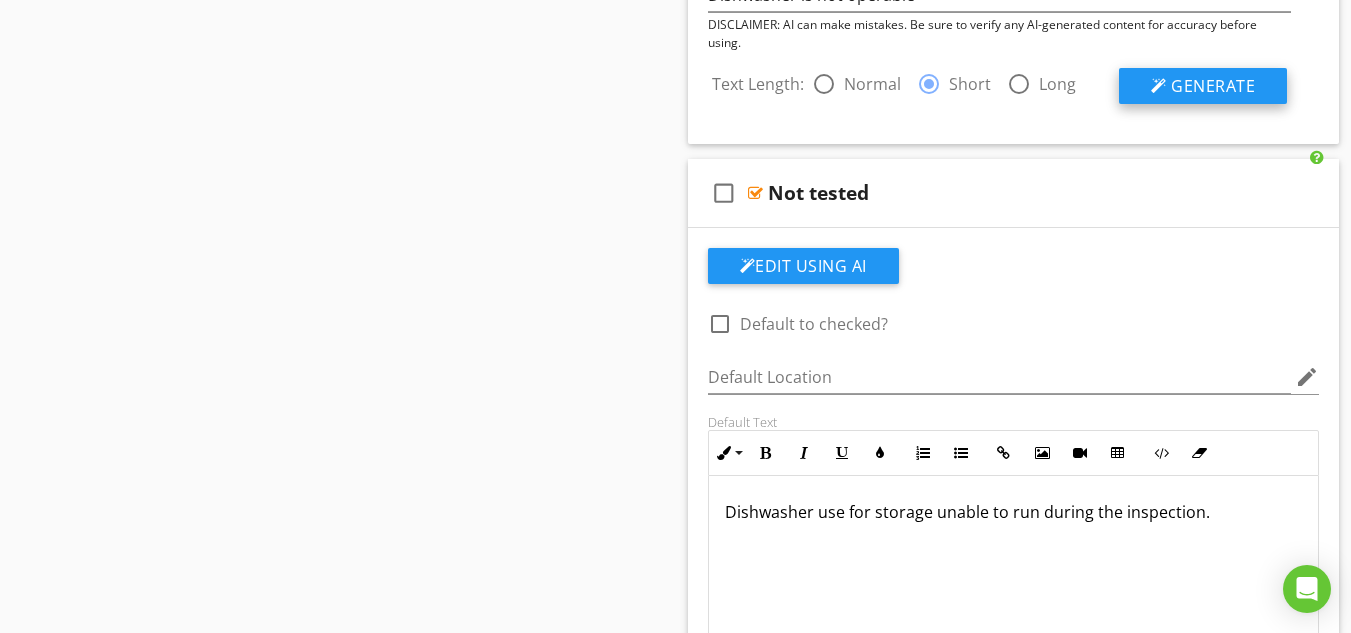 click on "Generate" at bounding box center [1213, 86] 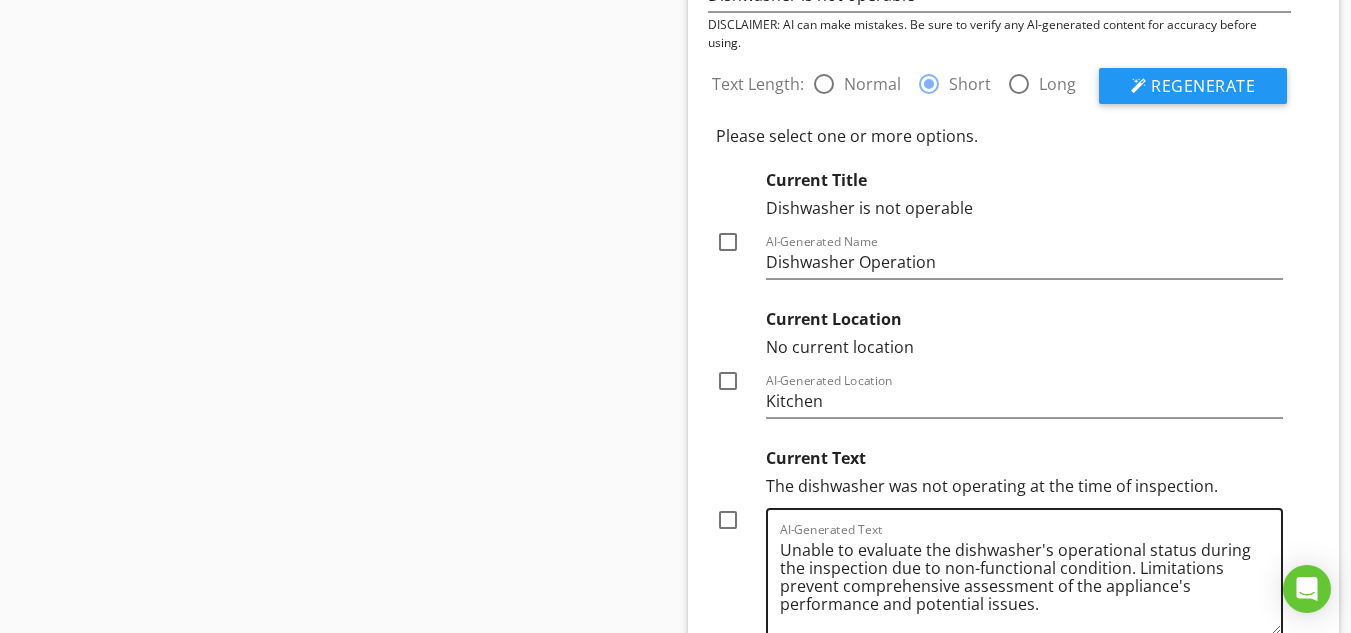 click on "Unable to evaluate the dishwasher's operational status during the inspection due to non-functional condition. Limitations prevent comprehensive assessment of the appliance's performance and potential issues." at bounding box center [1031, 584] 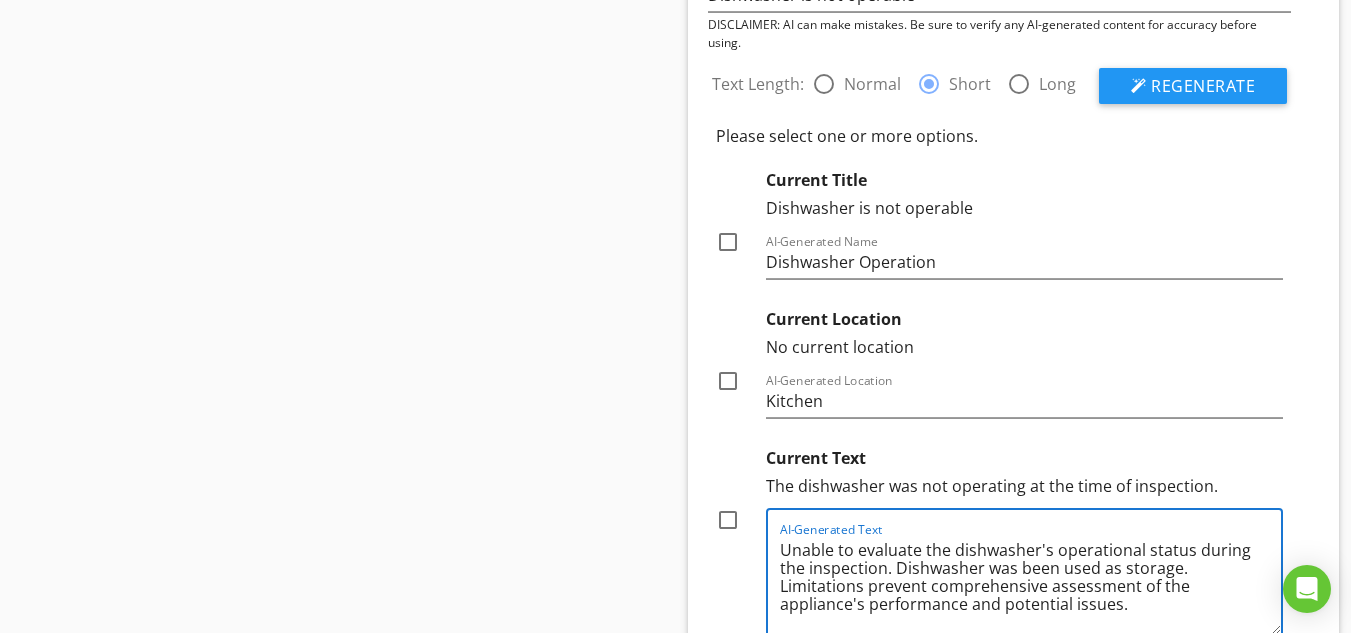 click on "Unable to evaluate the dishwasher's operational status during the inspection. Dishwasher was been used as storage. Limitations prevent comprehensive assessment of the appliance's performance and potential issues." at bounding box center [1031, 584] 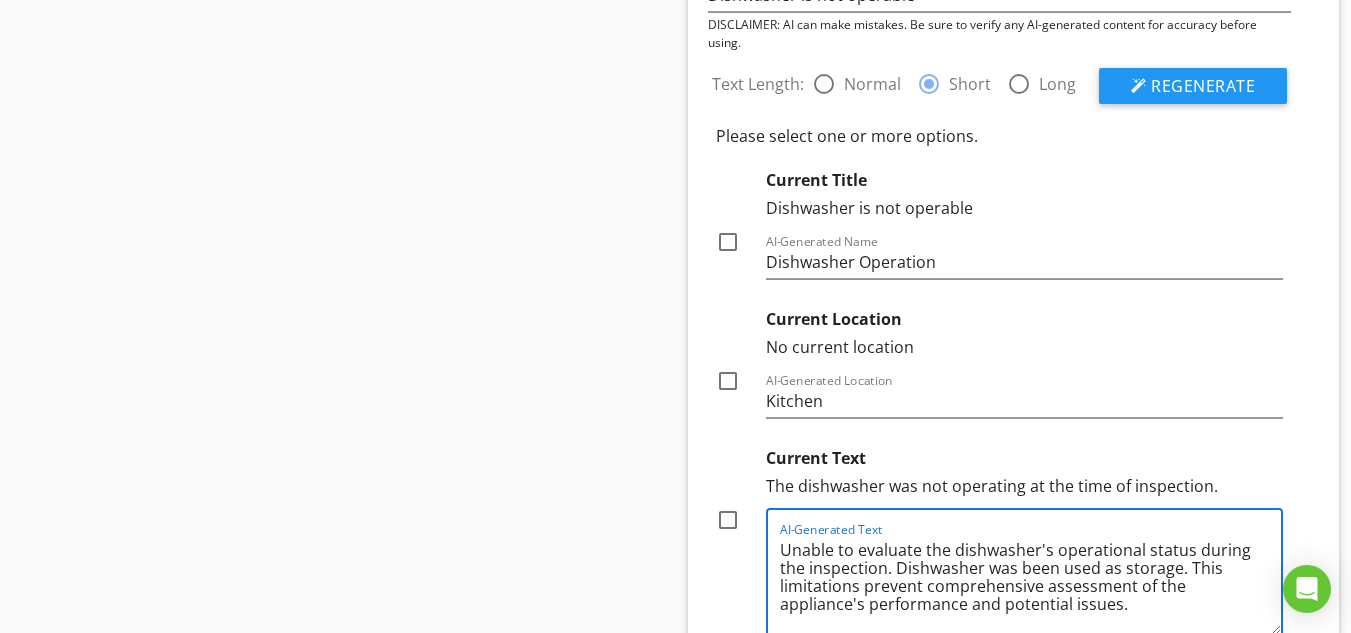 click on "Unable to evaluate the dishwasher's operational status during the inspection. Dishwasher was been used as storage. This limitations prevent comprehensive assessment of the appliance's performance and potential issues." at bounding box center (1031, 584) 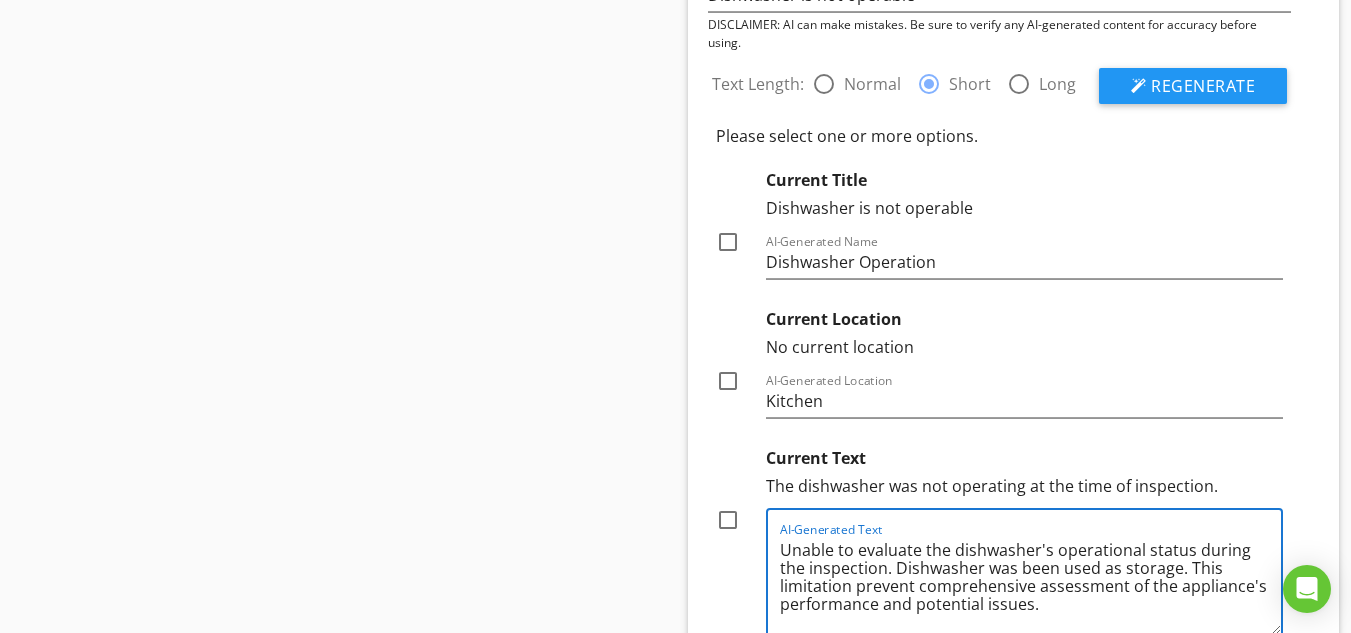 click on "Unable to evaluate the dishwasher's operational status during the inspection. Dishwasher was been used as storage. This limitation prevent comprehensive assessment of the appliance's performance and potential issues." at bounding box center (1031, 584) 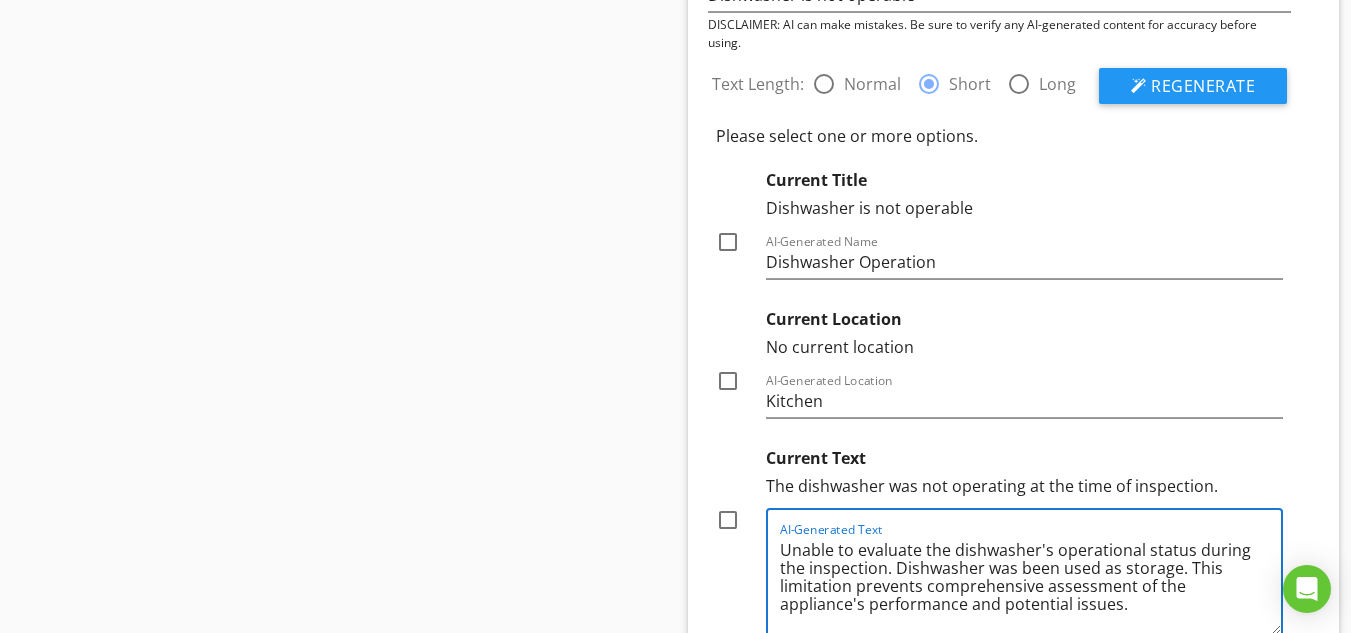 scroll, scrollTop: 5633, scrollLeft: 0, axis: vertical 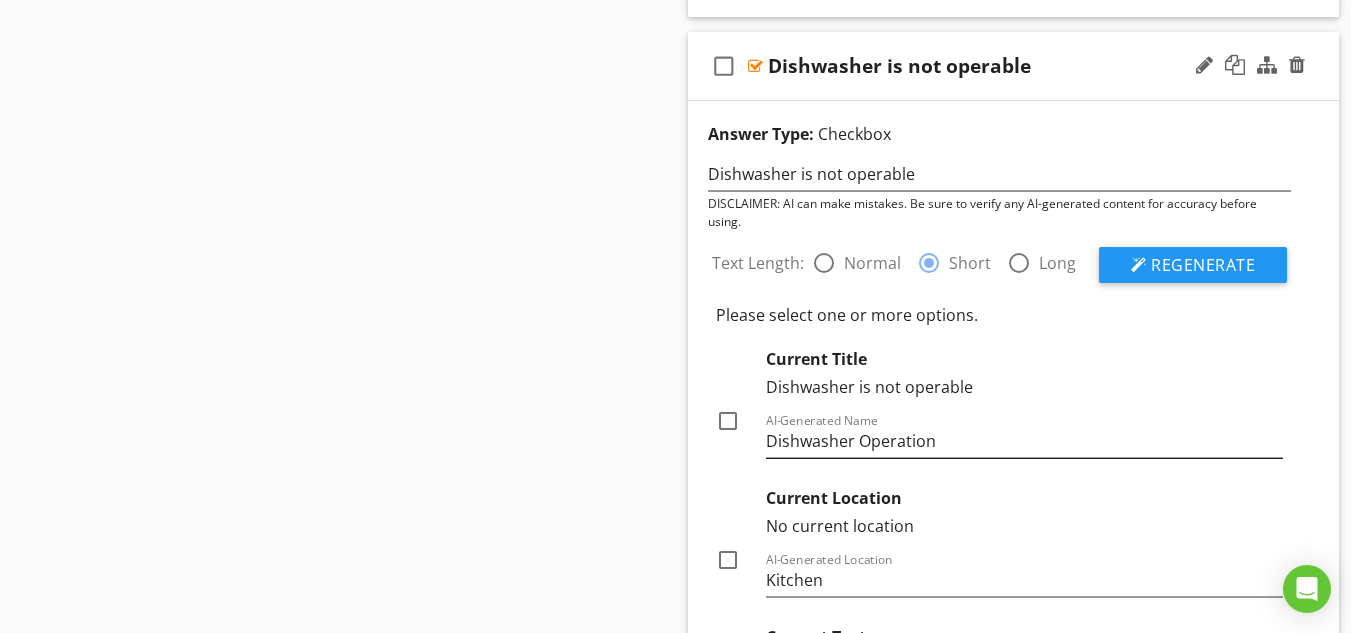 type on "Unable to evaluate the dishwasher's operational status during the inspection. Dishwasher was been used as storage. This limitation prevents comprehensive assessment of the appliance's performance and potential issues." 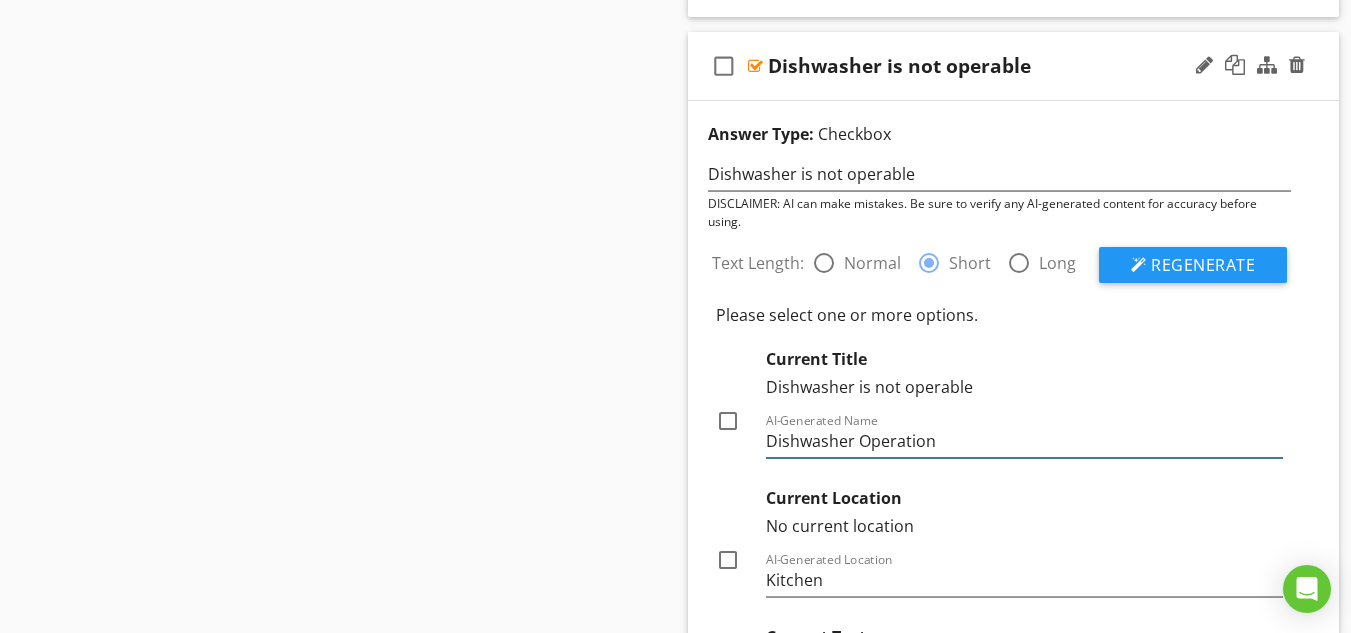 click on "Dishwasher Operation" at bounding box center (1025, 441) 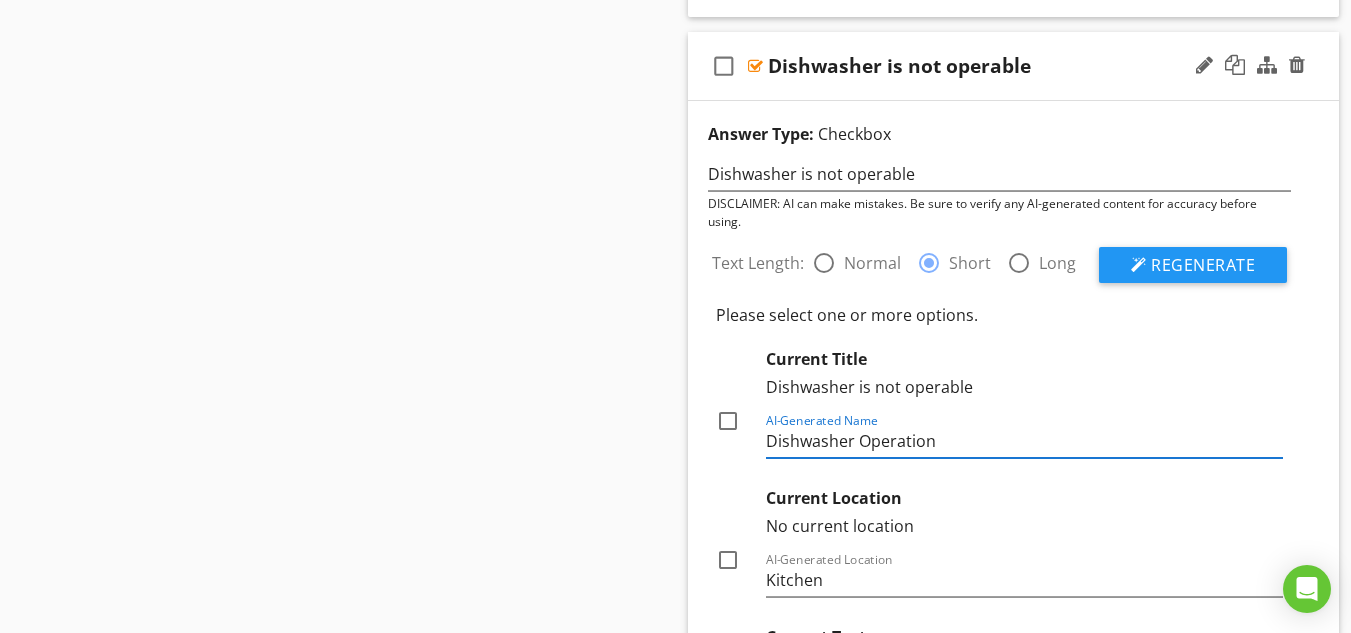 click on "Dishwasher Operation" at bounding box center (1025, 441) 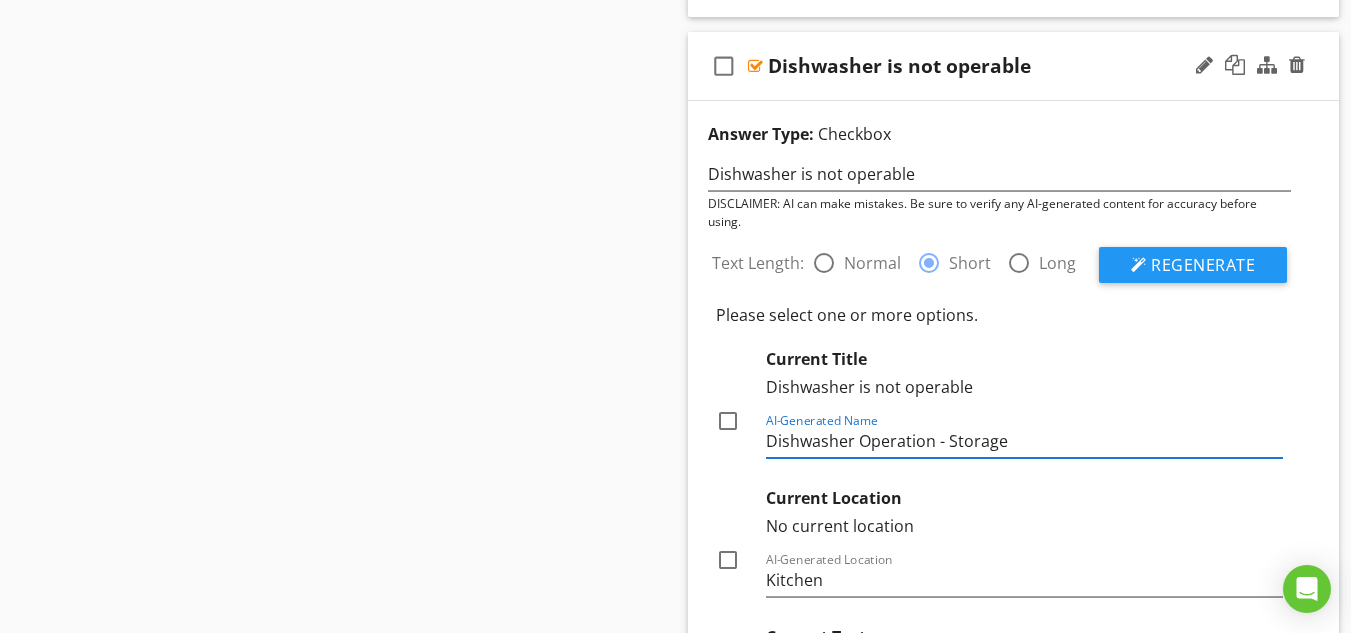 type on "Dishwasher Operation - Storage" 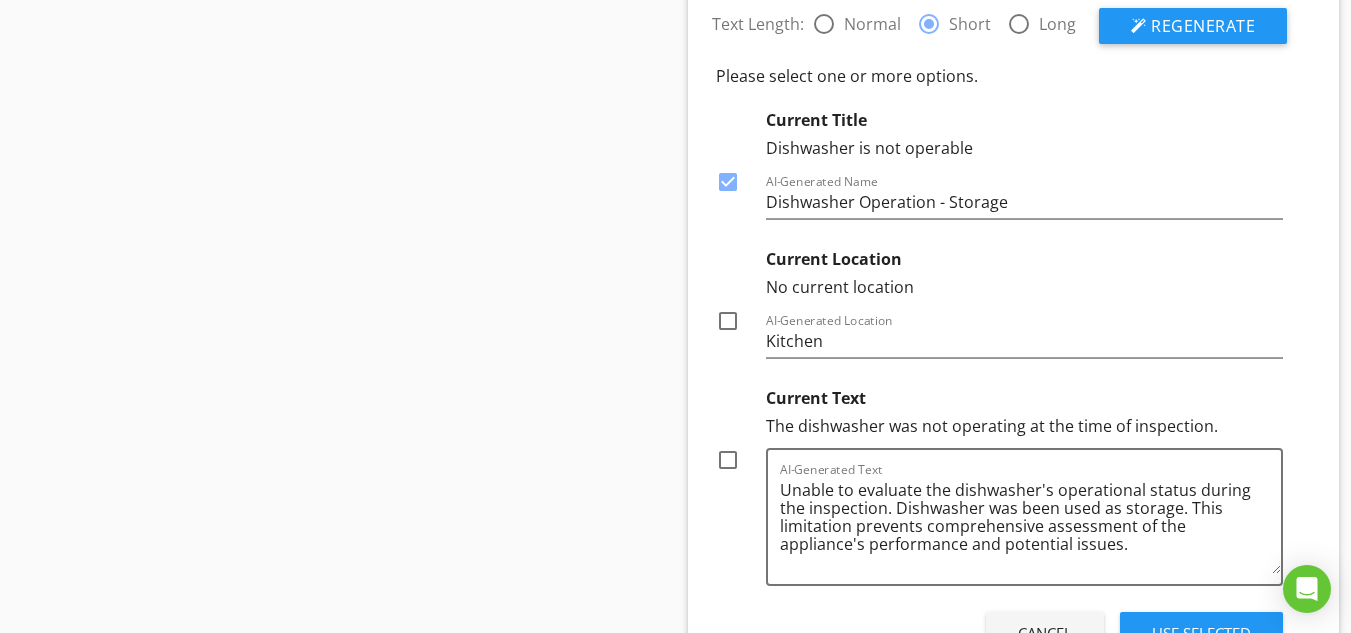 scroll, scrollTop: 5932, scrollLeft: 0, axis: vertical 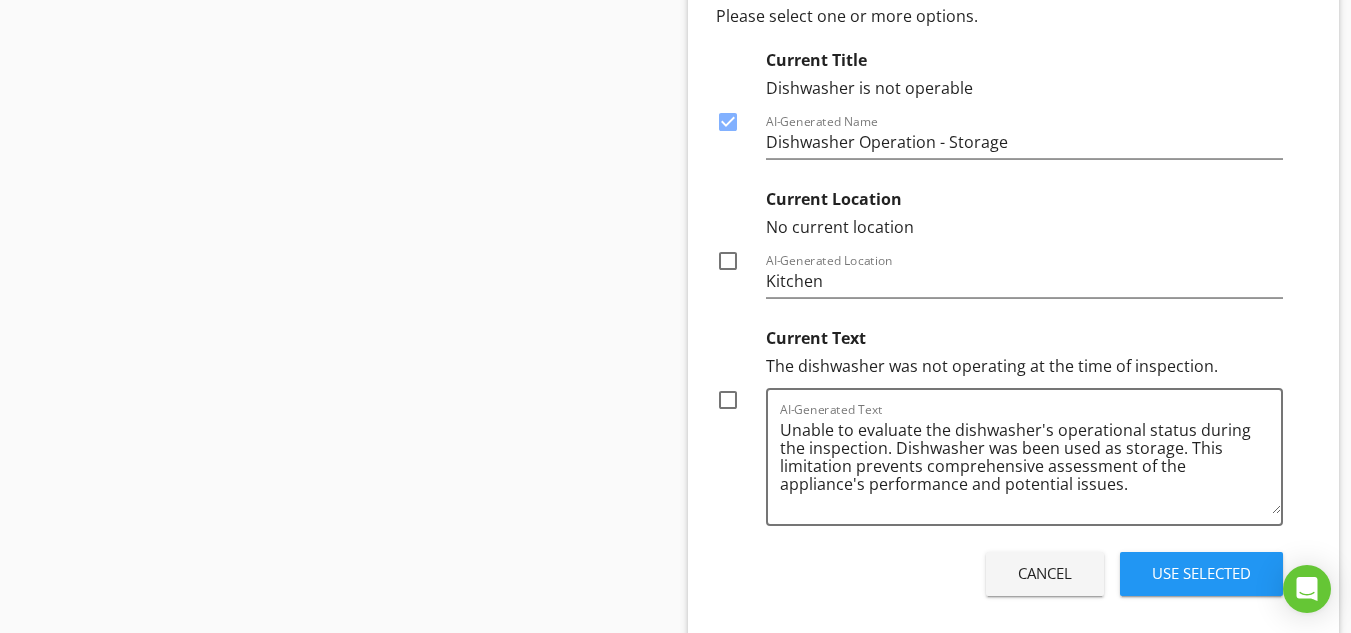 click at bounding box center [728, 400] 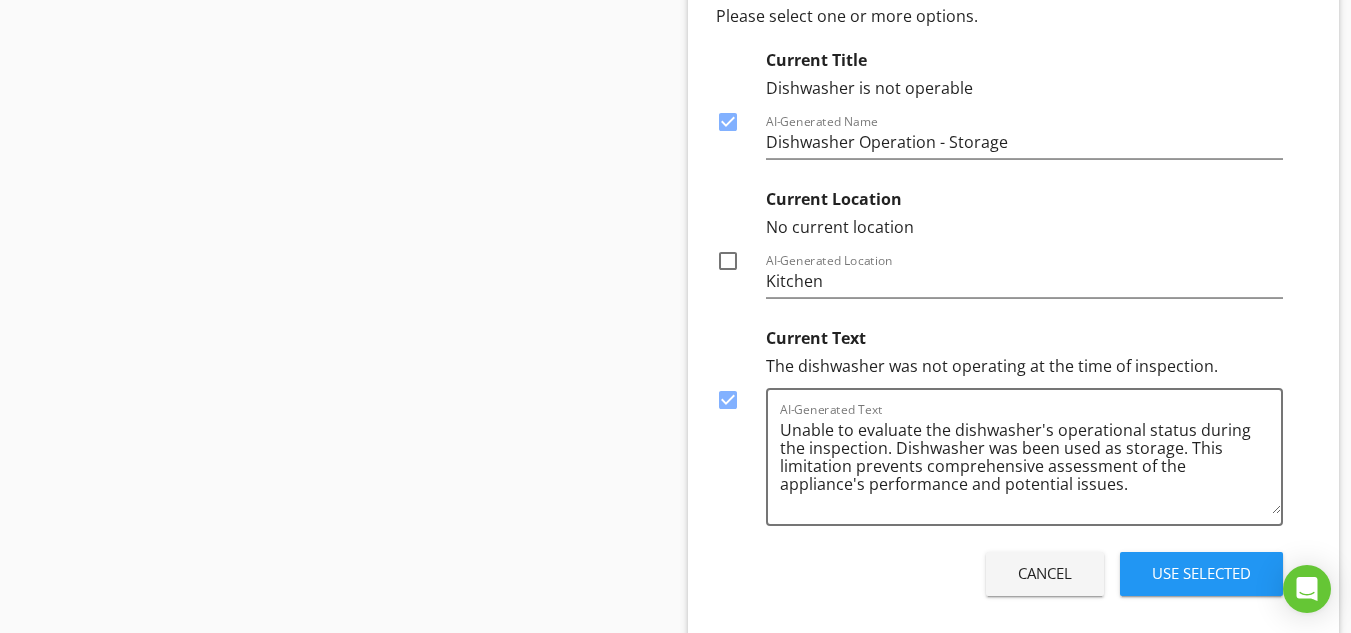 click on "Use Selected" at bounding box center [1201, 573] 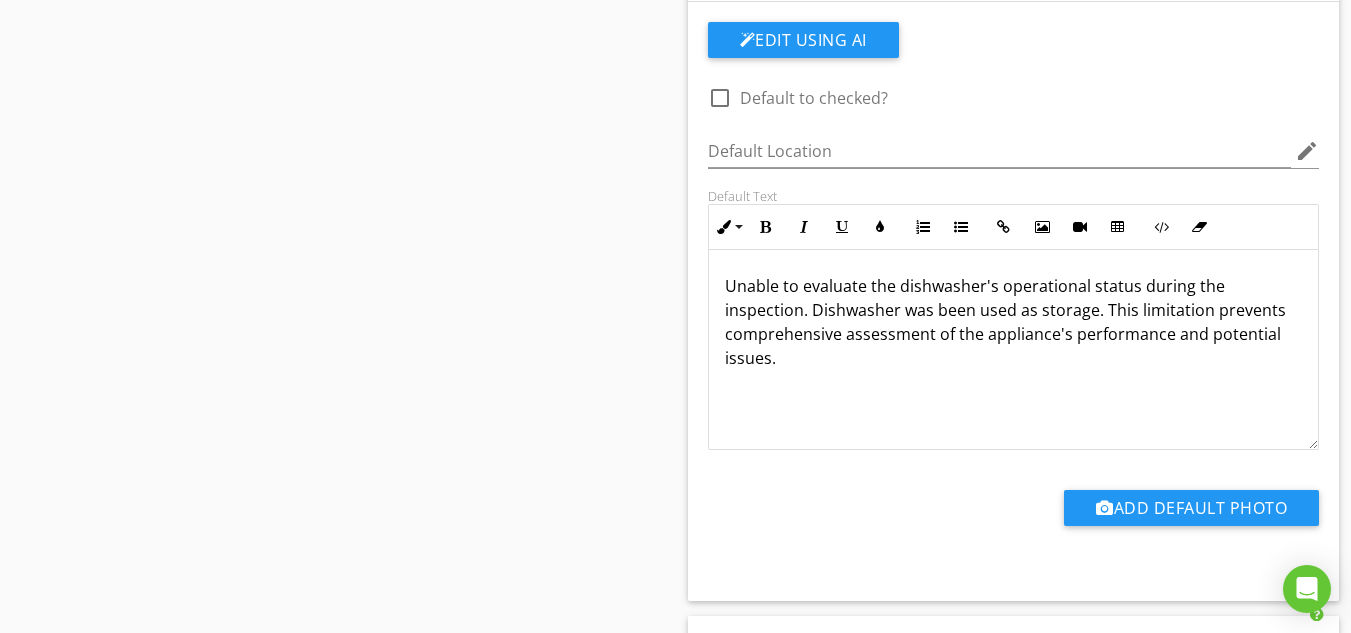 scroll, scrollTop: 5678, scrollLeft: 0, axis: vertical 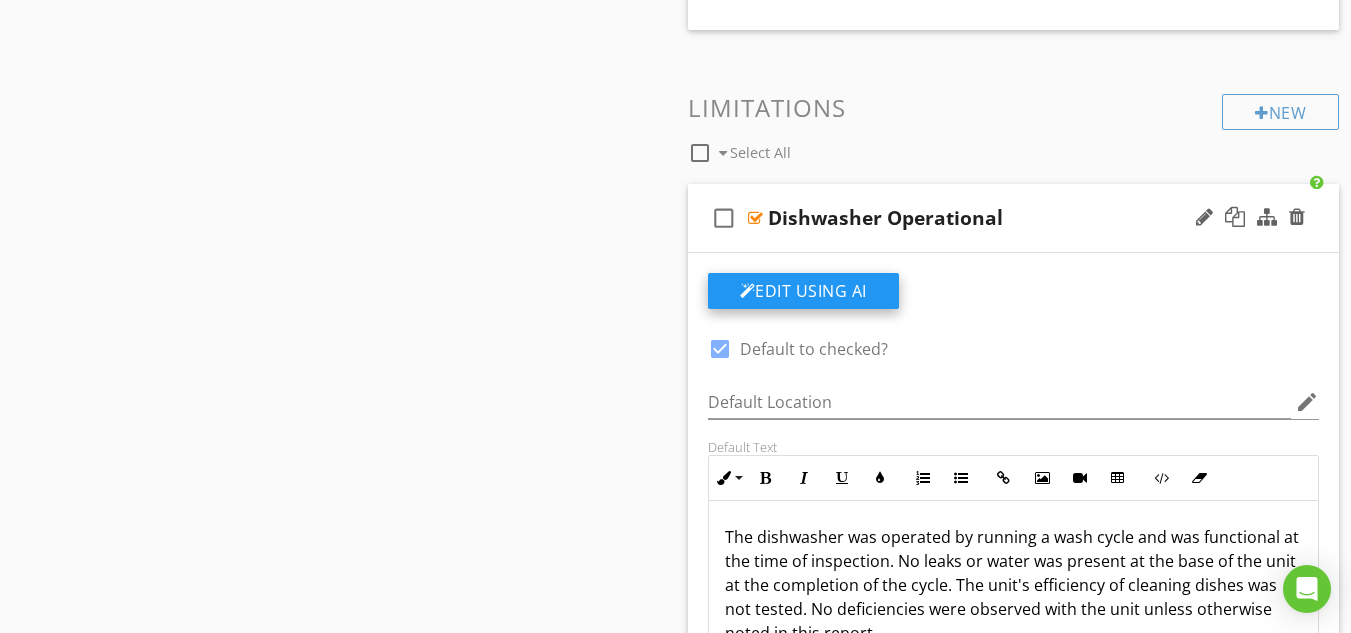 click on "Edit Using AI" at bounding box center (803, 291) 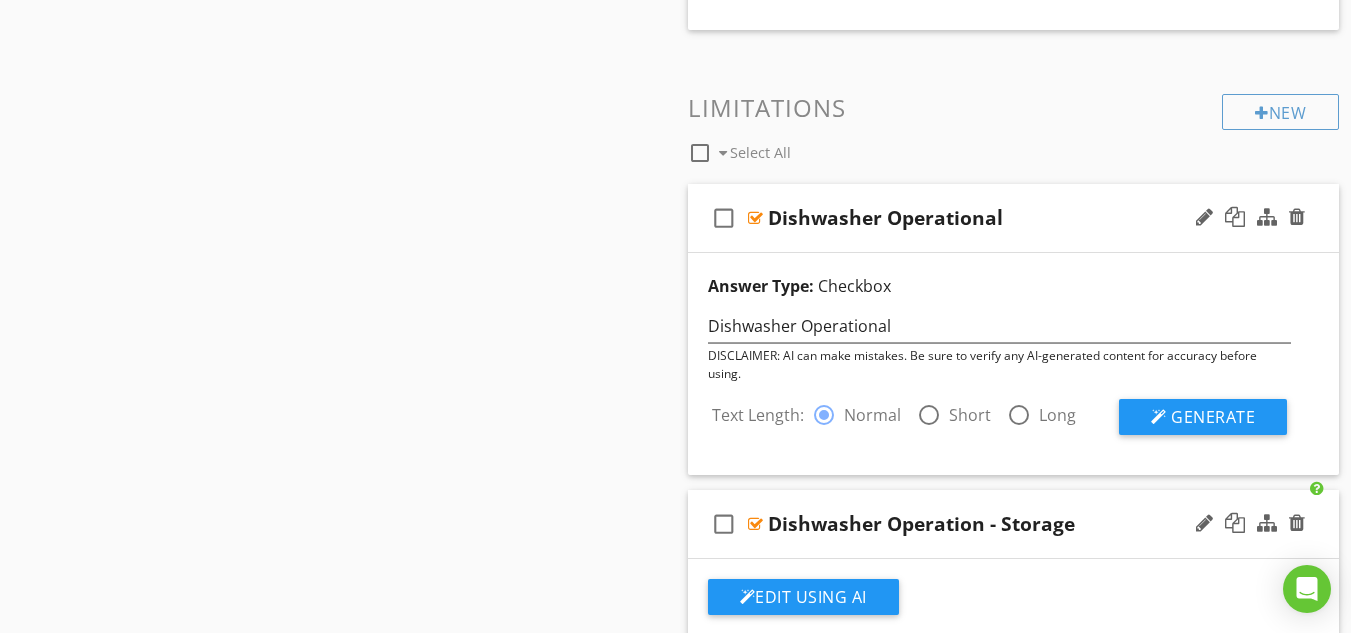 click at bounding box center (929, 415) 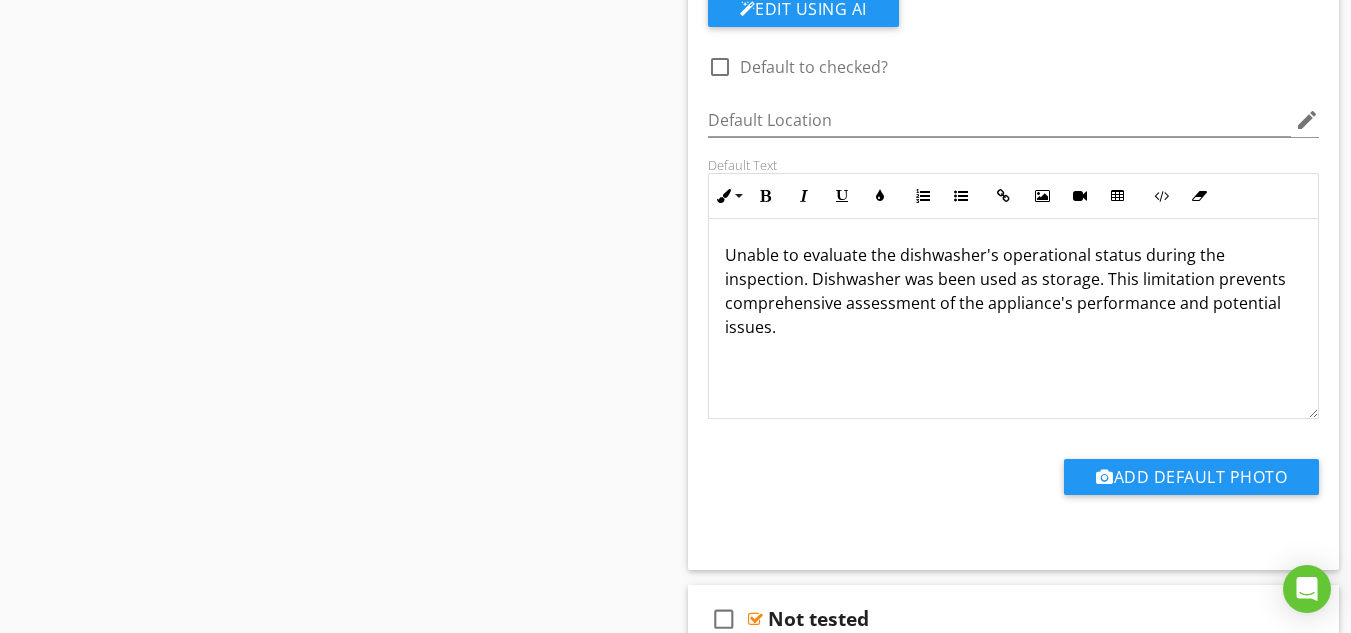 scroll, scrollTop: 5327, scrollLeft: 0, axis: vertical 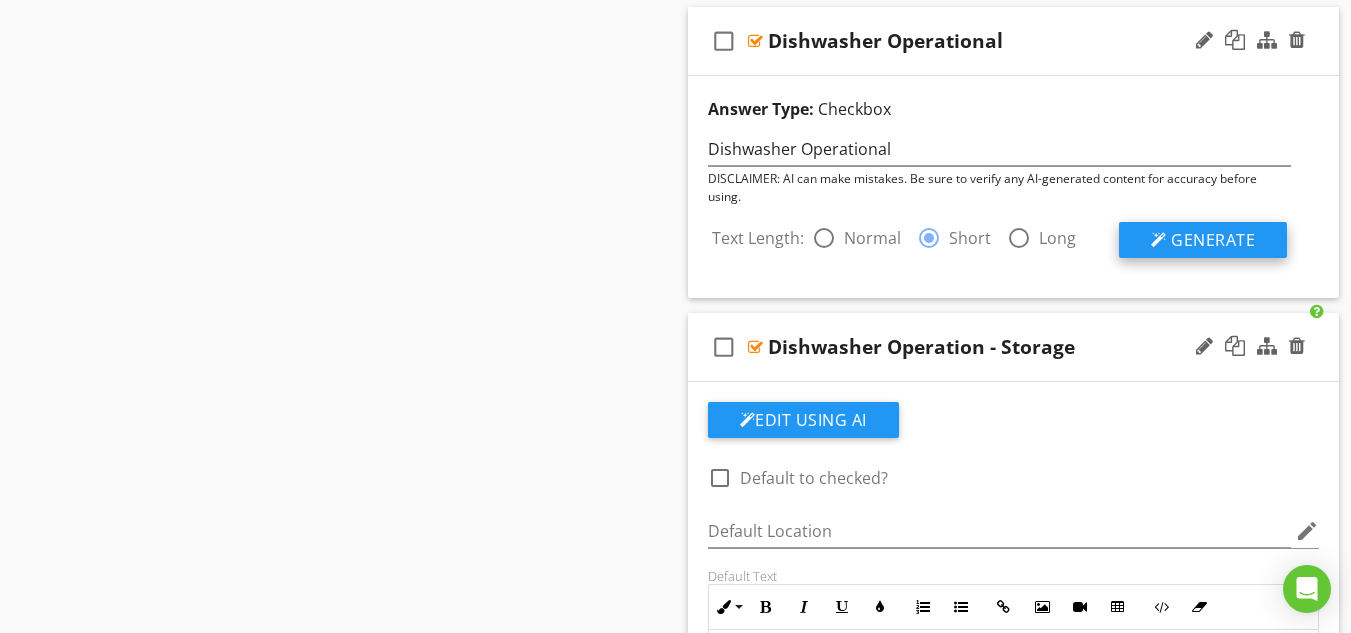click on "Generate" at bounding box center [1213, 240] 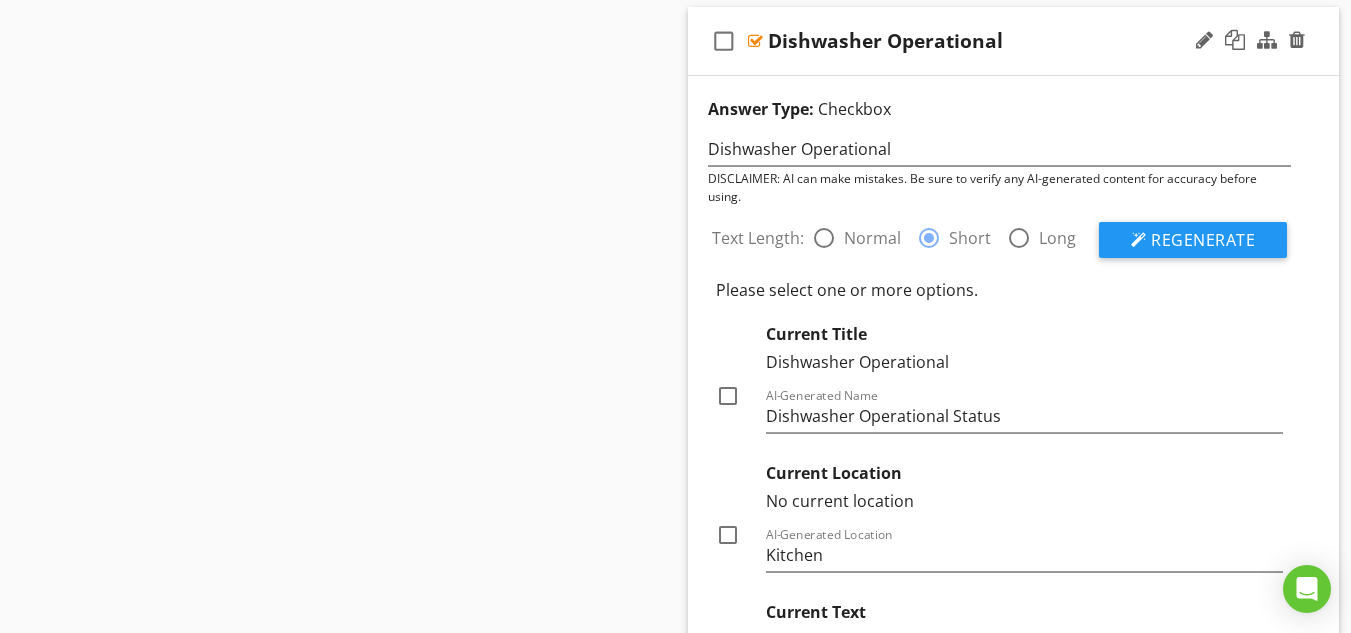 scroll, scrollTop: 5214, scrollLeft: 0, axis: vertical 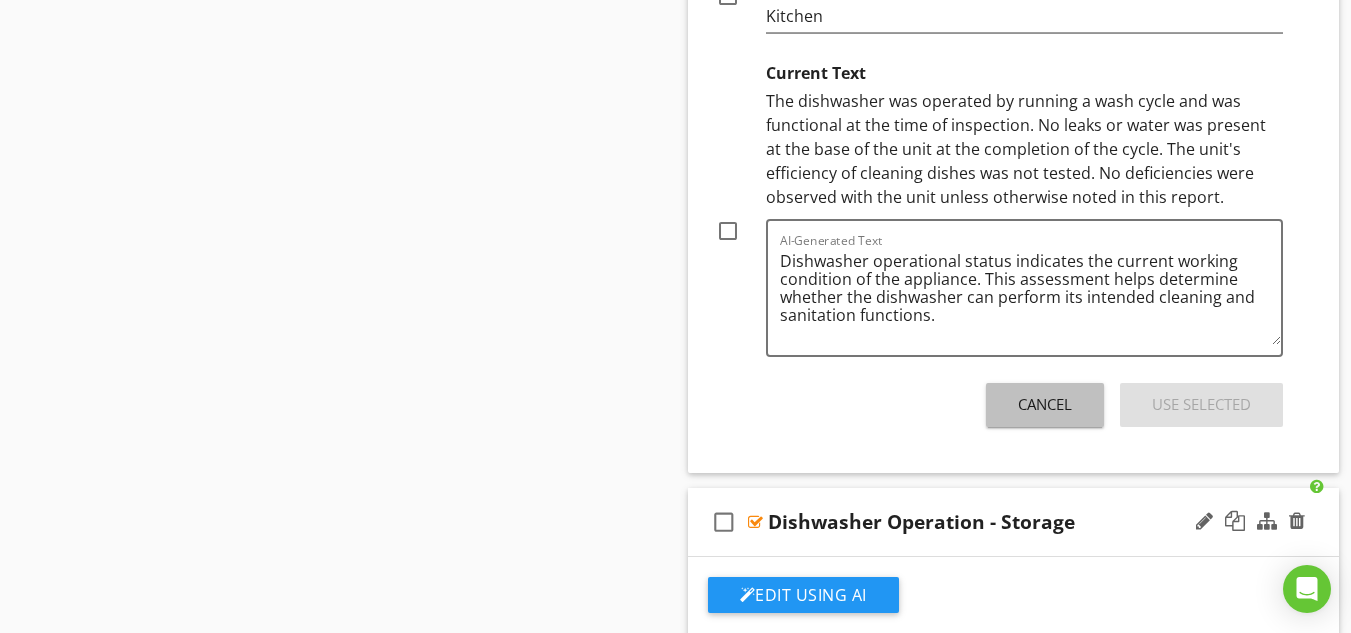 click on "Cancel" at bounding box center (1045, 404) 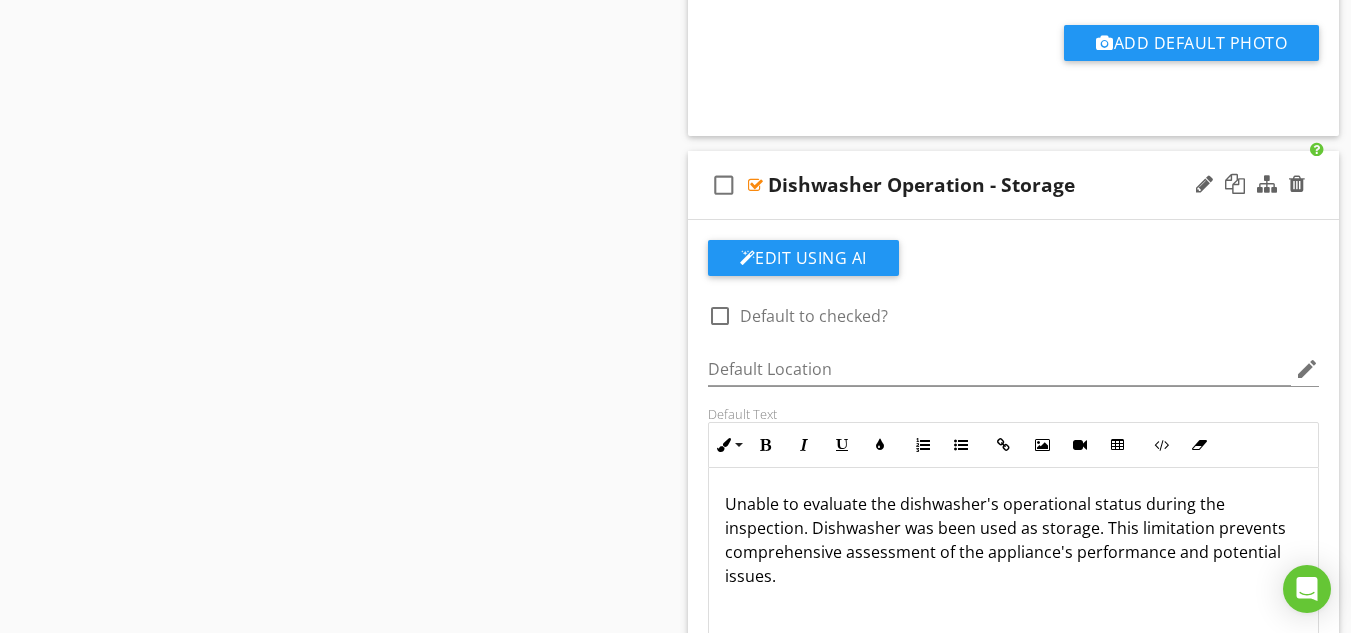 scroll, scrollTop: 5687, scrollLeft: 0, axis: vertical 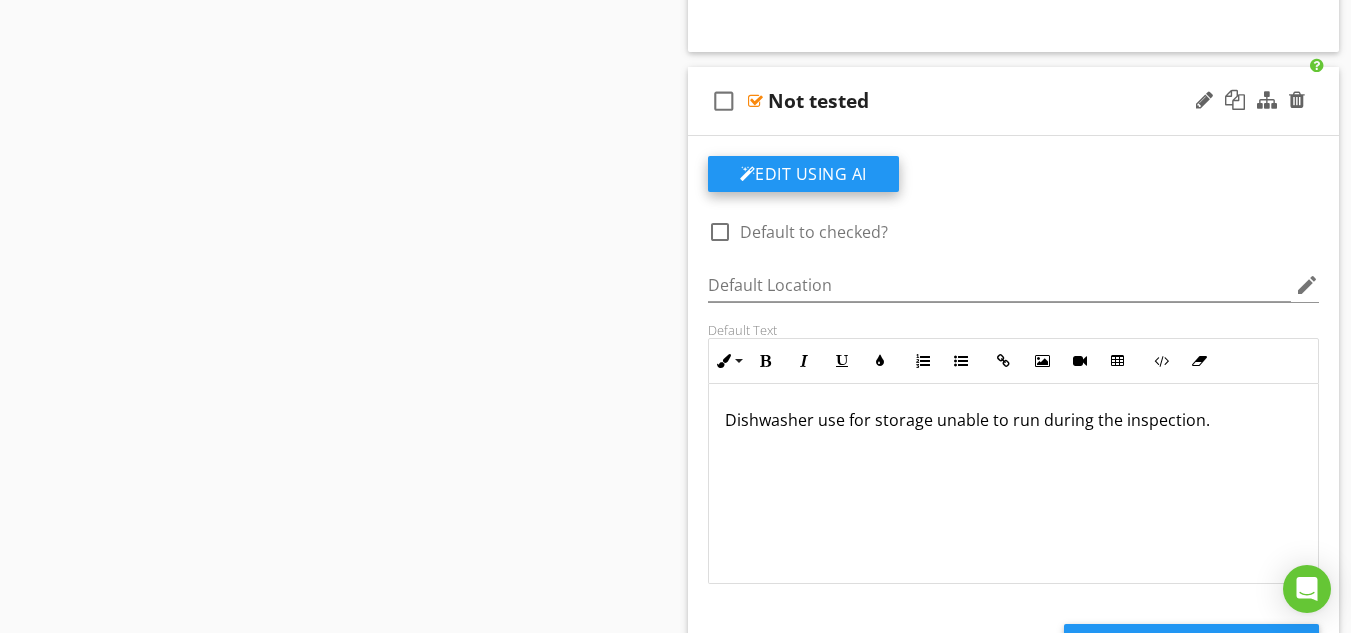 click on "Edit Using AI" at bounding box center (803, -1192) 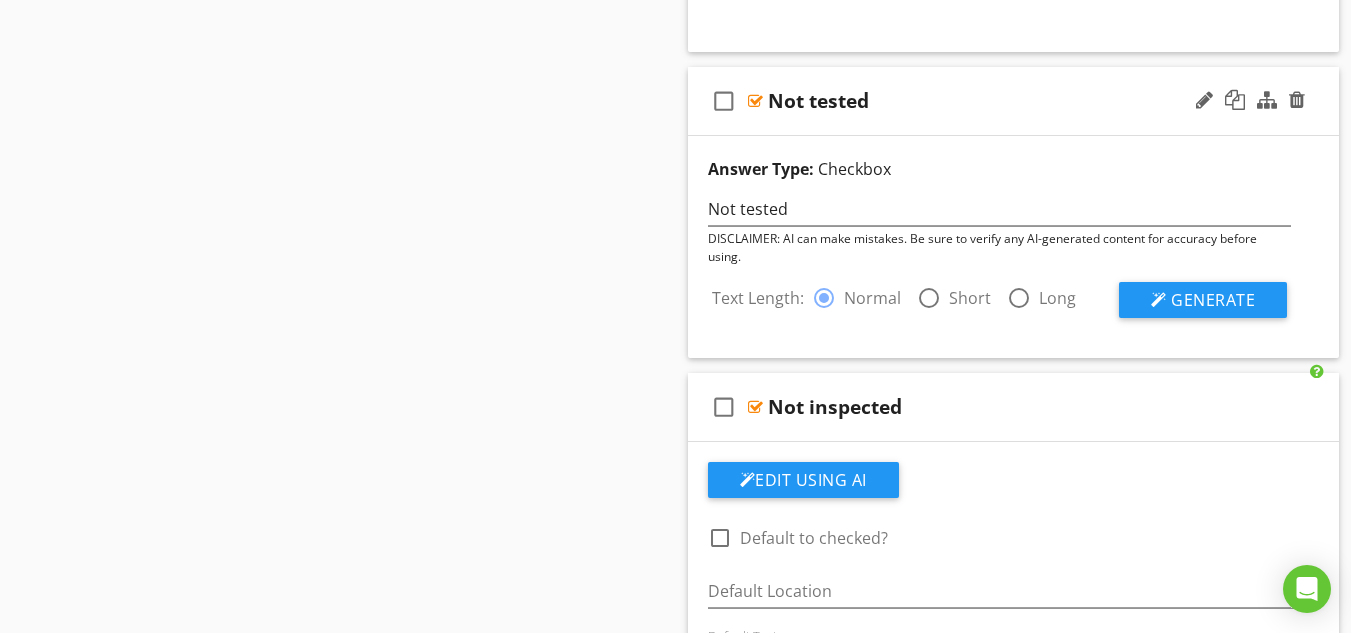 click at bounding box center (929, 298) 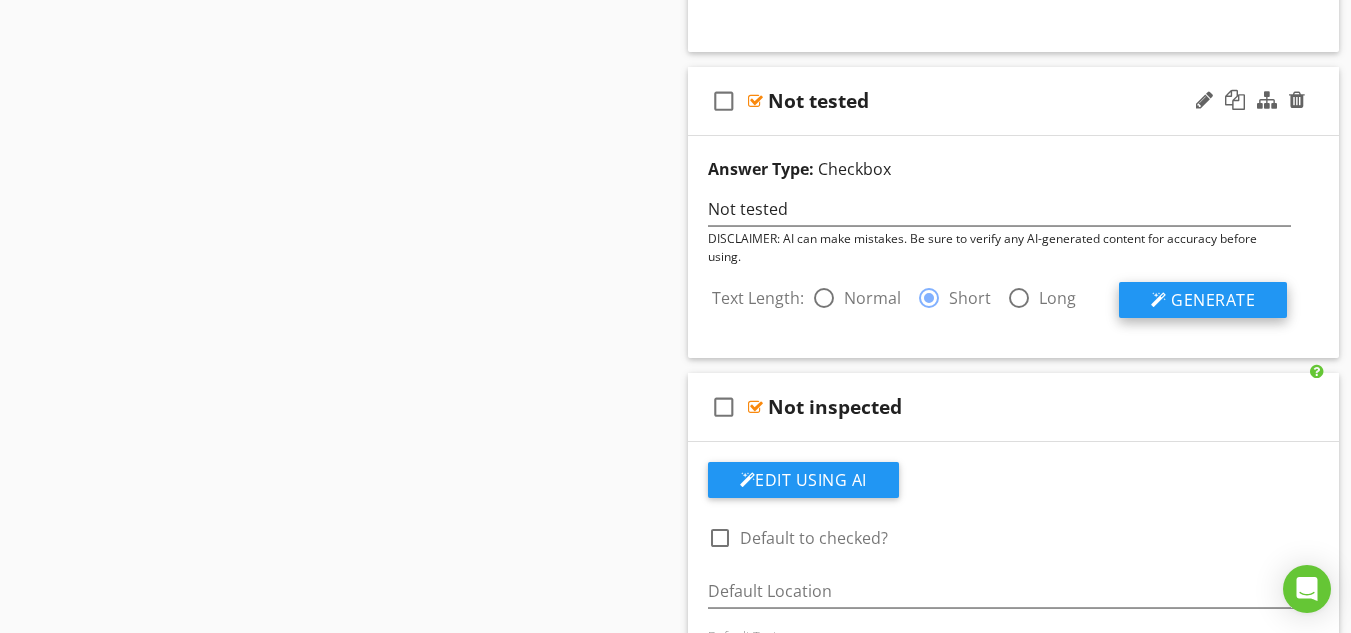 click on "Generate" at bounding box center (1213, 300) 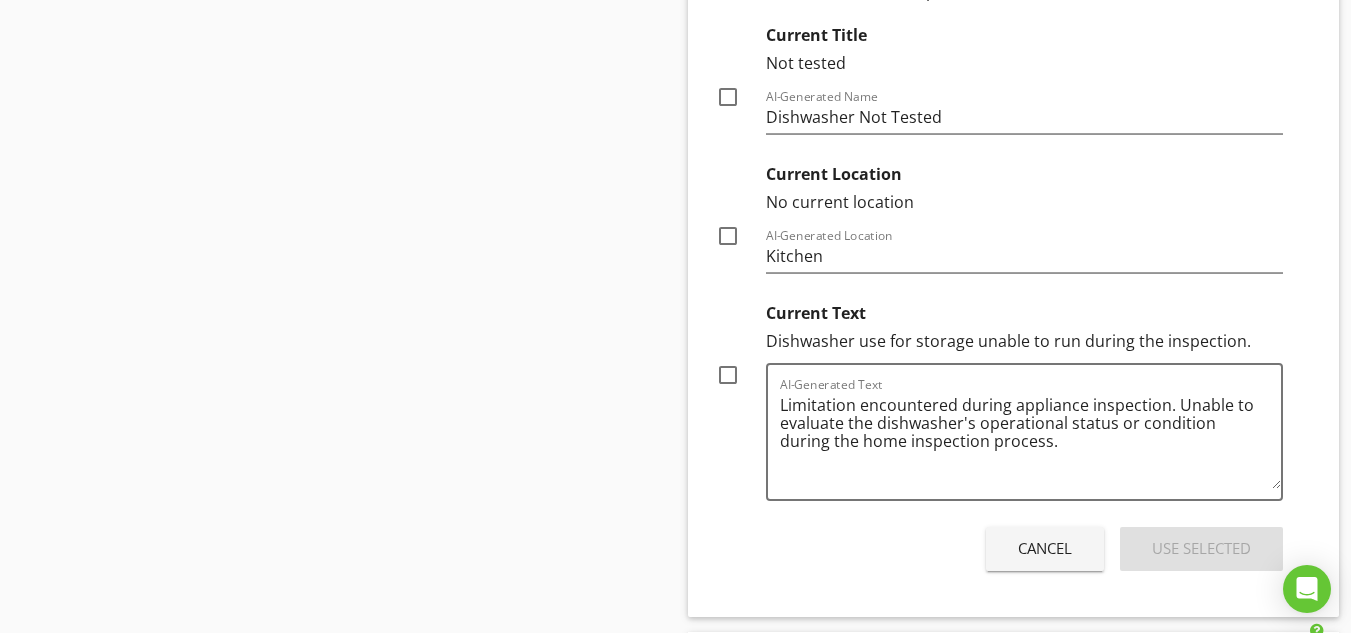 scroll, scrollTop: 6699, scrollLeft: 0, axis: vertical 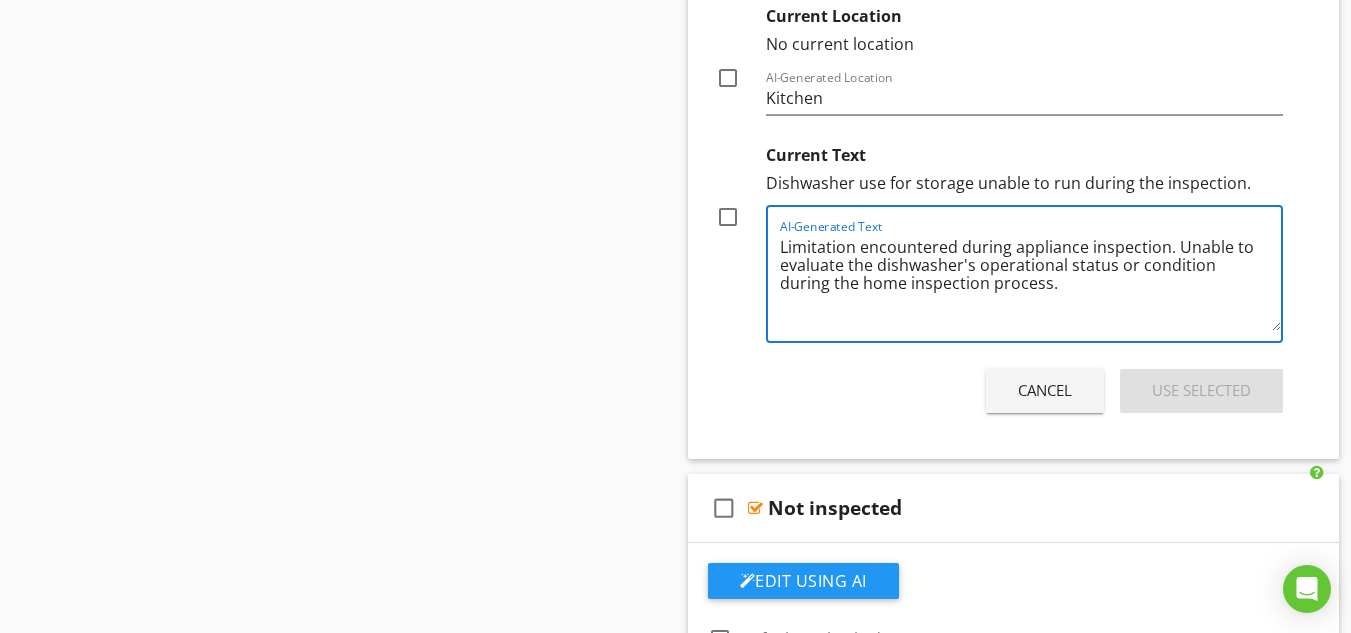 click on "Limitation encountered during appliance inspection. Unable to evaluate the dishwasher's operational status or condition during the home inspection process." at bounding box center [1031, 281] 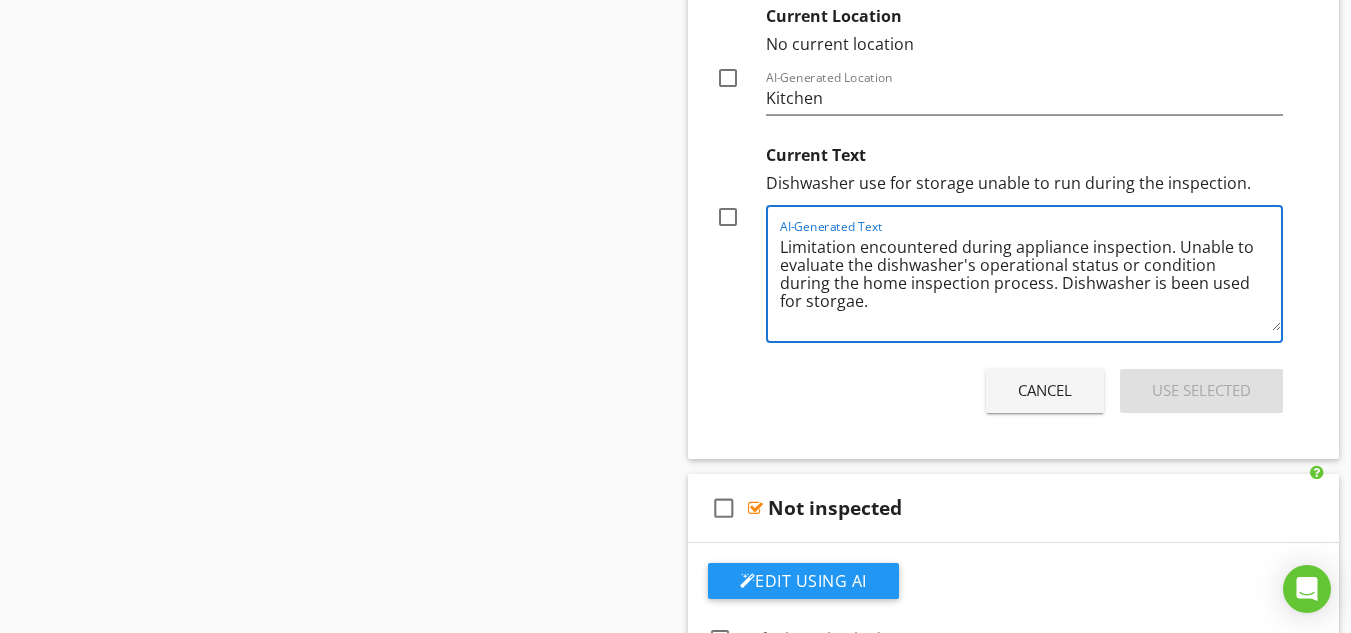 click on "Limitation encountered during appliance inspection. Unable to evaluate the dishwasher's operational status or condition during the home inspection process. Dishwasher is been used for storgae." at bounding box center [1031, 281] 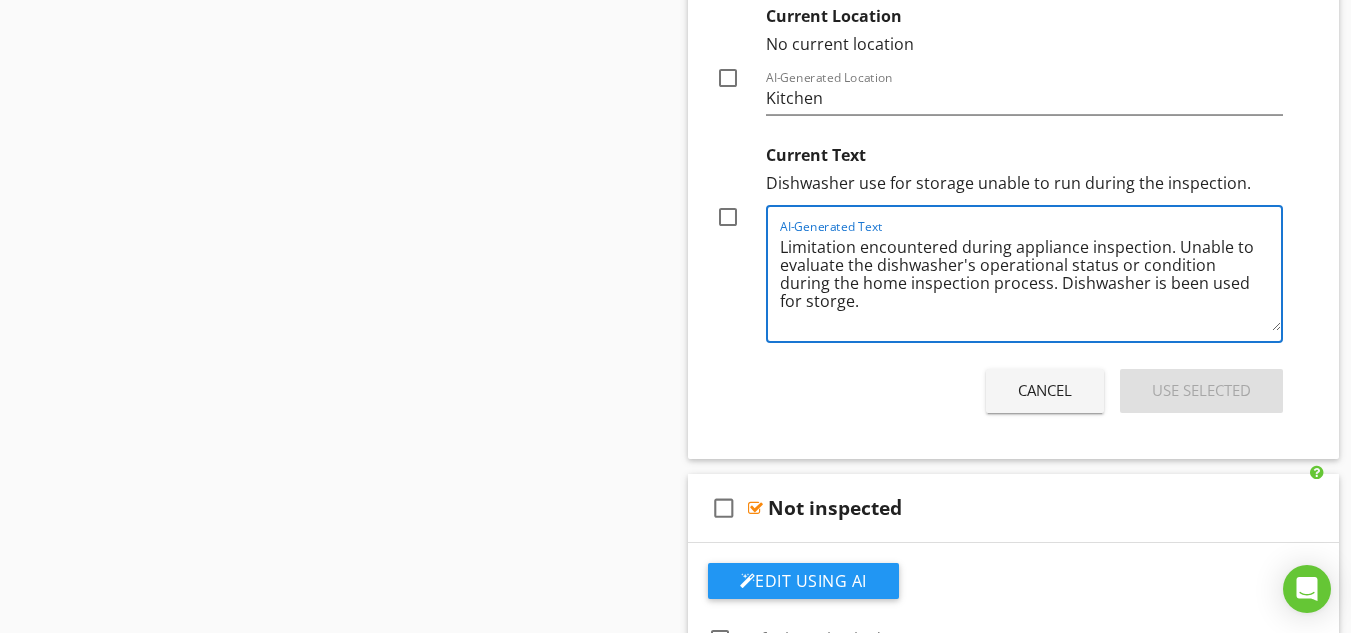 click on "Limitation encountered during appliance inspection. Unable to evaluate the dishwasher's operational status or condition during the home inspection process. Dishwasher is been used for storge." at bounding box center (1031, 281) 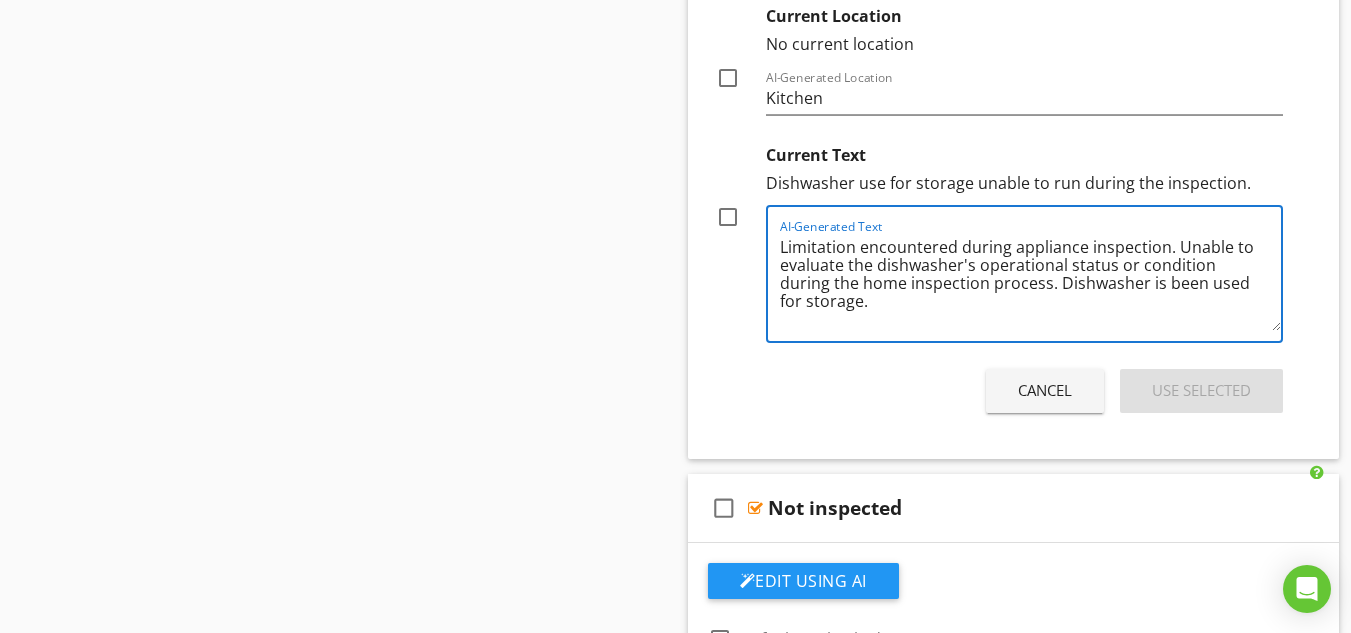 type on "Limitation encountered during appliance inspection. Unable to evaluate the dishwasher's operational status or condition during the home inspection process. Dishwasher is been used for storage." 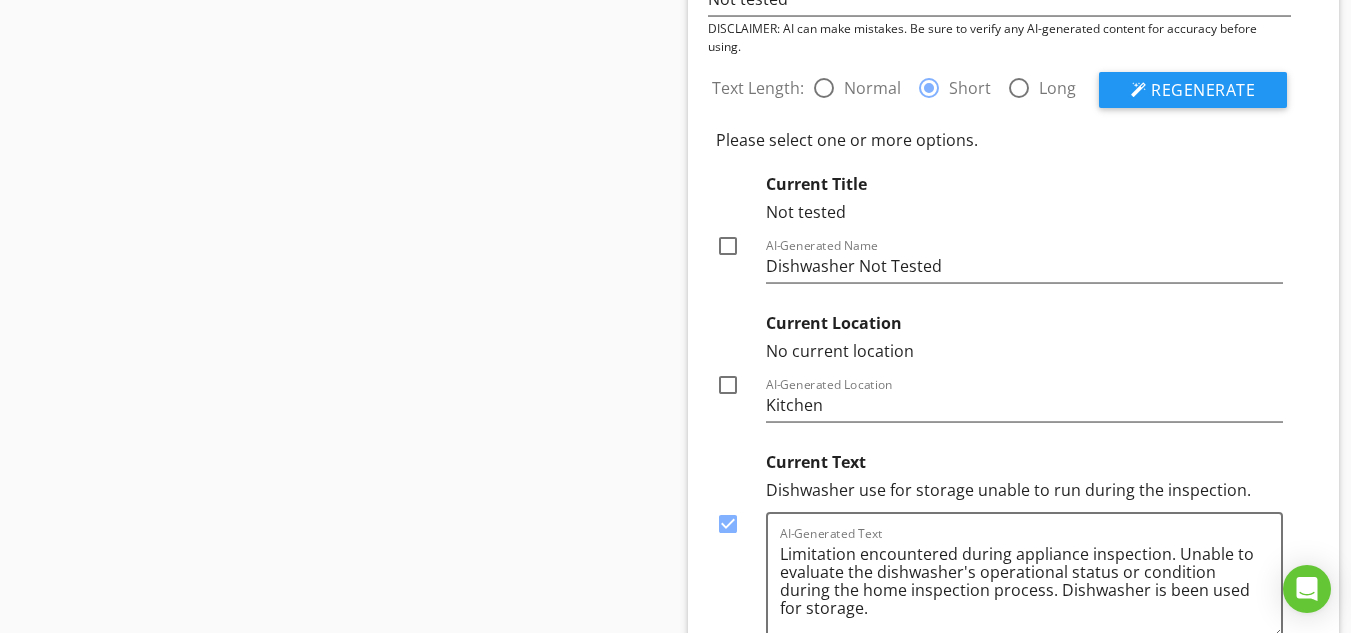 scroll, scrollTop: 6464, scrollLeft: 0, axis: vertical 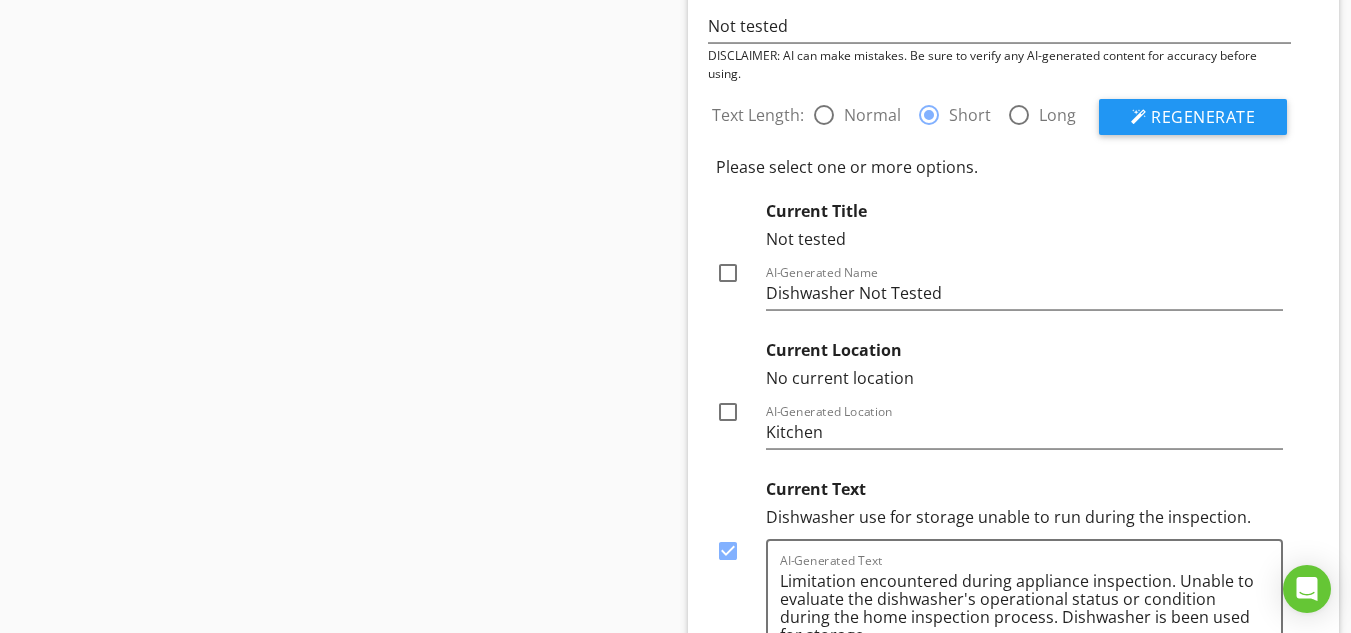 click at bounding box center (728, 273) 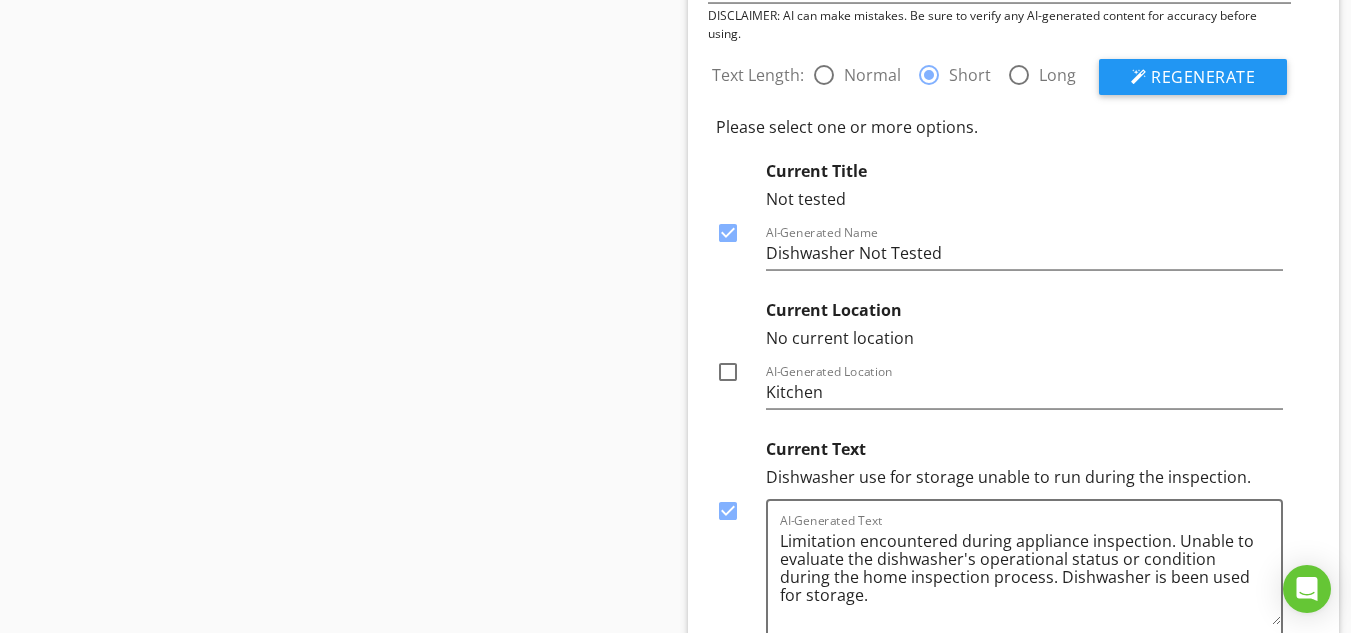 scroll, scrollTop: 6531, scrollLeft: 0, axis: vertical 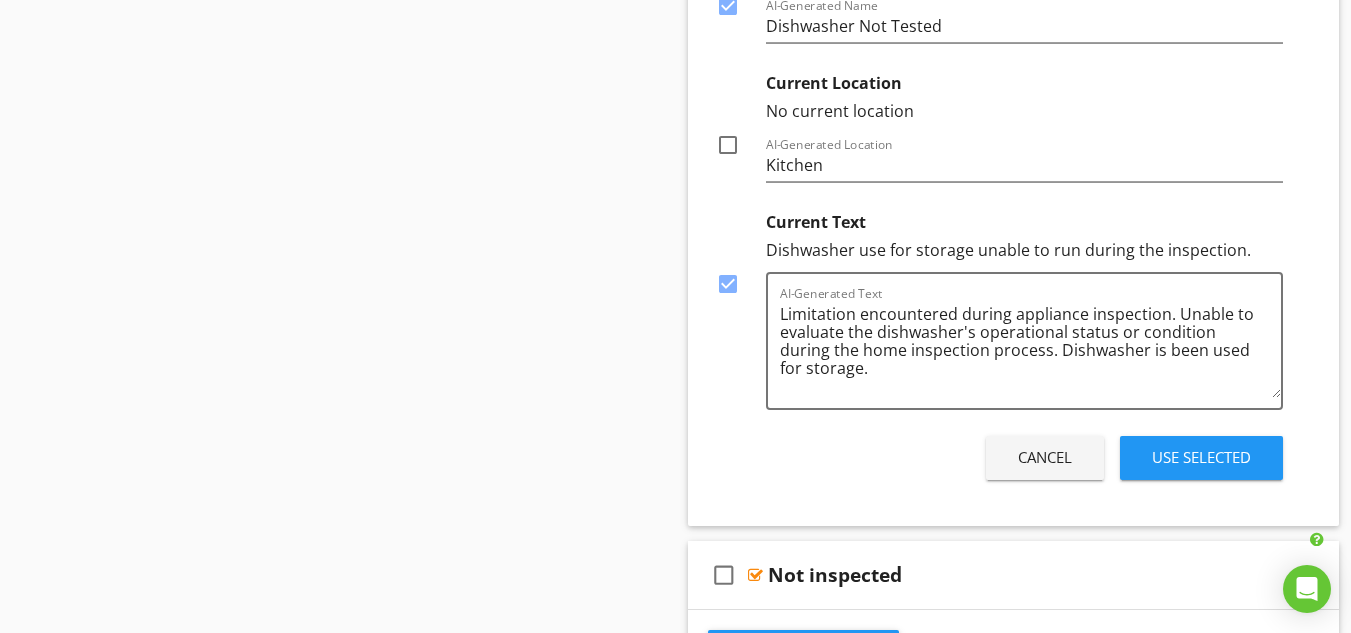 click on "Use Selected" at bounding box center (1201, 457) 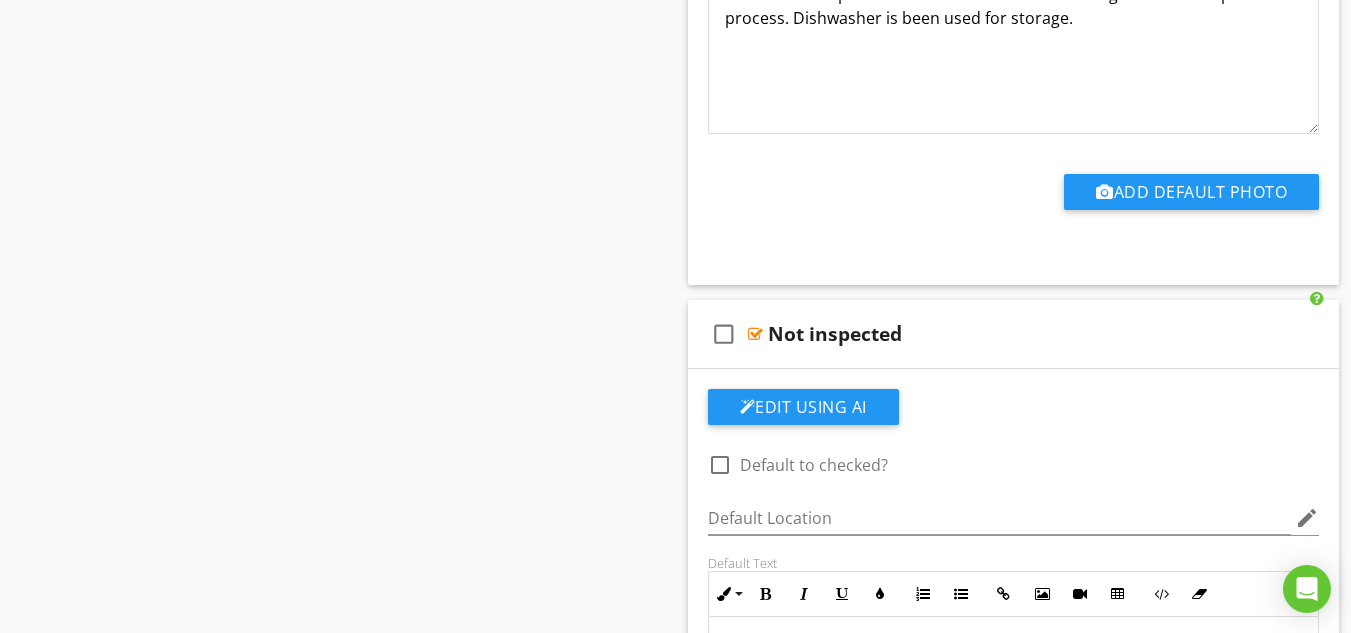 scroll, scrollTop: 6904, scrollLeft: 0, axis: vertical 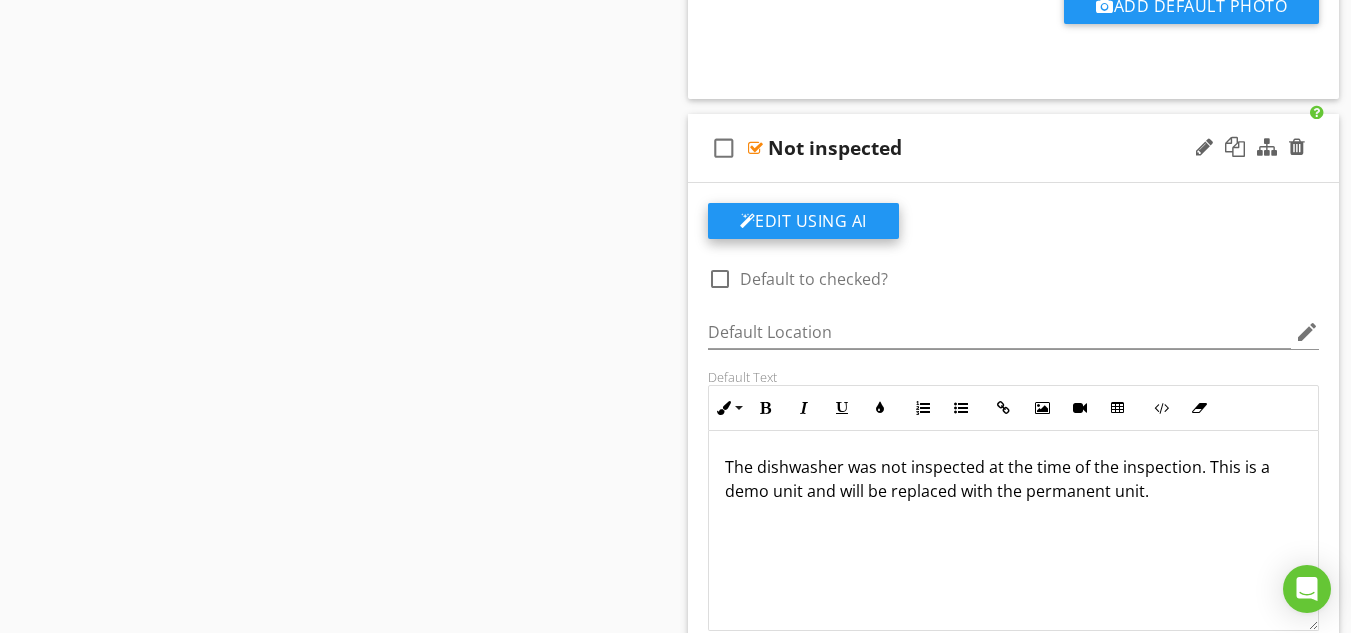 click on "Edit Using AI" at bounding box center [803, -1828] 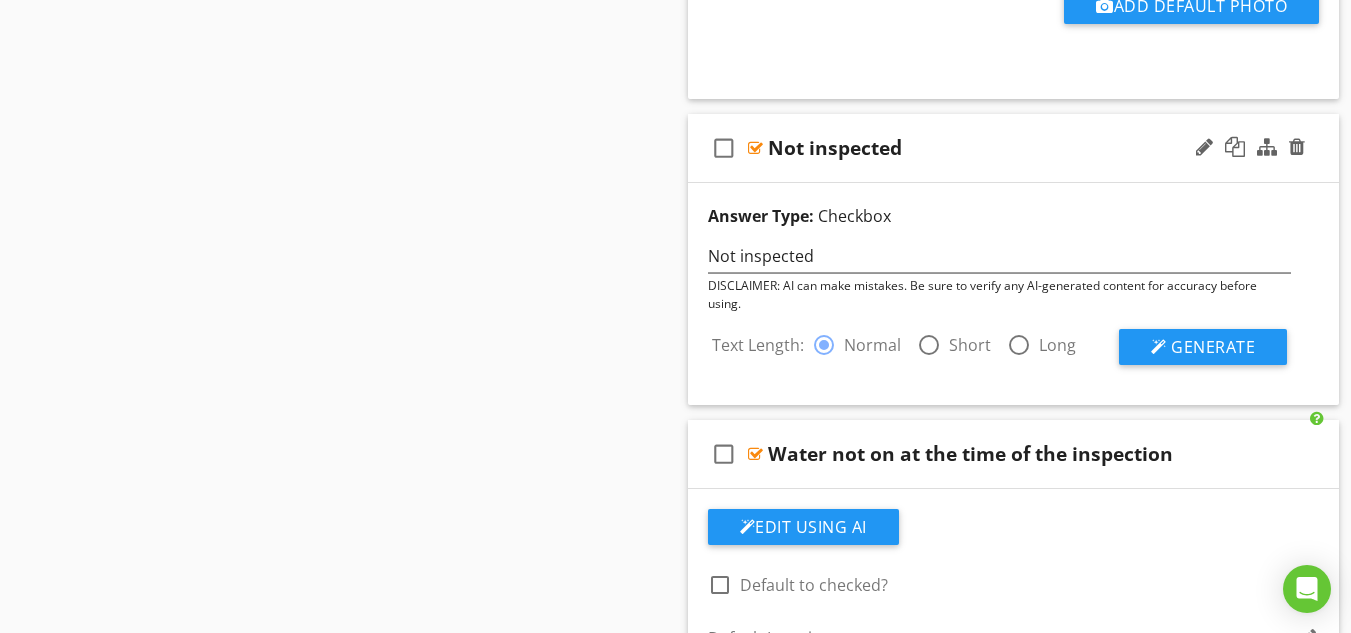 click at bounding box center [929, 345] 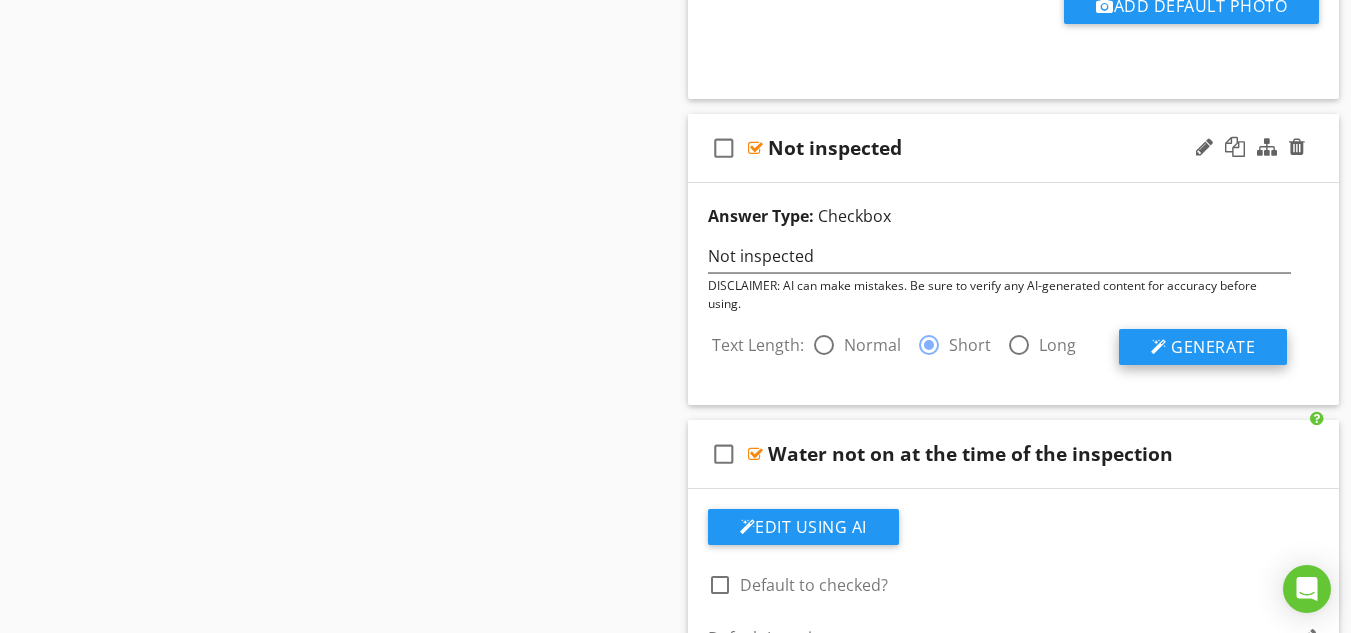 click at bounding box center (1159, 347) 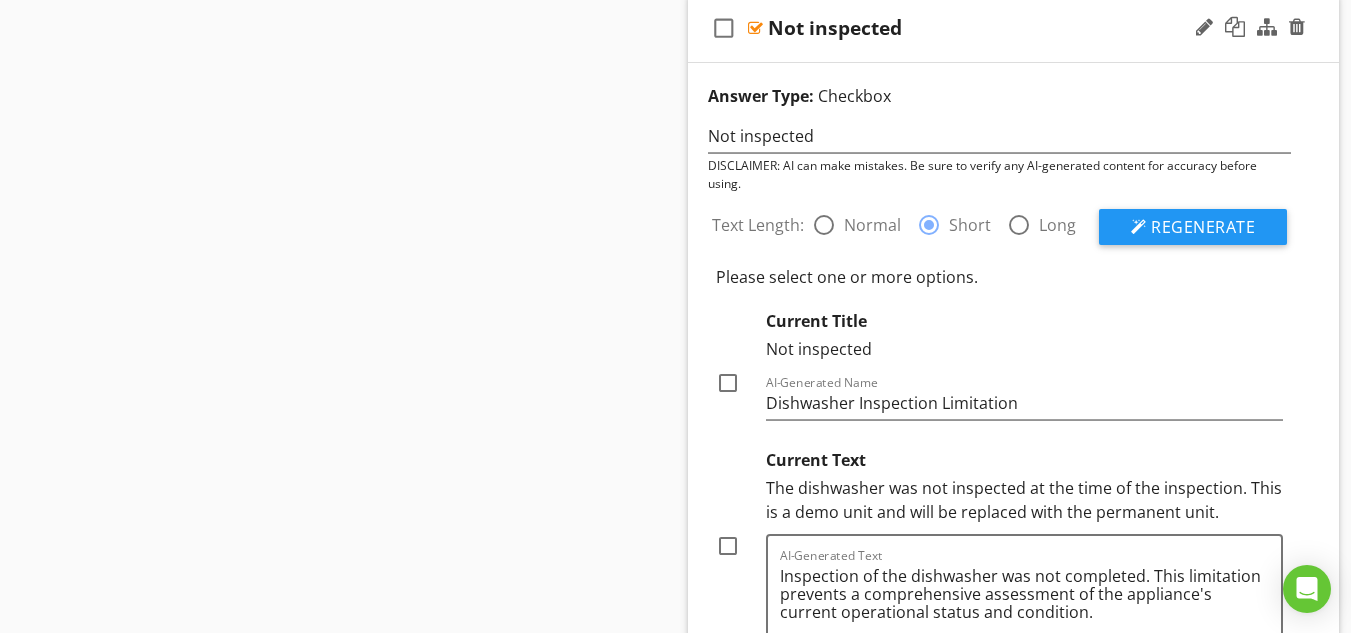 scroll, scrollTop: 7156, scrollLeft: 0, axis: vertical 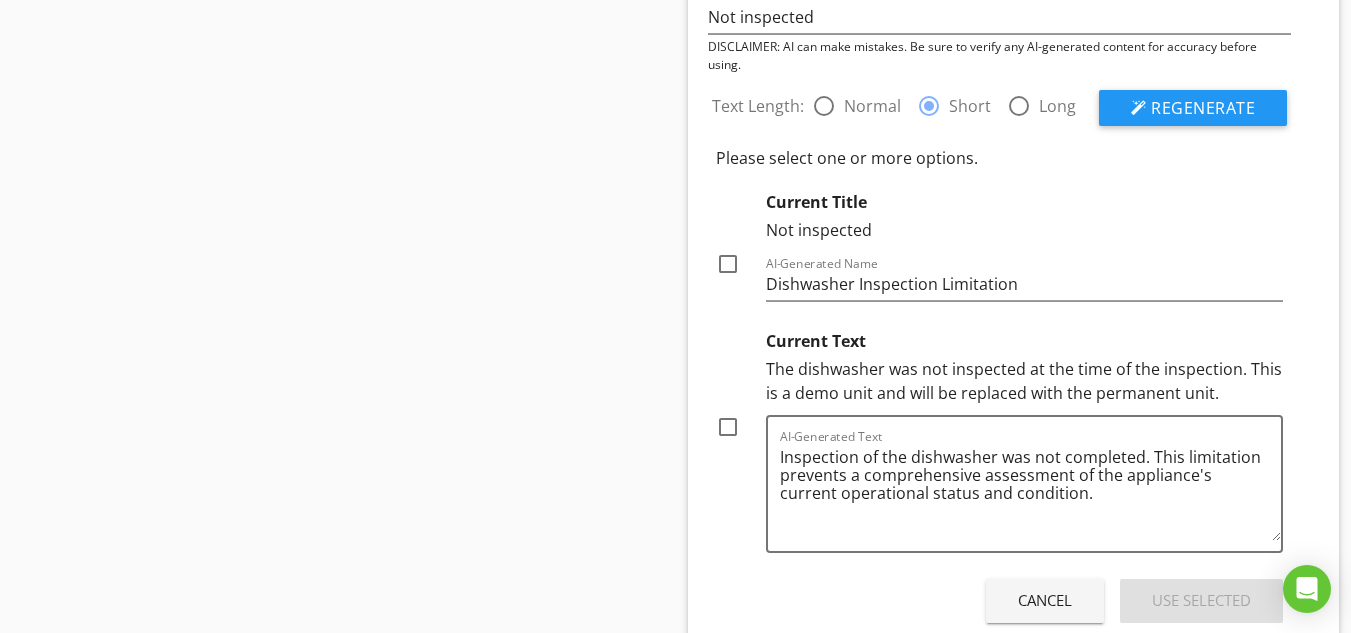 click on "Cancel" at bounding box center (1045, 601) 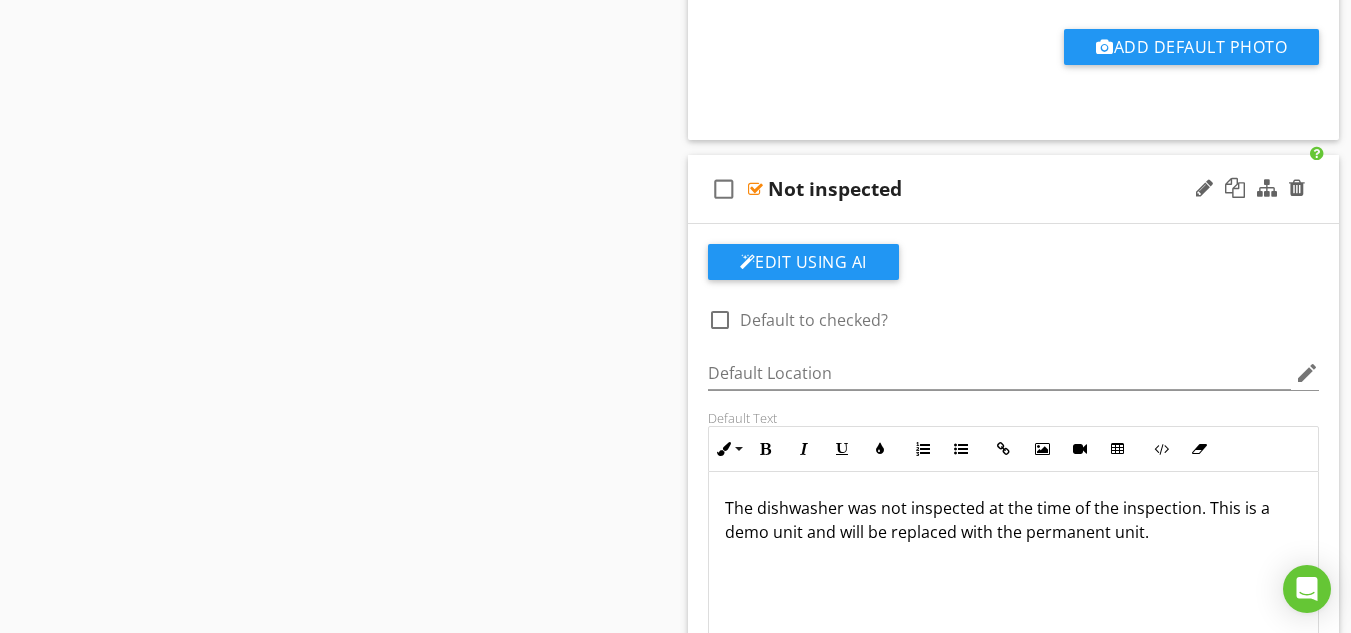 scroll, scrollTop: 6809, scrollLeft: 0, axis: vertical 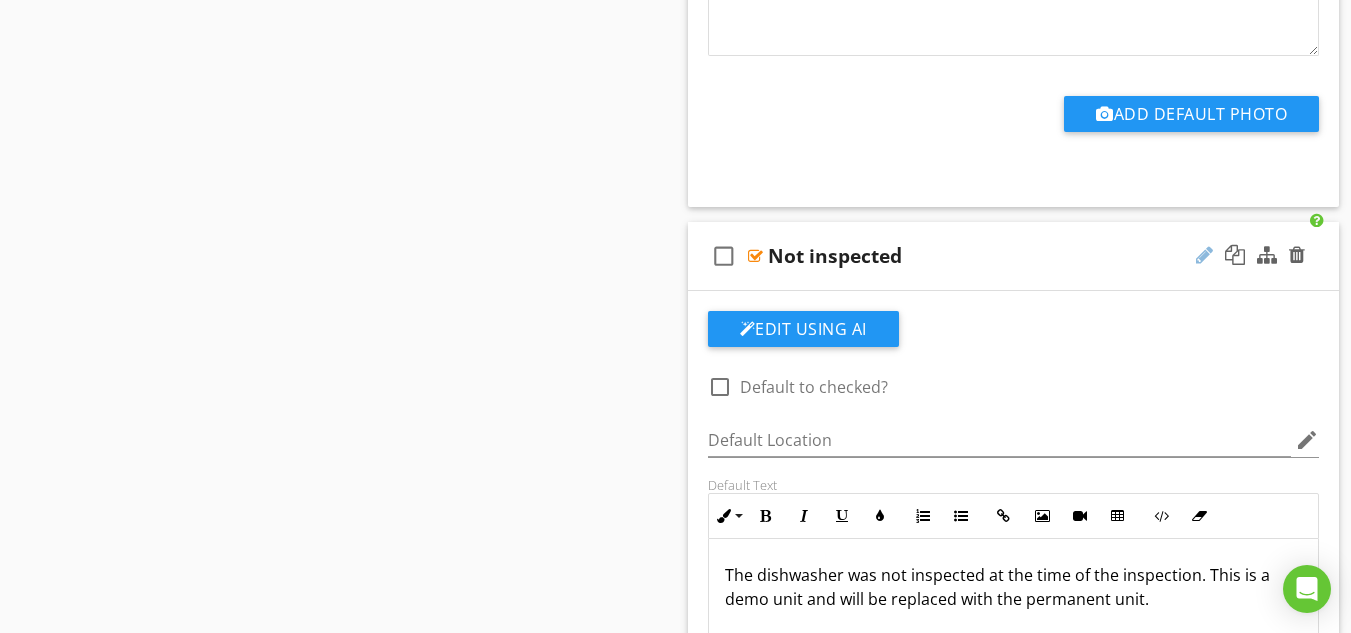click at bounding box center (1204, 255) 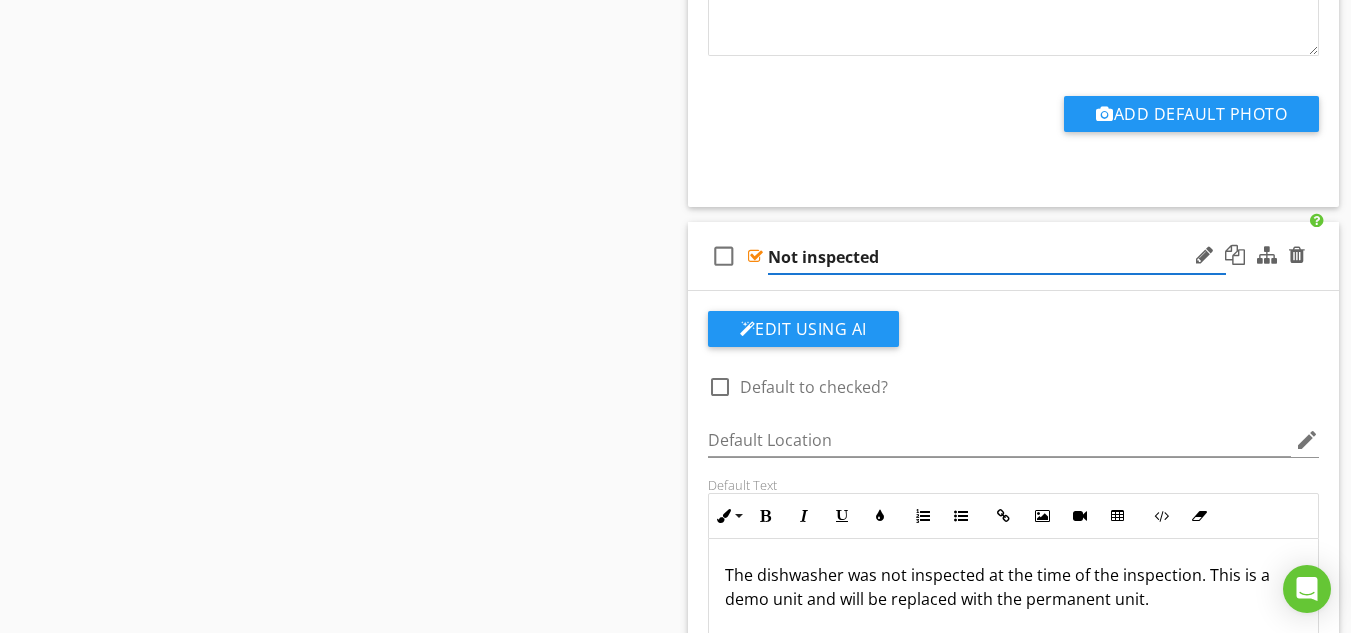 click on "Not inspected" at bounding box center (997, 257) 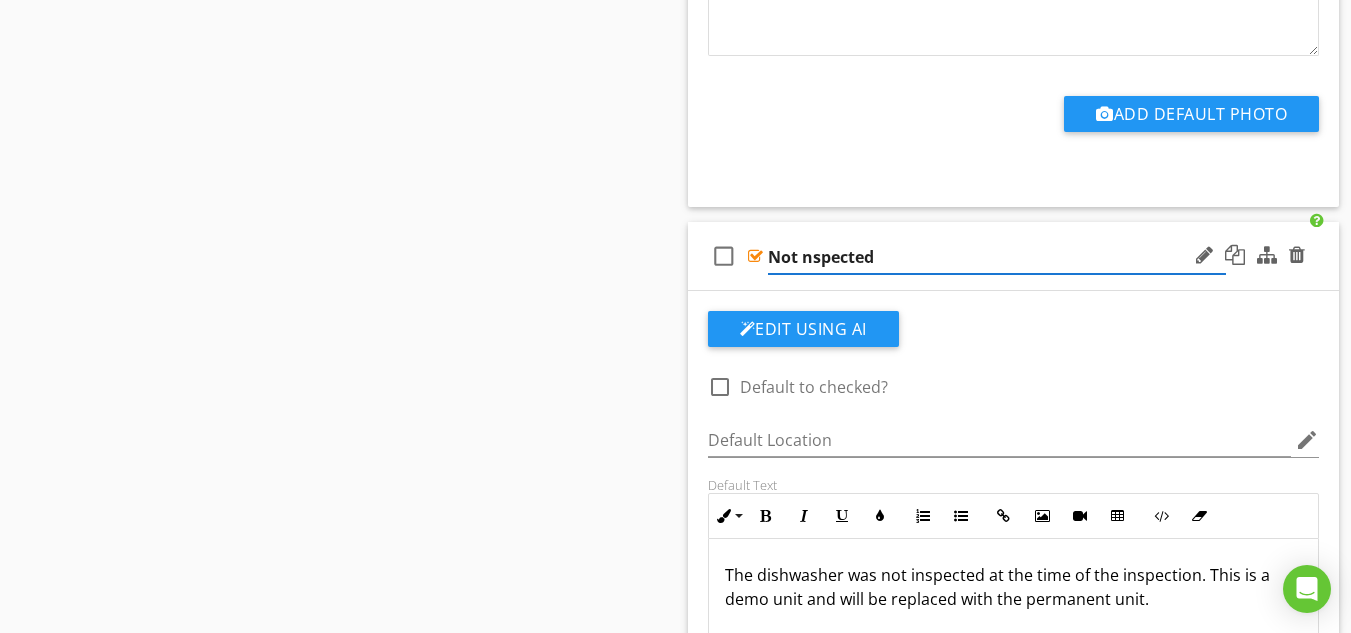 type on "Not Inspected" 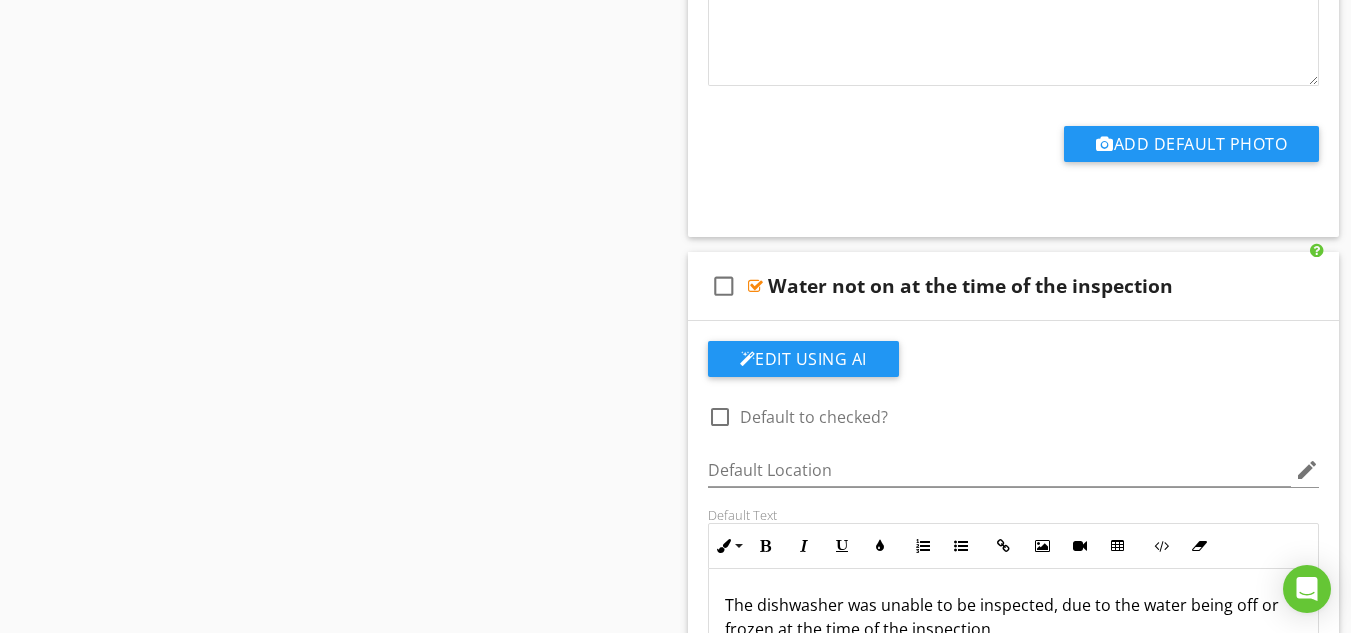 scroll, scrollTop: 7522, scrollLeft: 0, axis: vertical 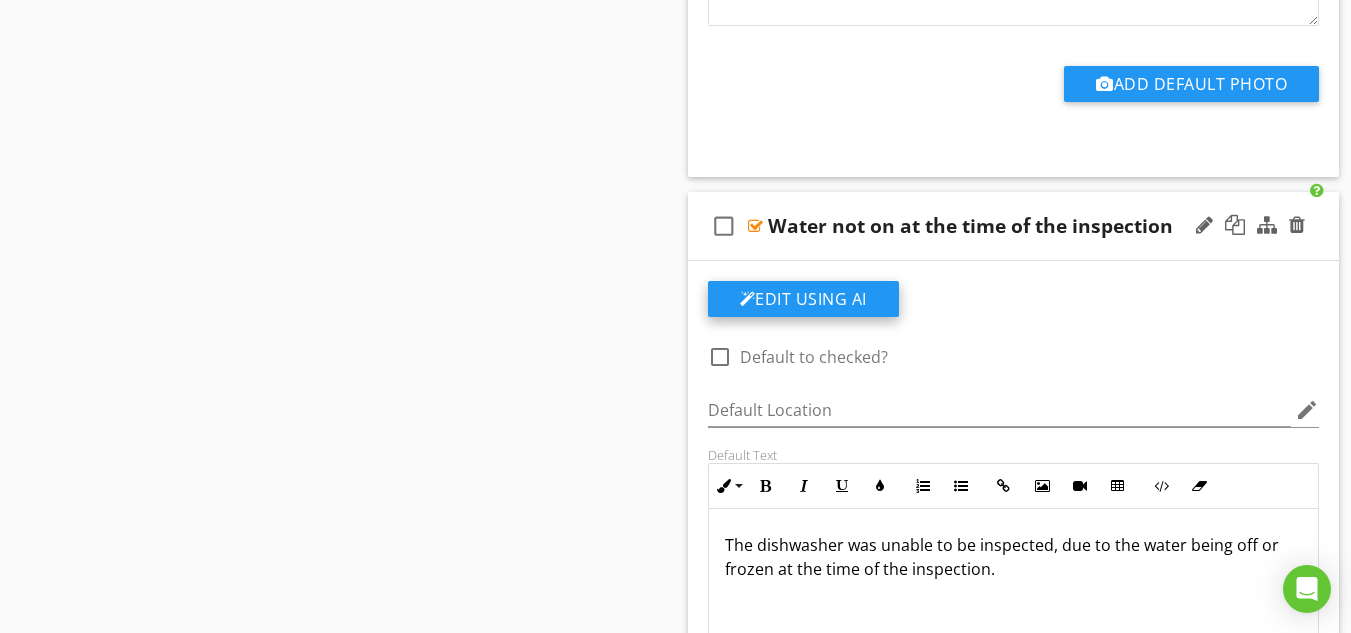 click on "Edit Using AI" at bounding box center (803, -2433) 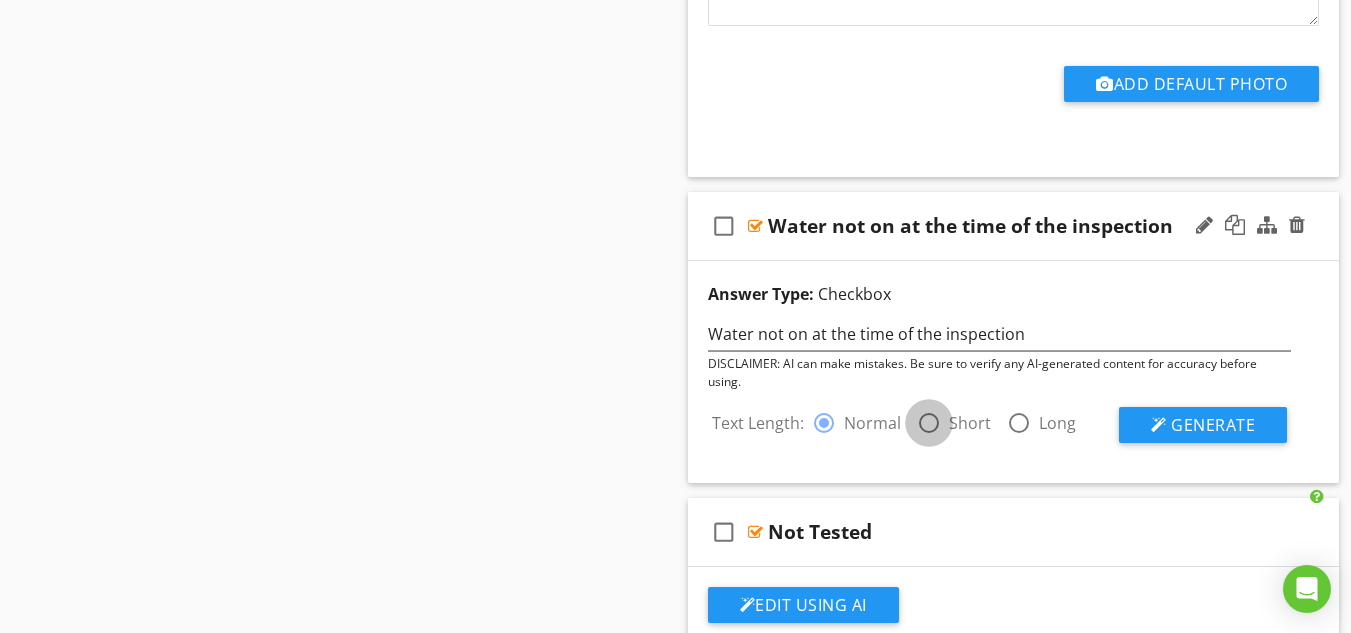 click at bounding box center [929, 423] 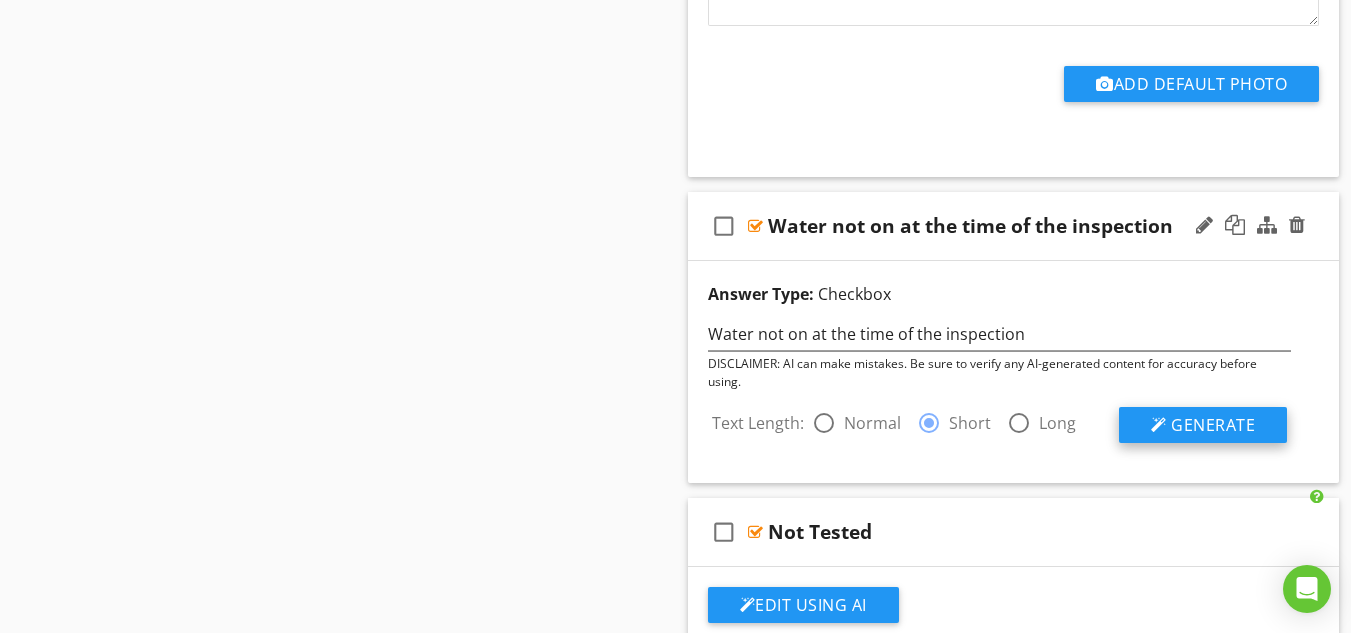 click on "Generate" at bounding box center (1213, 425) 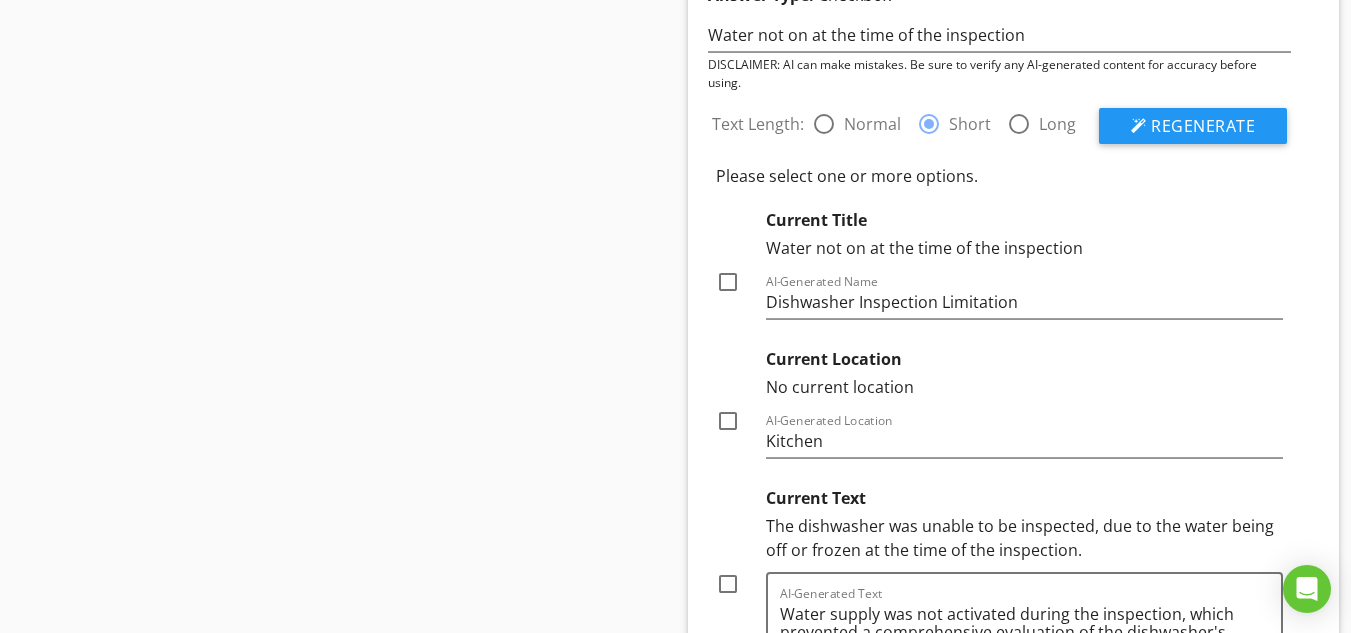 scroll, scrollTop: 7881, scrollLeft: 0, axis: vertical 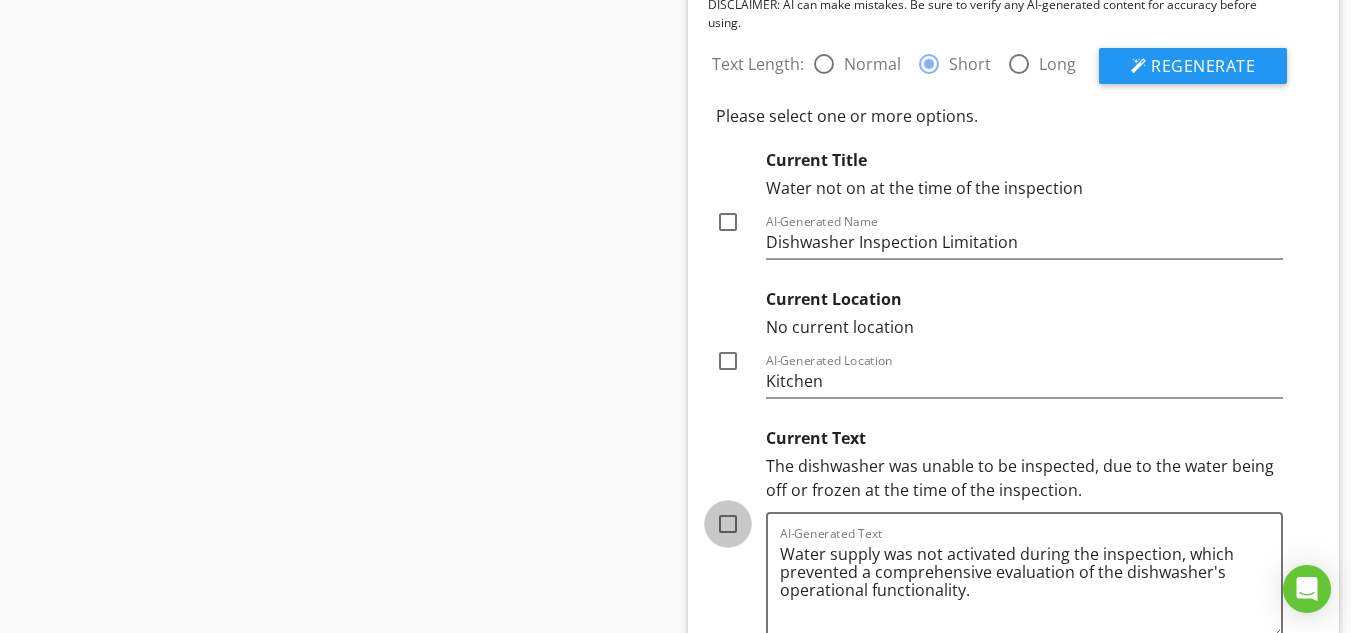 click at bounding box center (728, 524) 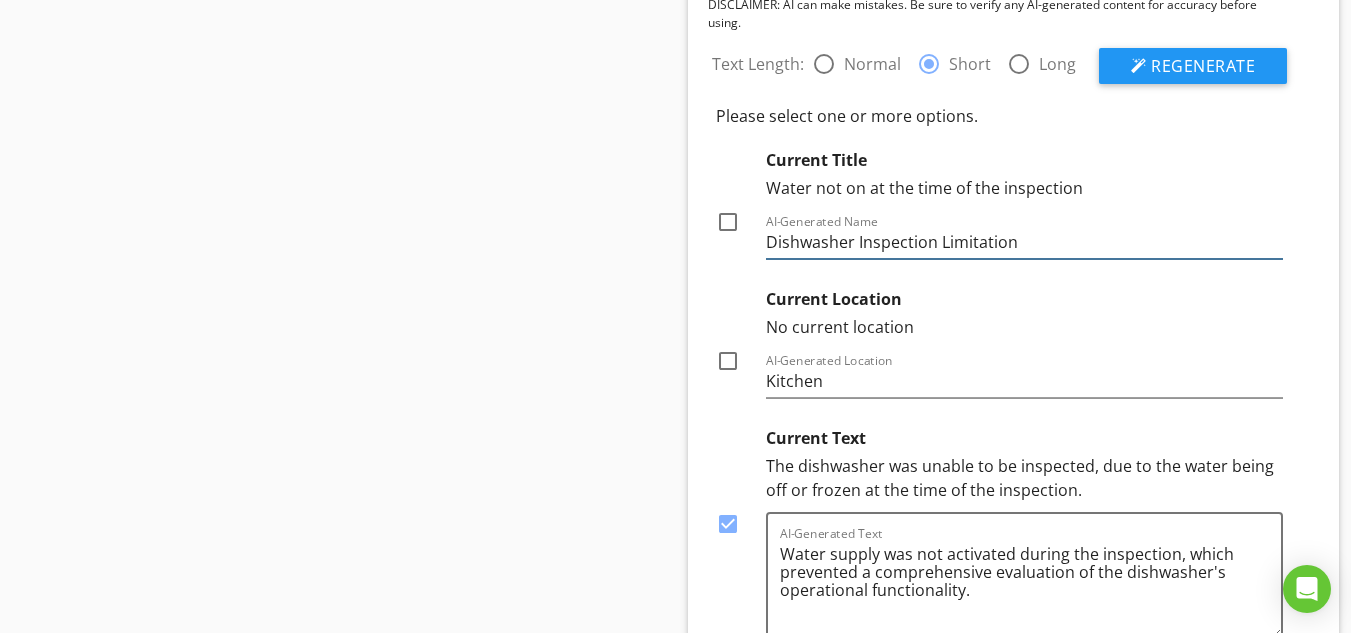 click on "Dishwasher Inspection Limitation" at bounding box center (1025, 242) 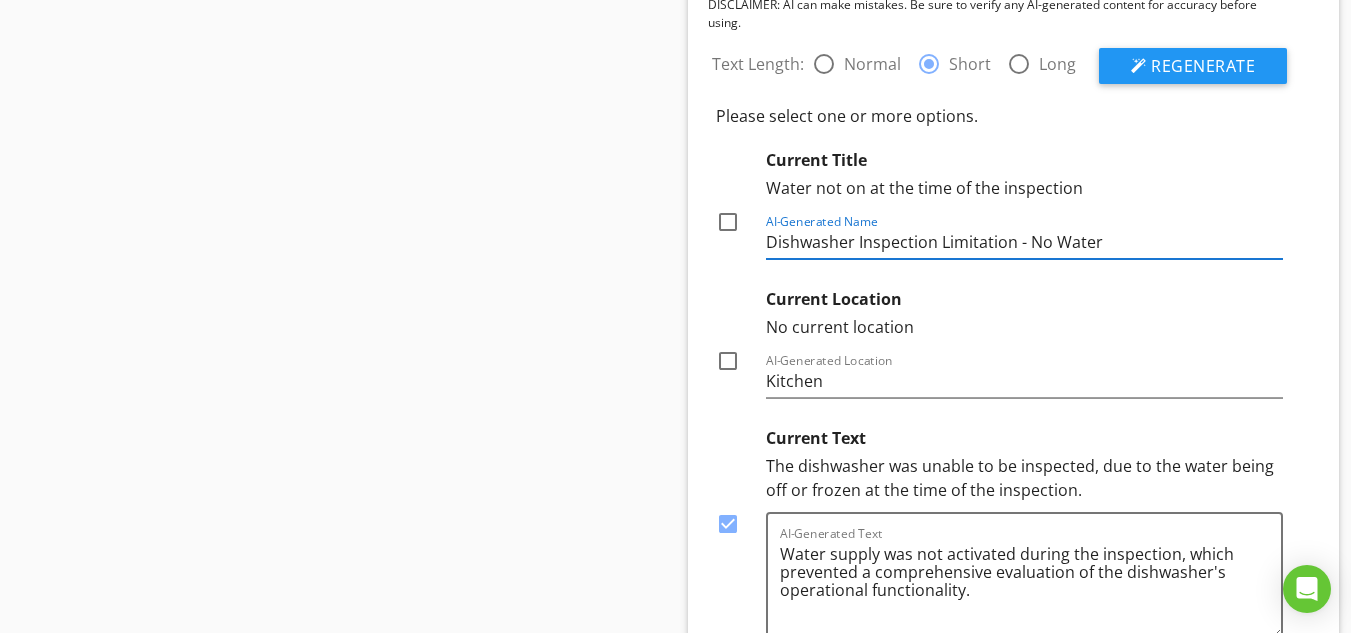 type on "Dishwasher Inspection Limitation - No Water" 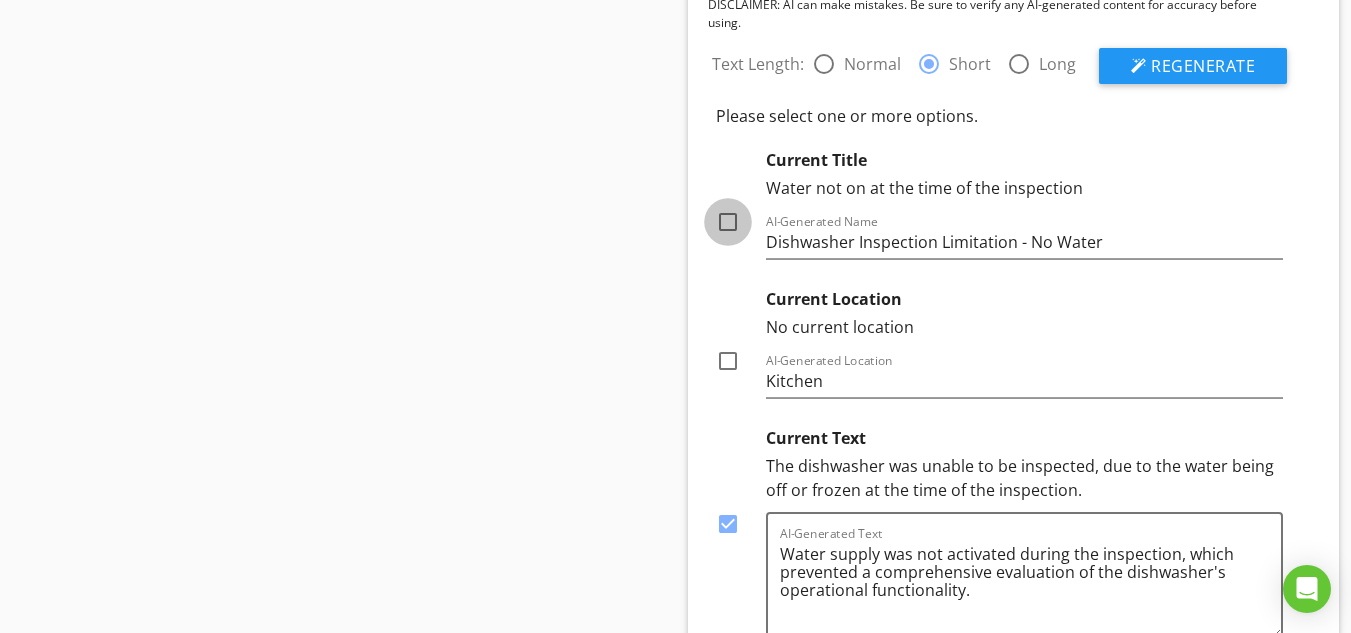 click at bounding box center [728, 222] 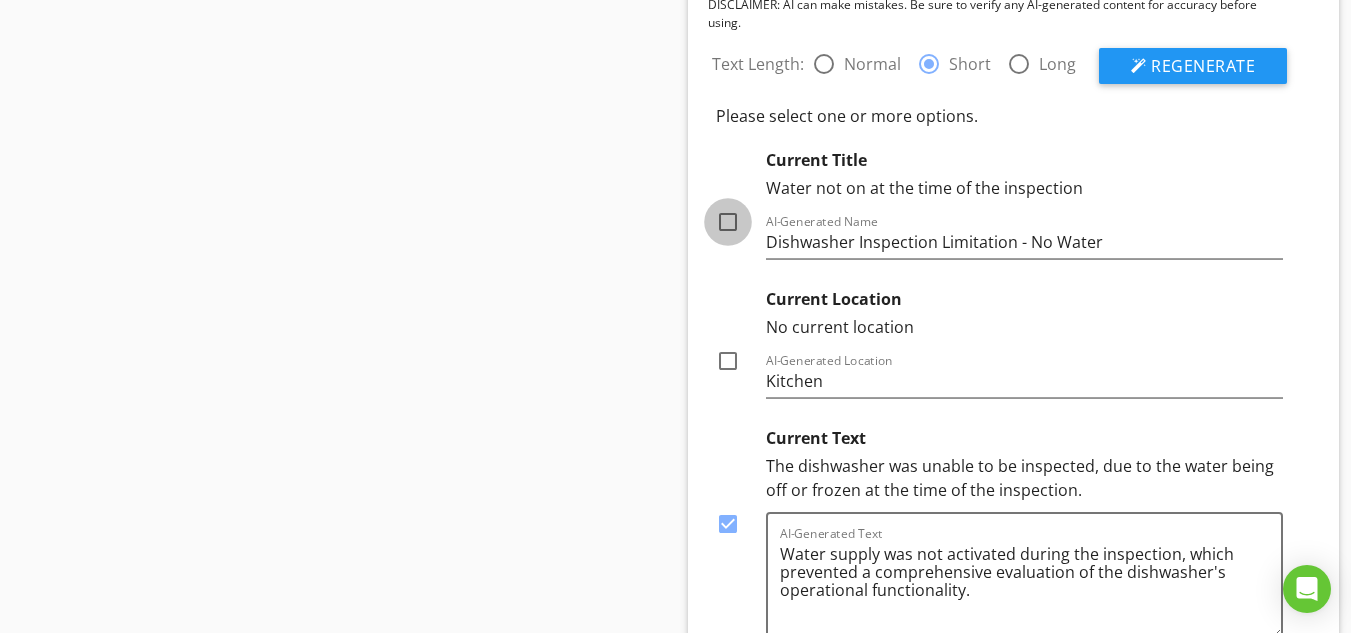 checkbox on "true" 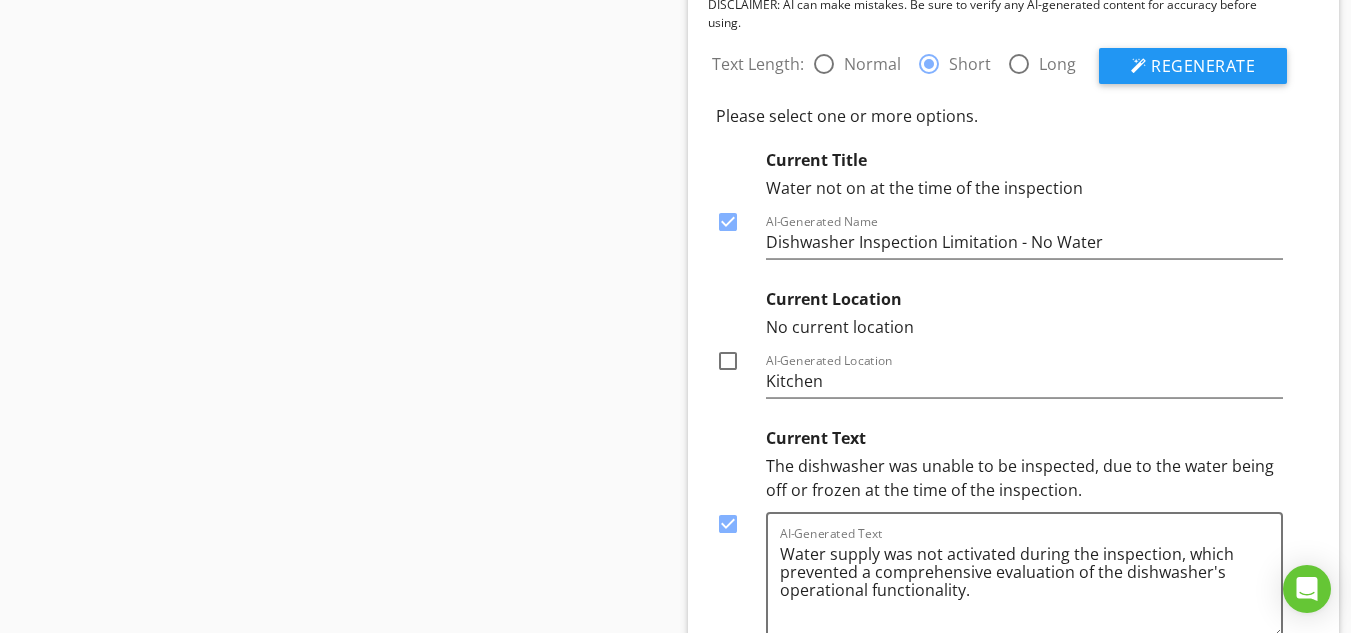 click on "Use Selected" at bounding box center (1201, 697) 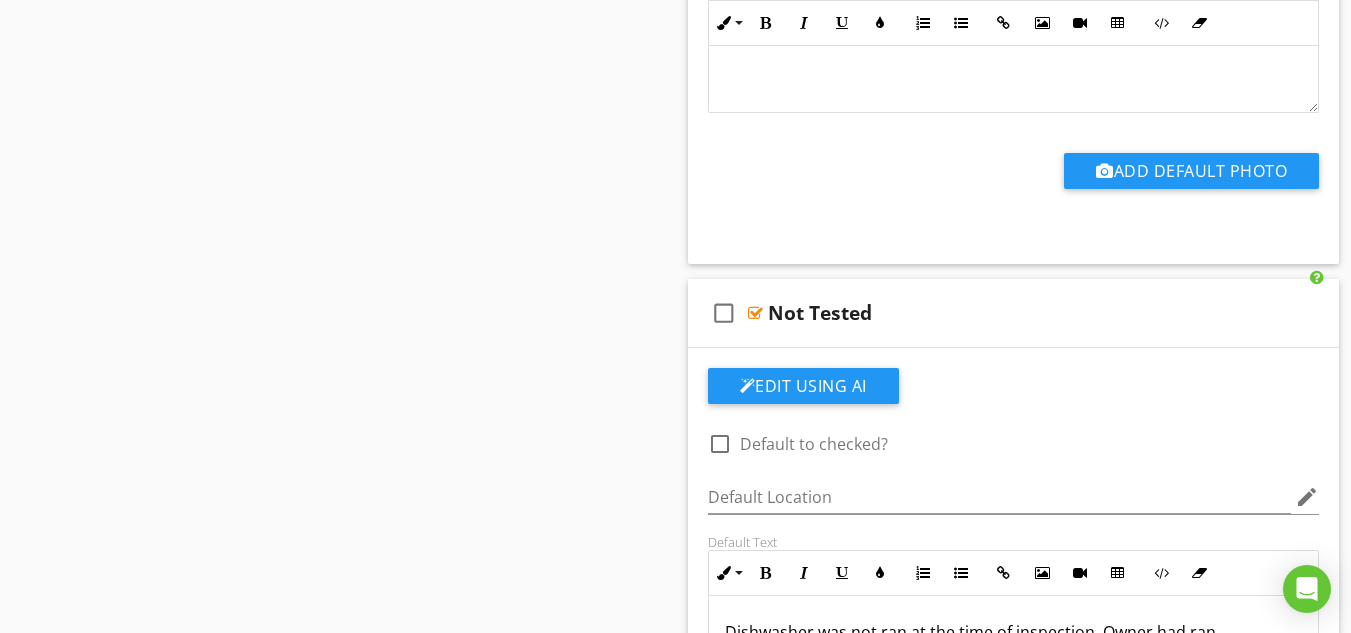 scroll, scrollTop: 8177, scrollLeft: 0, axis: vertical 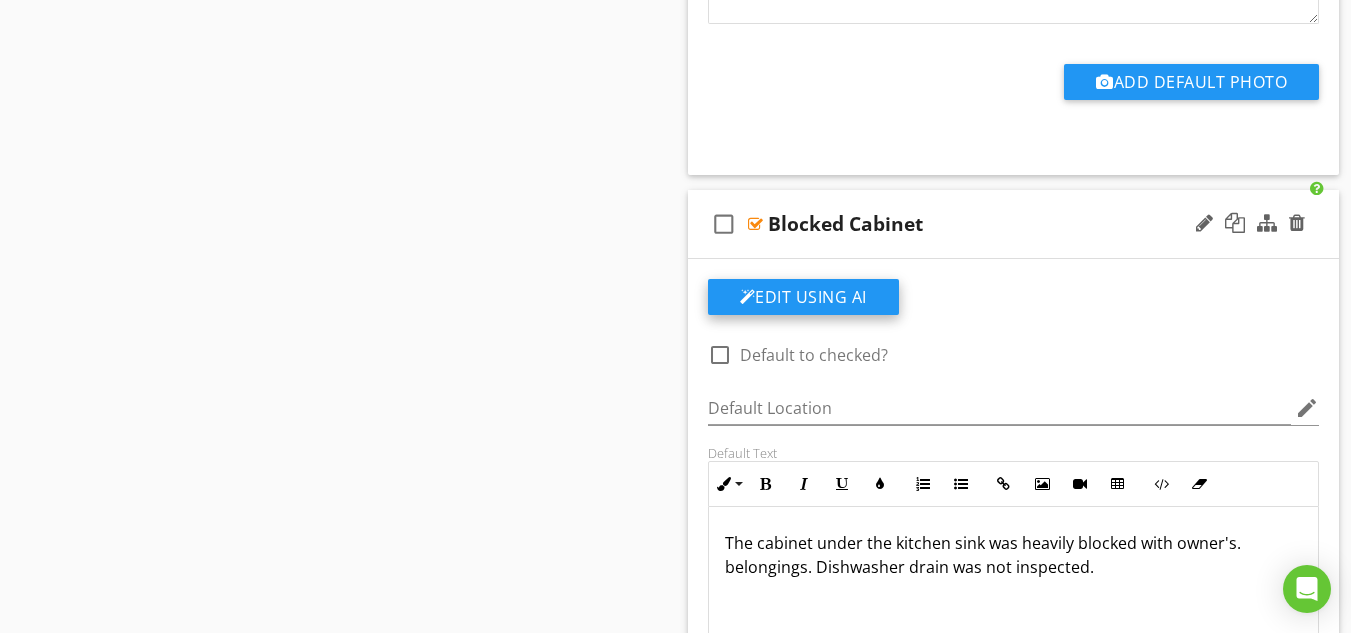 click at bounding box center [748, -3801] 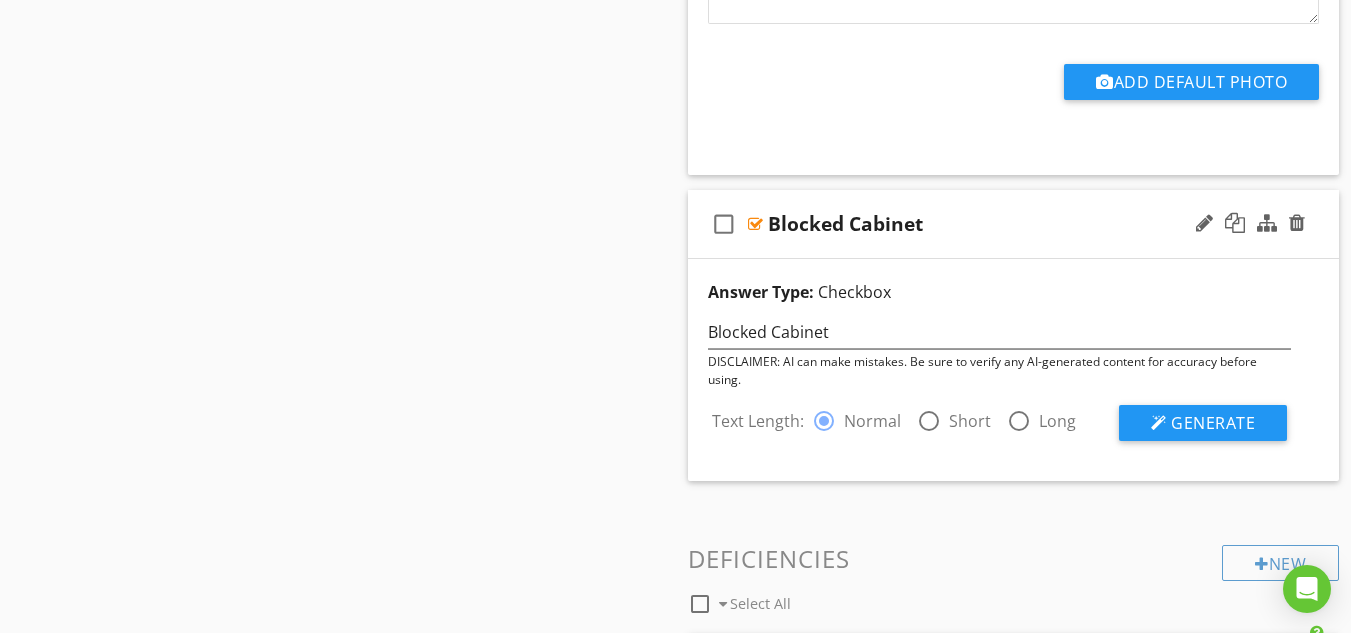 click at bounding box center (929, 421) 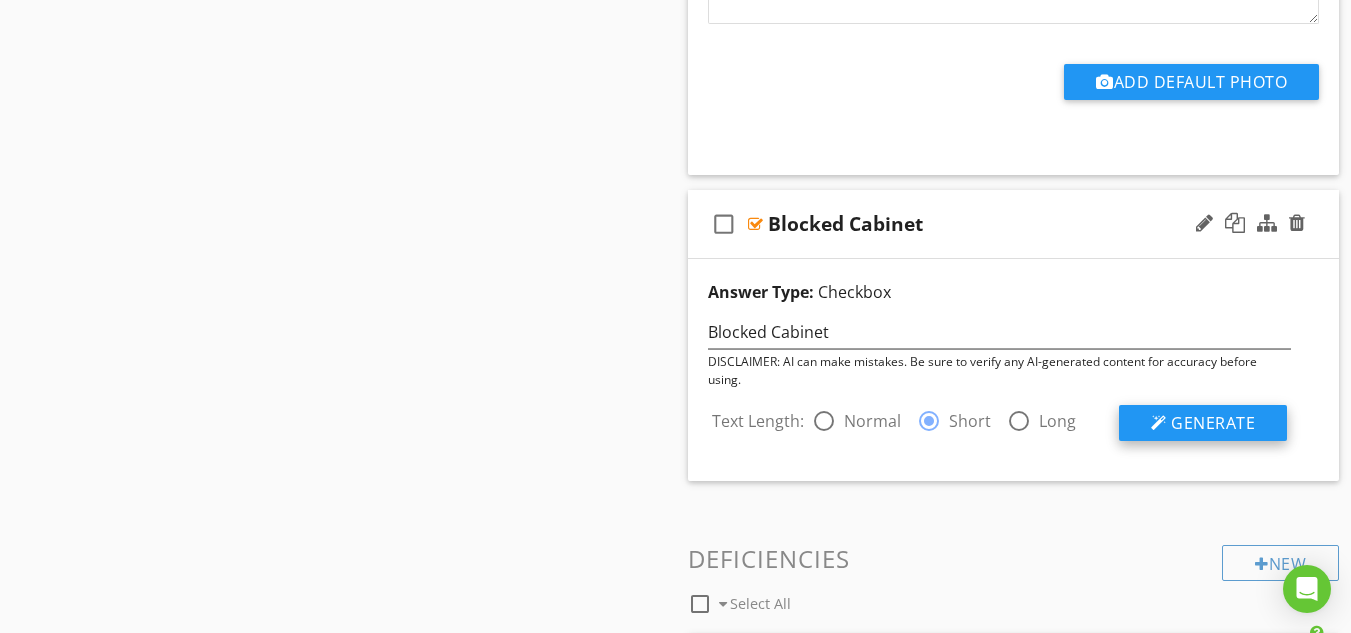 click at bounding box center (1159, 423) 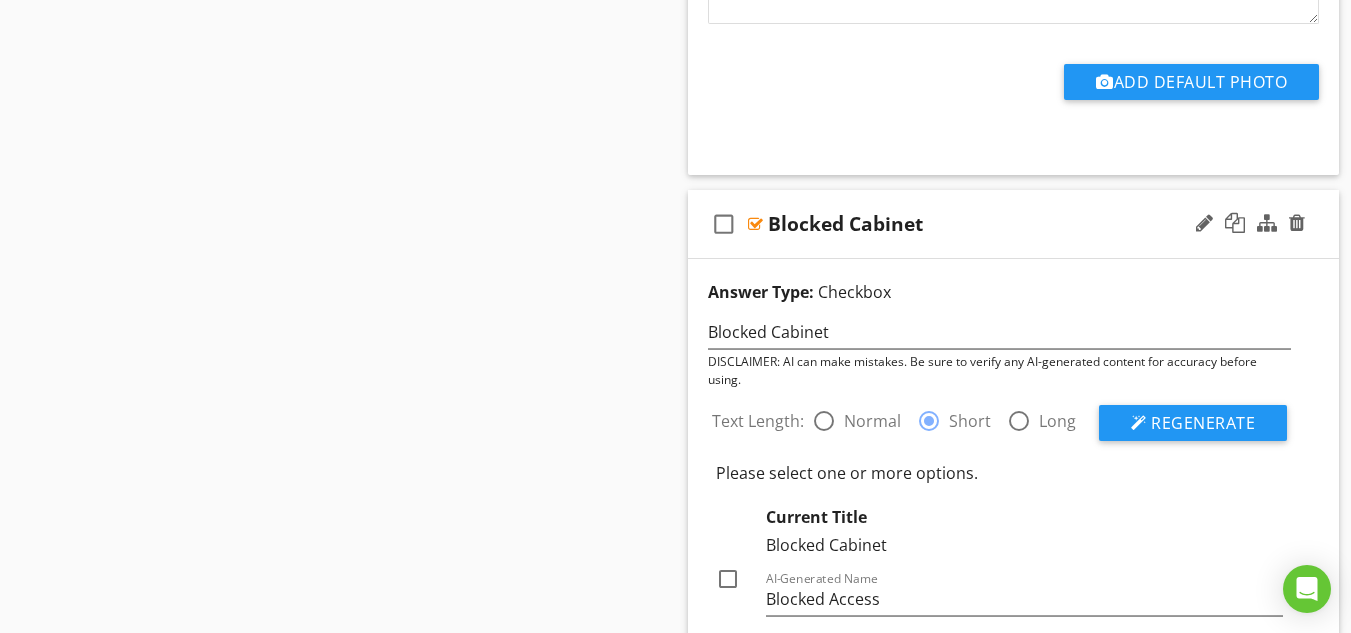 scroll, scrollTop: 8337, scrollLeft: 0, axis: vertical 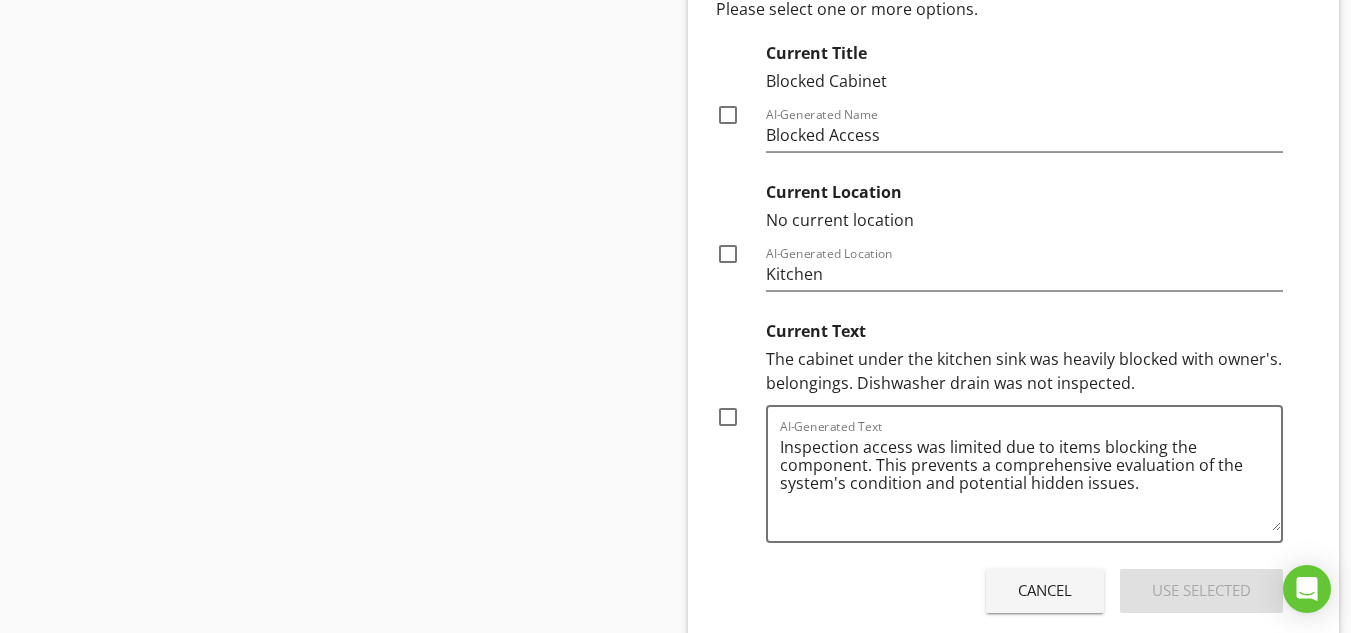 click at bounding box center (728, 417) 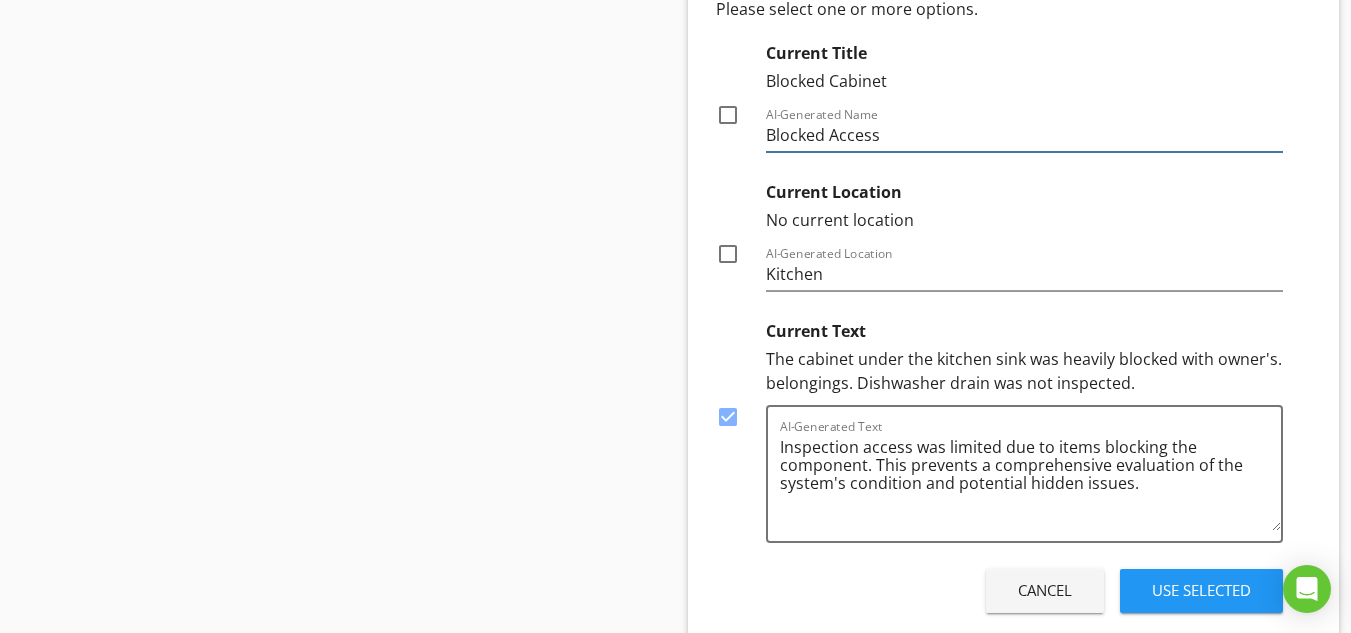 click on "Blocked Access" at bounding box center [1025, 135] 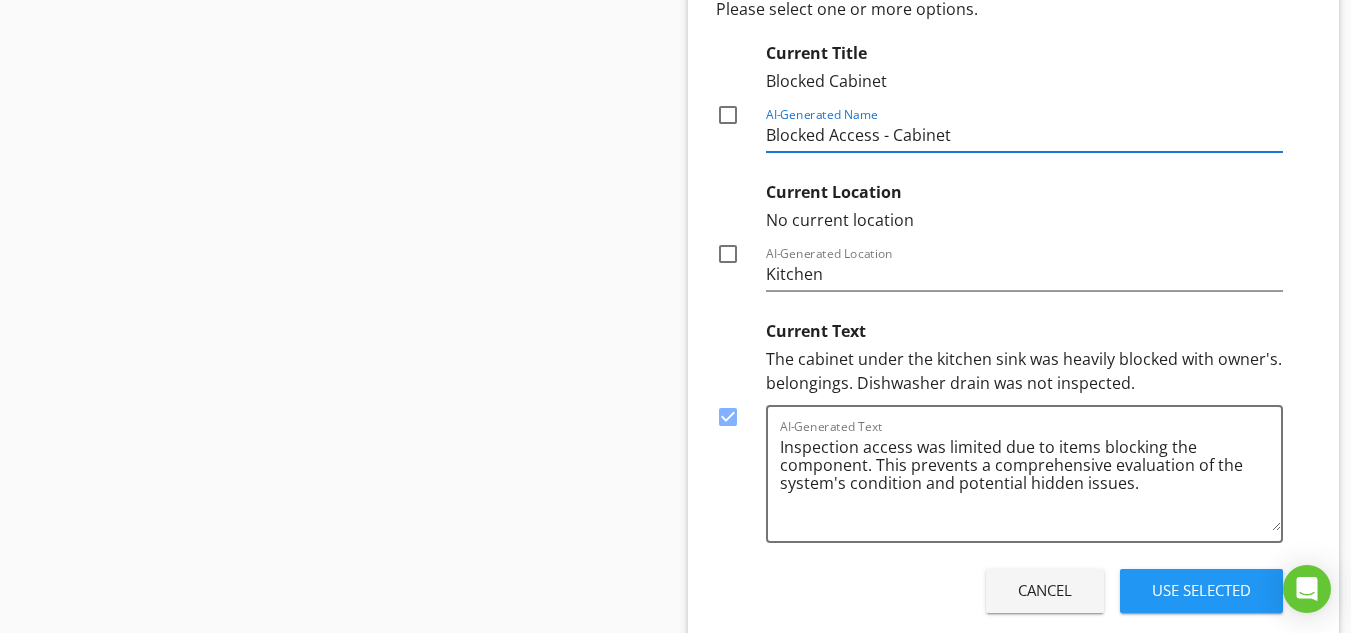 type on "Blocked Access - Cabinet" 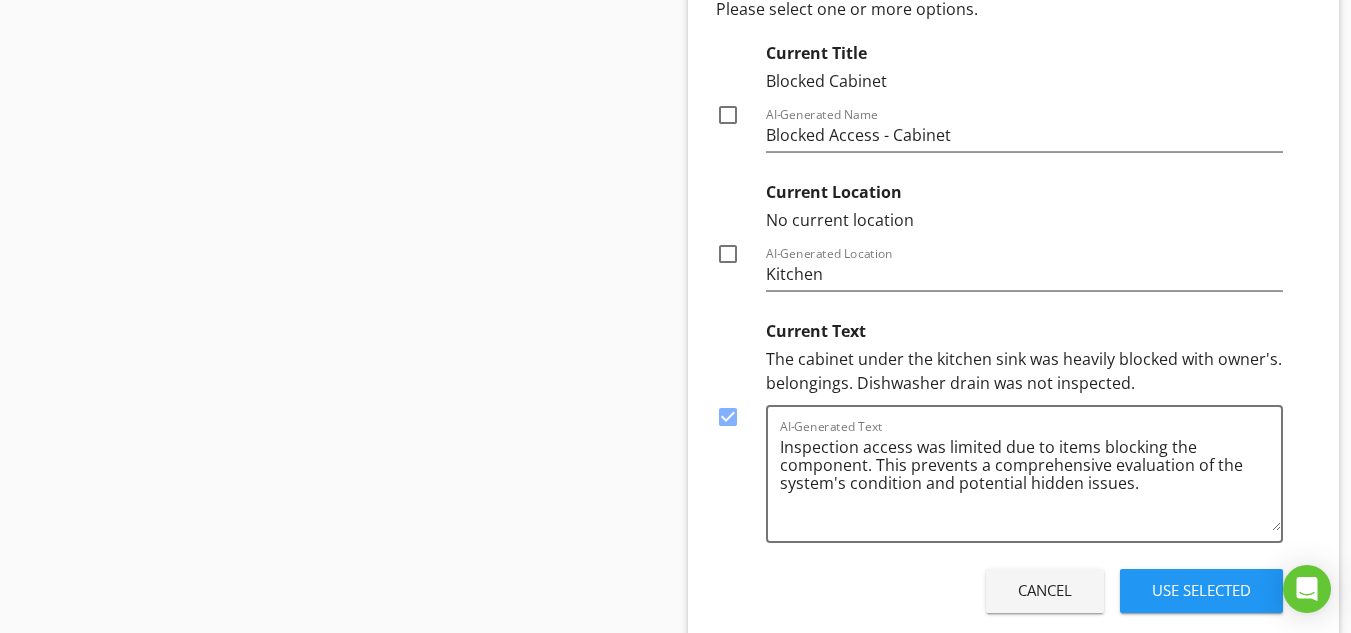 click at bounding box center [728, 115] 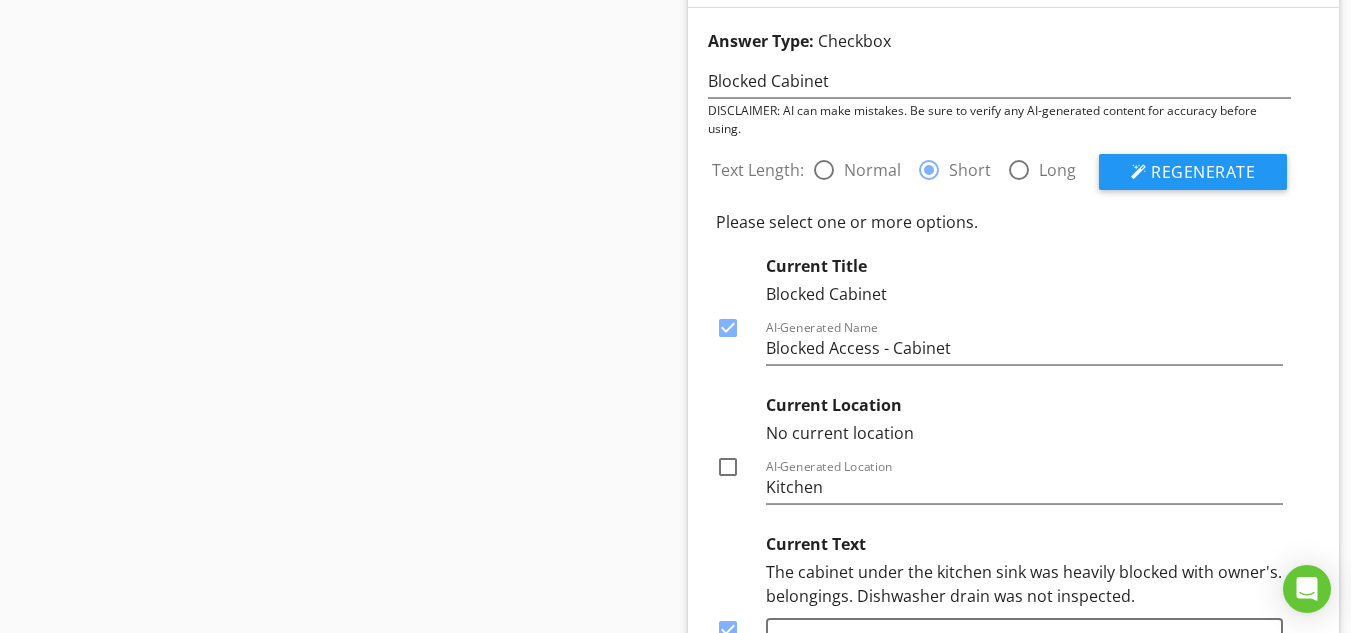 scroll, scrollTop: 9074, scrollLeft: 0, axis: vertical 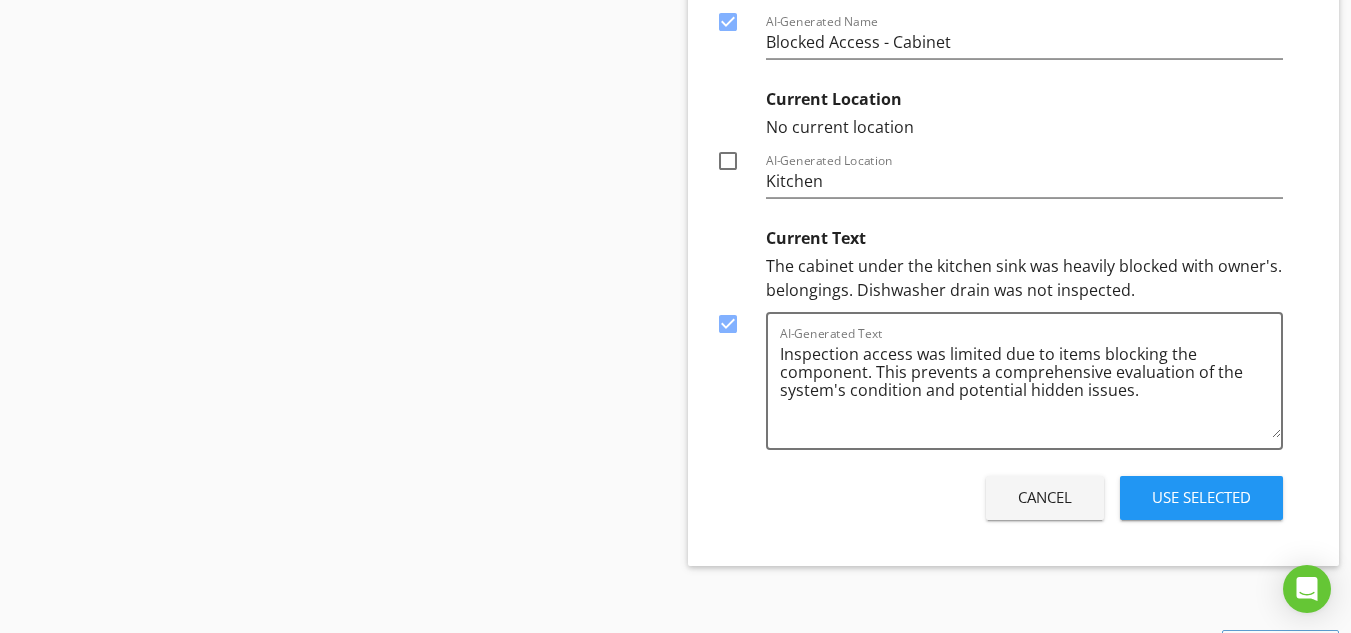 click on "Use Selected" at bounding box center (1201, 497) 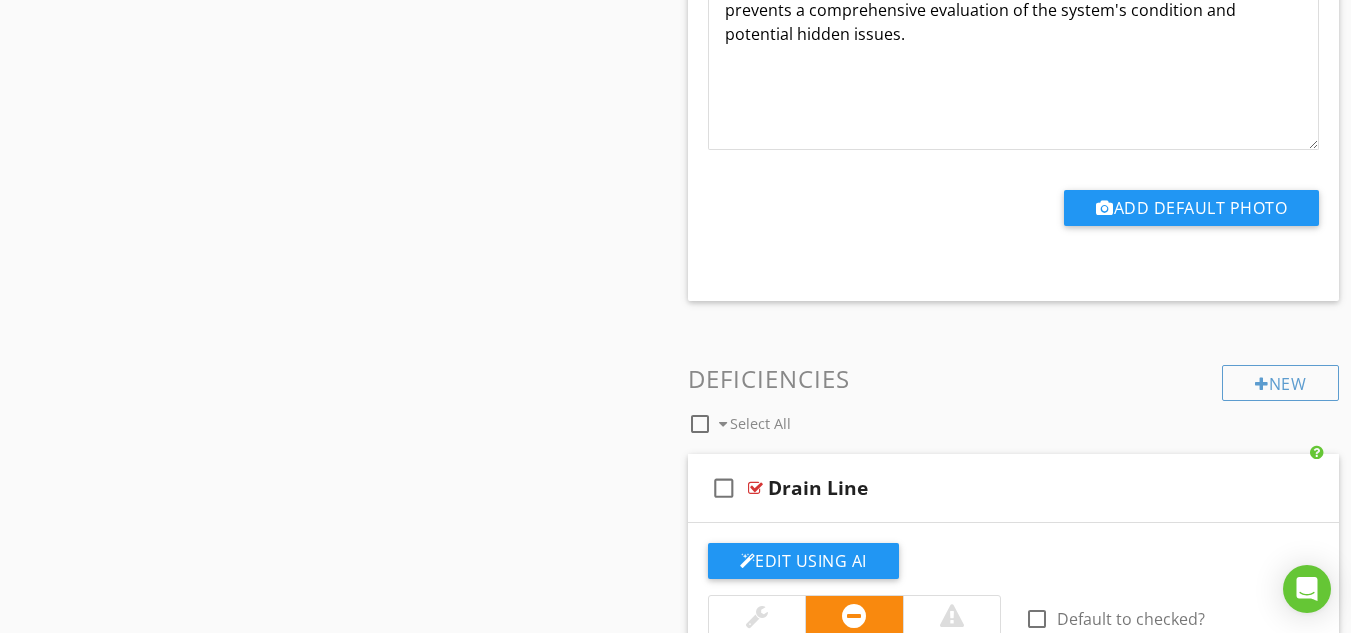 scroll, scrollTop: 9620, scrollLeft: 0, axis: vertical 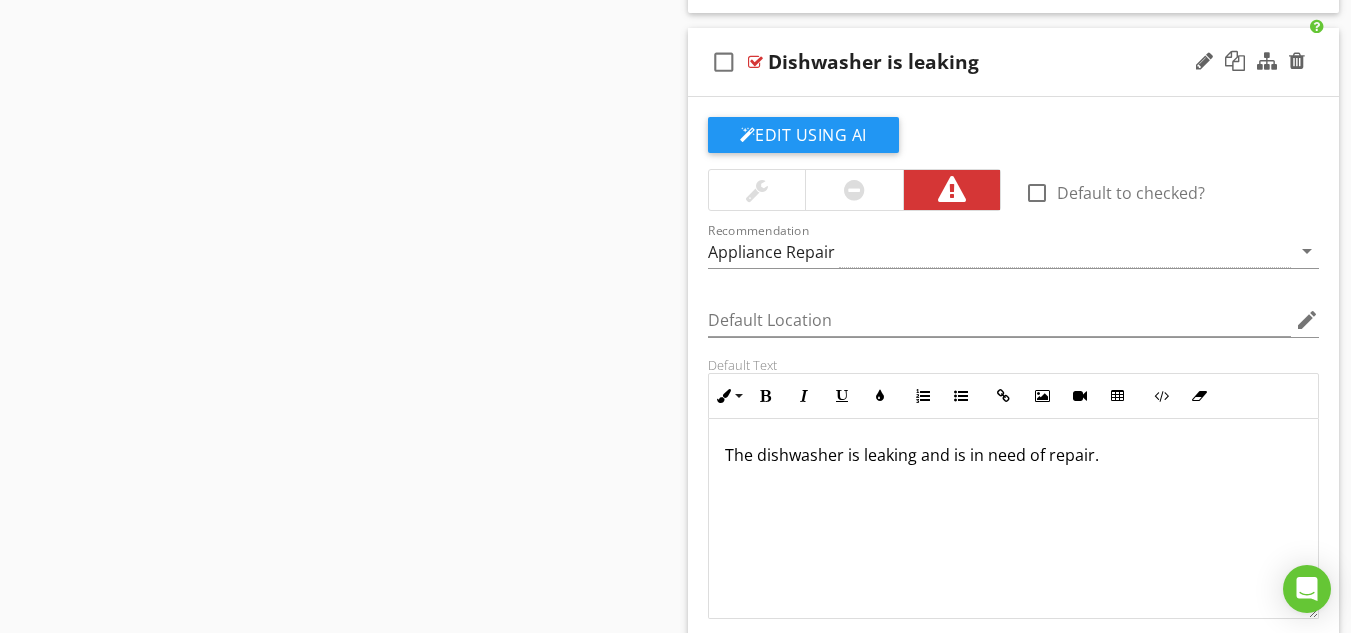 click at bounding box center (854, 190) 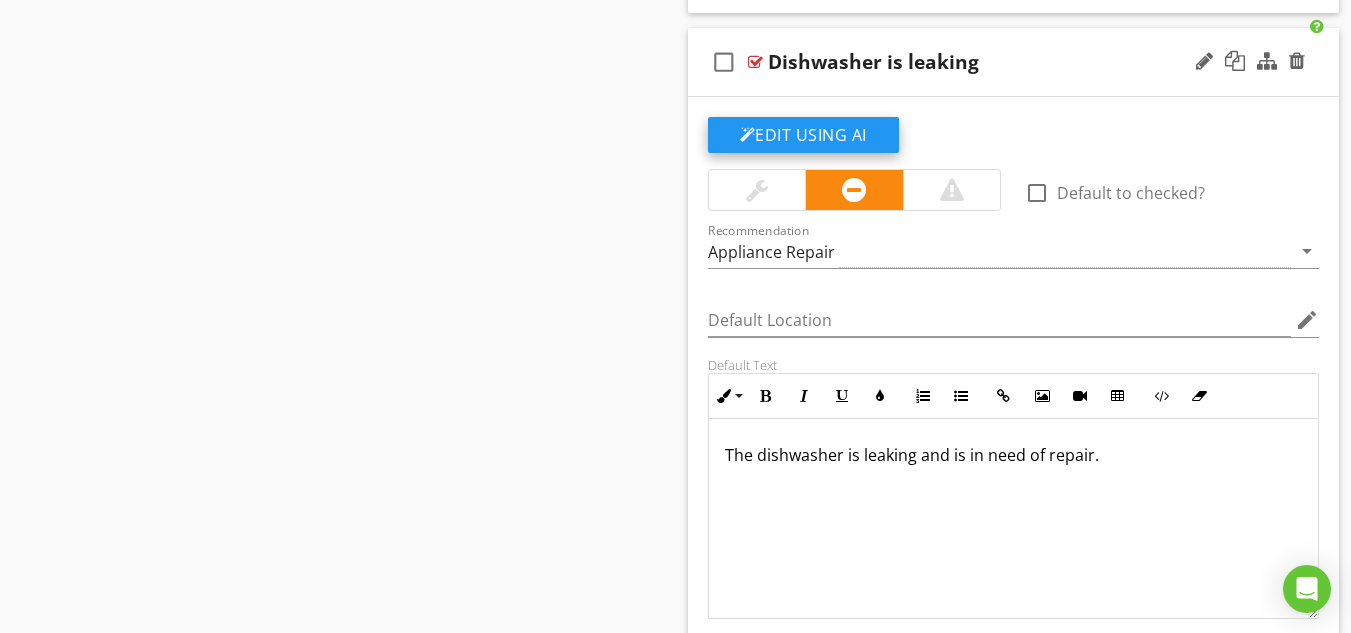 click on "Edit Using AI" at bounding box center (803, -622) 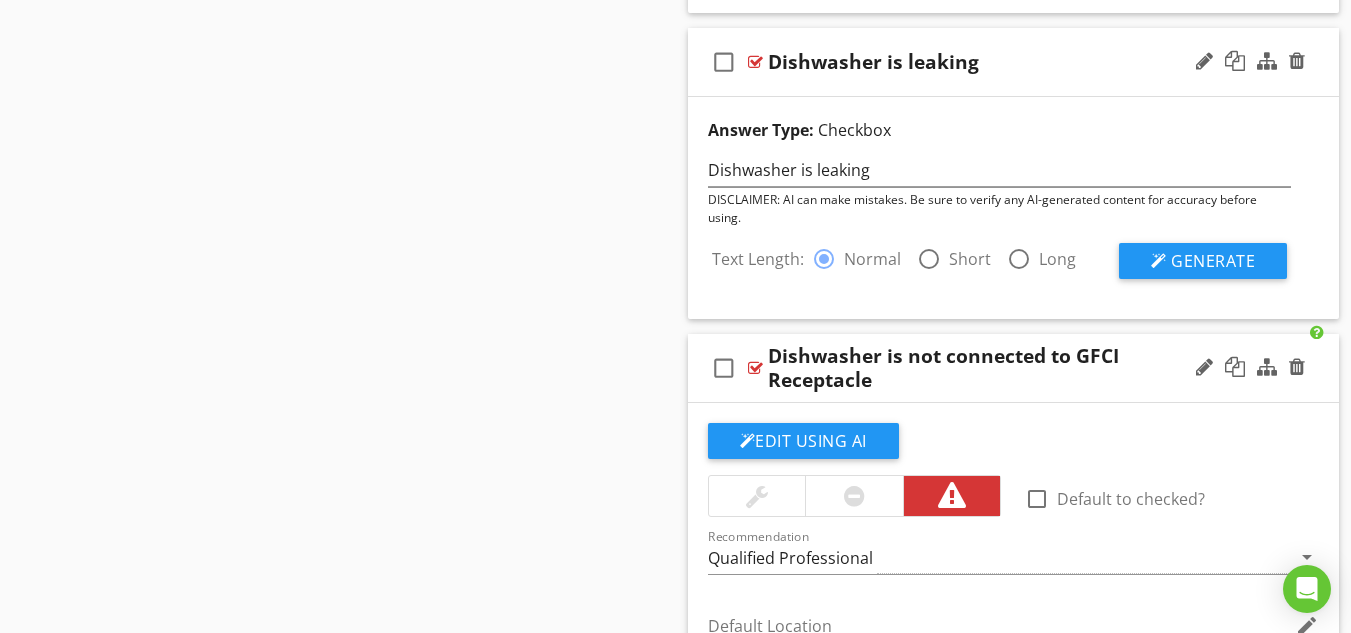 click at bounding box center (854, 496) 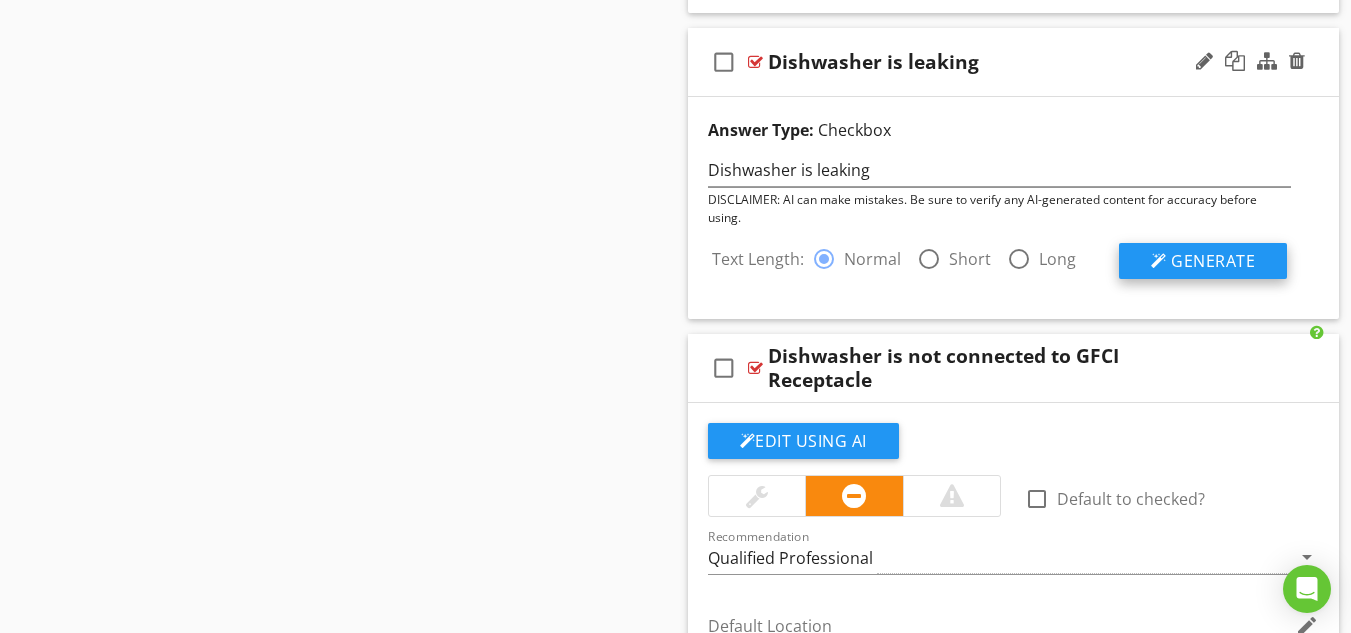 click on "Generate" at bounding box center [1203, 261] 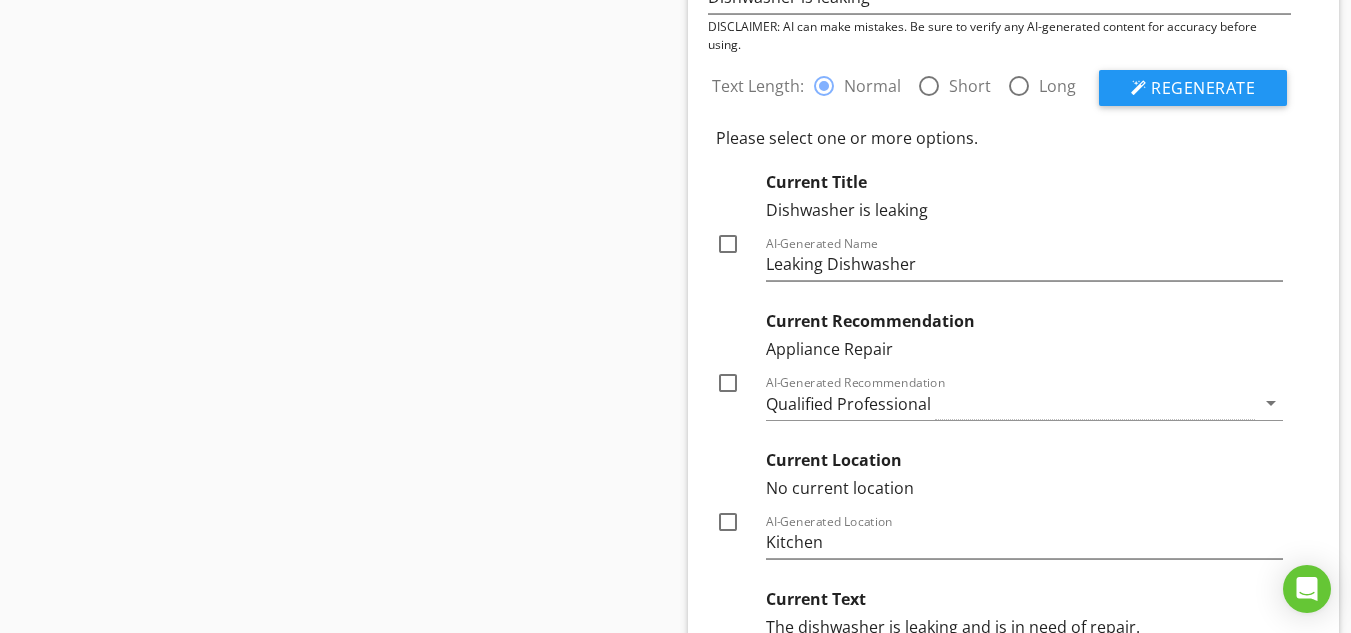 scroll, scrollTop: 10883, scrollLeft: 0, axis: vertical 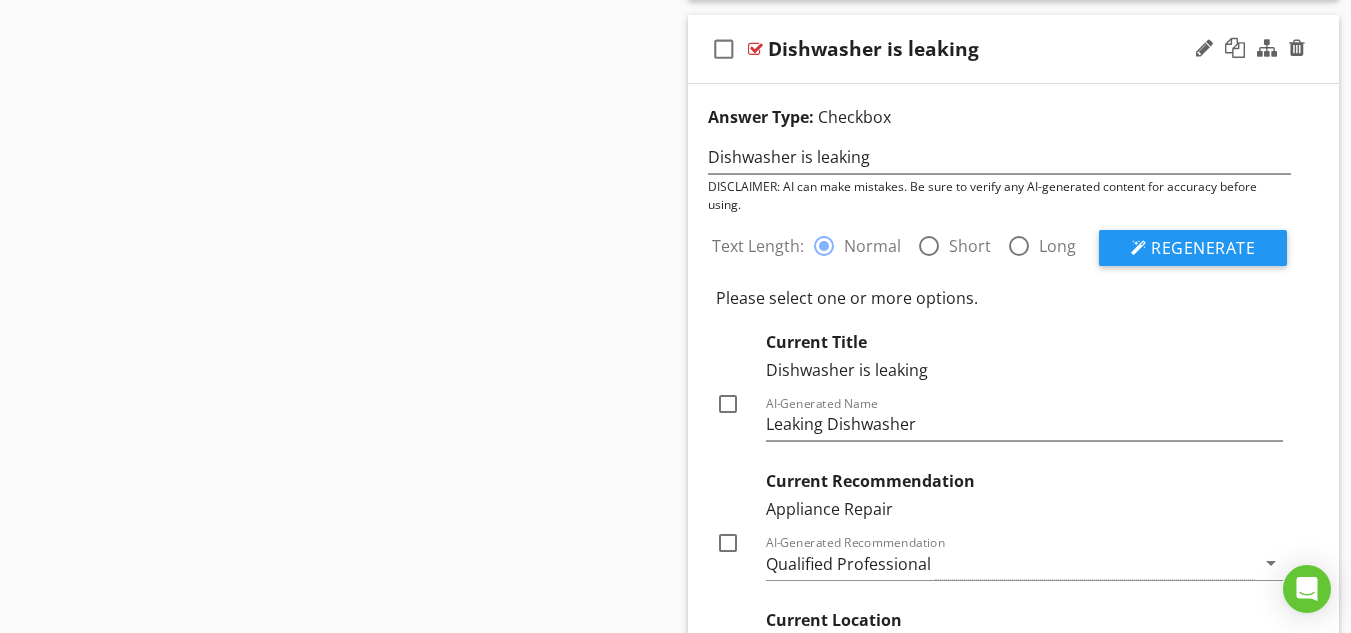 click at bounding box center [929, 246] 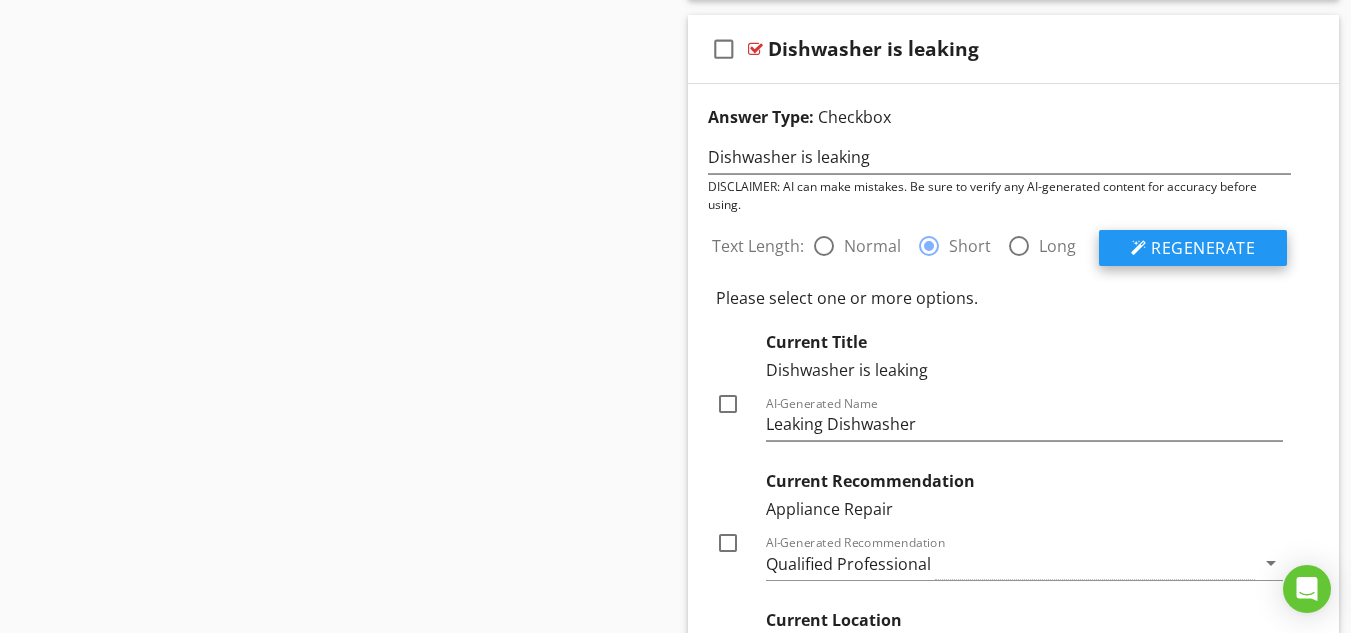click on "Regenerate" at bounding box center (1203, 248) 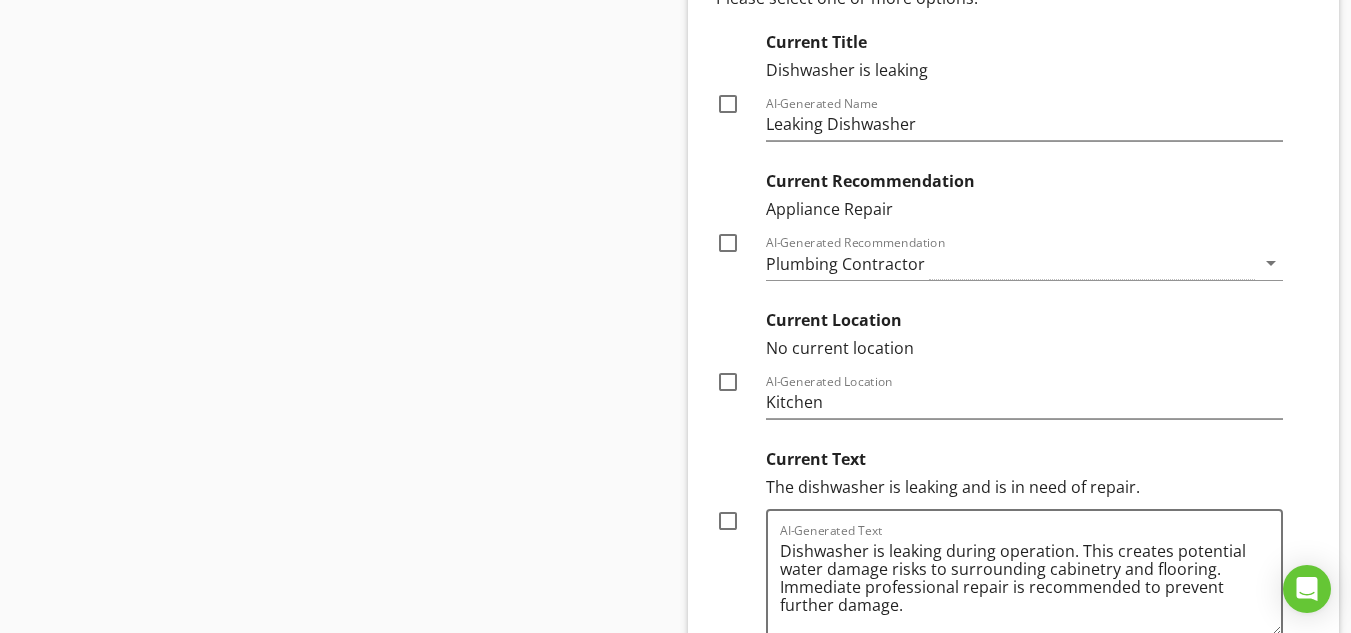 scroll, scrollTop: 11002, scrollLeft: 0, axis: vertical 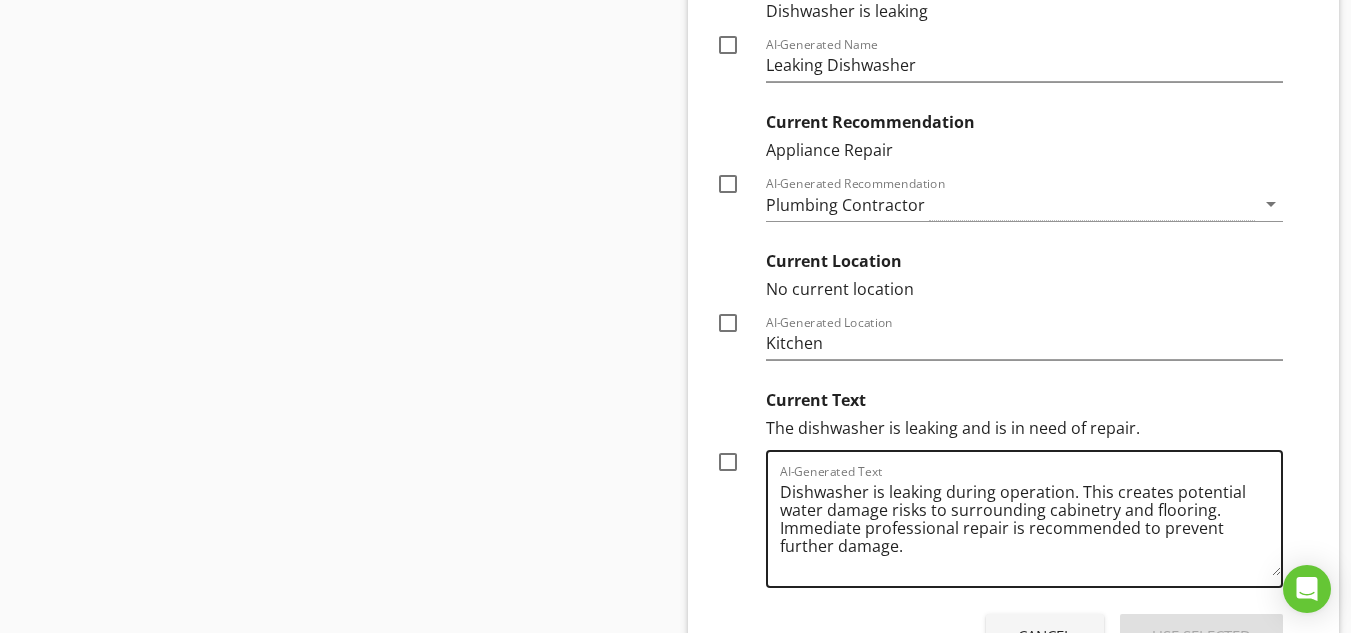 click on "Dishwasher is leaking during operation. This creates potential water damage risks to surrounding cabinetry and flooring. Immediate professional repair is recommended to prevent further damage." at bounding box center (1031, 526) 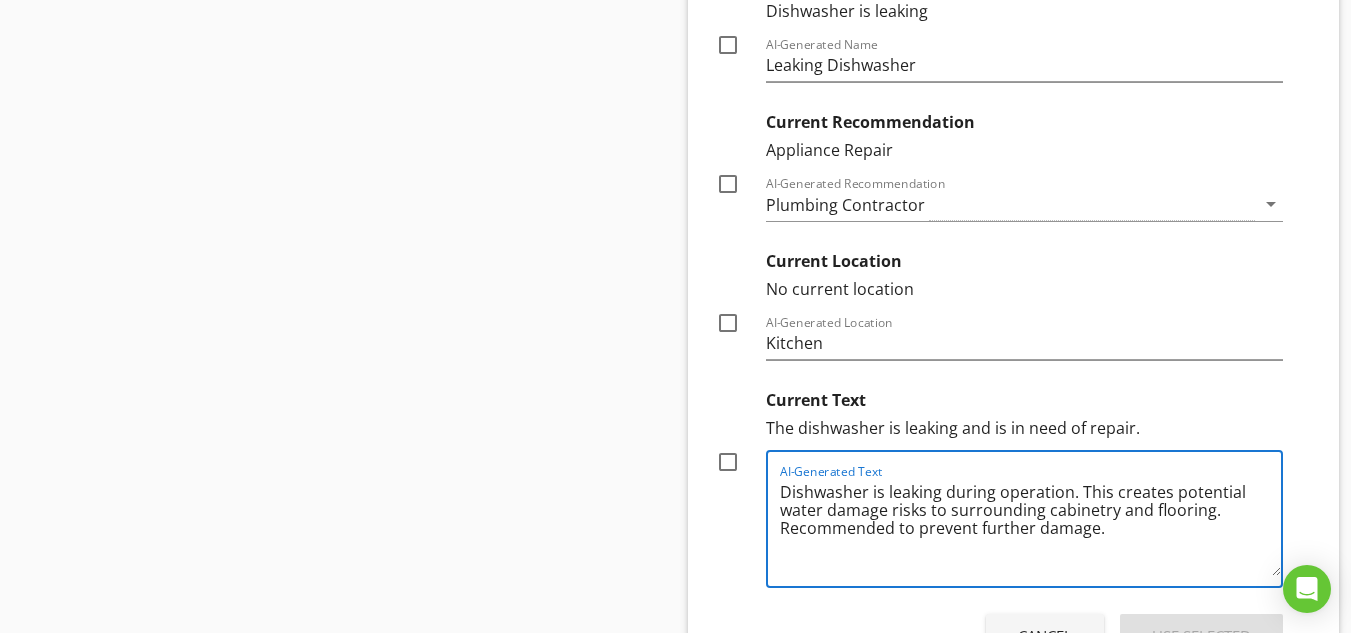 click on "Dishwasher is leaking during operation. This creates potential water damage risks to surrounding cabinetry and flooring. Recommended to prevent further damage." at bounding box center [1031, 526] 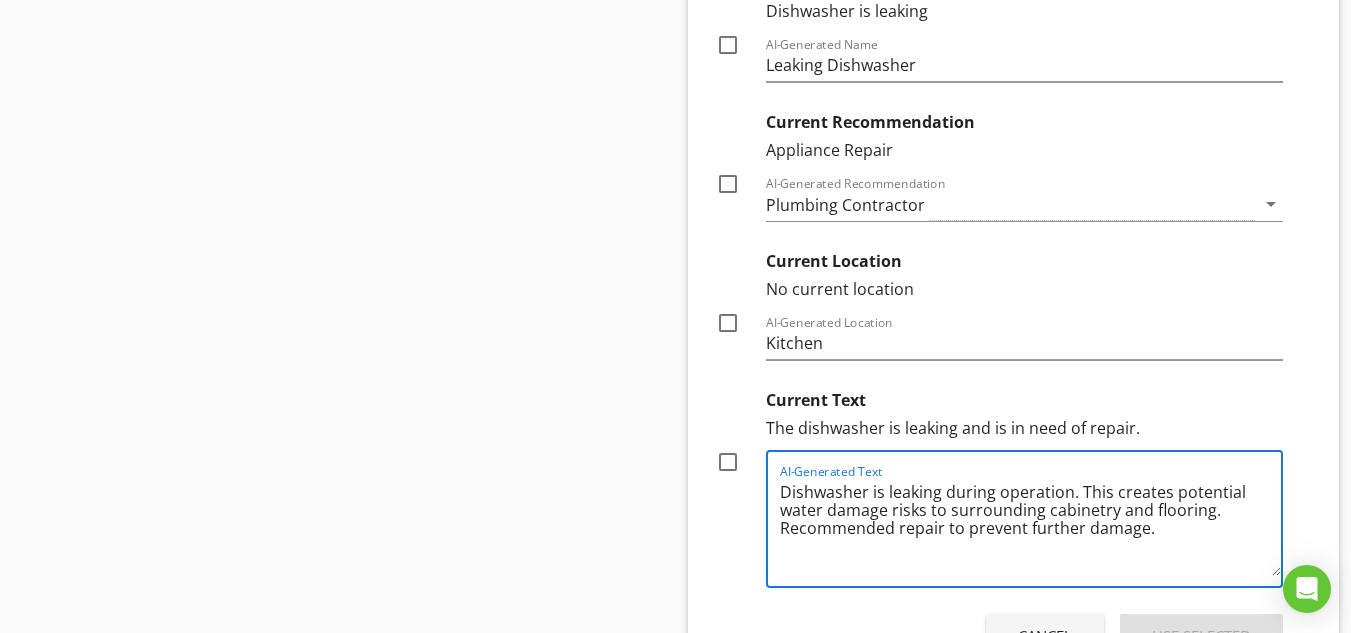 type on "Dishwasher is leaking during operation. This creates potential water damage risks to surrounding cabinetry and flooring. Recommended repair to prevent further damage." 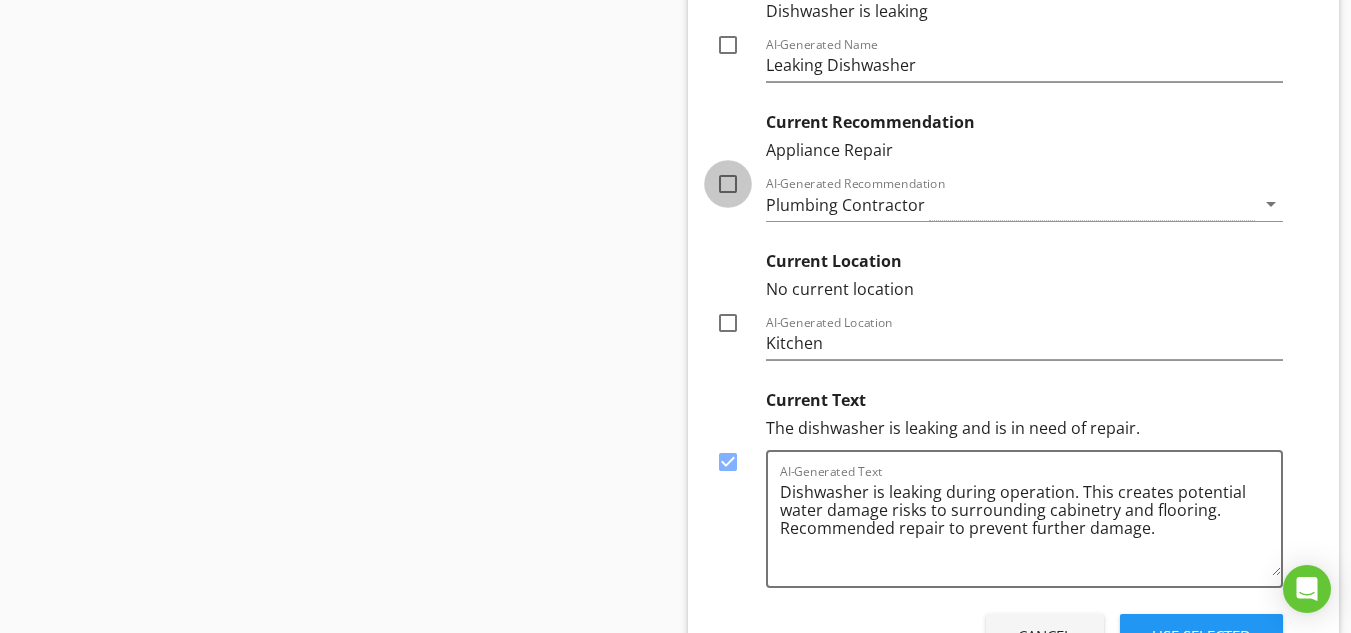 click at bounding box center (728, 184) 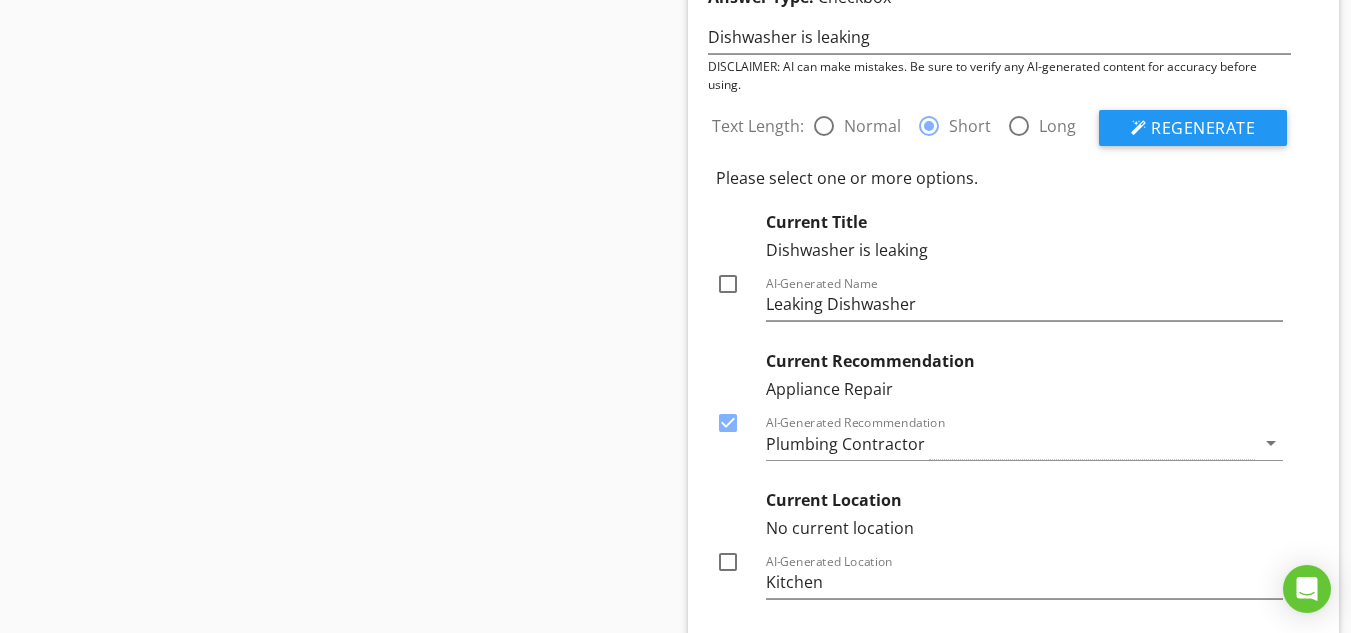scroll, scrollTop: 10643, scrollLeft: 0, axis: vertical 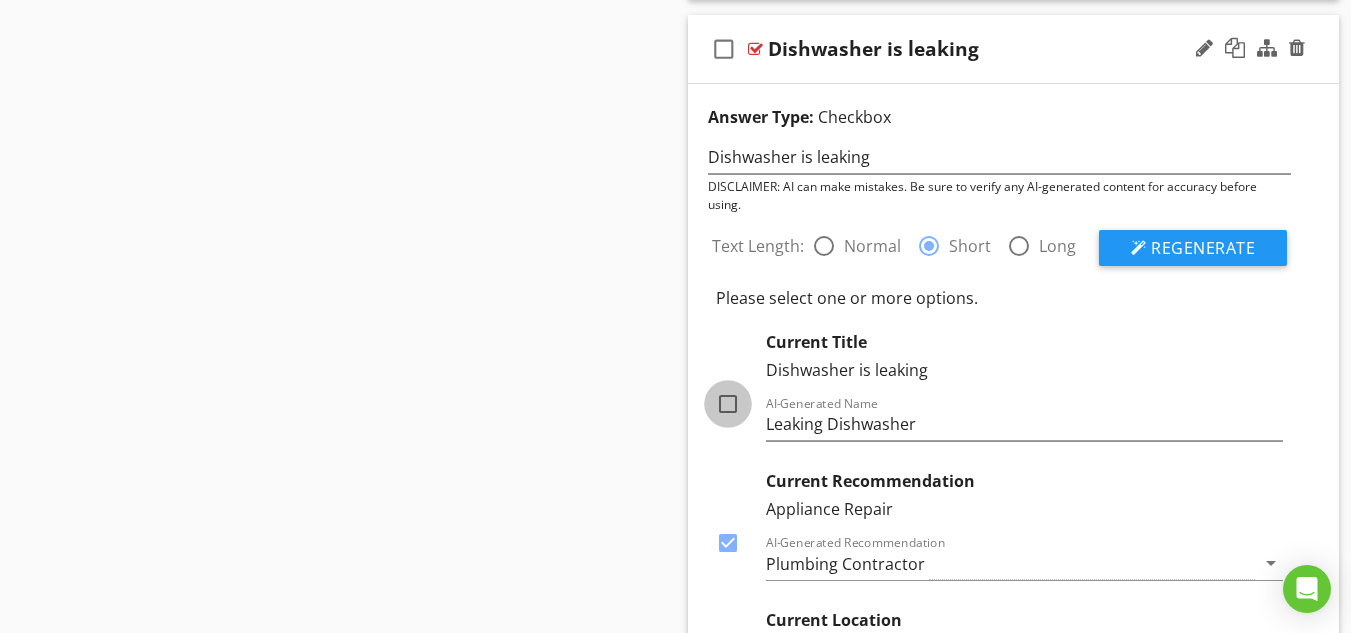 click at bounding box center (728, 404) 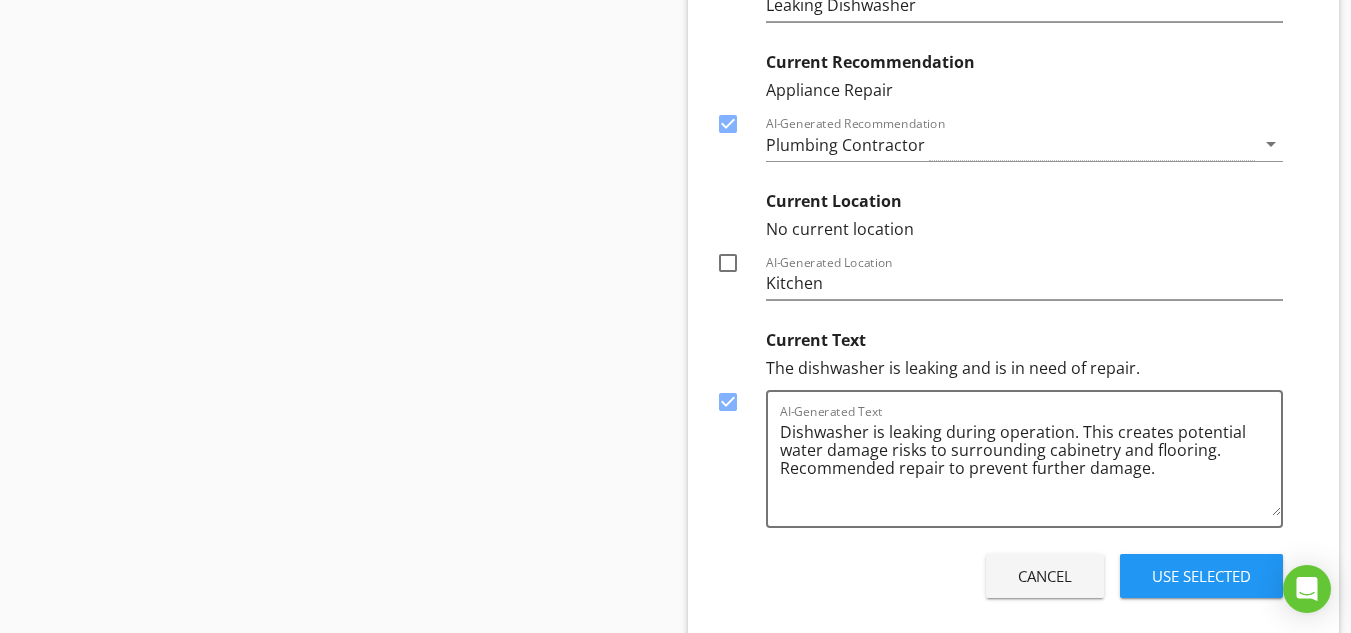 scroll, scrollTop: 11002, scrollLeft: 0, axis: vertical 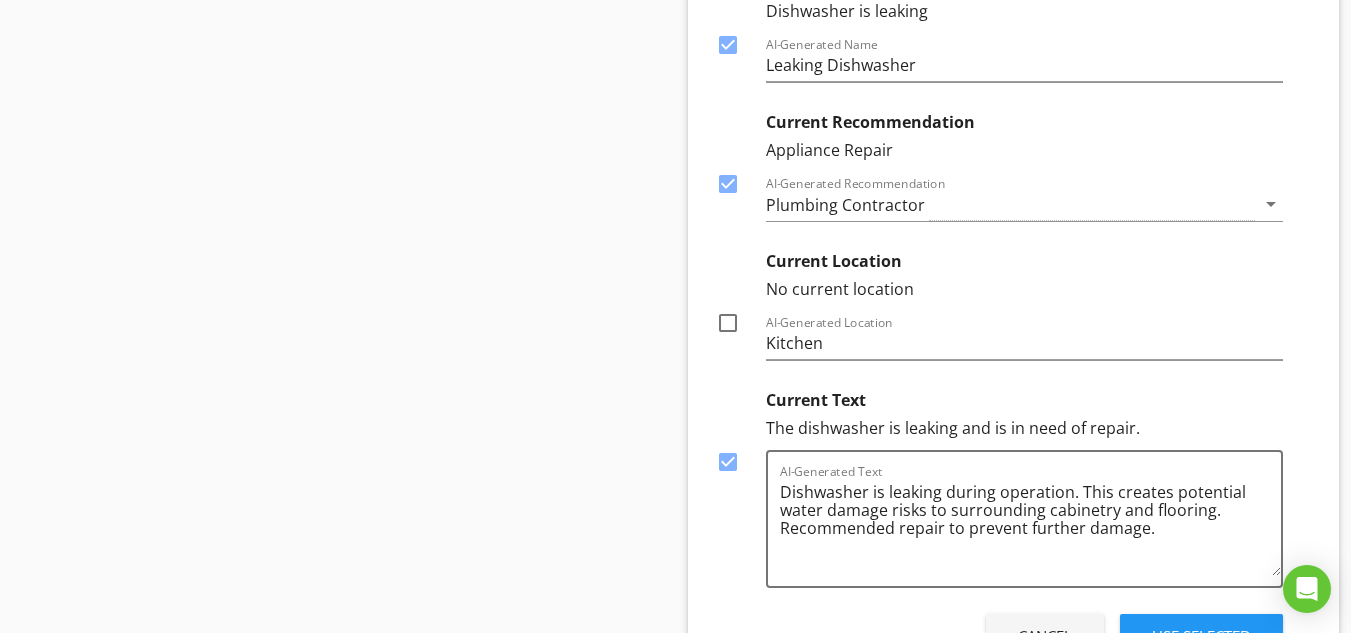 click on "Use Selected" at bounding box center [1201, 636] 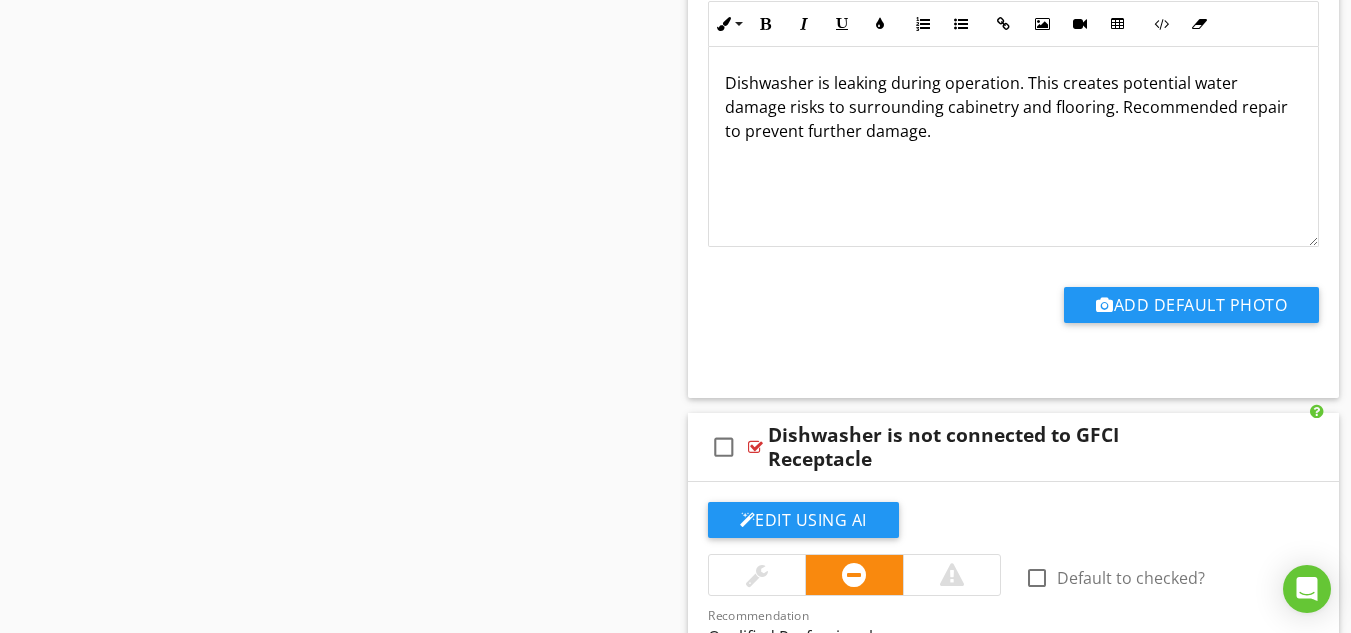 scroll, scrollTop: 11268, scrollLeft: 0, axis: vertical 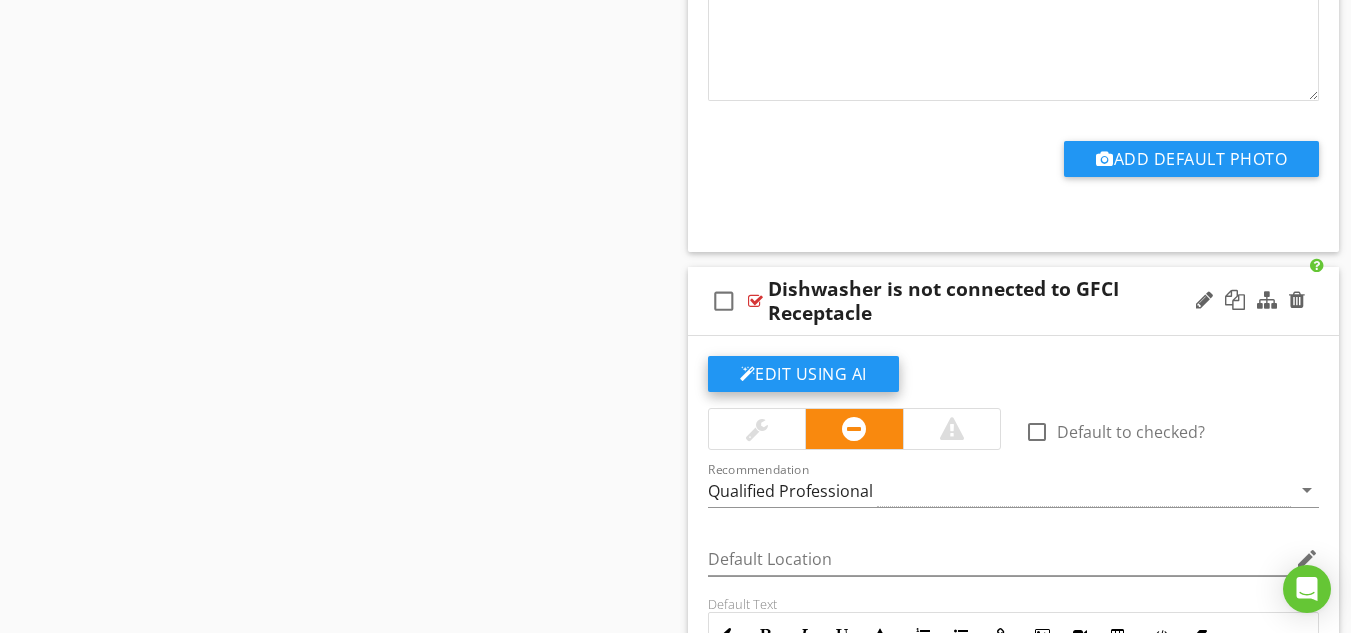click on "Edit Using AI" at bounding box center (803, -1140) 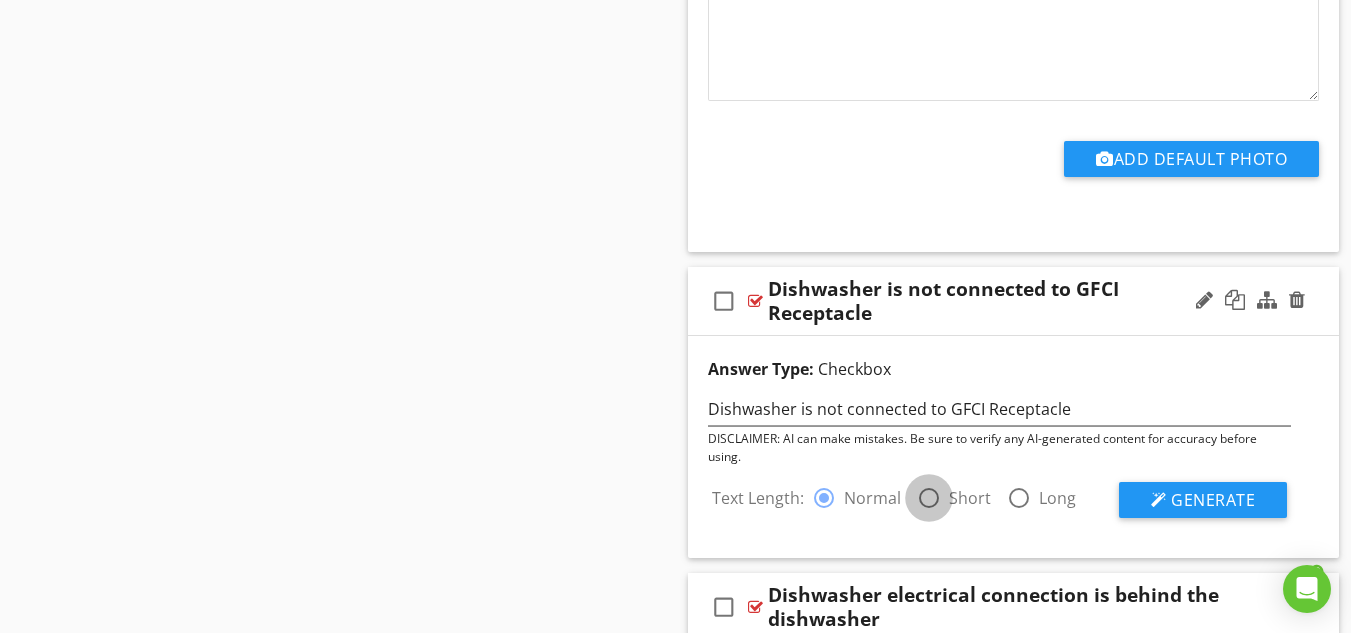 click at bounding box center (929, 498) 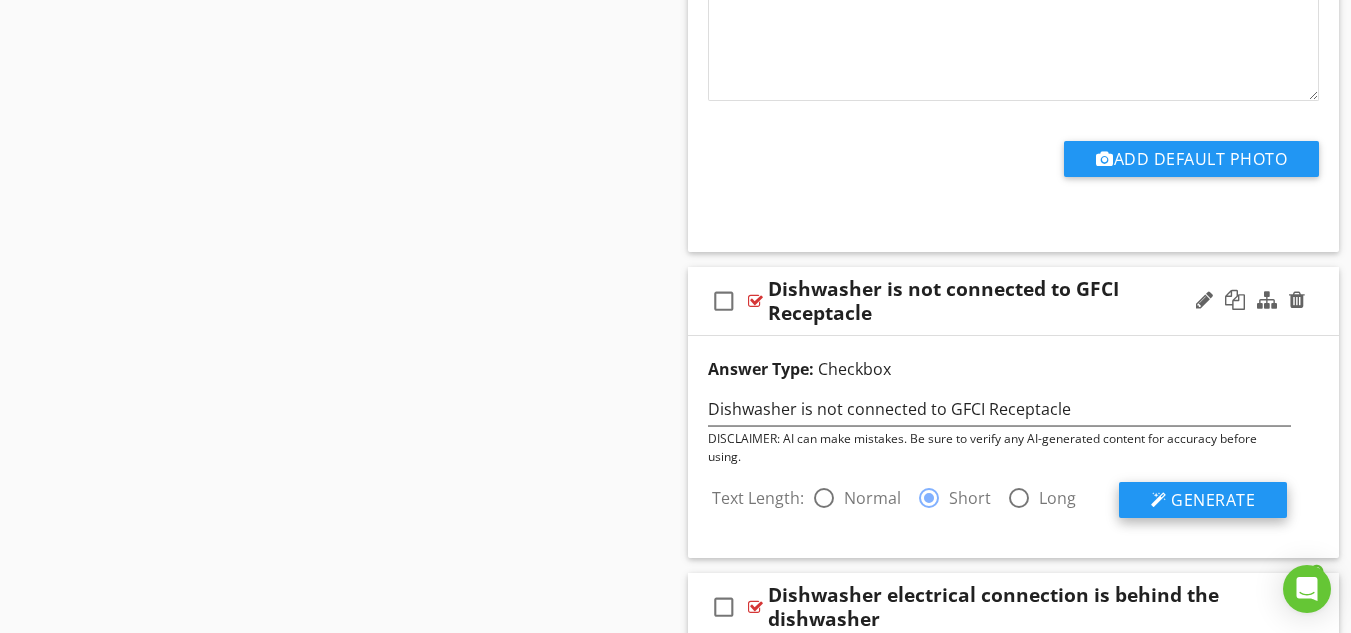 click at bounding box center [1159, 500] 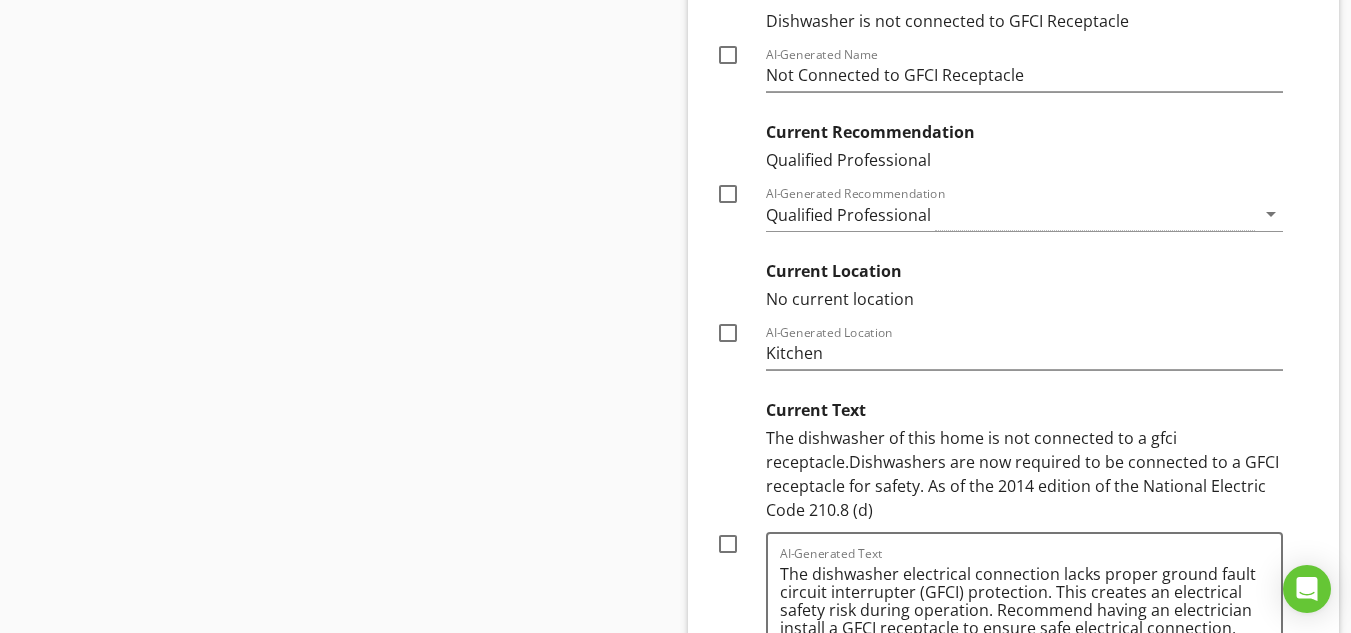 scroll, scrollTop: 11809, scrollLeft: 0, axis: vertical 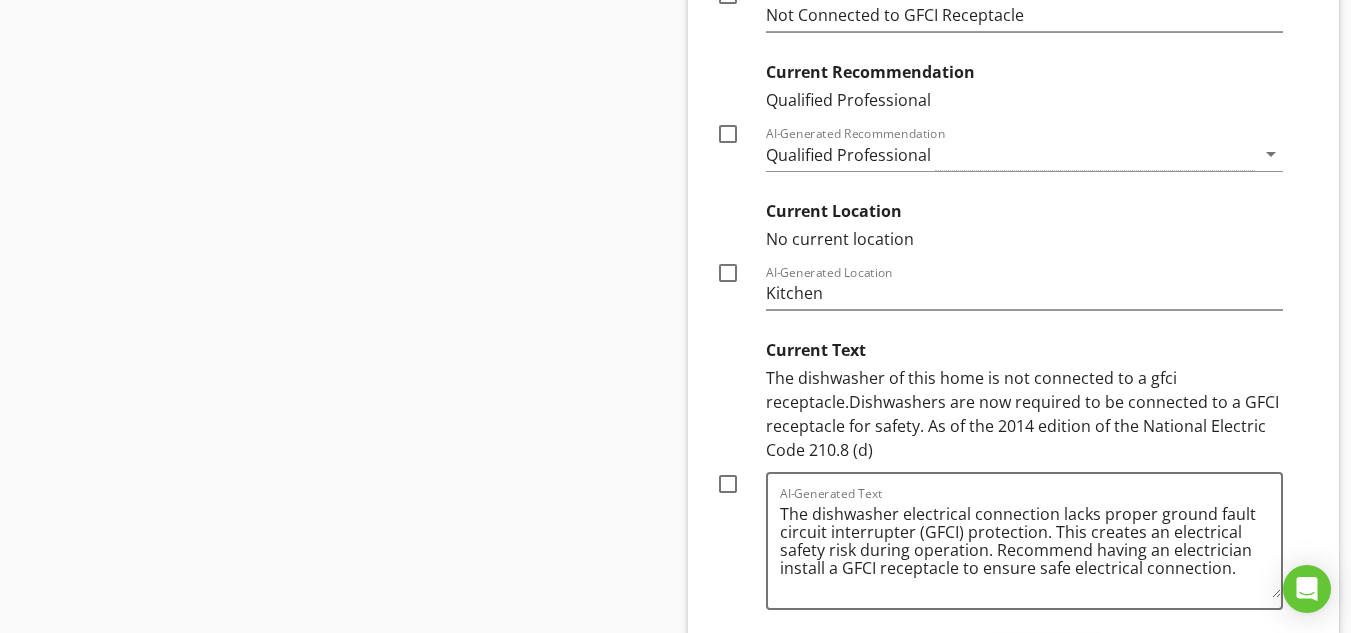 click at bounding box center [728, 484] 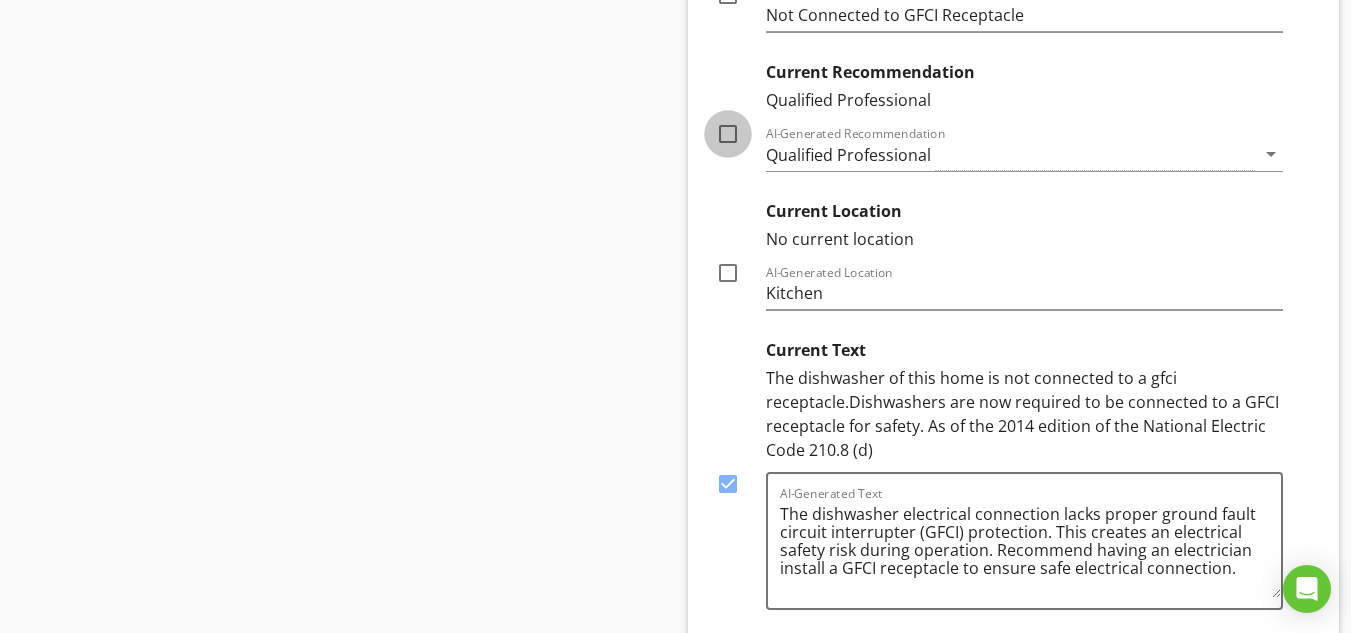 click at bounding box center [728, 134] 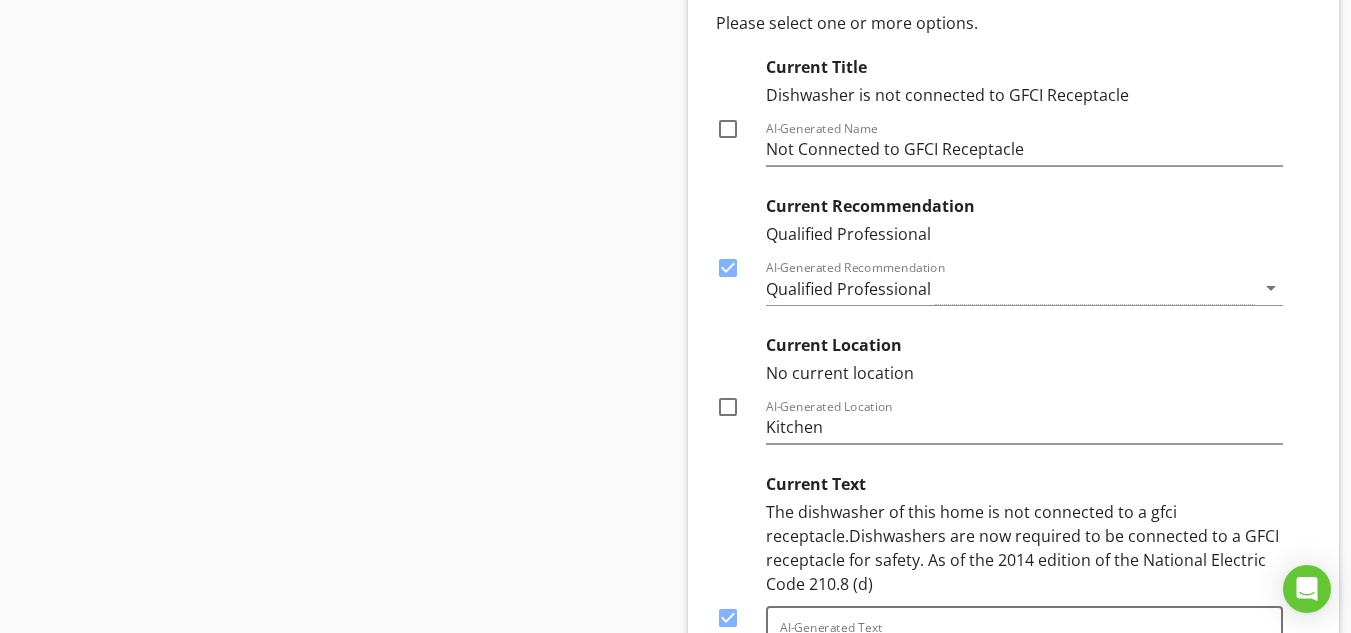scroll, scrollTop: 11582, scrollLeft: 0, axis: vertical 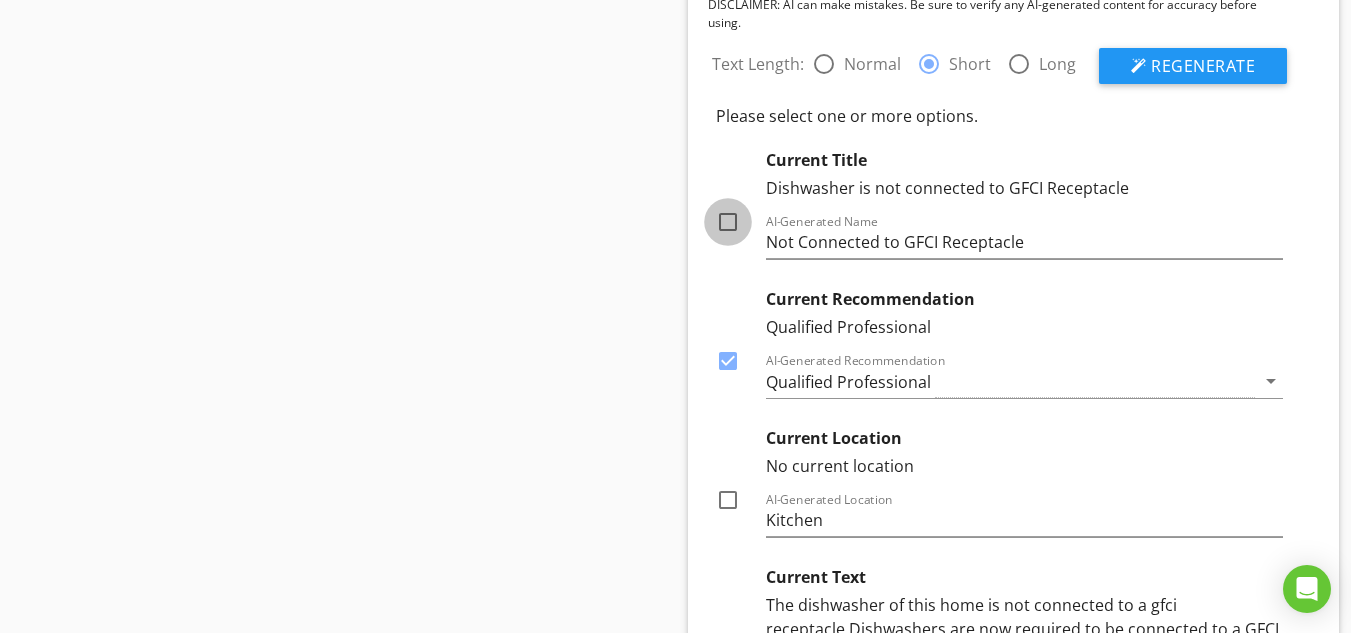 click at bounding box center (728, 222) 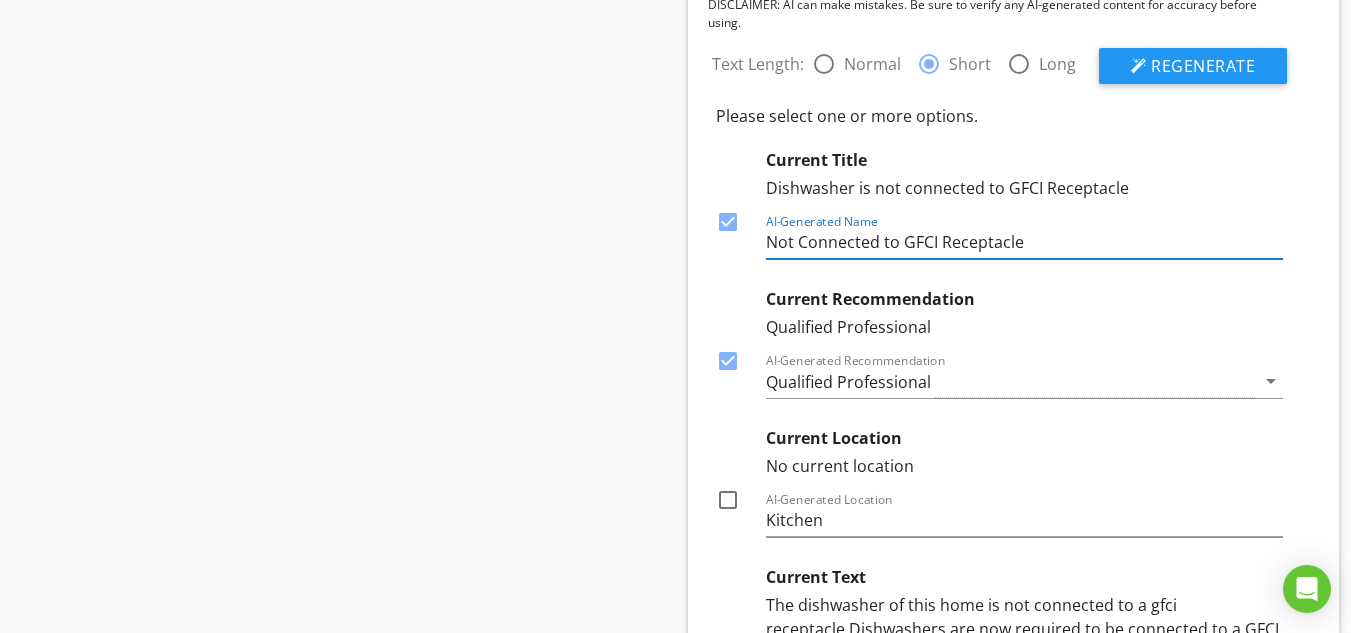 click on "Not Connected to GFCI Receptacle" at bounding box center [1025, 242] 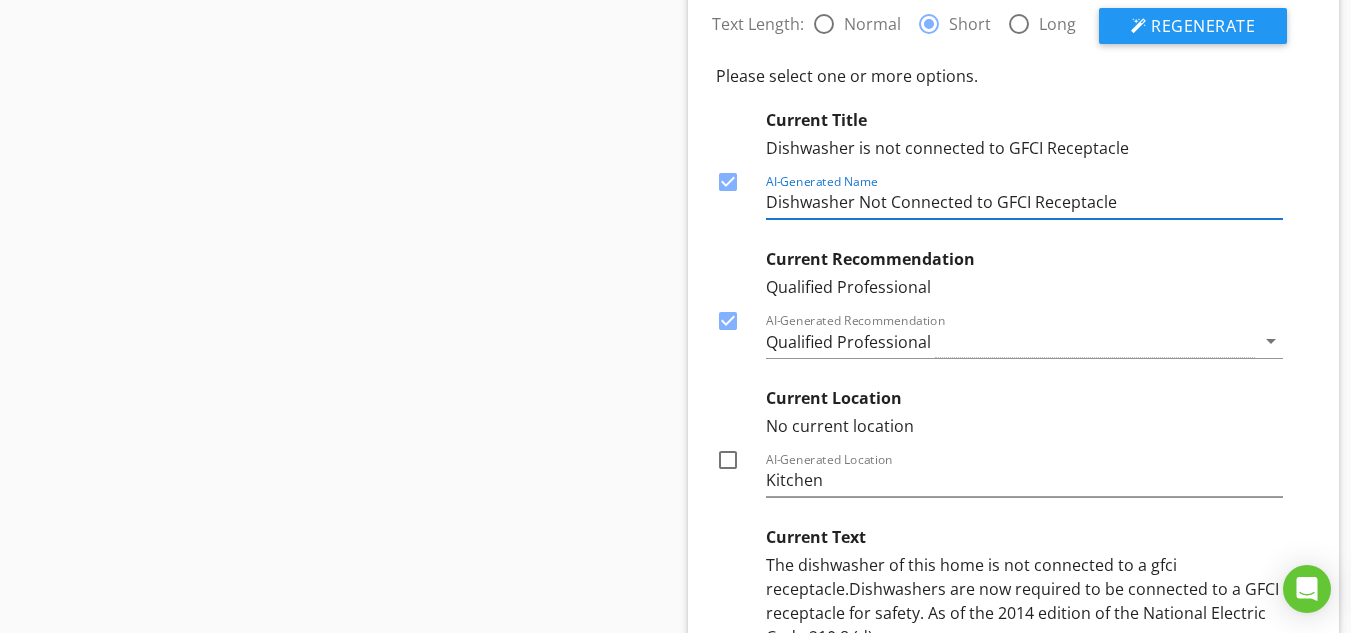 scroll, scrollTop: 11769, scrollLeft: 0, axis: vertical 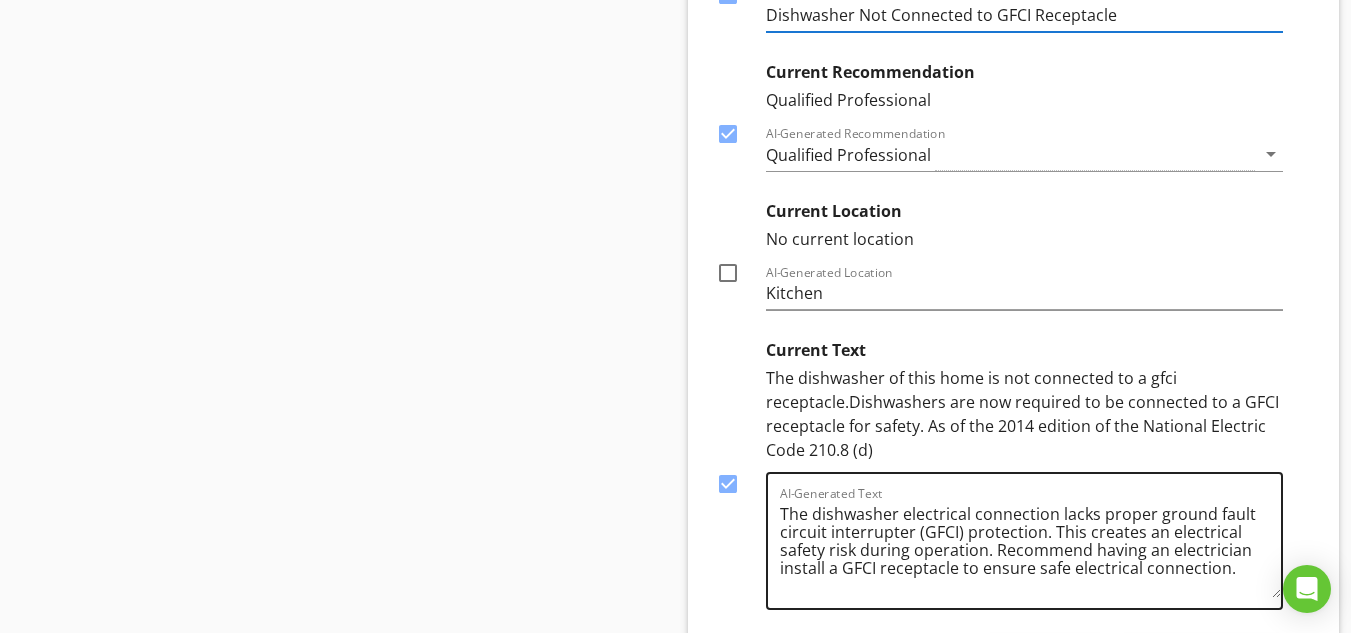 type on "Dishwasher Not Connected to GFCI Receptacle" 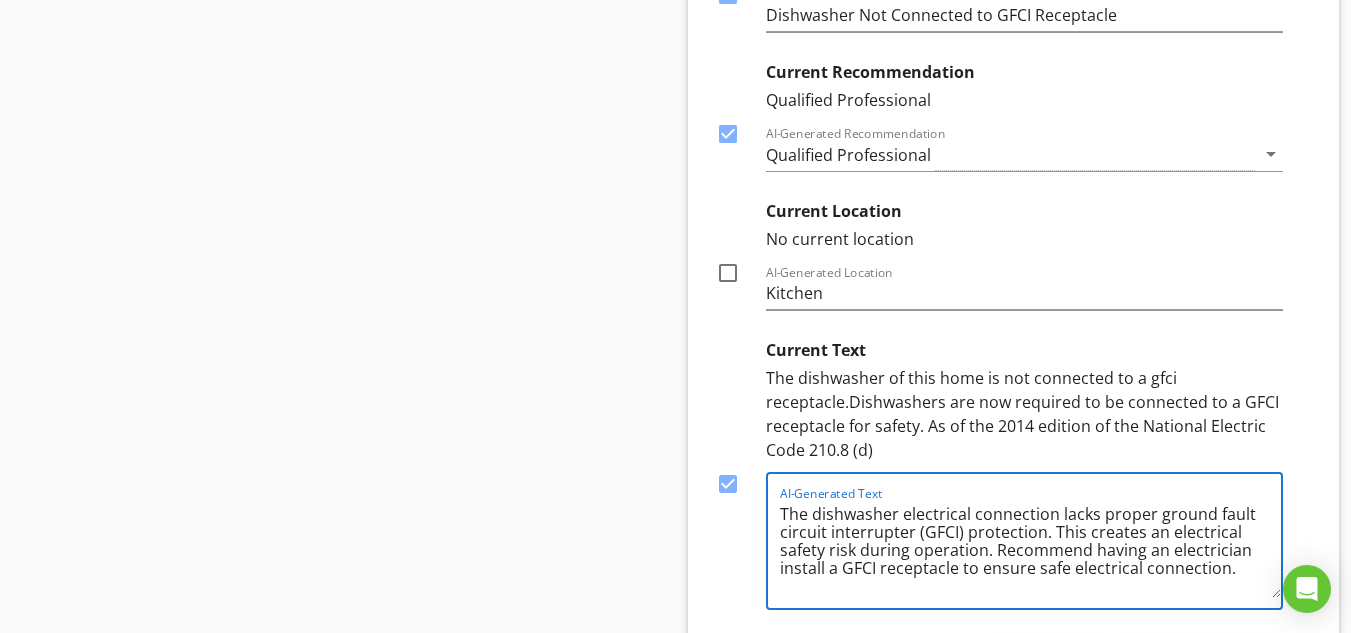 click on "The dishwasher electrical connection lacks proper ground fault circuit interrupter (GFCI) protection. This creates an electrical safety risk during operation. Recommend having an electrician install a GFCI receptacle to ensure safe electrical connection." at bounding box center (1031, 548) 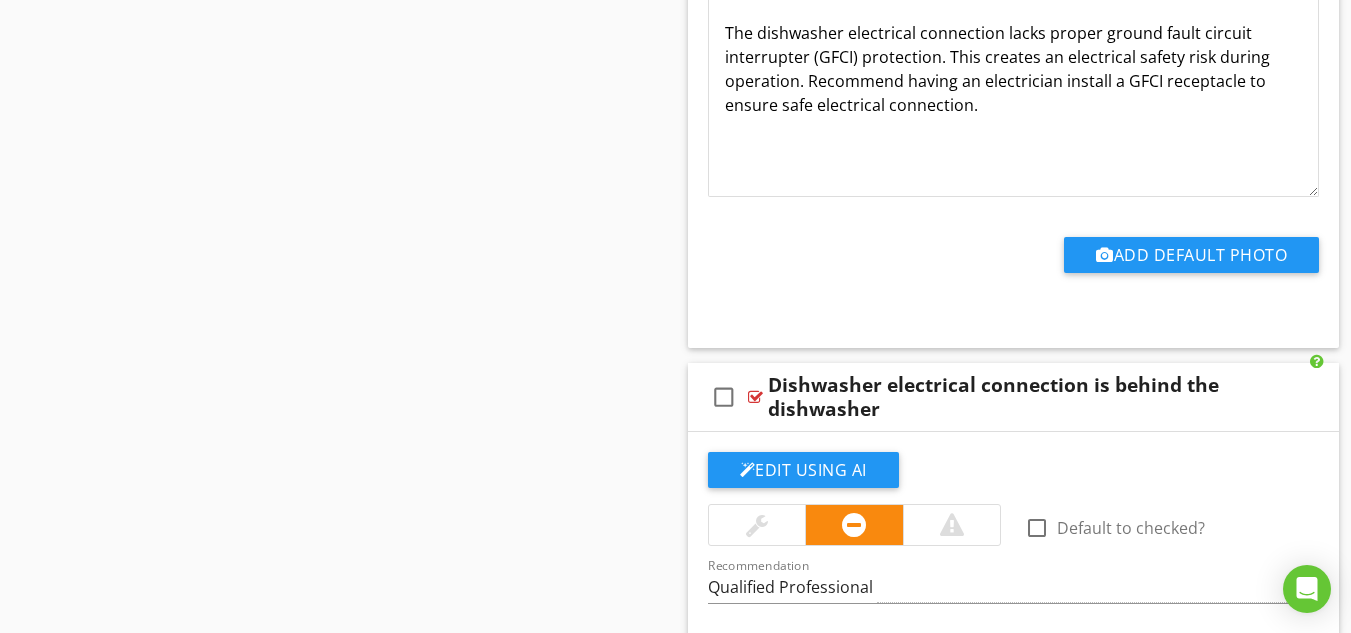 scroll, scrollTop: 12075, scrollLeft: 0, axis: vertical 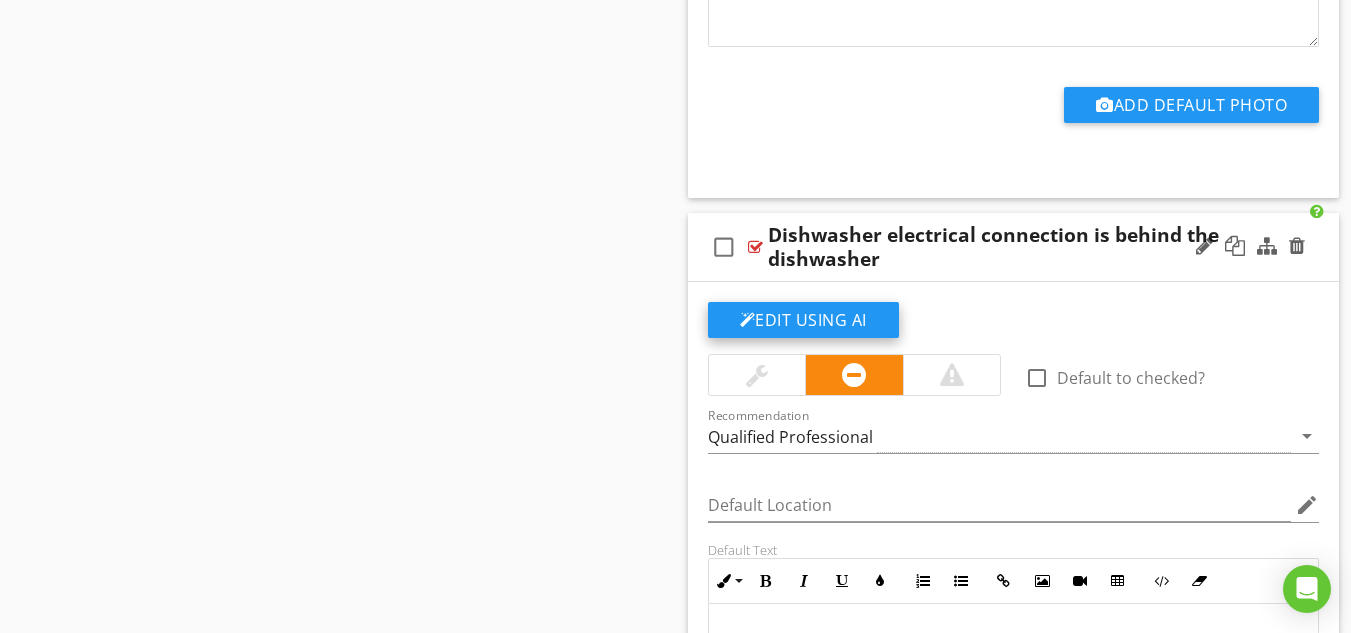 click on "Edit Using AI" at bounding box center (803, -1951) 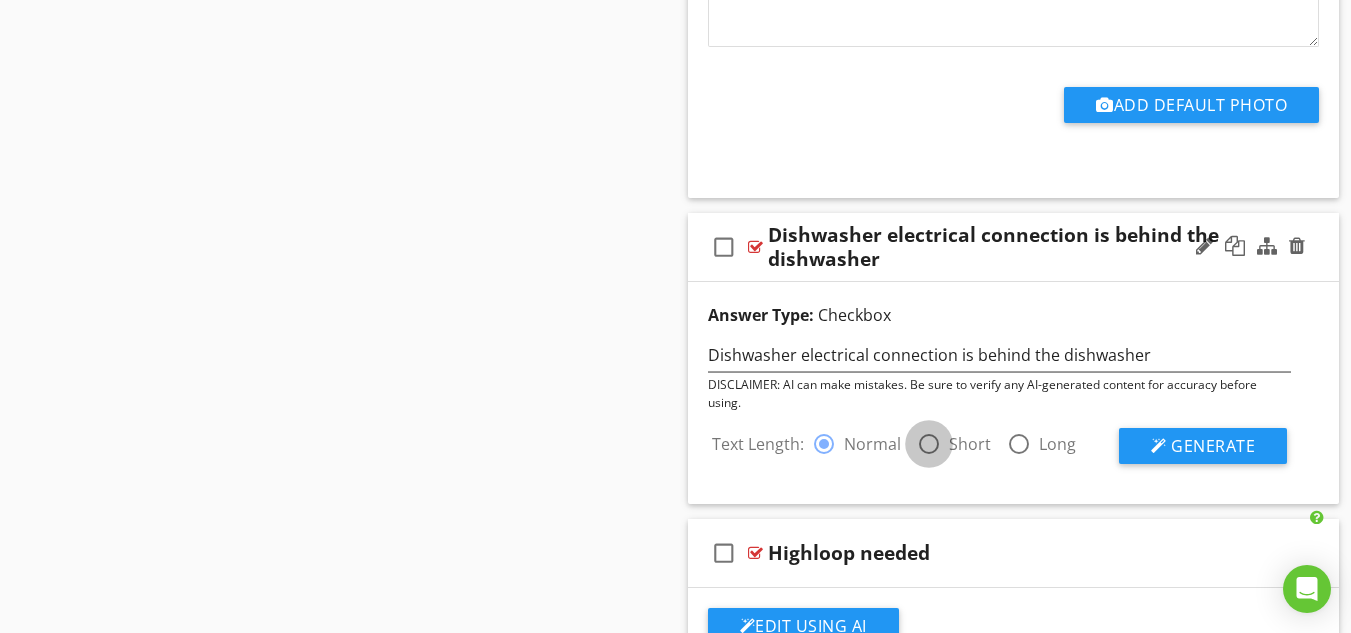 click at bounding box center (929, 444) 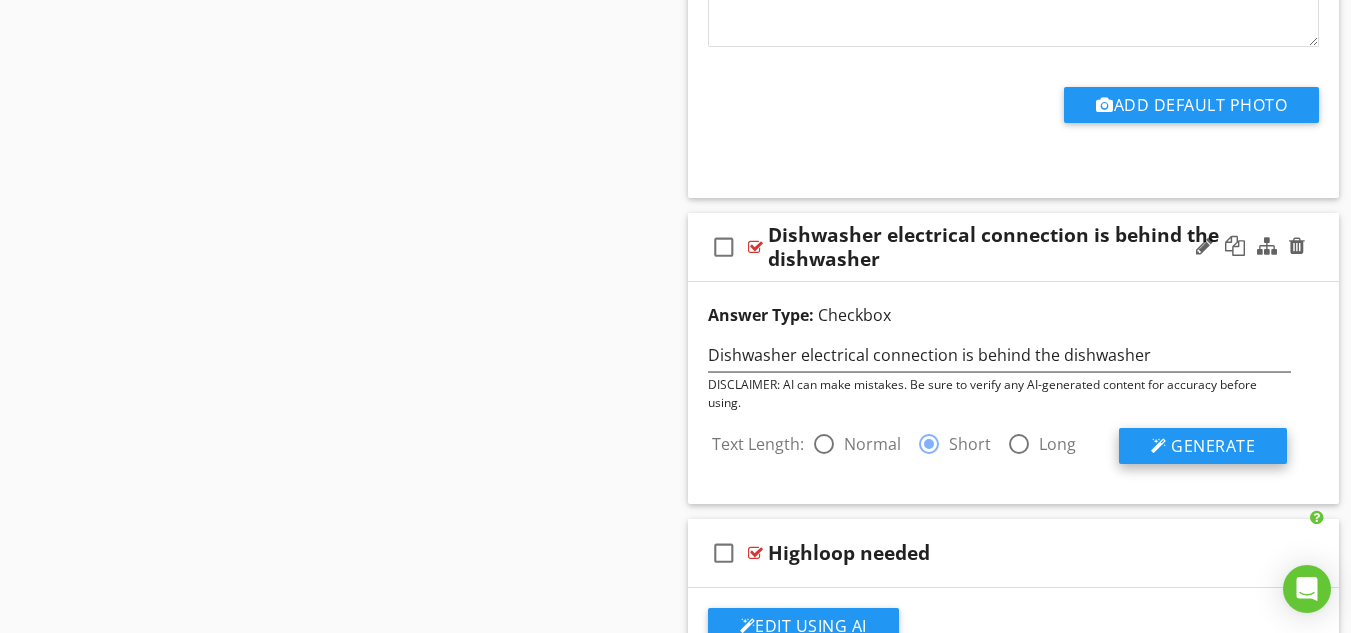 click on "Generate" at bounding box center (1213, 446) 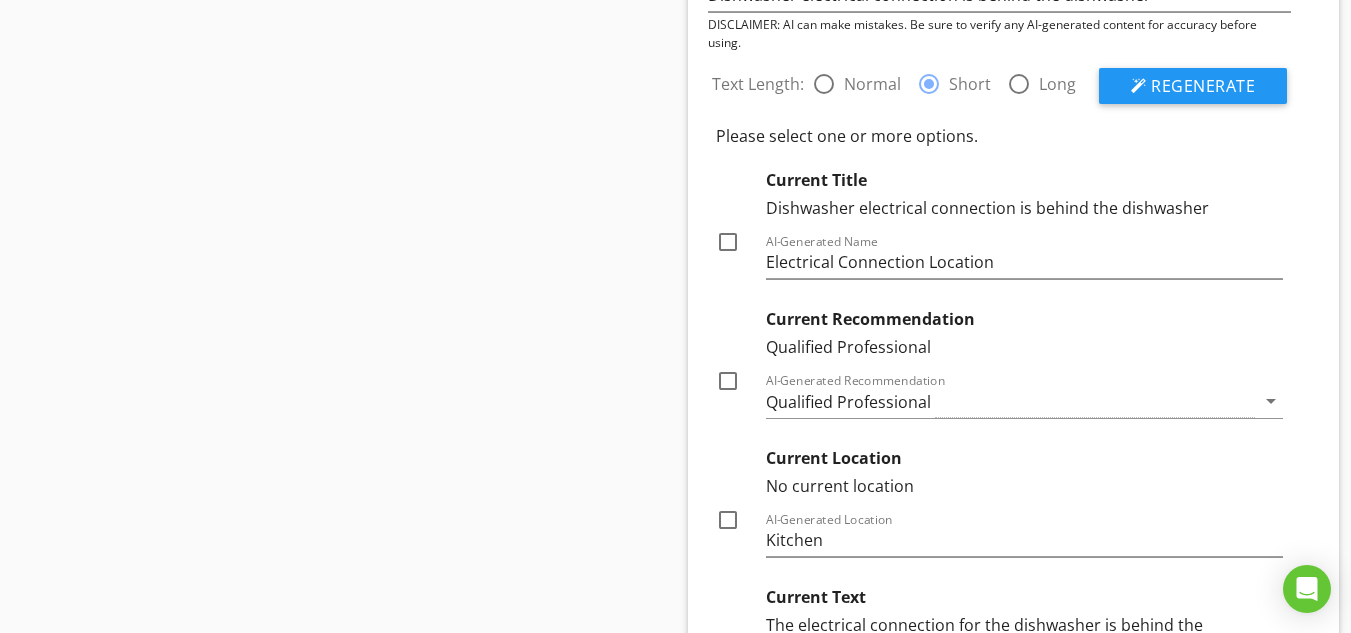 scroll, scrollTop: 12500, scrollLeft: 0, axis: vertical 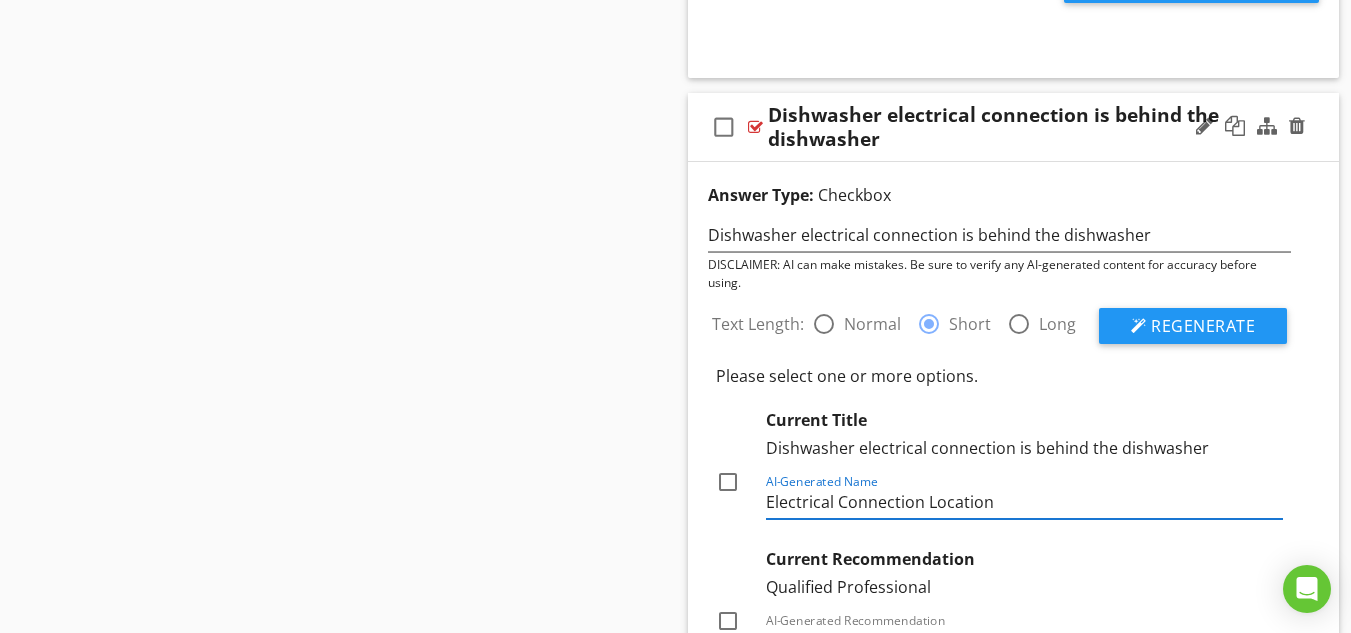 click on "Electrical Connection Location" at bounding box center (1025, 502) 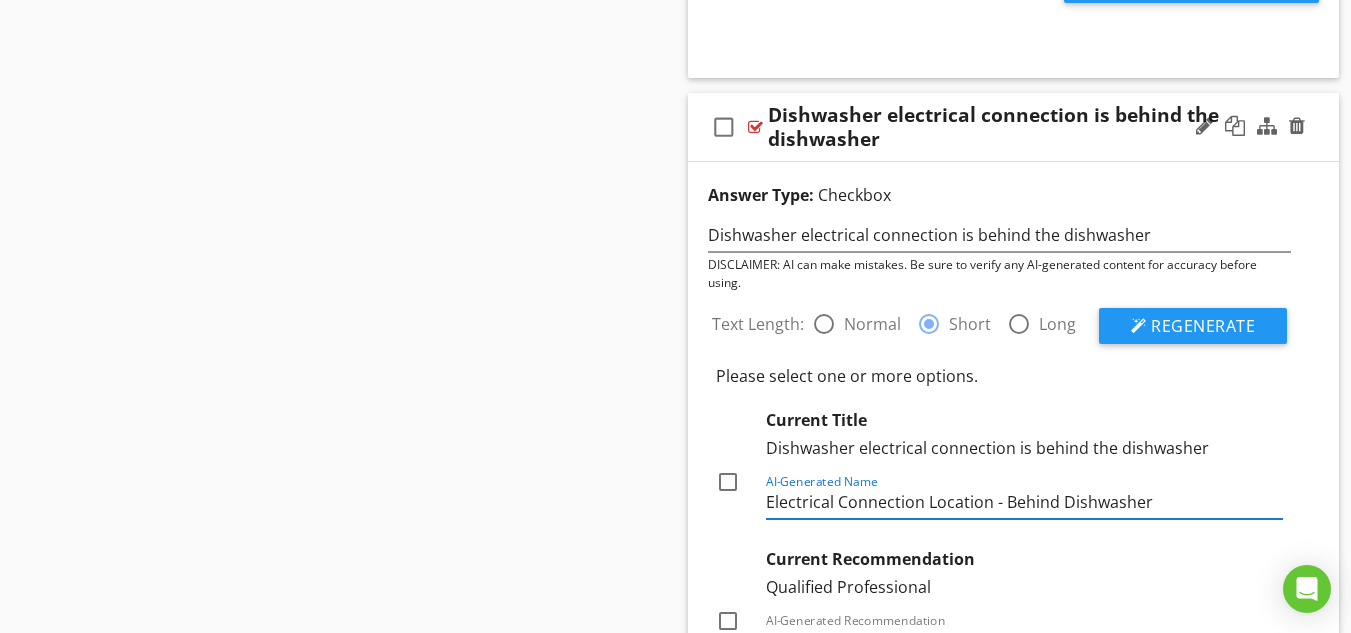 type on "Electrical Connection Location - Behind Dishwasher" 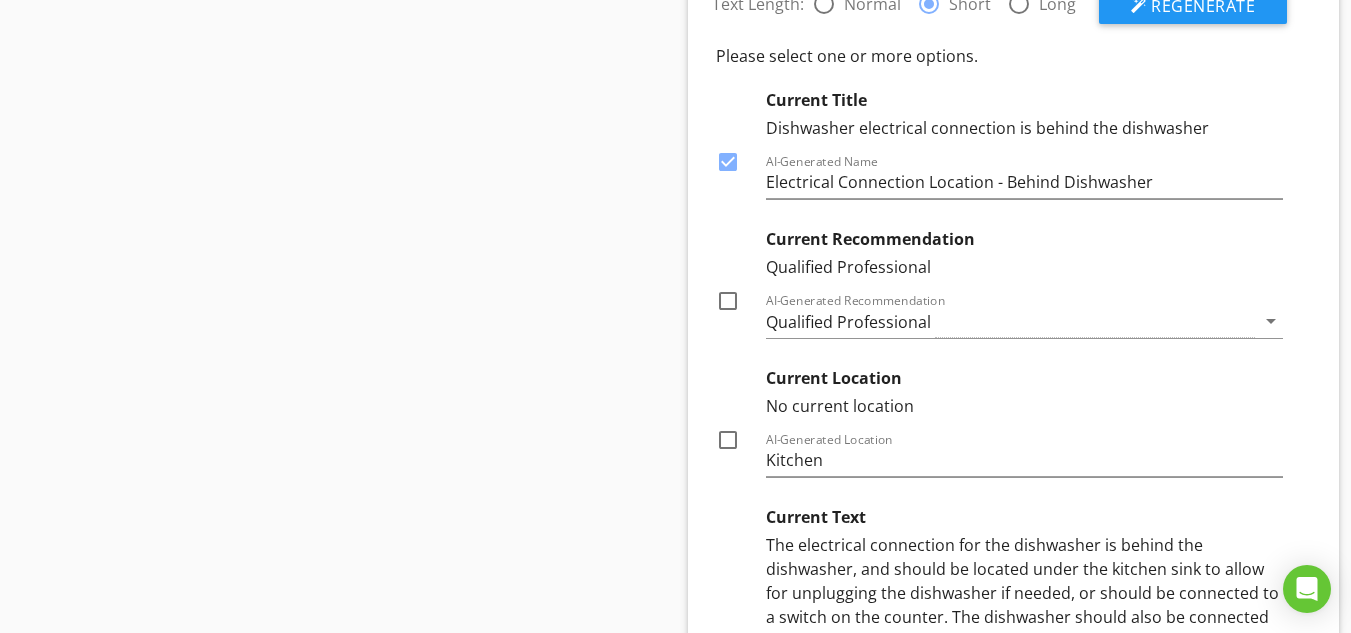 scroll, scrollTop: 12413, scrollLeft: 0, axis: vertical 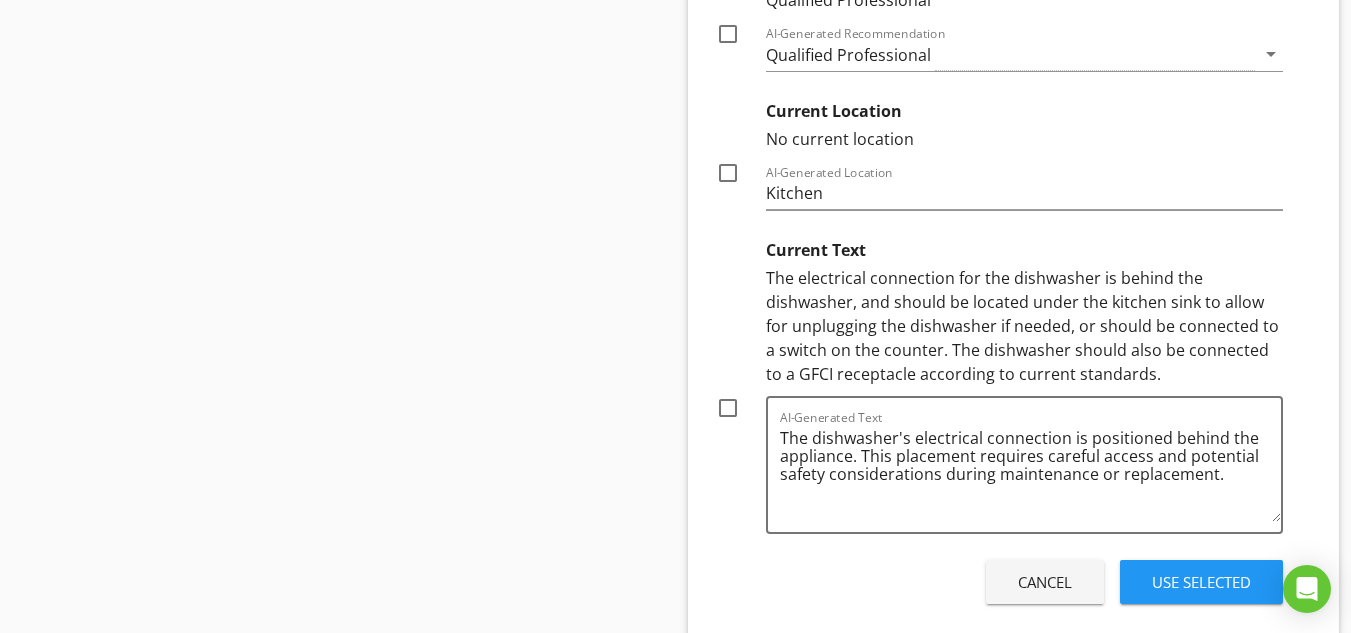 click on "Use Selected" at bounding box center [1201, 582] 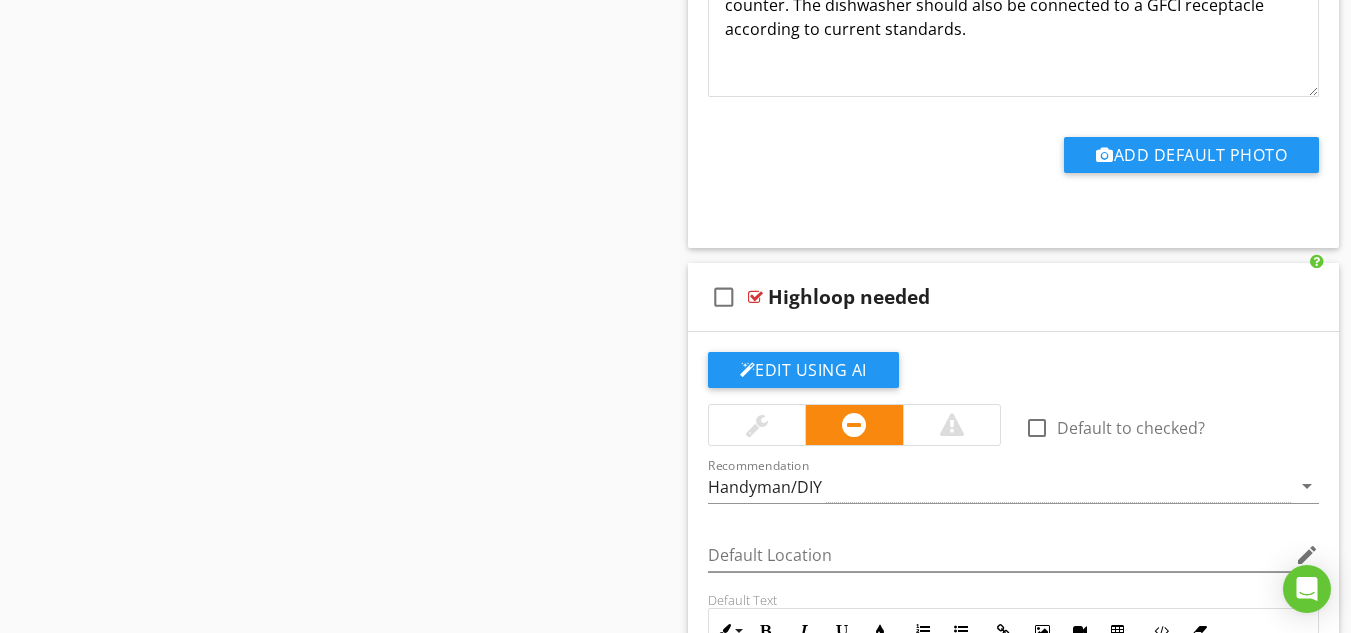 scroll, scrollTop: 12932, scrollLeft: 0, axis: vertical 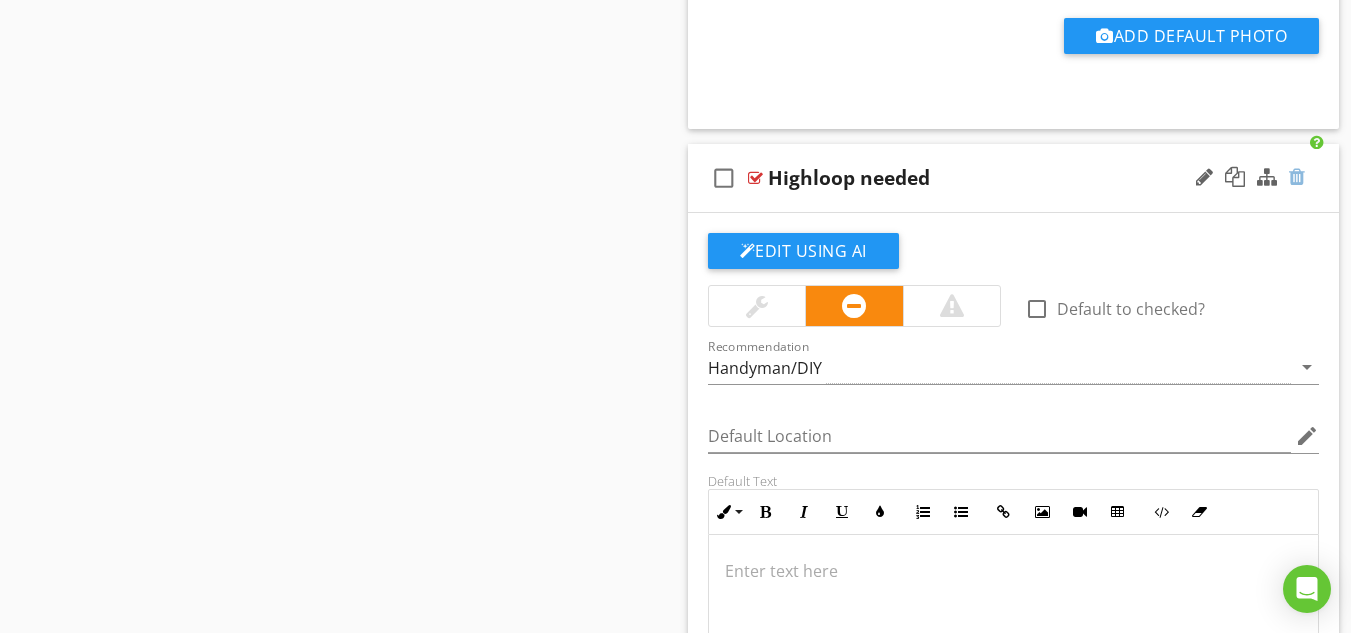 click at bounding box center (1297, 177) 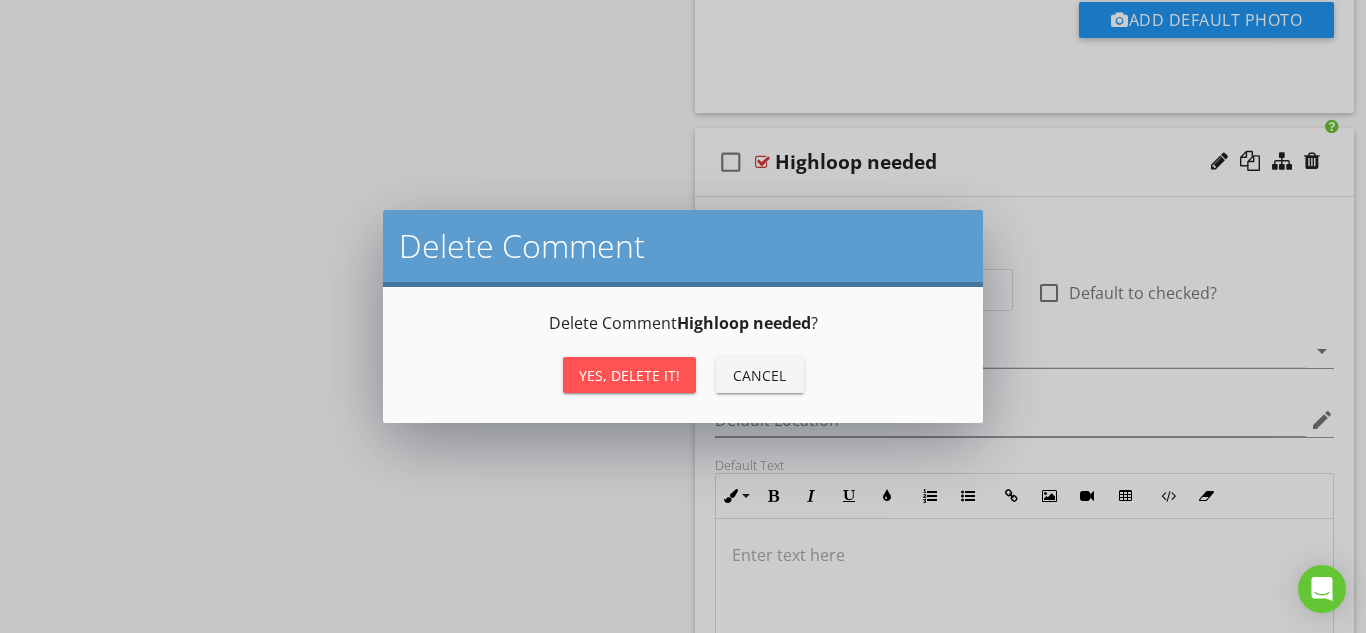 click on "Yes, Delete it!" at bounding box center [629, 375] 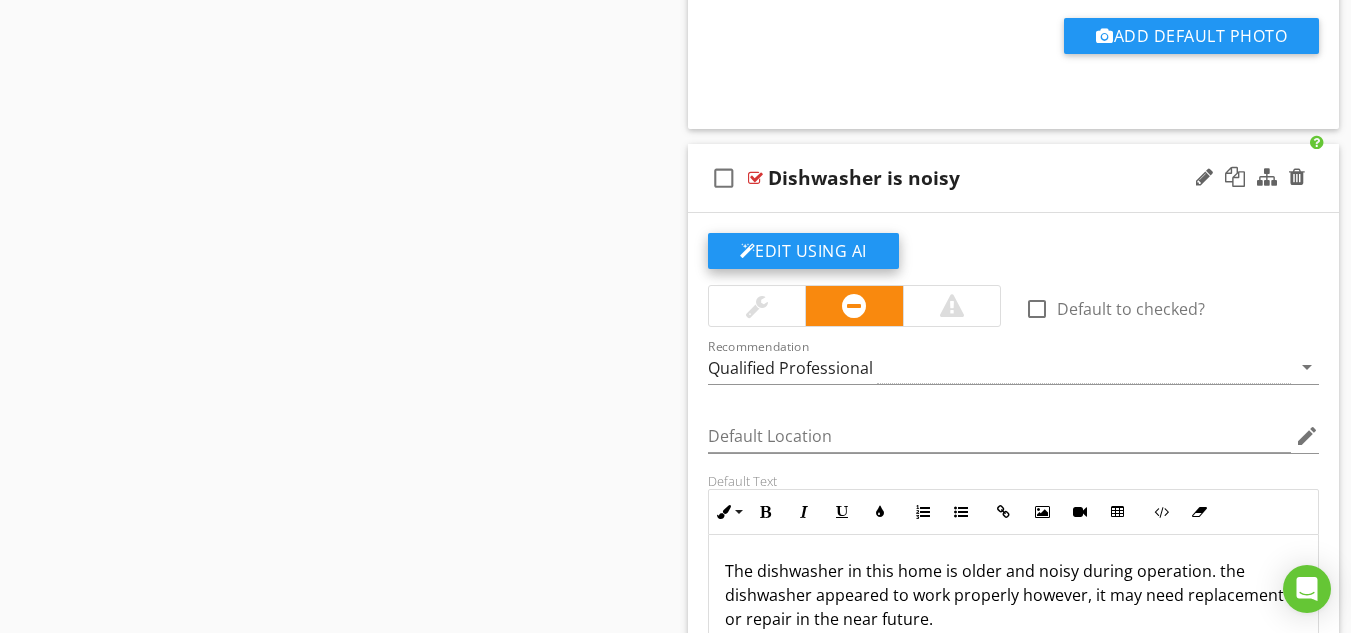 click on "Edit Using AI" at bounding box center [803, -2777] 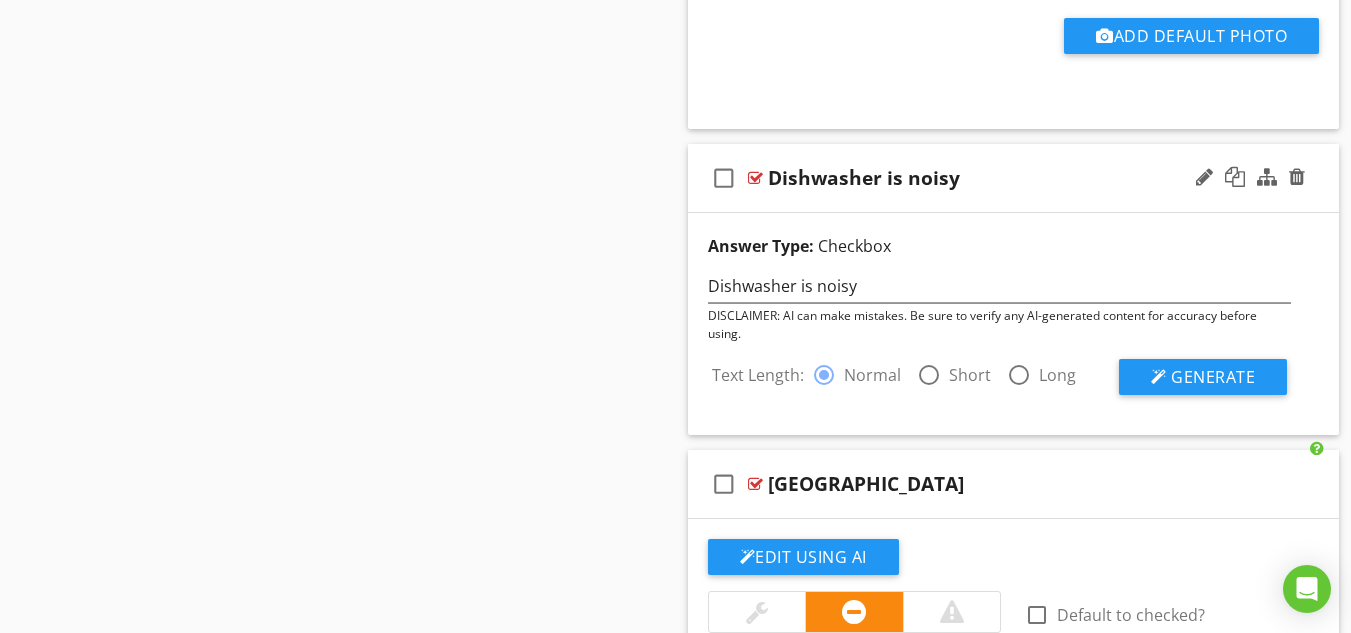 click at bounding box center [929, 375] 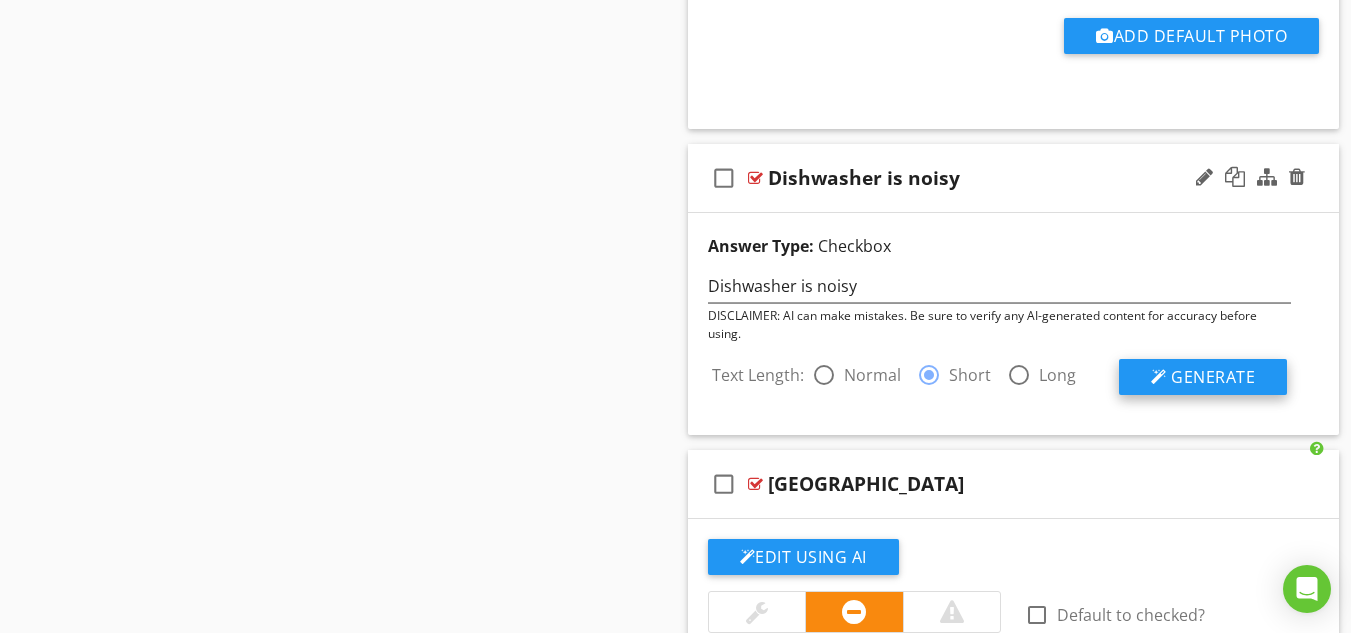 click on "Generate" at bounding box center [1213, 377] 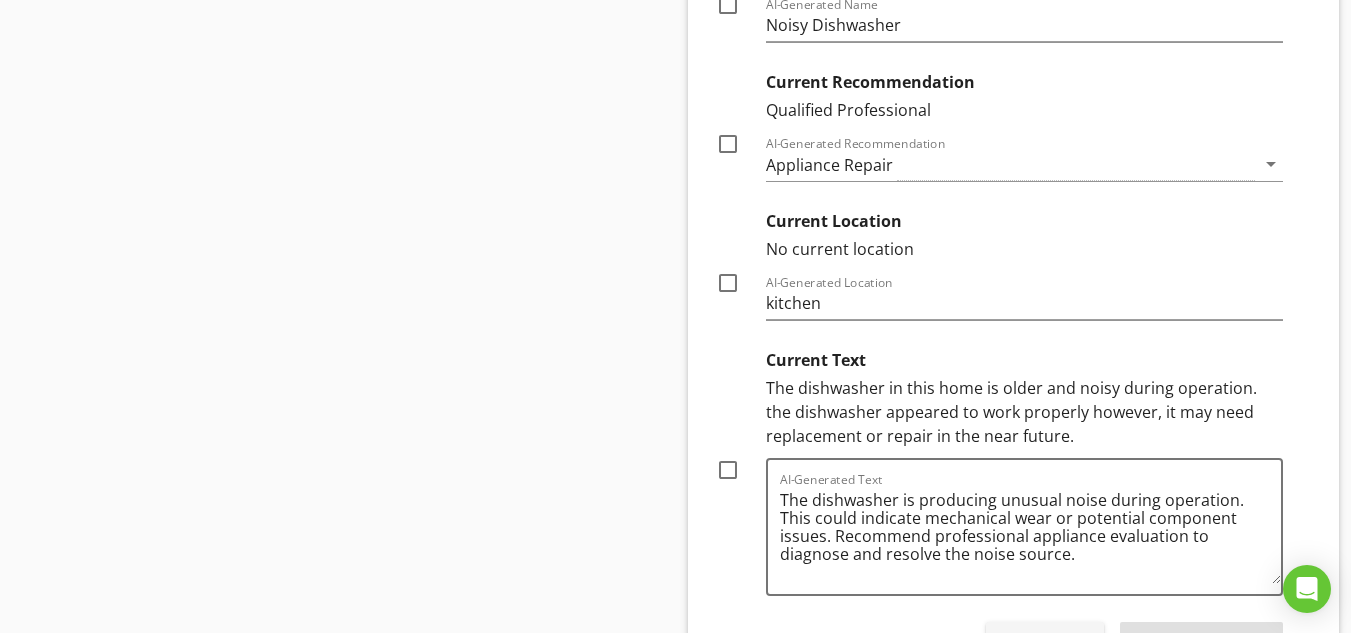 scroll, scrollTop: 13372, scrollLeft: 0, axis: vertical 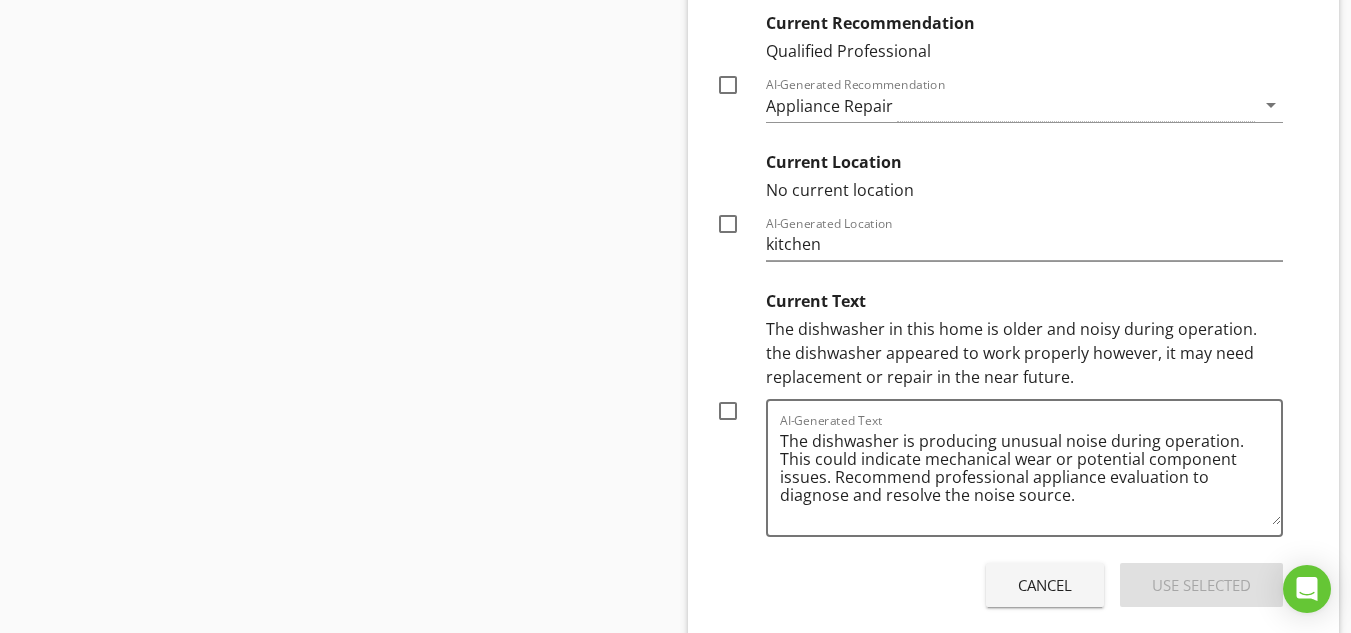 click at bounding box center [728, 411] 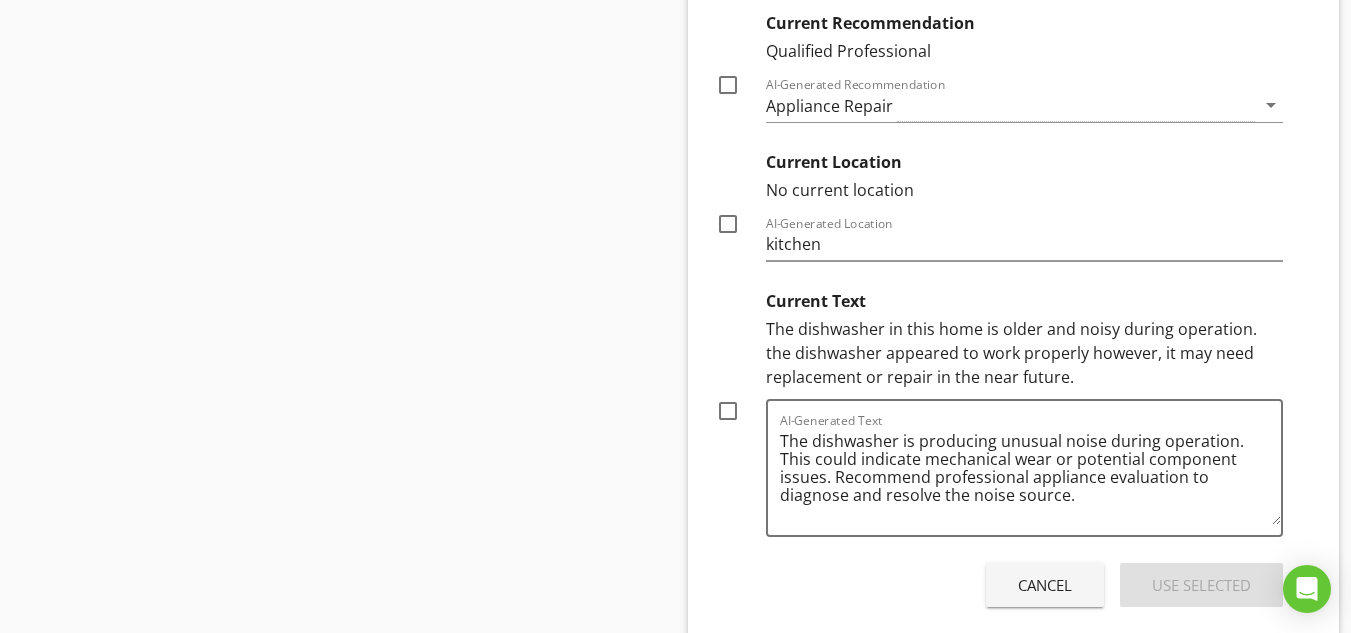 checkbox on "true" 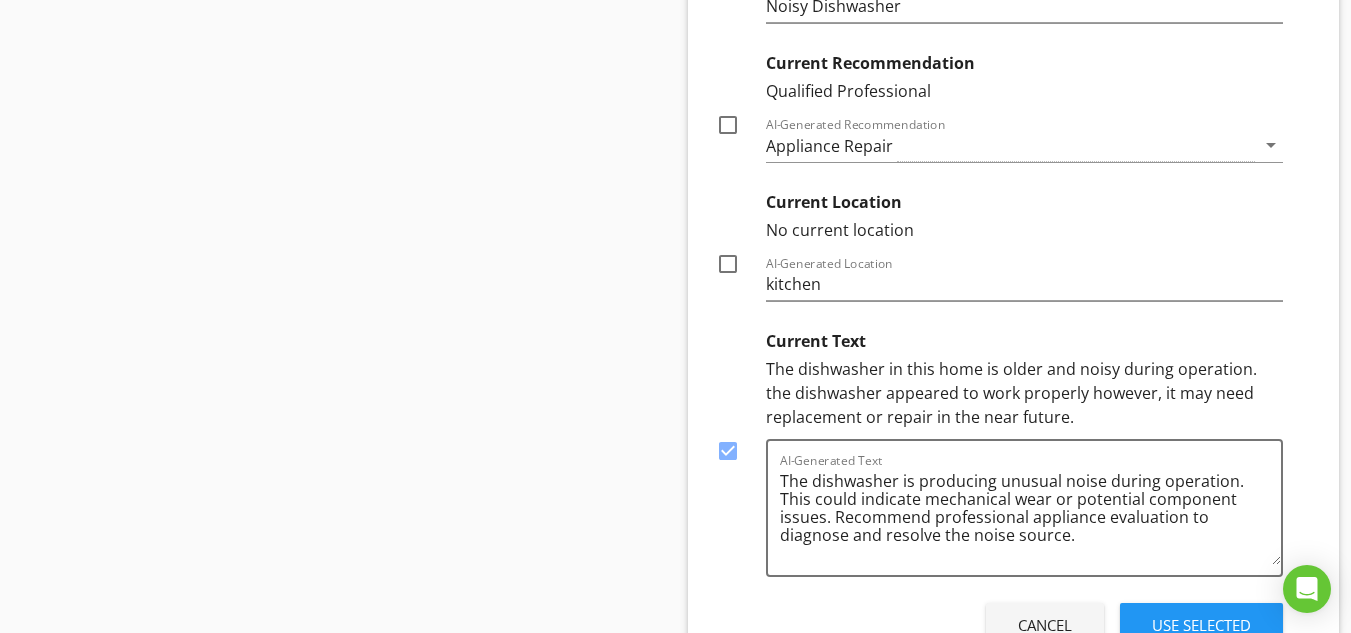 scroll, scrollTop: 13145, scrollLeft: 0, axis: vertical 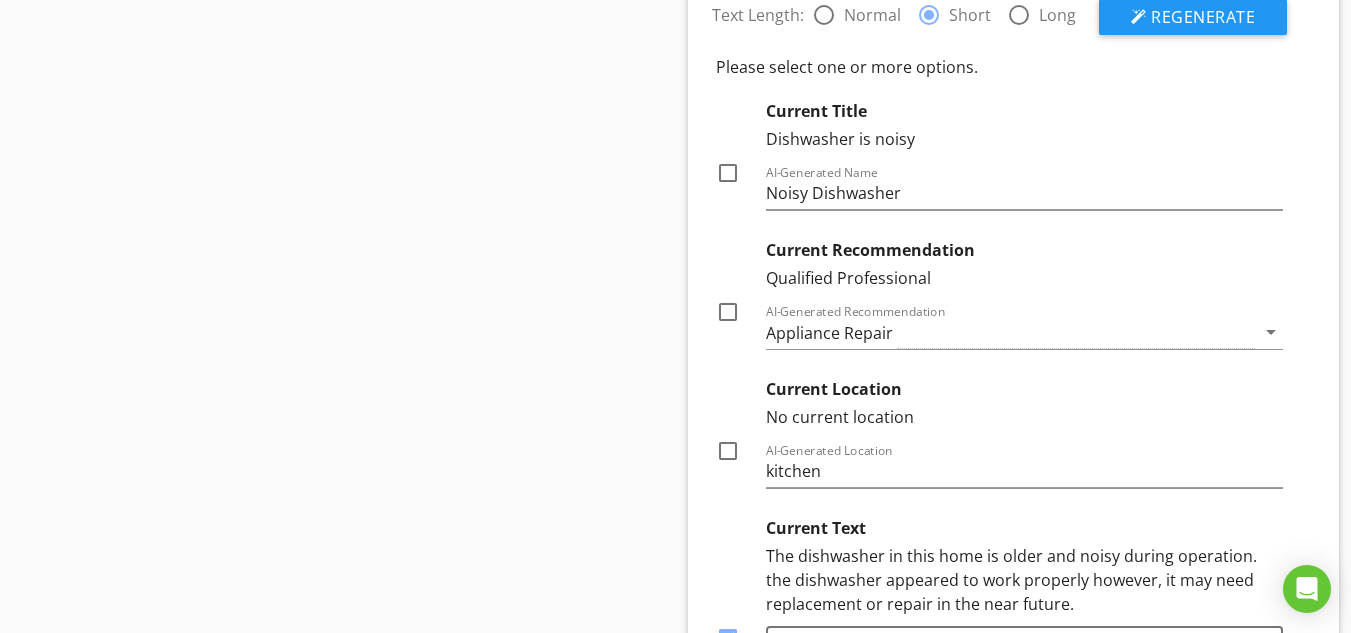 click at bounding box center [728, 173] 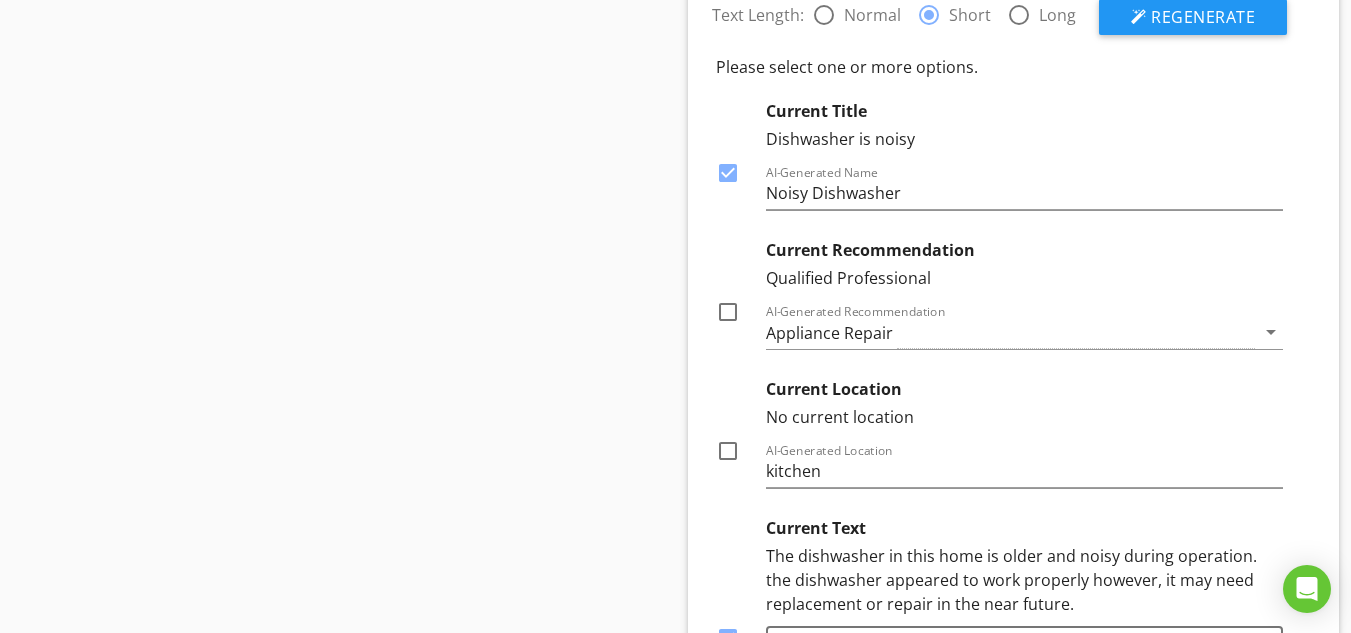 click at bounding box center (728, 312) 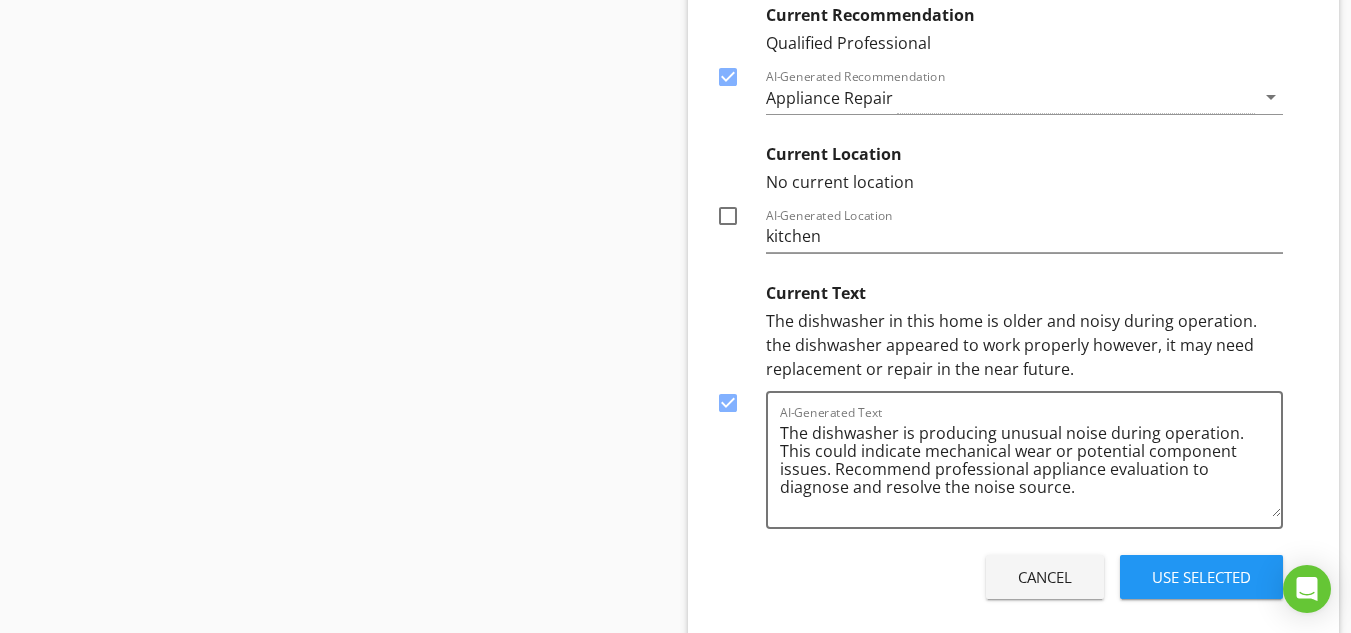 scroll, scrollTop: 13497, scrollLeft: 0, axis: vertical 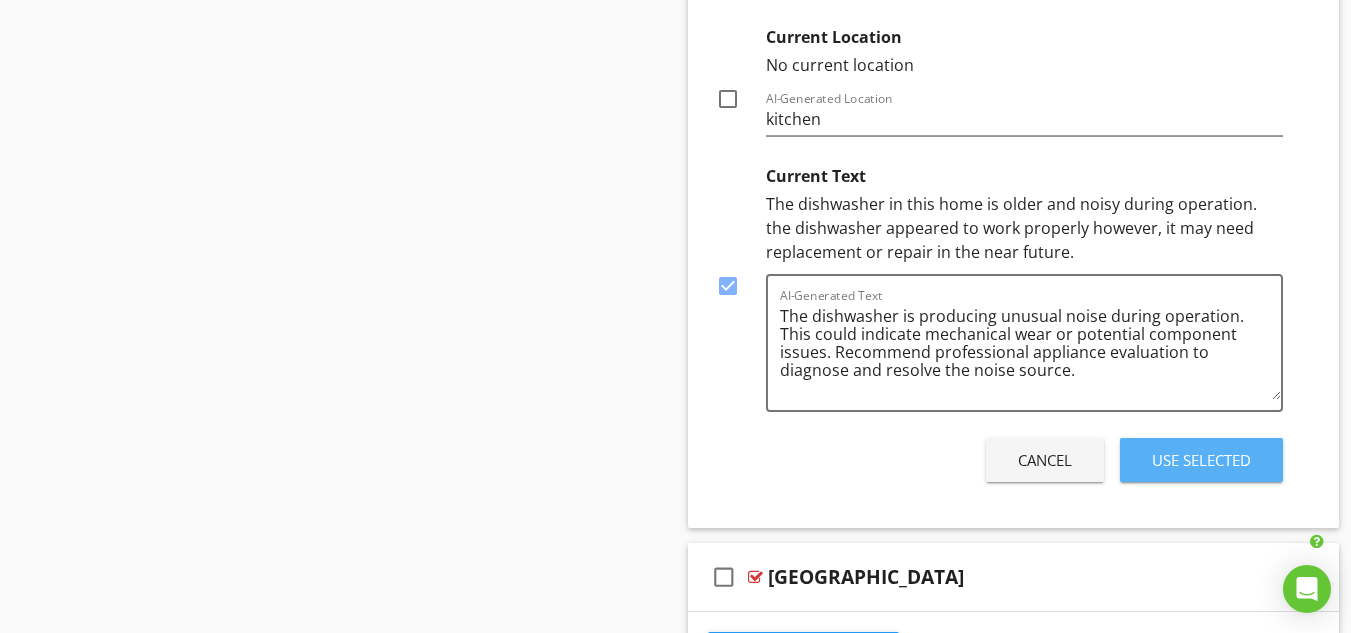 click on "Use Selected" at bounding box center (1201, 460) 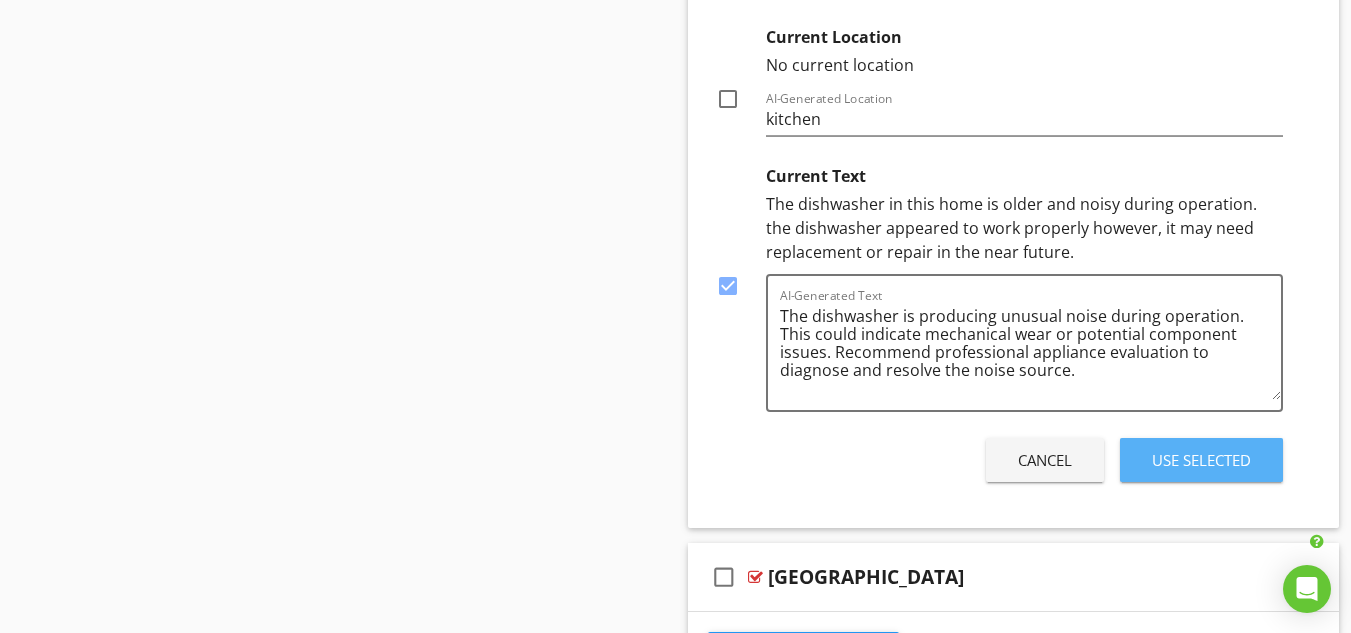 scroll, scrollTop: 13763, scrollLeft: 0, axis: vertical 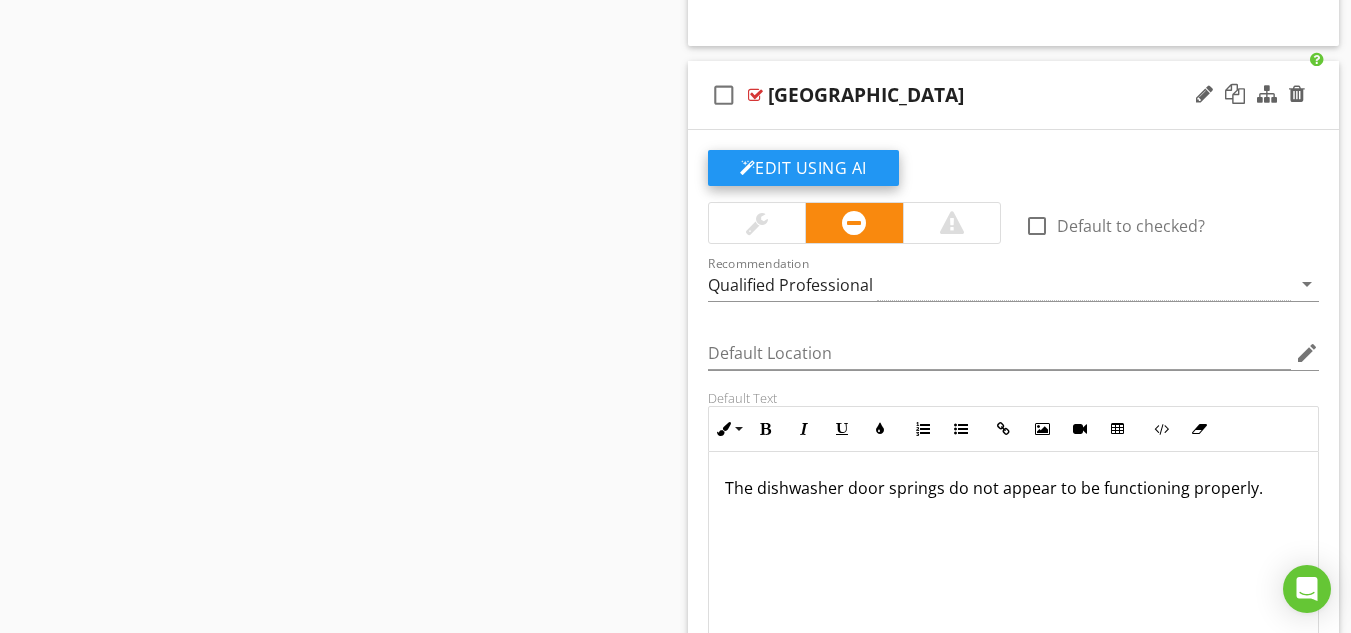 click on "Edit Using AI" at bounding box center [803, -3617] 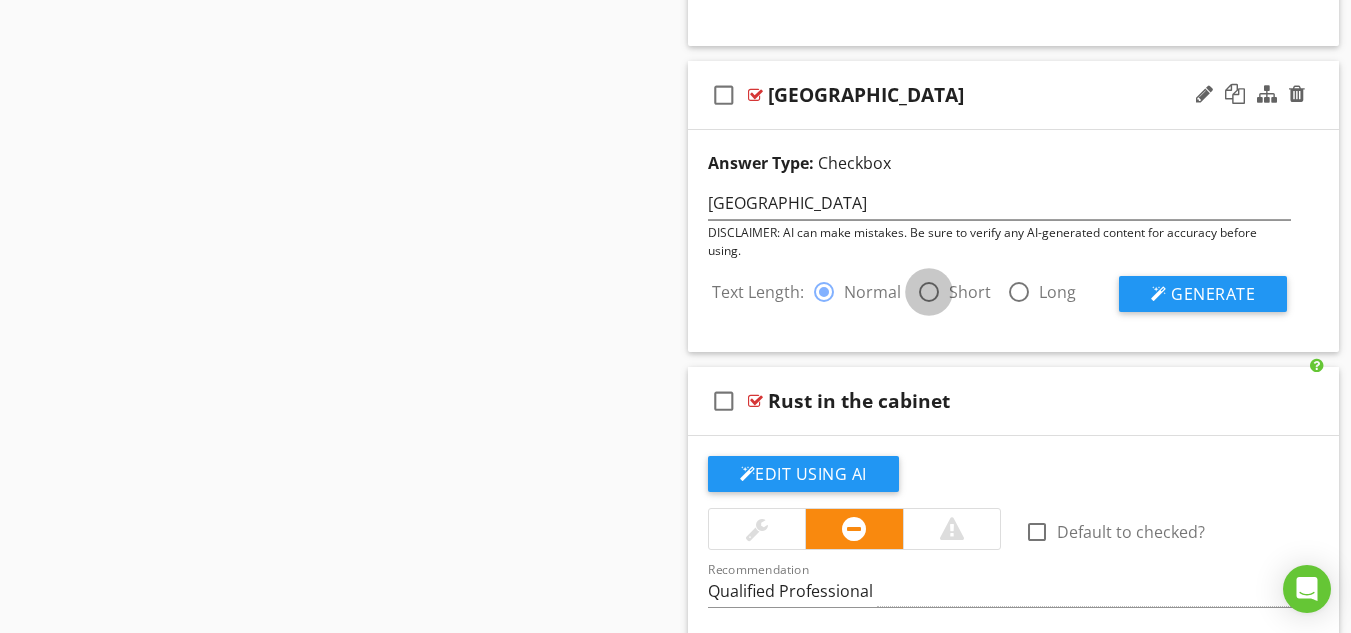 click at bounding box center [929, 292] 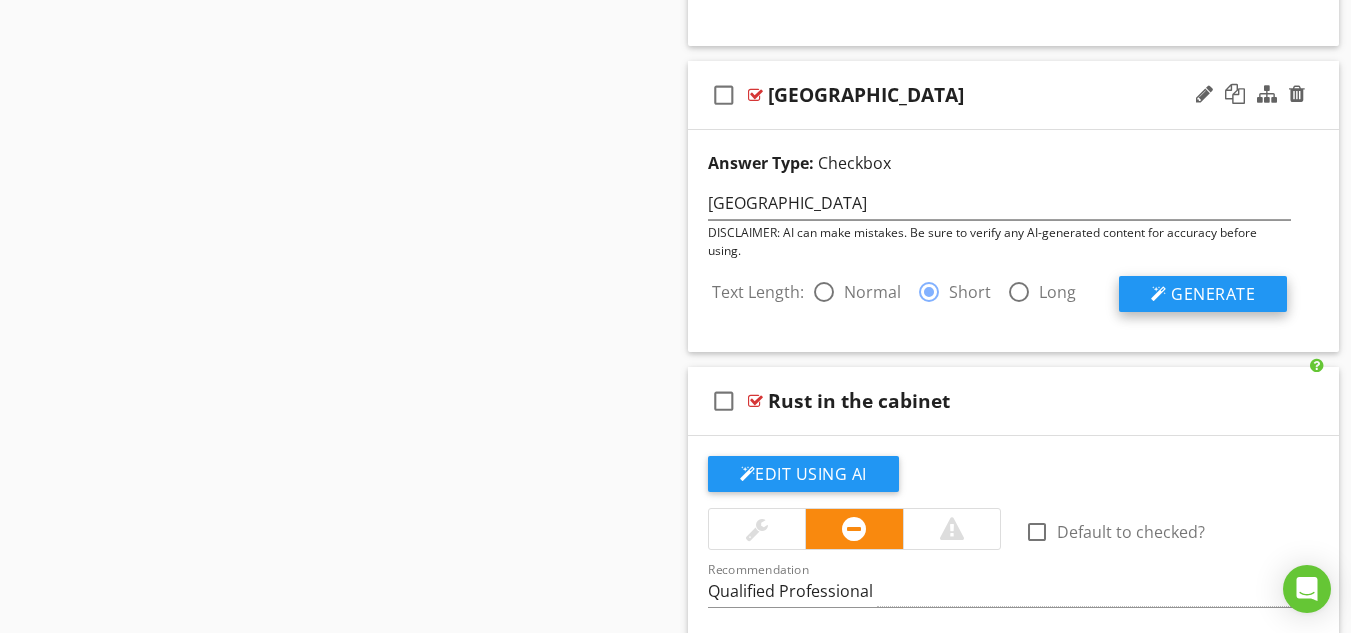 click on "Generate" at bounding box center (1203, 294) 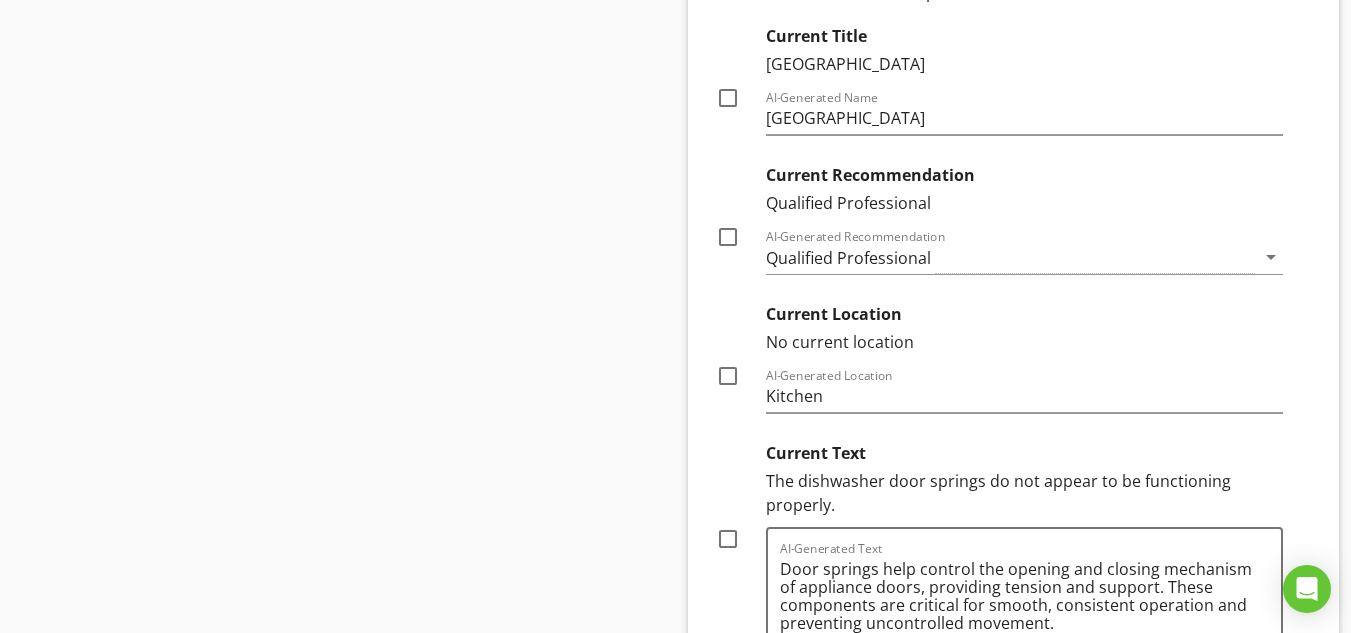 scroll, scrollTop: 14036, scrollLeft: 0, axis: vertical 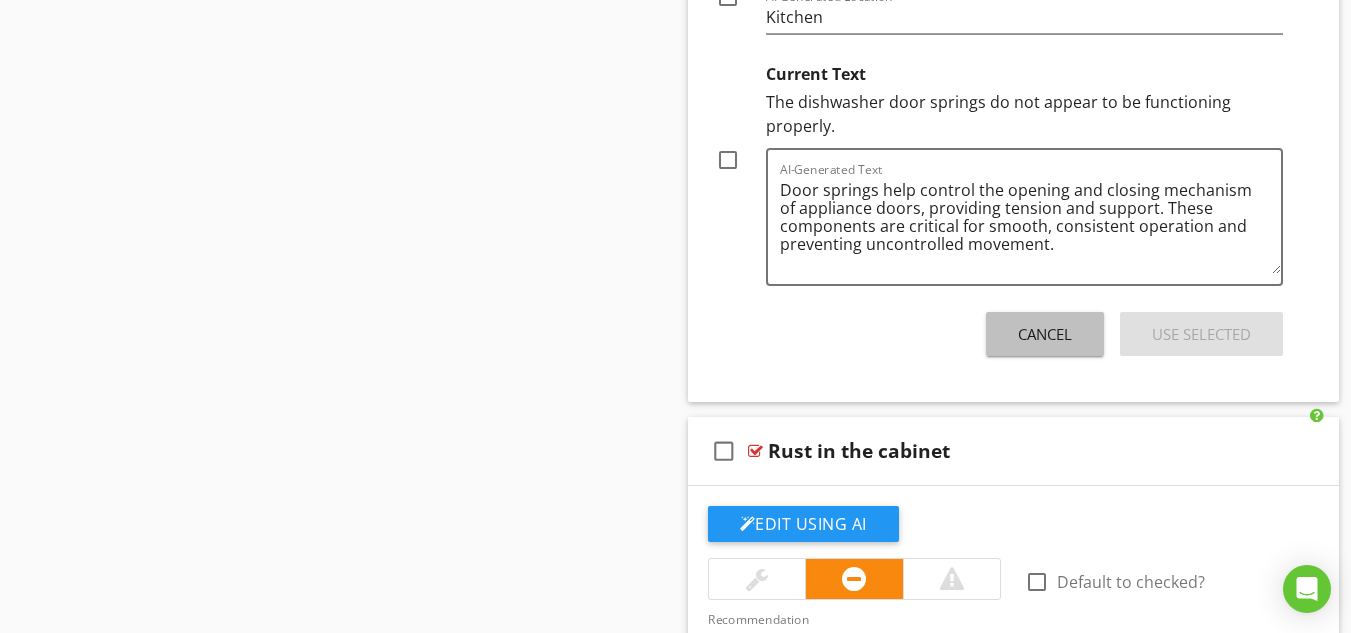 click on "Cancel" at bounding box center (1045, 334) 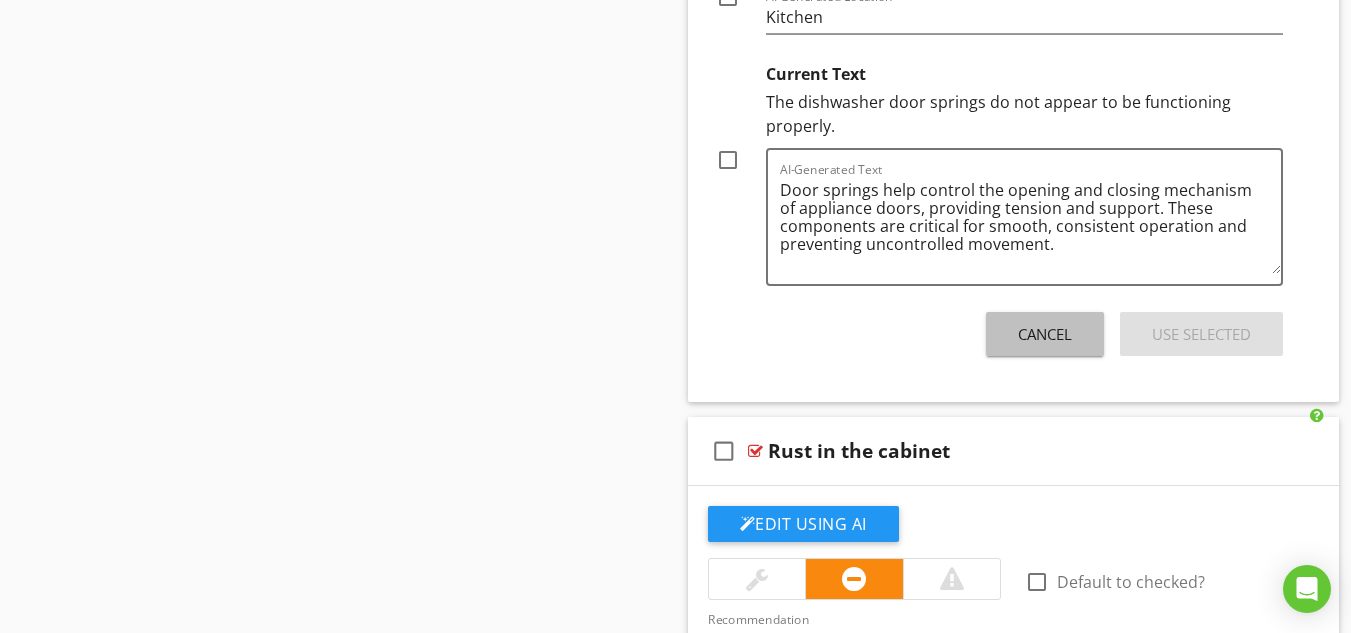 scroll, scrollTop: 14622, scrollLeft: 0, axis: vertical 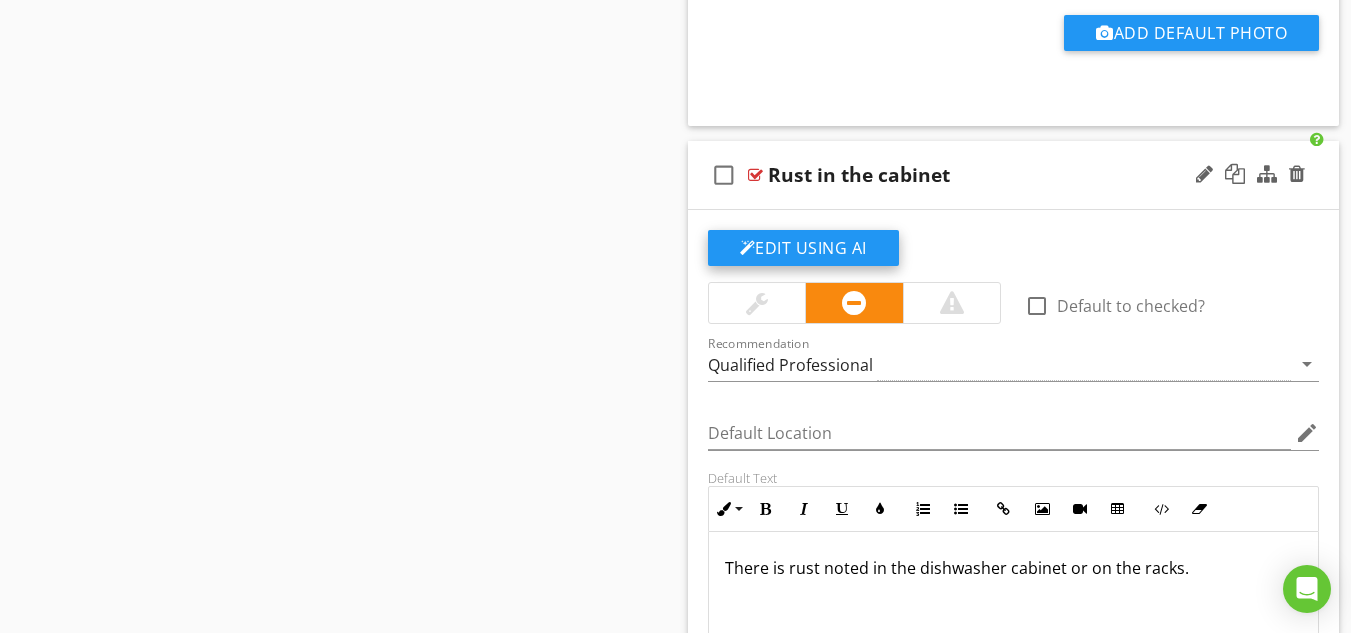 click on "Edit Using AI" at bounding box center (803, -4294) 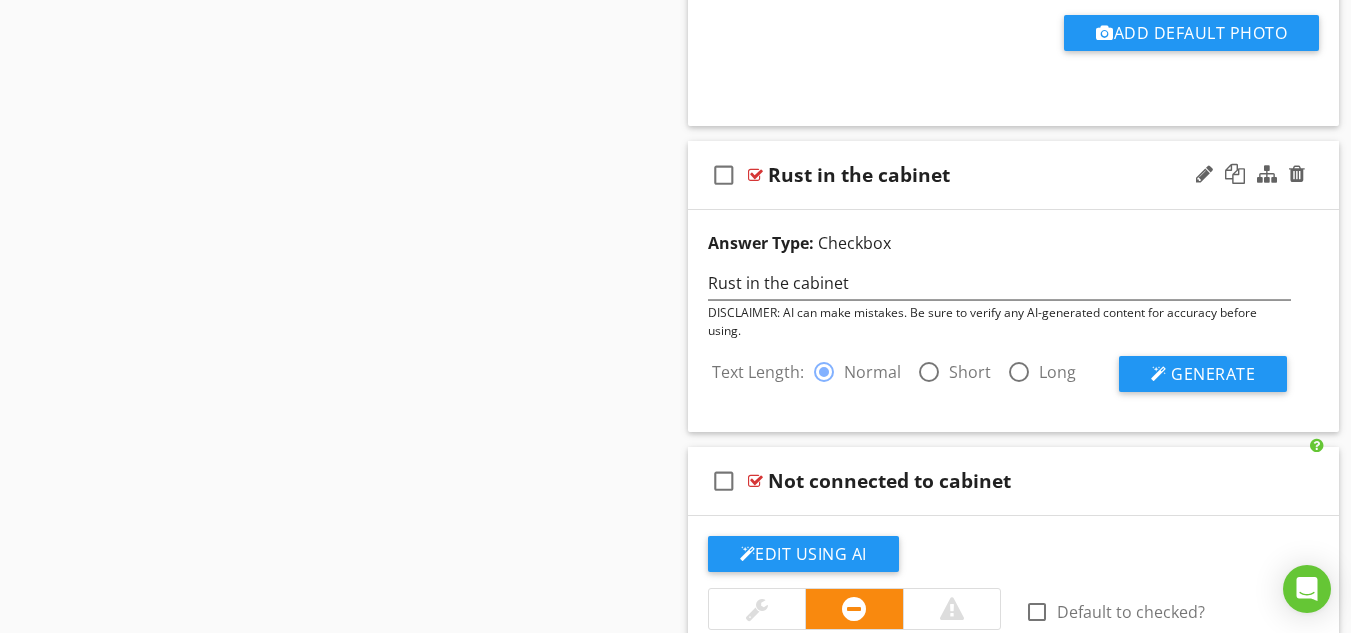 click at bounding box center [929, 372] 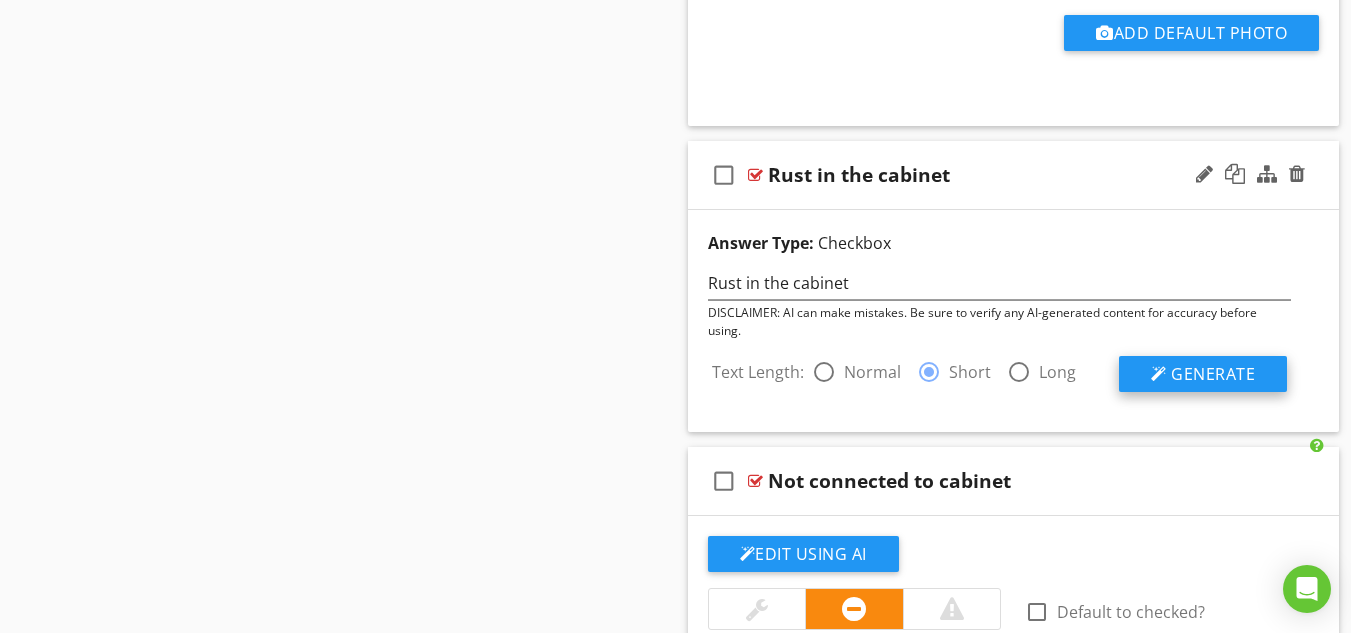 click on "Generate" at bounding box center [1213, 374] 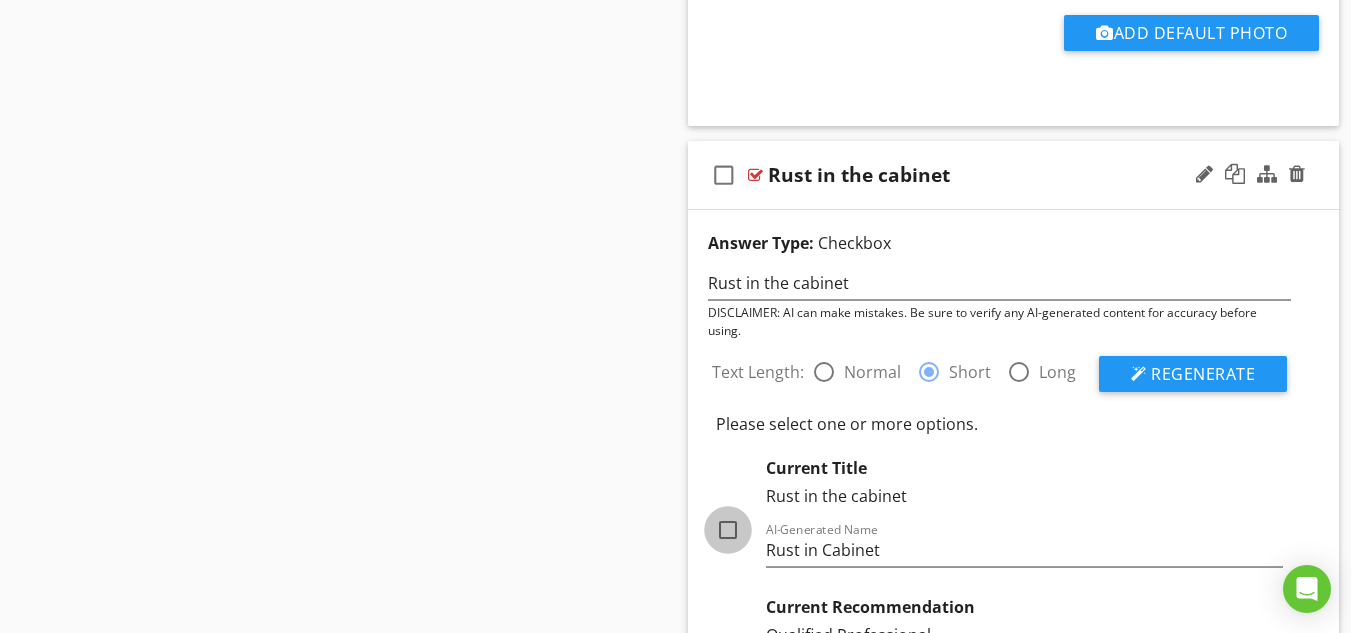 click at bounding box center [728, 530] 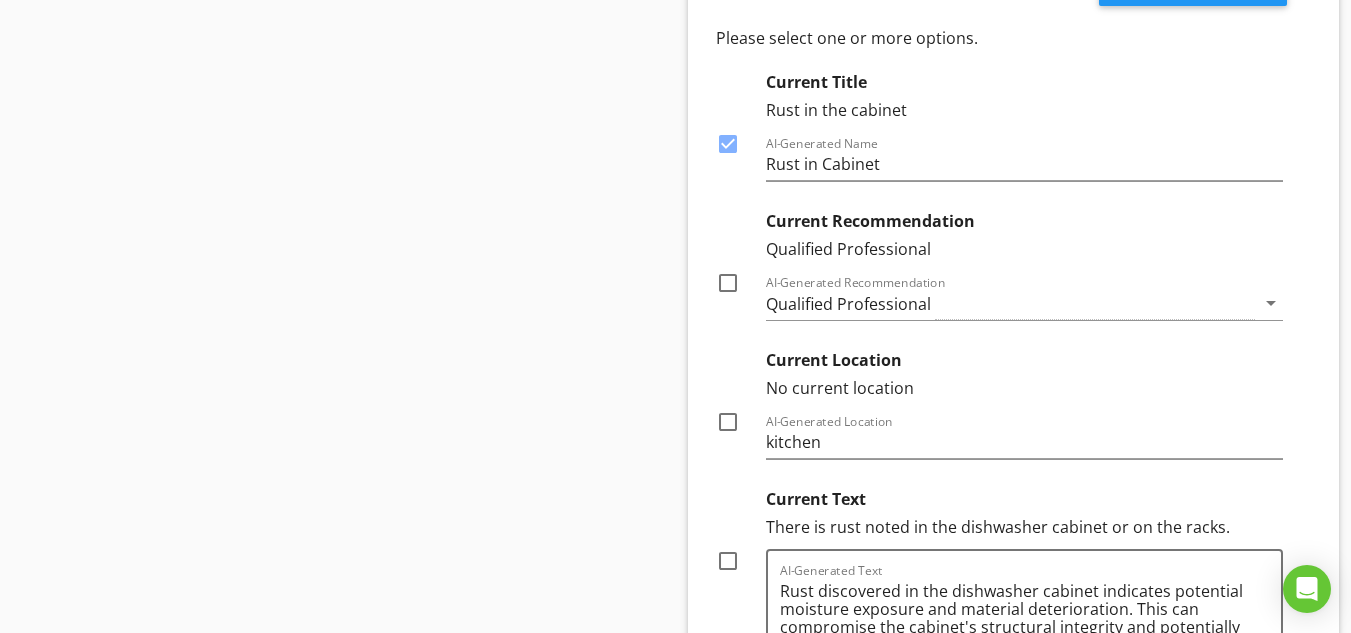 scroll, scrollTop: 14715, scrollLeft: 0, axis: vertical 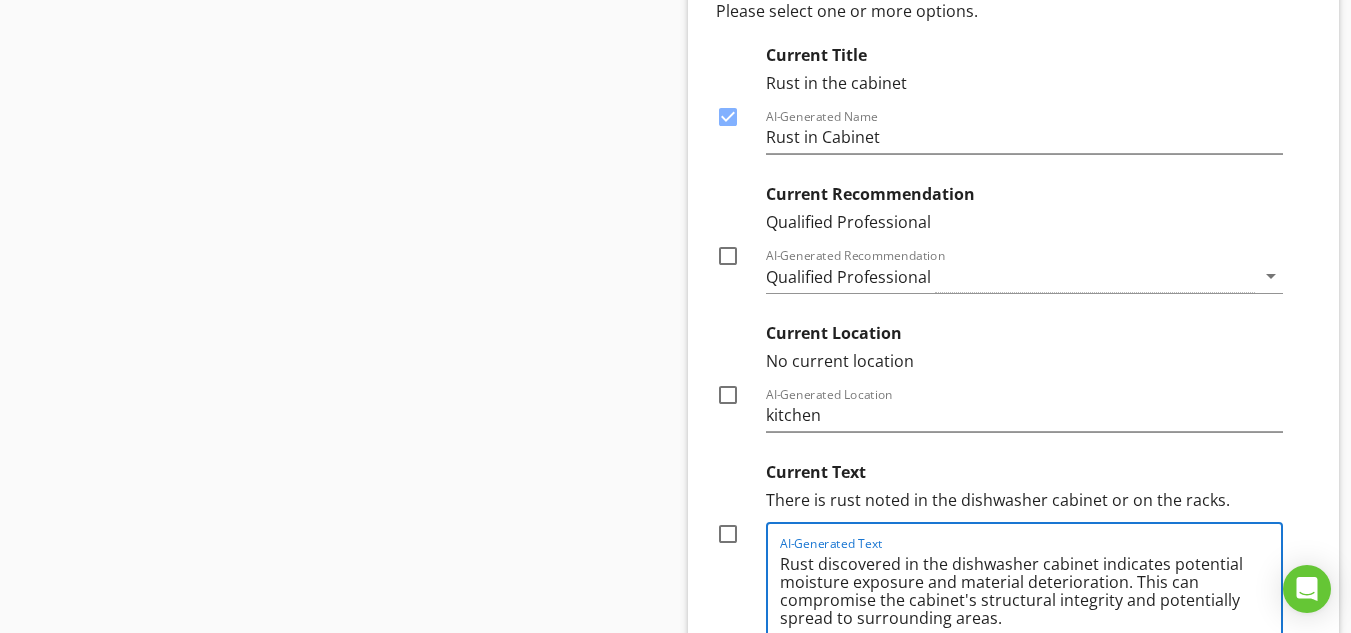 click on "Rust discovered in the dishwasher cabinet indicates potential moisture exposure and material deterioration. This can compromise the cabinet's structural integrity and potentially spread to surrounding areas." at bounding box center (1031, 598) 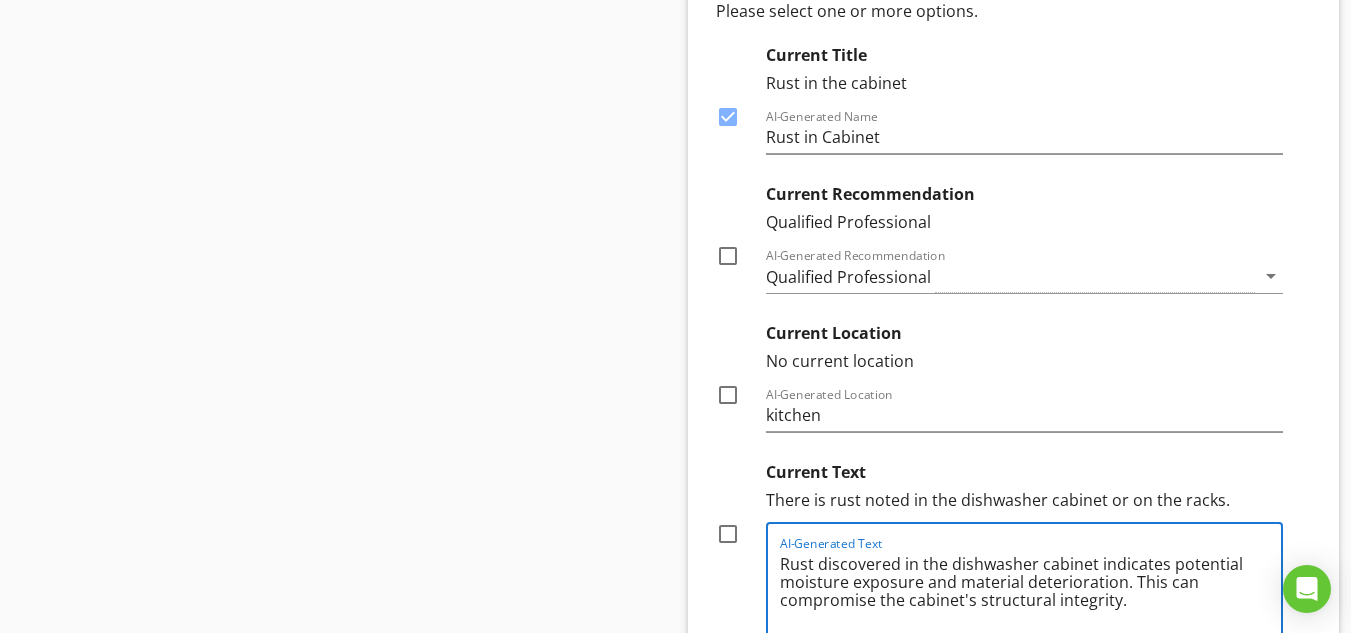 click on "Rust discovered in the dishwasher cabinet indicates potential moisture exposure and material deterioration. This can compromise the cabinet's structural integrity." at bounding box center (1031, 598) 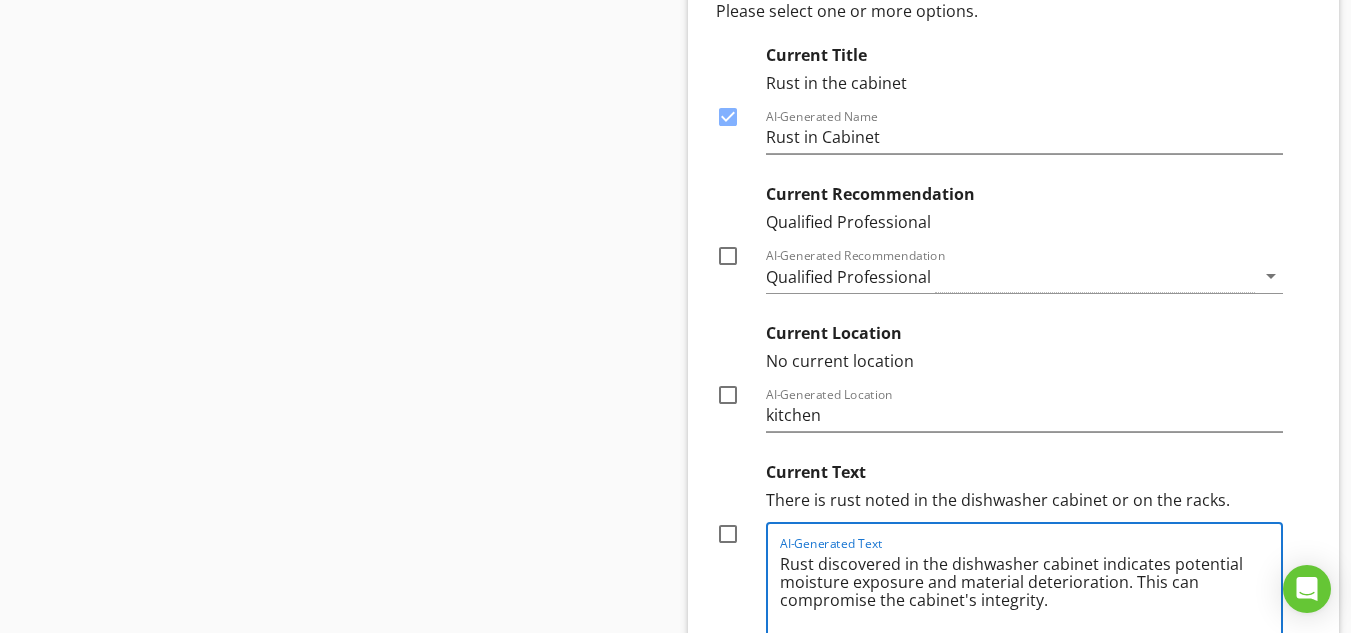 click on "Rust discovered in the dishwasher cabinet indicates potential moisture exposure and material deterioration. This can compromise the cabinet's integrity." at bounding box center [1031, 598] 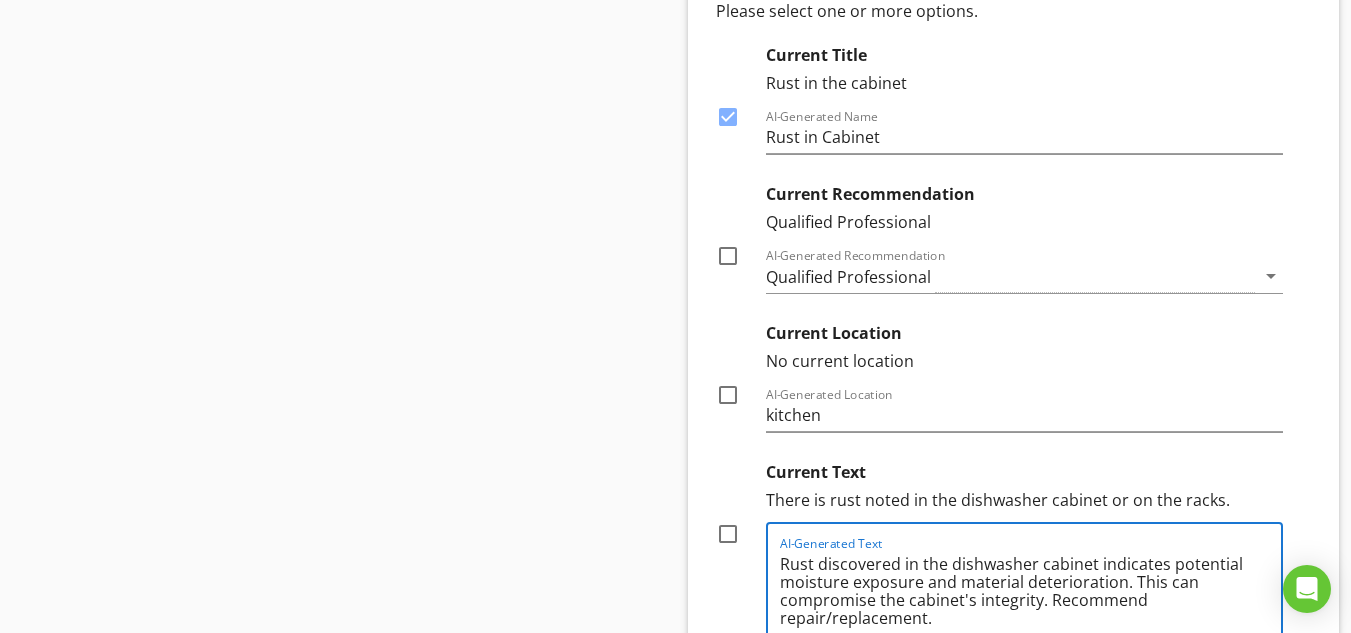 type on "Rust discovered in the dishwasher cabinet indicates potential moisture exposure and material deterioration. This can compromise the cabinet's integrity. Recommend repair/replacement." 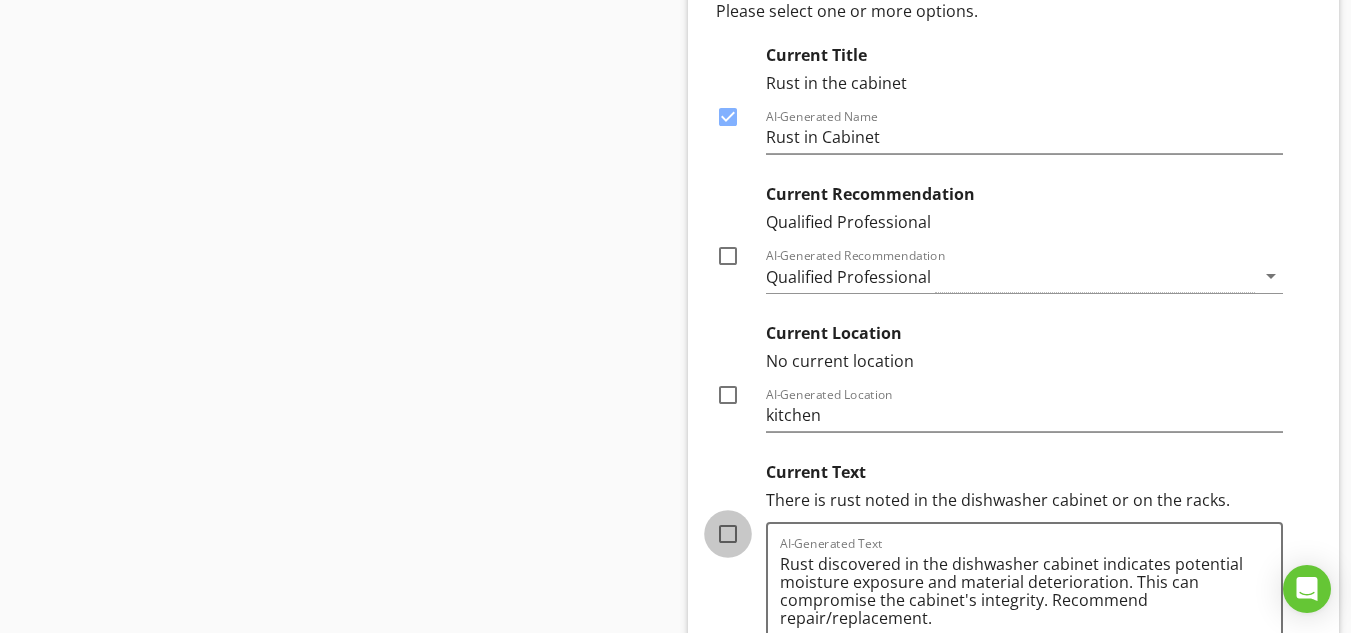 click at bounding box center [728, 534] 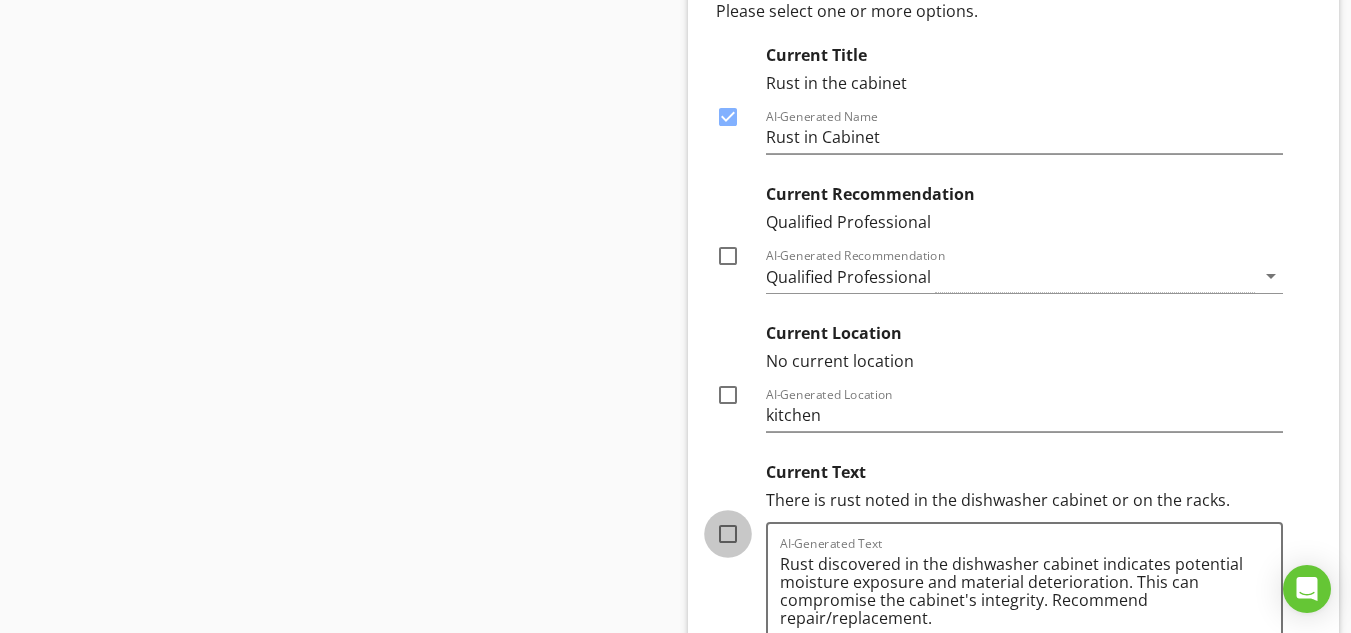 checkbox on "true" 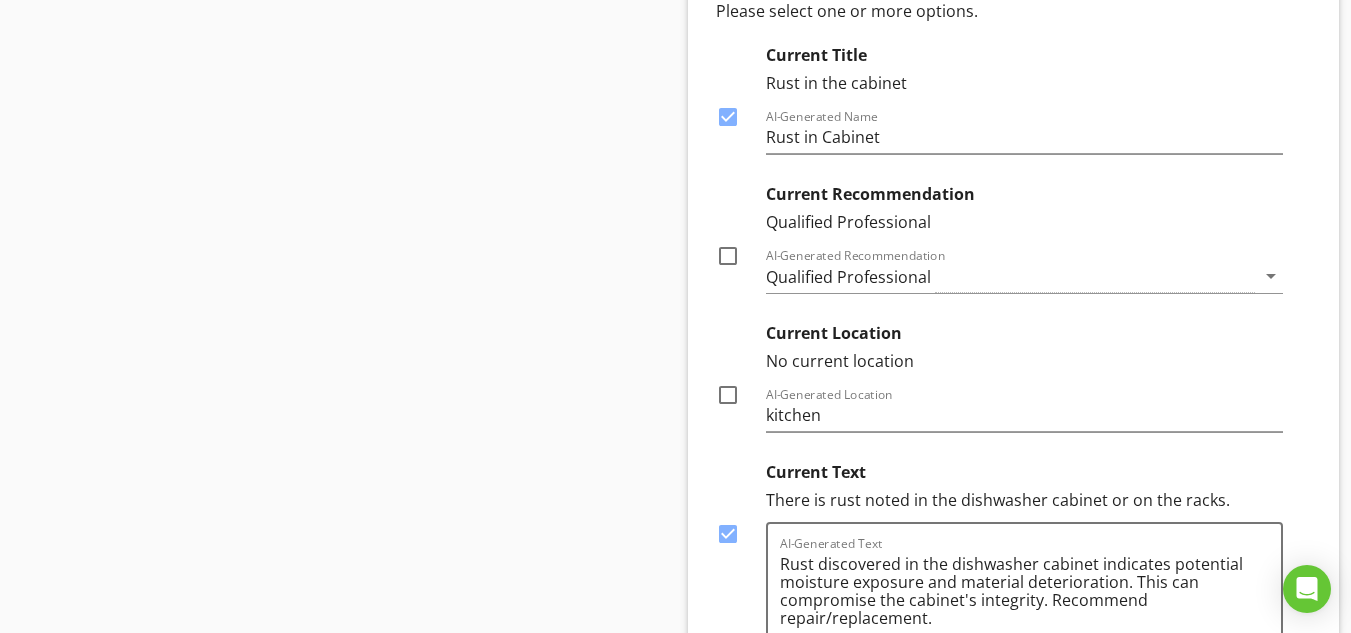click on "Use Selected" at bounding box center (1201, 708) 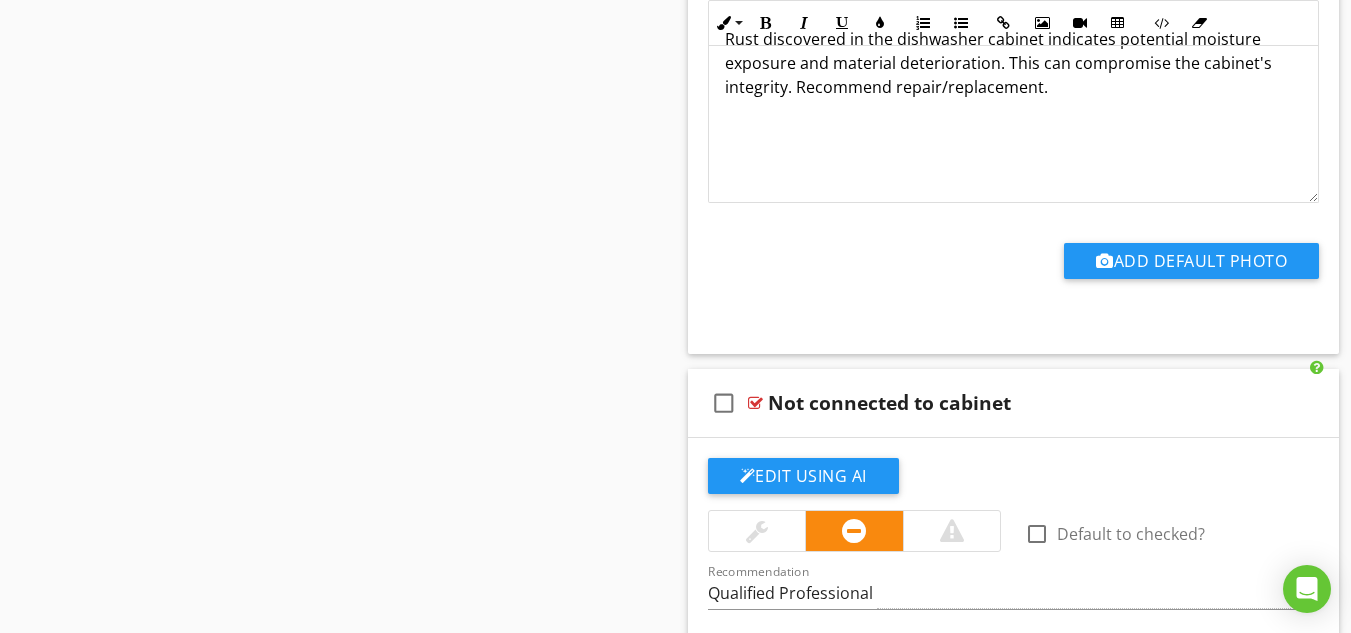 scroll, scrollTop: 15005, scrollLeft: 0, axis: vertical 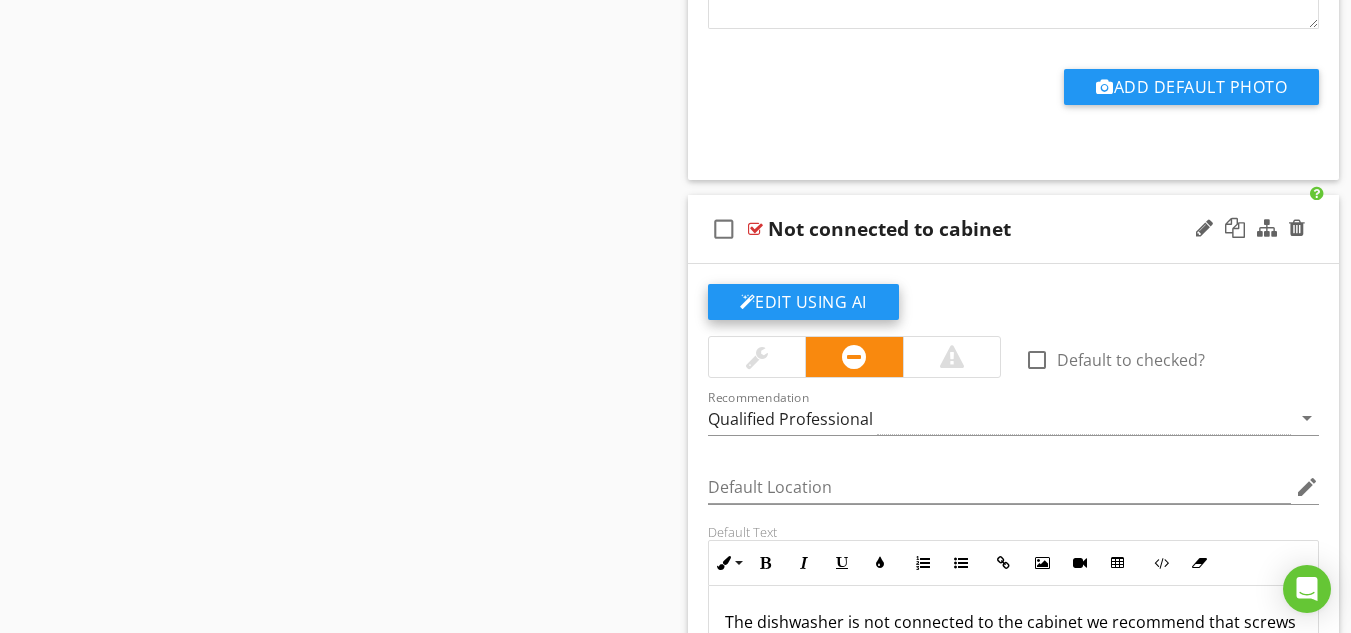 click on "Edit Using AI" at bounding box center [803, -4997] 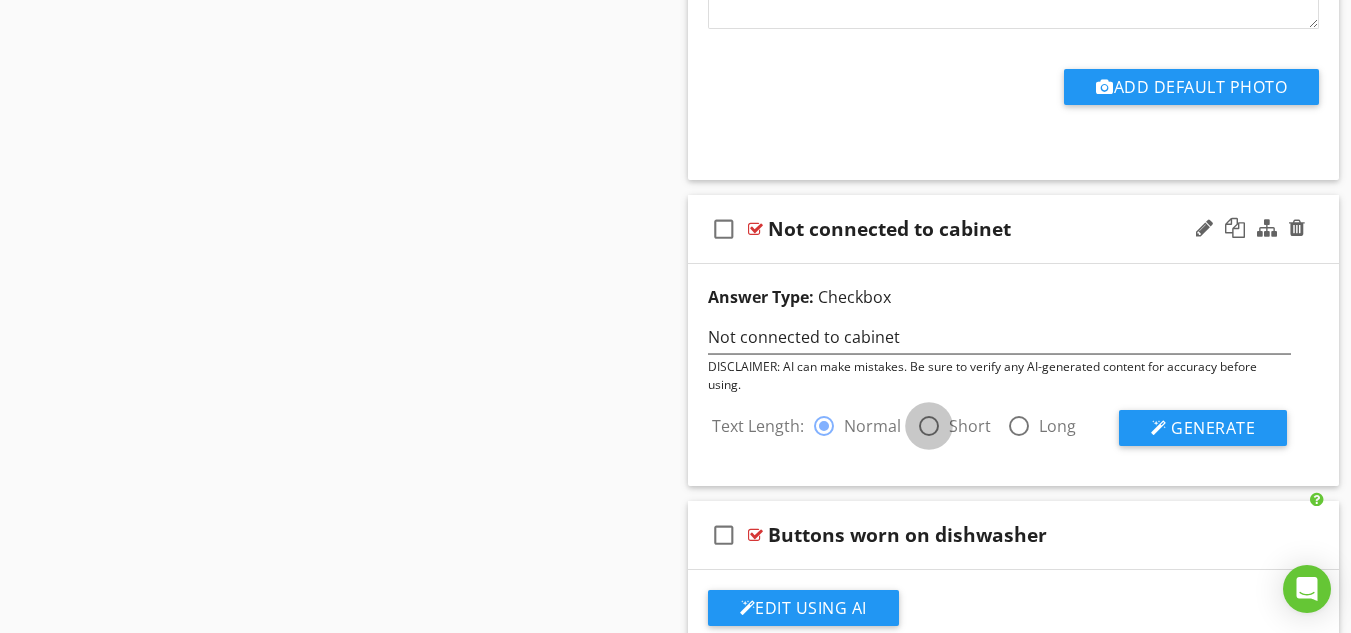 click at bounding box center [929, 426] 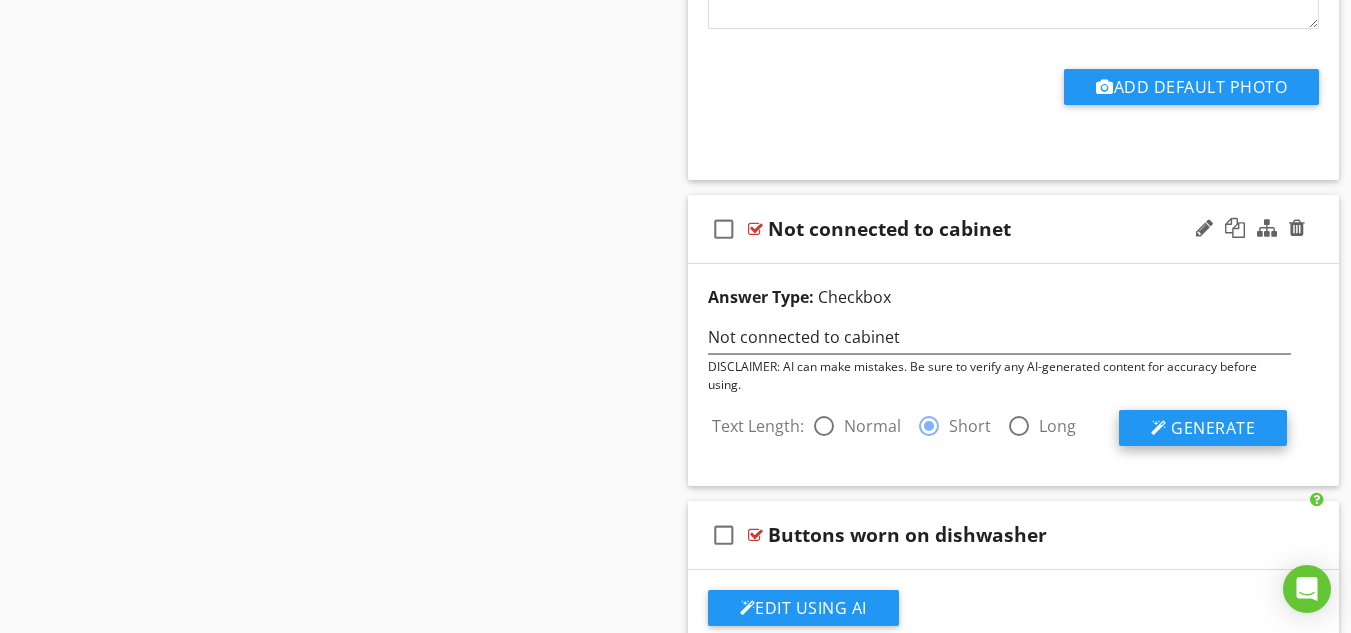 click on "Generate" at bounding box center [1213, 428] 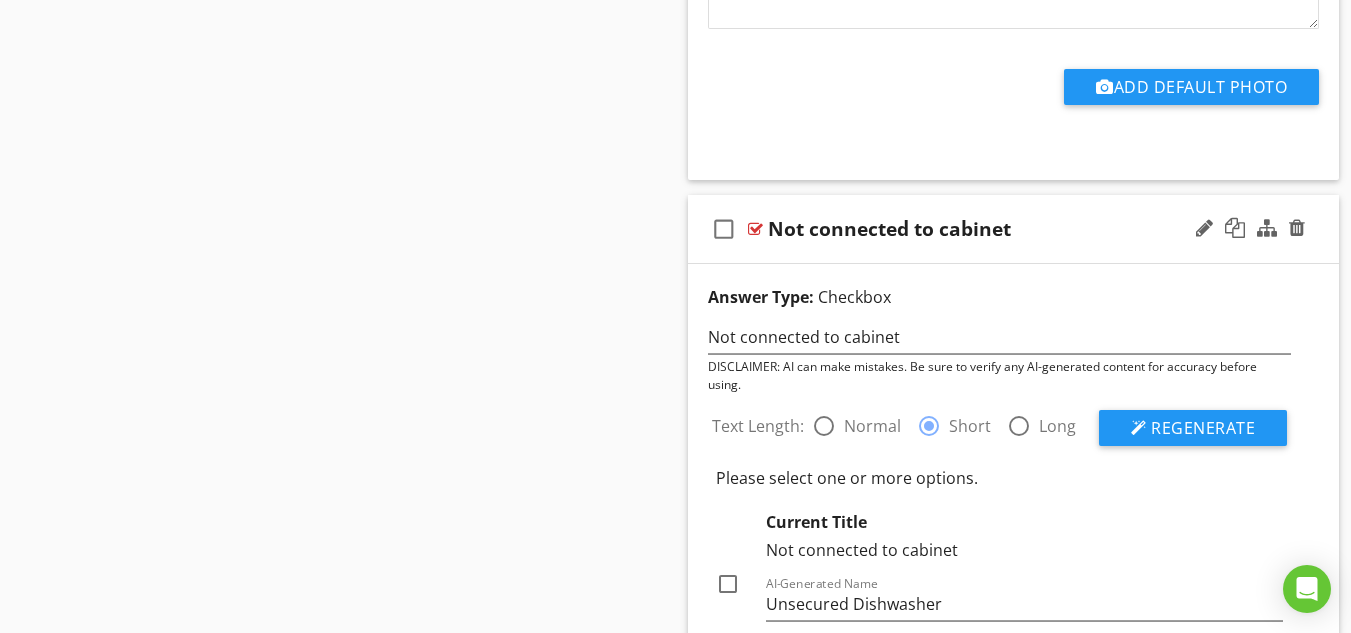 scroll, scrollTop: 15064, scrollLeft: 0, axis: vertical 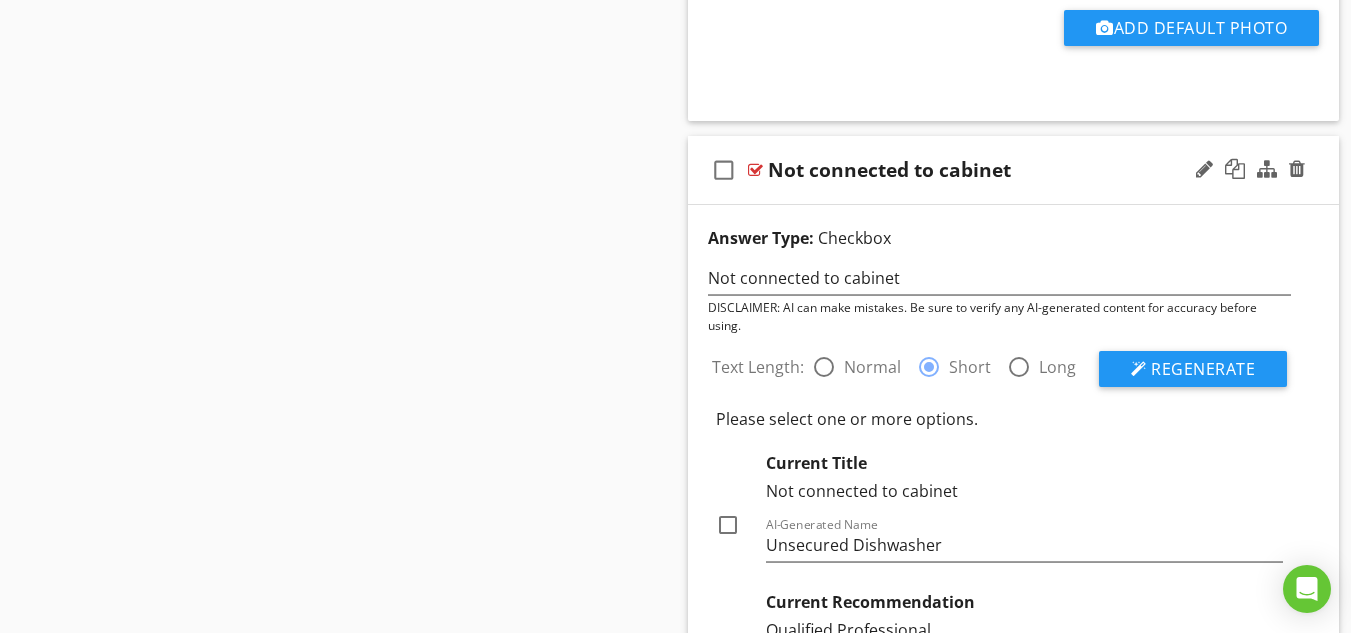 click at bounding box center (728, 525) 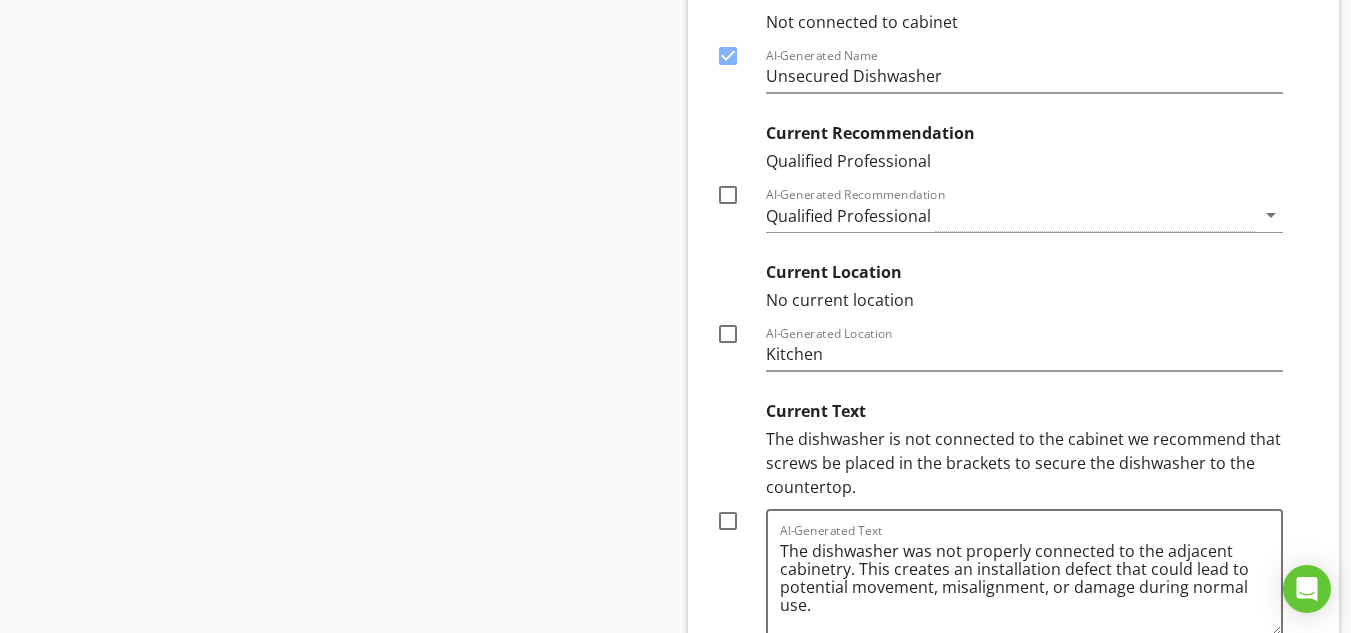 scroll, scrollTop: 15592, scrollLeft: 0, axis: vertical 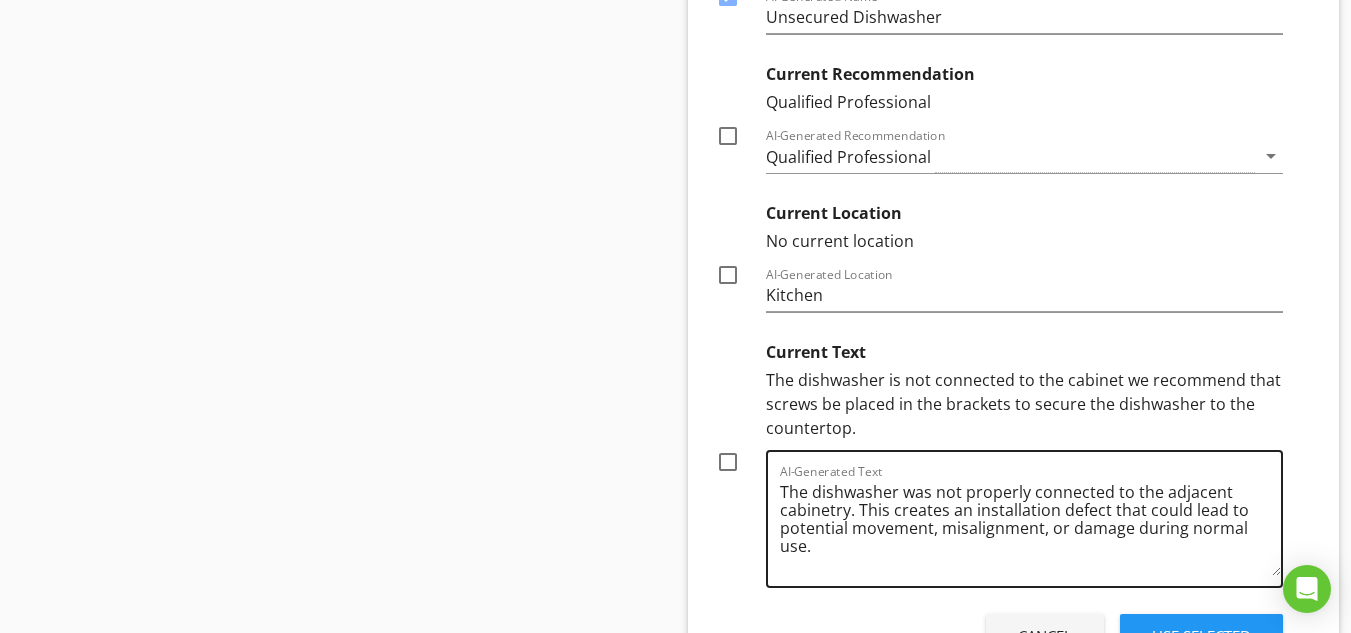 click on "The dishwasher was not properly connected to the adjacent cabinetry. This creates an installation defect that could lead to potential movement, misalignment, or damage during normal use." at bounding box center (1031, 526) 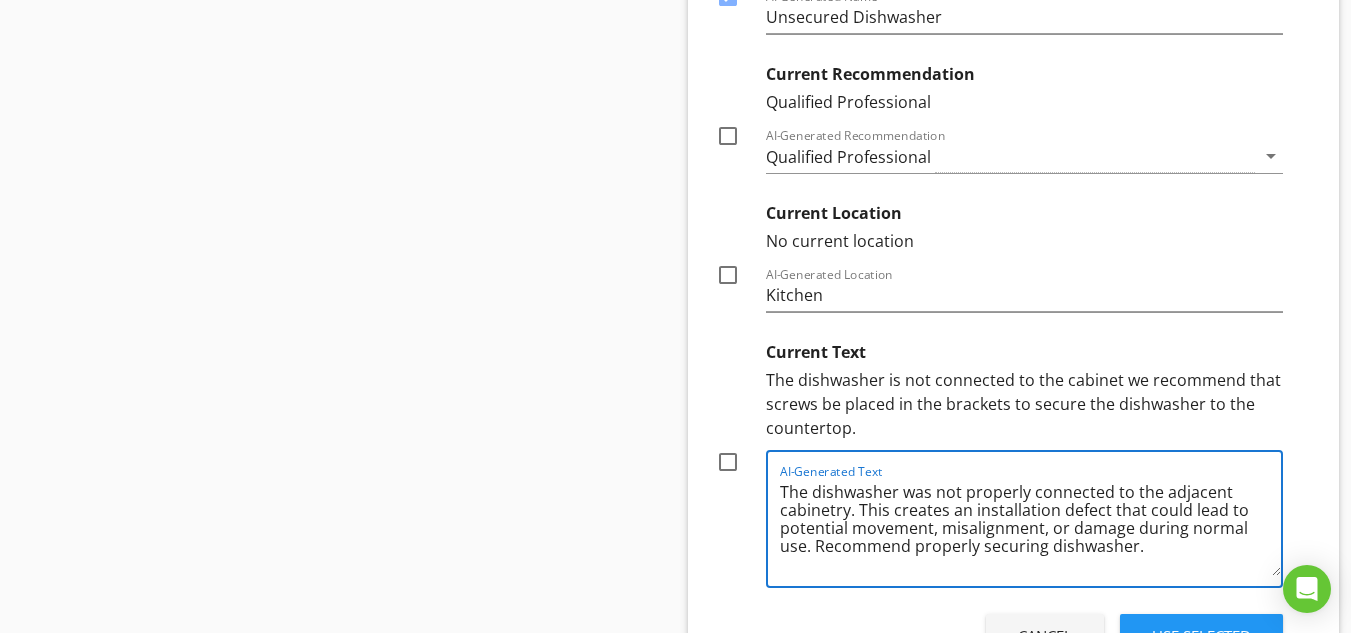 type on "The dishwasher was not properly connected to the adjacent cabinetry. This creates an installation defect that could lead to potential movement, misalignment, or damage during normal use. Recommend properly securing dishwasher." 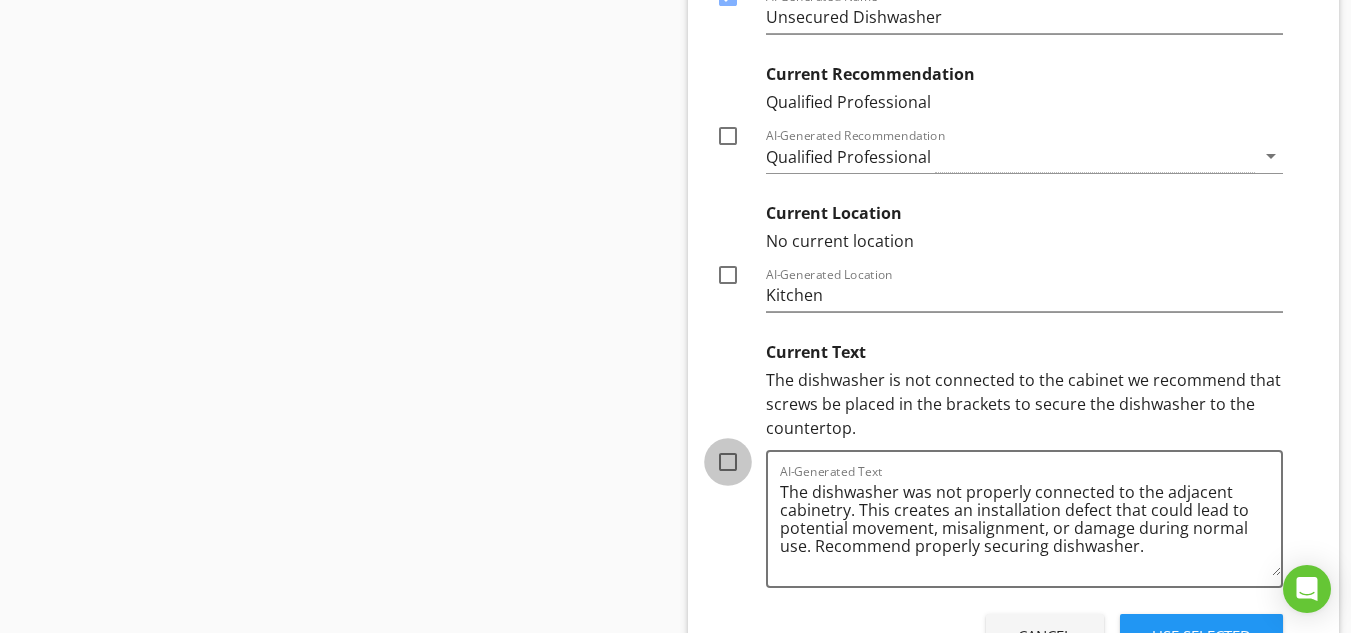 click at bounding box center [728, 462] 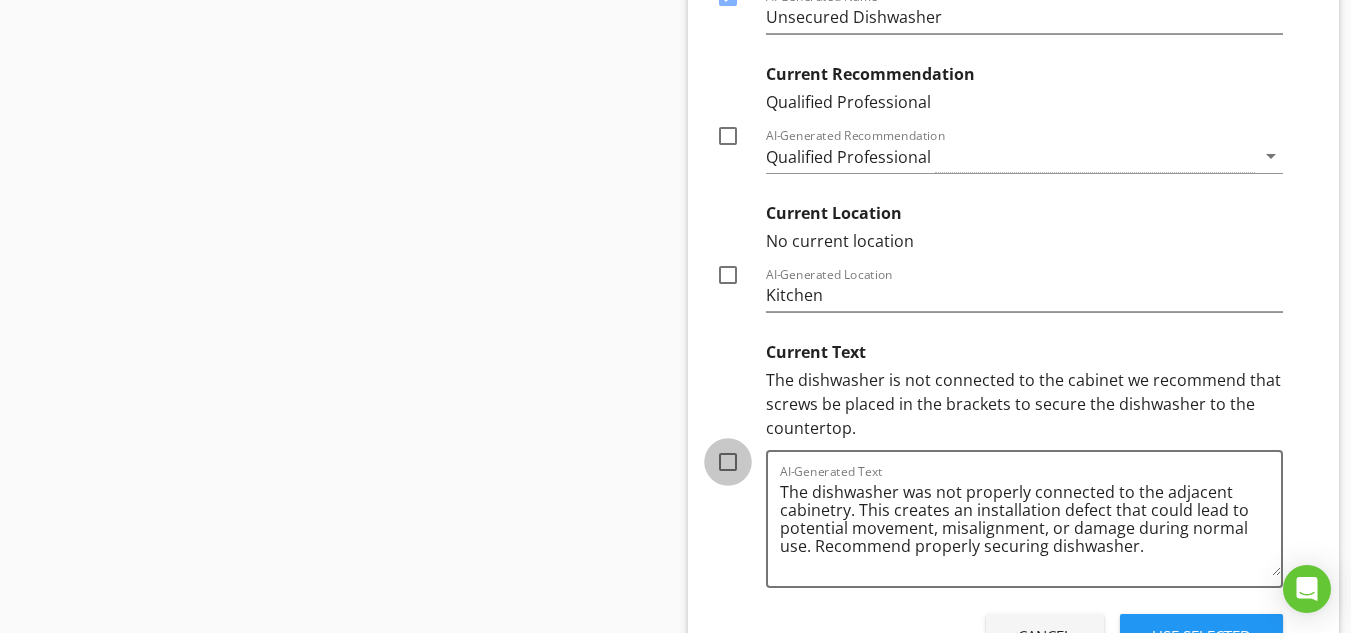 checkbox on "true" 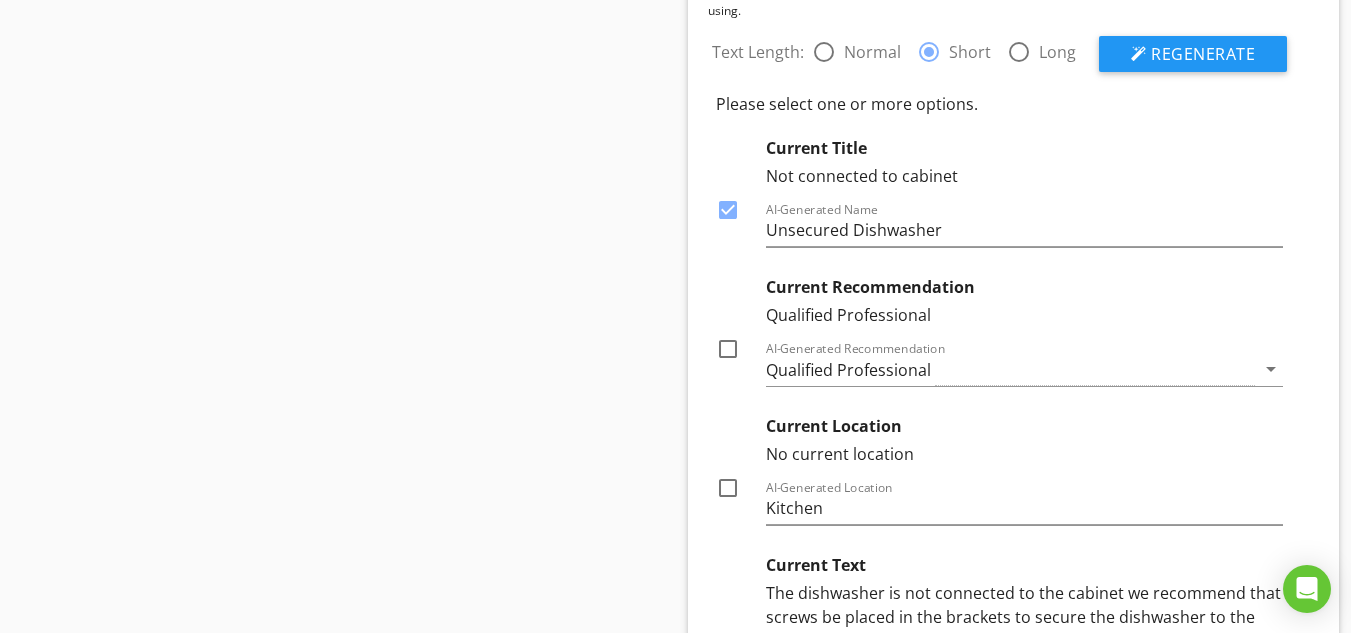 scroll, scrollTop: 15352, scrollLeft: 0, axis: vertical 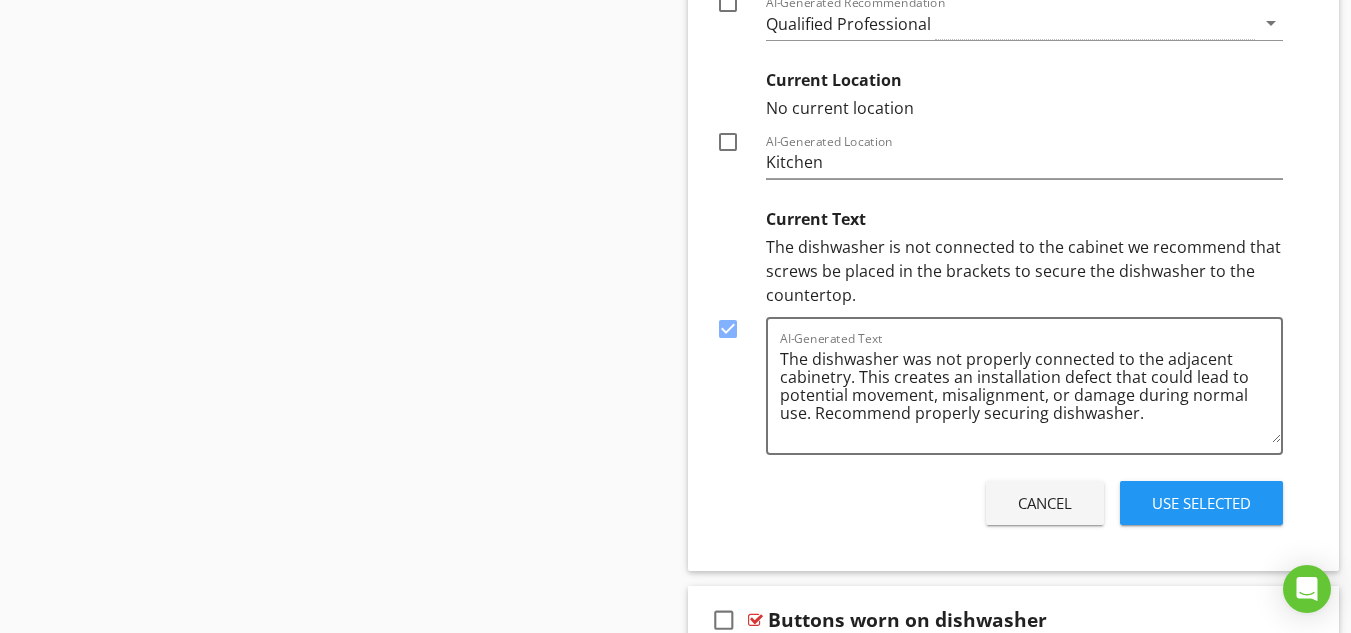 click on "Use Selected" at bounding box center [1201, 503] 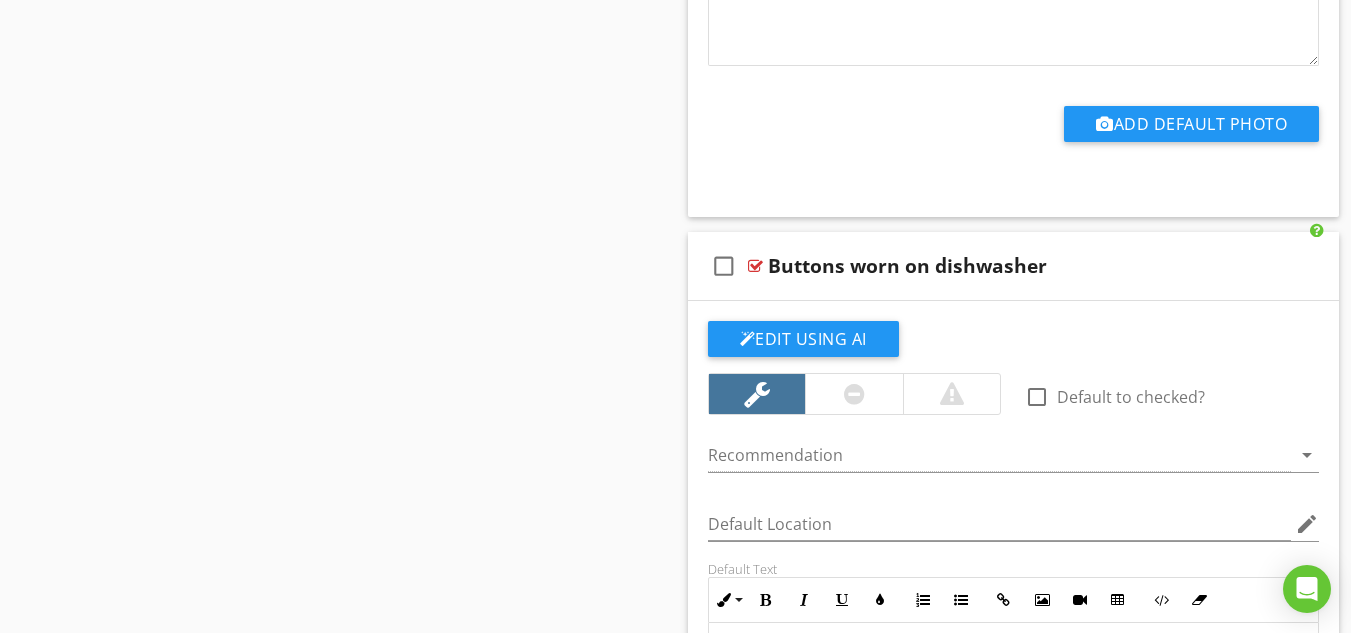 scroll, scrollTop: 15991, scrollLeft: 0, axis: vertical 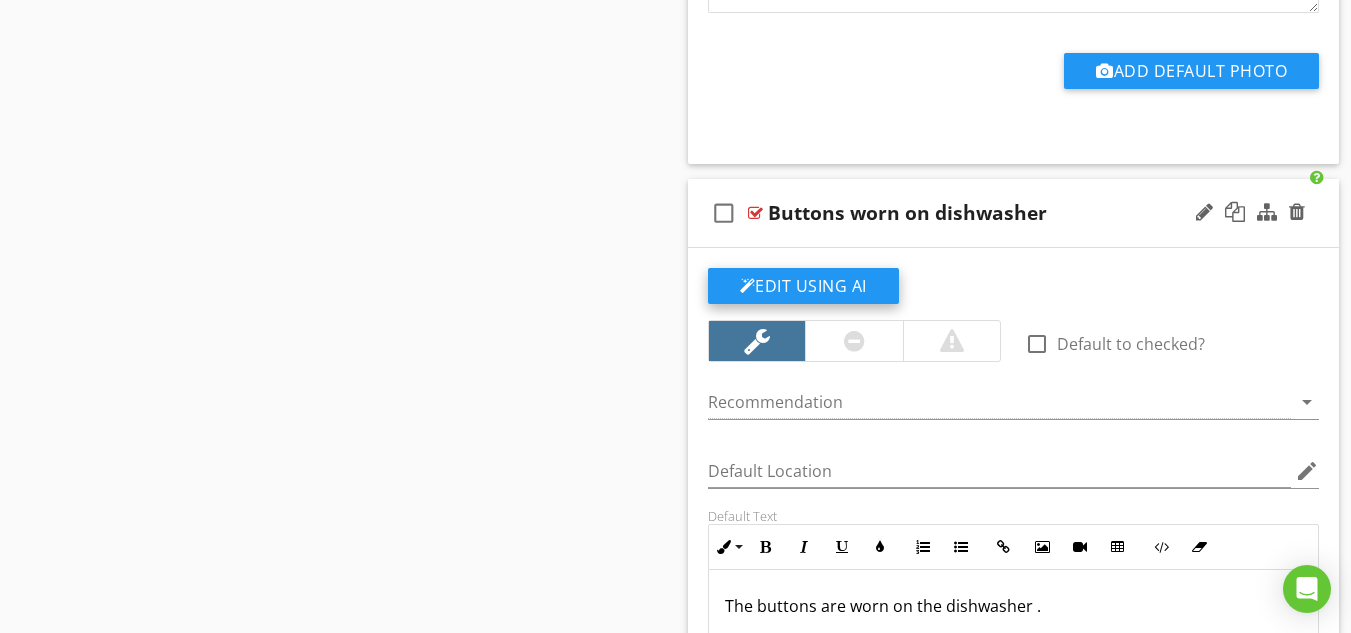 click on "Edit Using AI" at bounding box center [803, -5770] 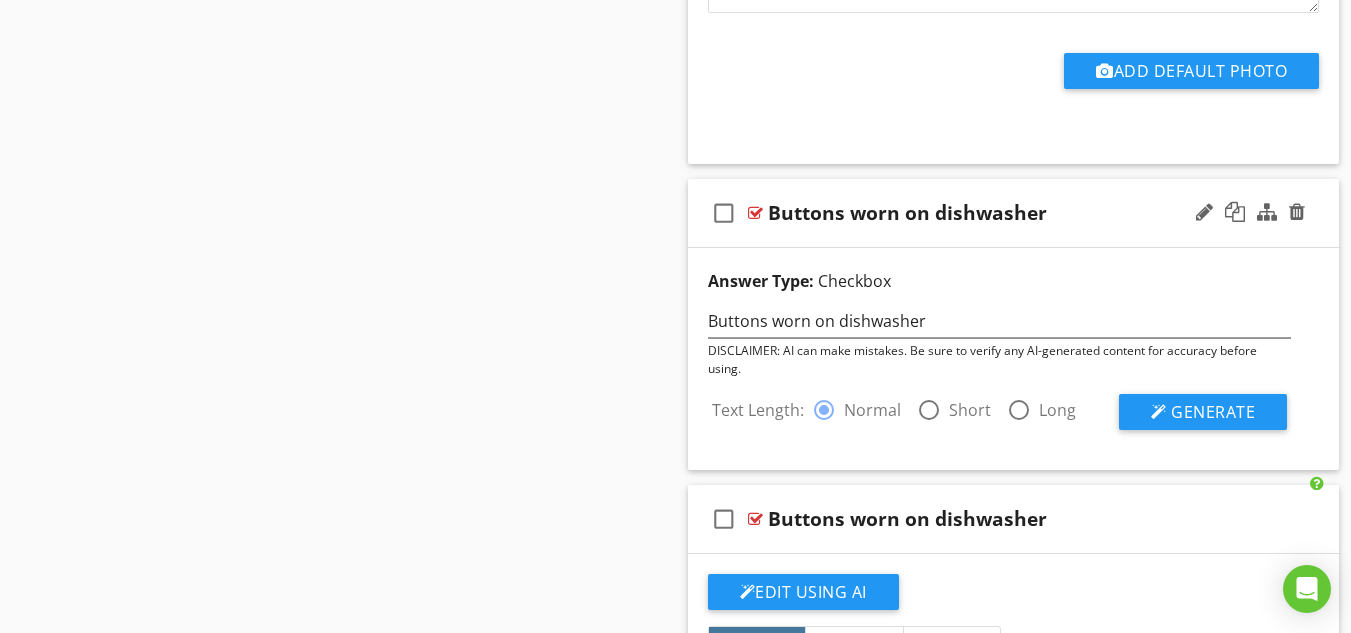 click at bounding box center (929, 410) 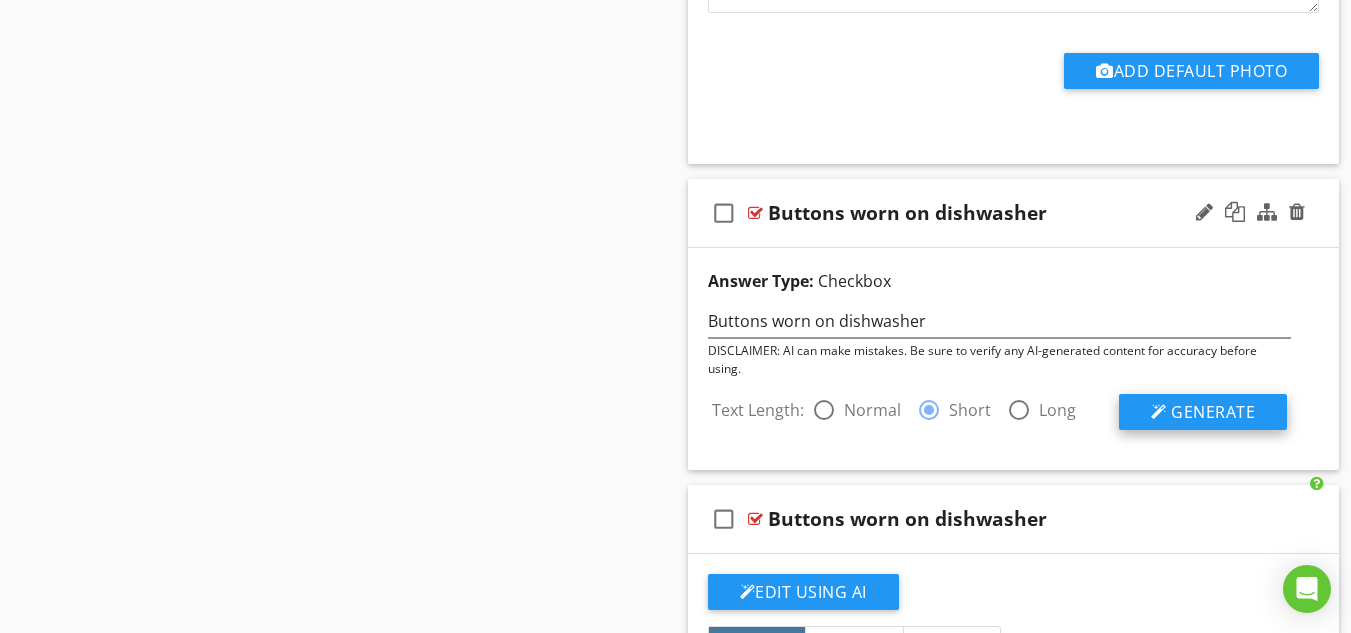 click on "Generate" at bounding box center [1203, 412] 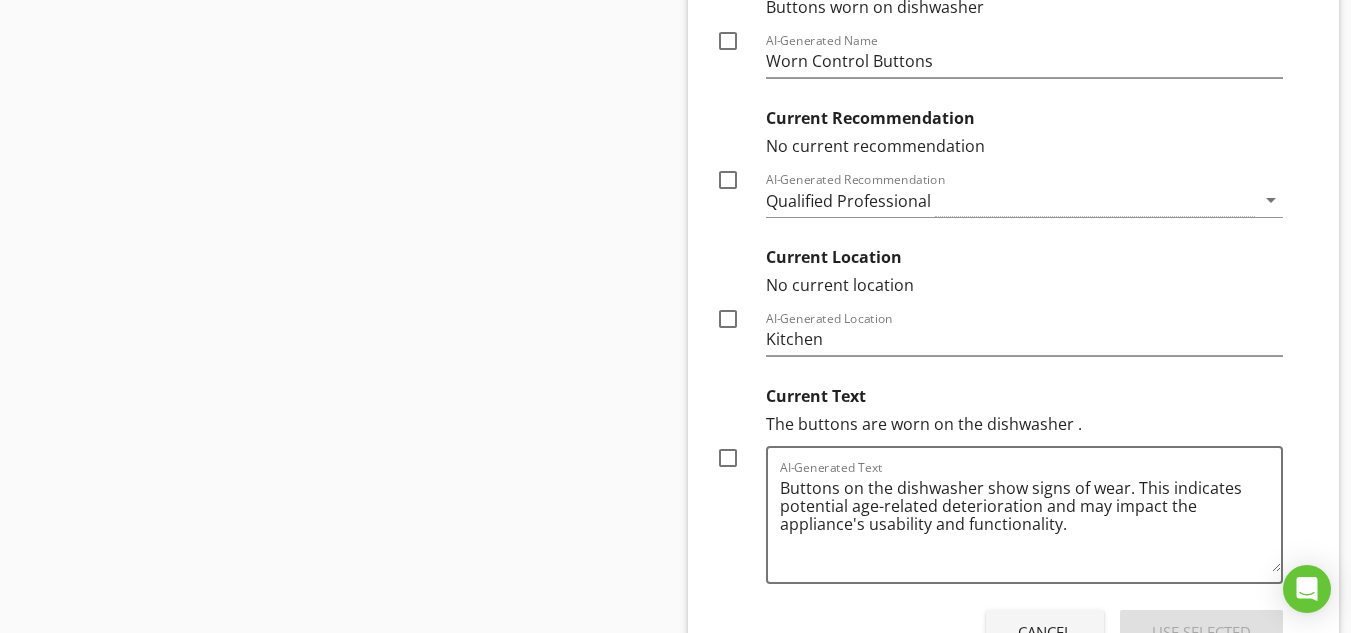scroll, scrollTop: 16364, scrollLeft: 0, axis: vertical 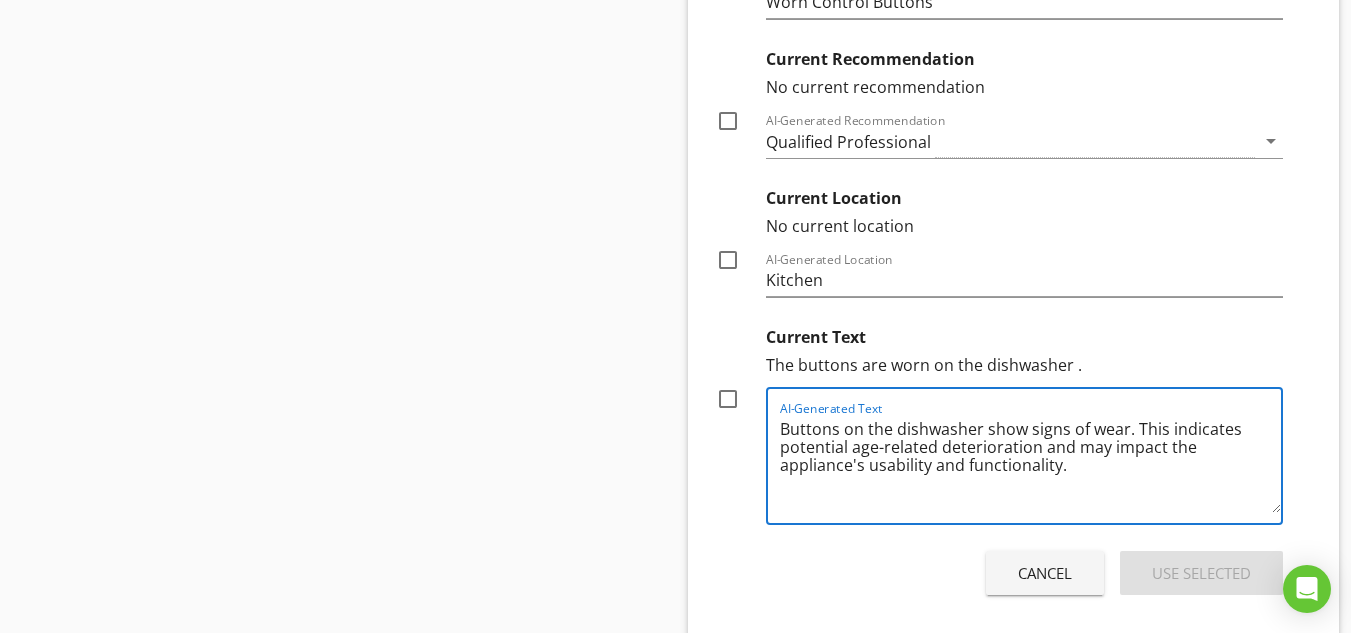 click on "Buttons on the dishwasher show signs of wear. This indicates potential age-related deterioration and may impact the appliance's usability and functionality." at bounding box center [1031, 463] 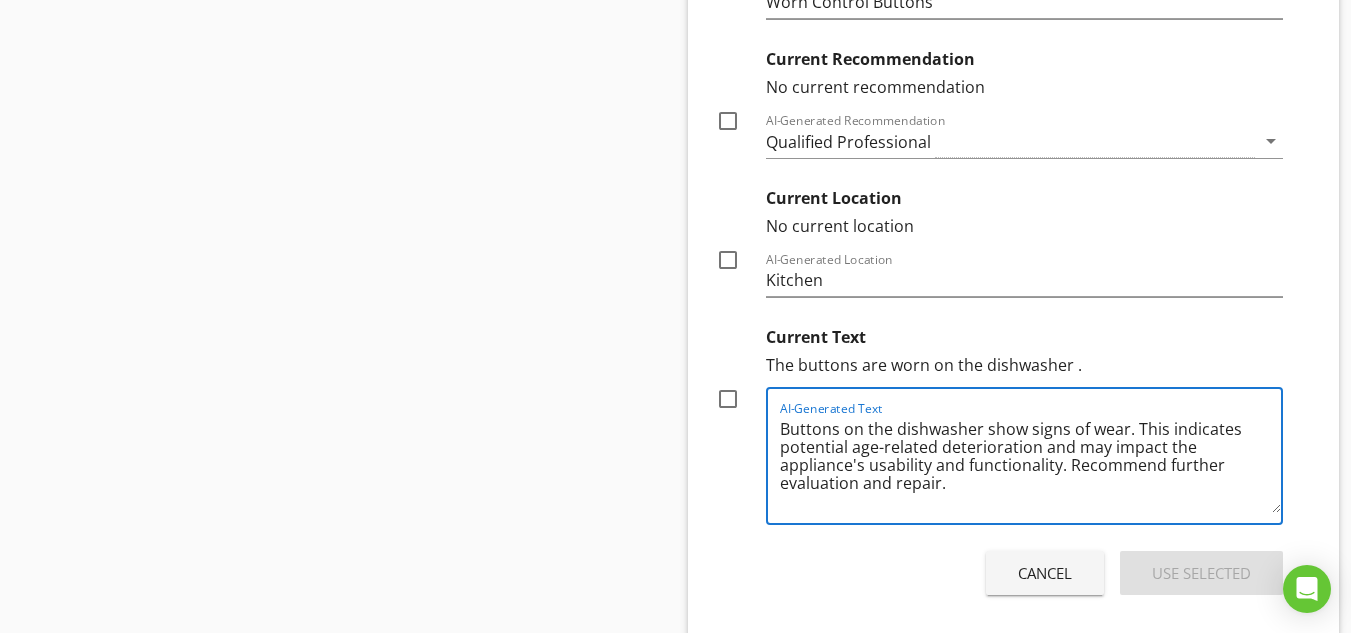 type on "Buttons on the dishwasher show signs of wear. This indicates potential age-related deterioration and may impact the appliance's usability and functionality. Recommend further evaluation and repair." 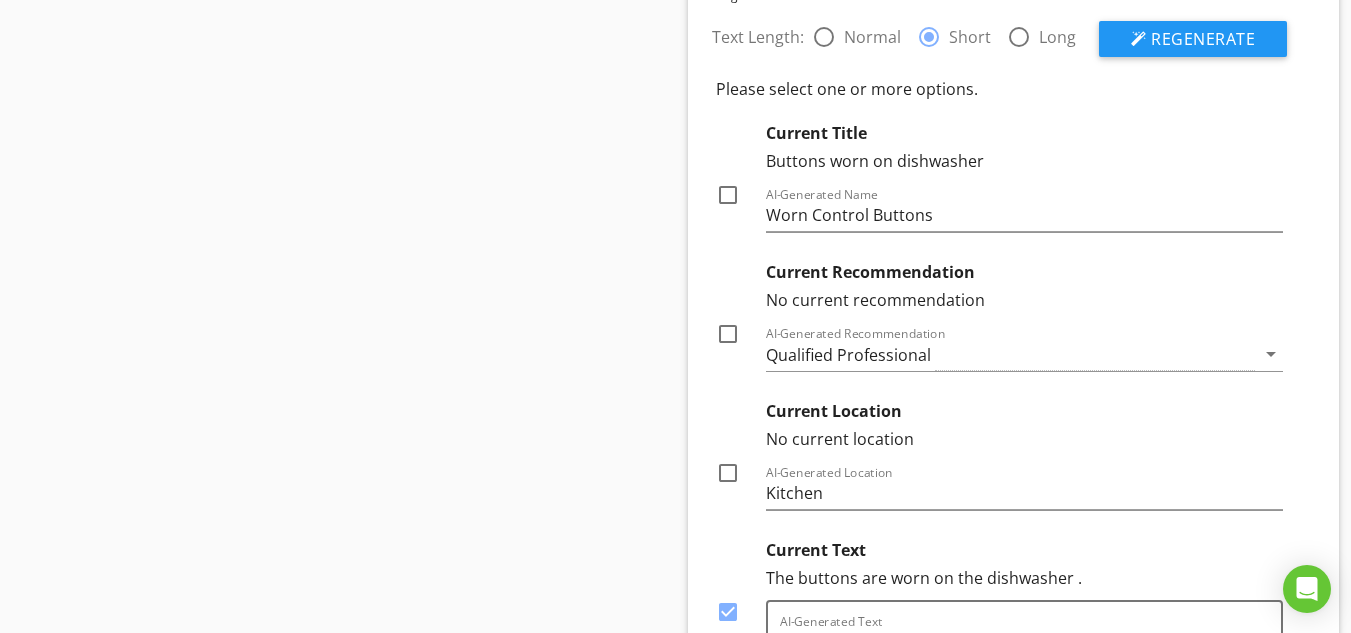 scroll, scrollTop: 16124, scrollLeft: 0, axis: vertical 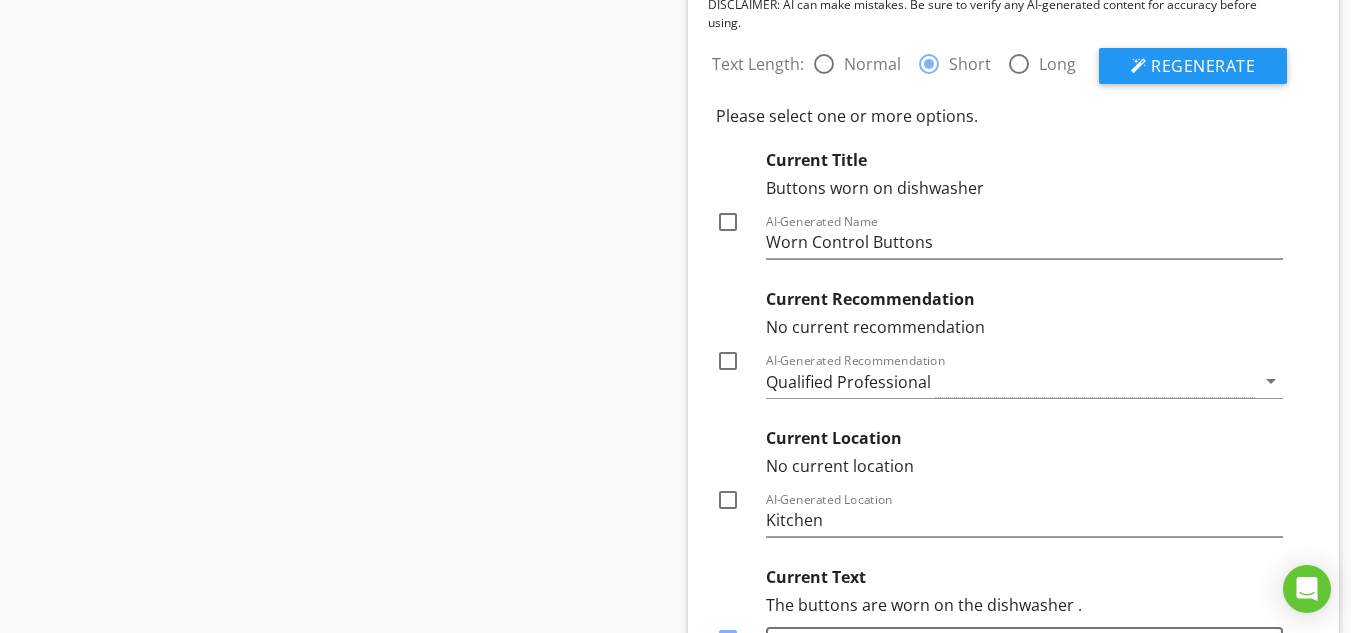 click at bounding box center (728, 222) 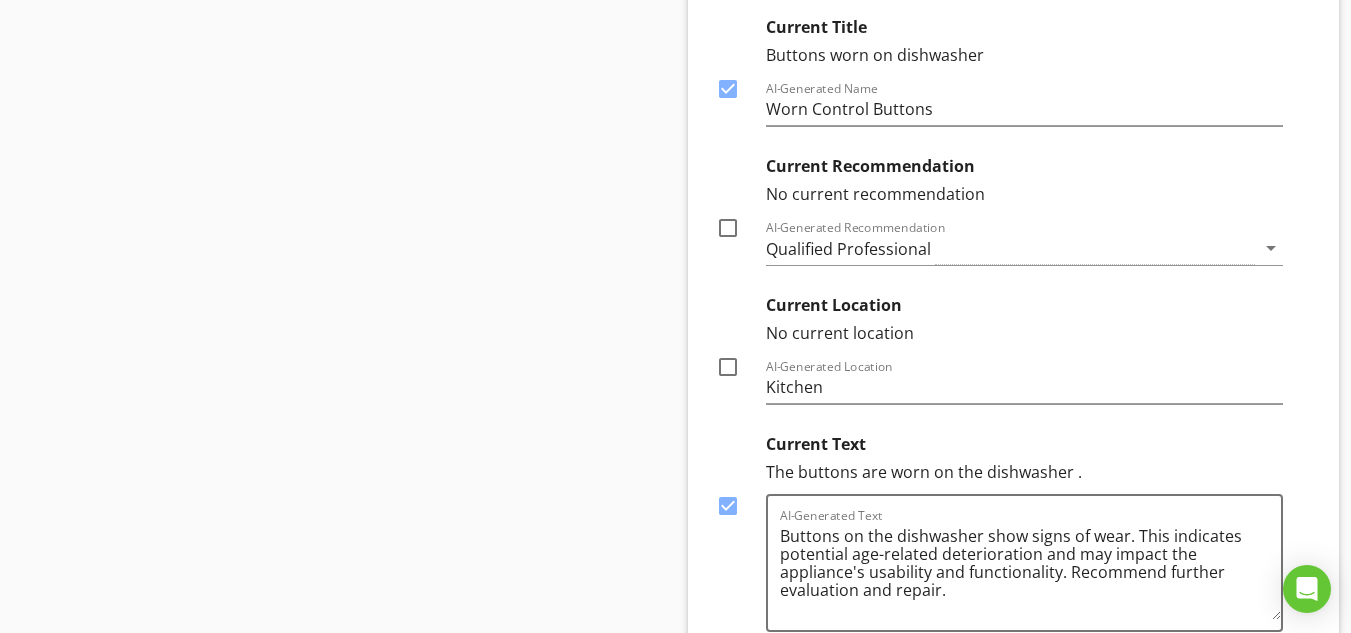 scroll, scrollTop: 16391, scrollLeft: 0, axis: vertical 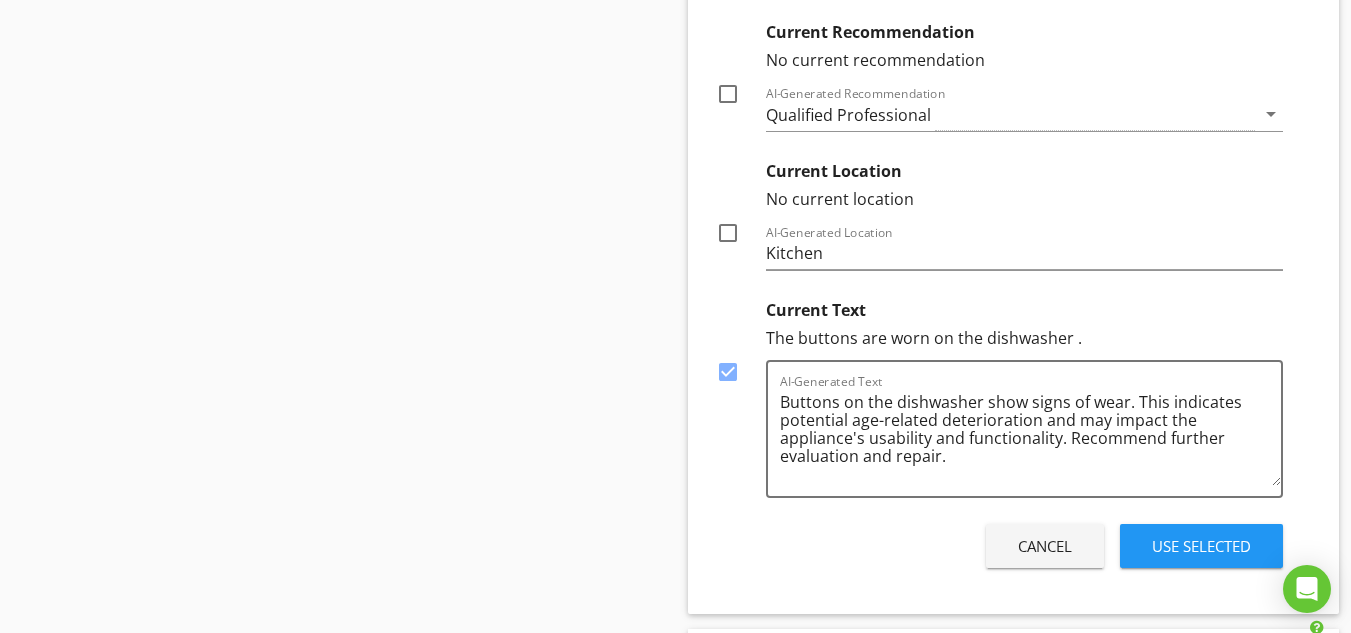 click on "Use Selected" at bounding box center (1201, 546) 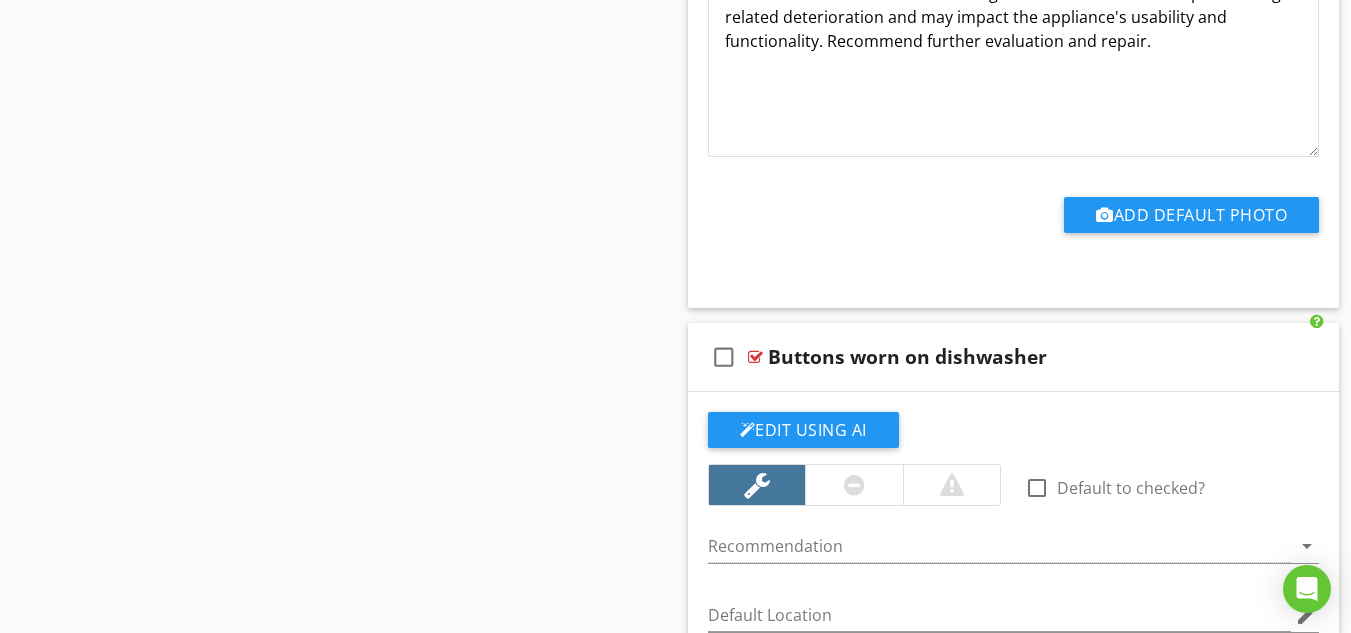 scroll, scrollTop: 16657, scrollLeft: 0, axis: vertical 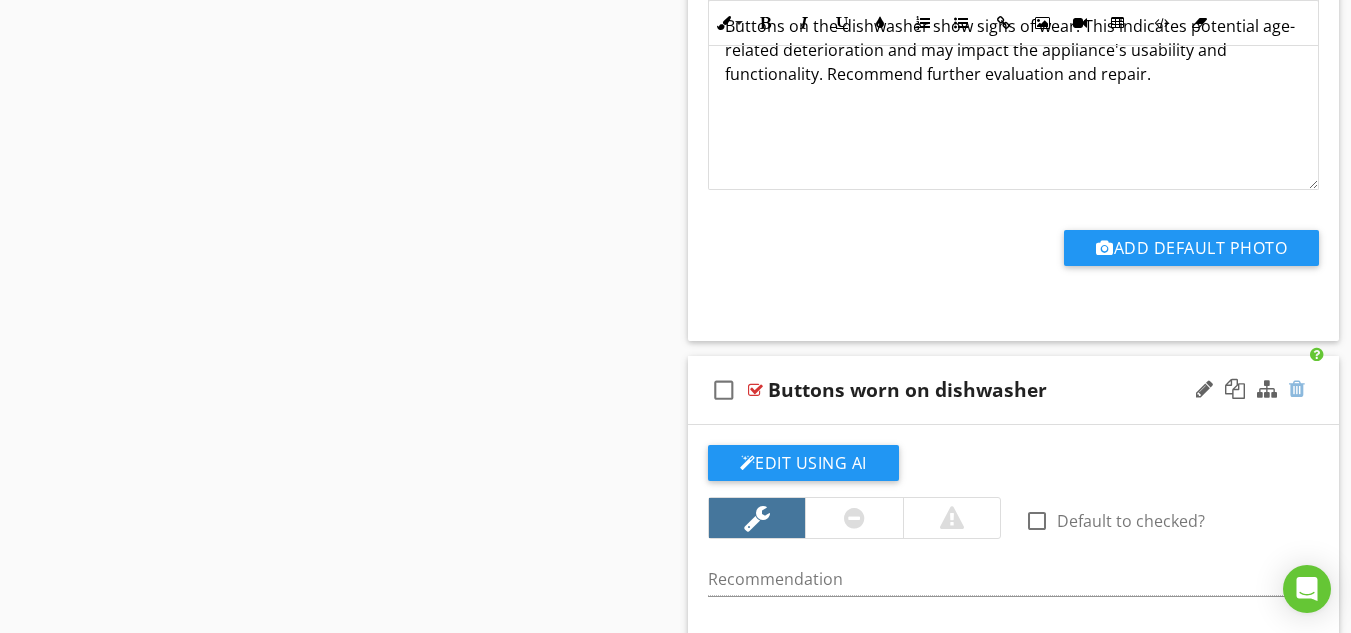 click at bounding box center [1297, 389] 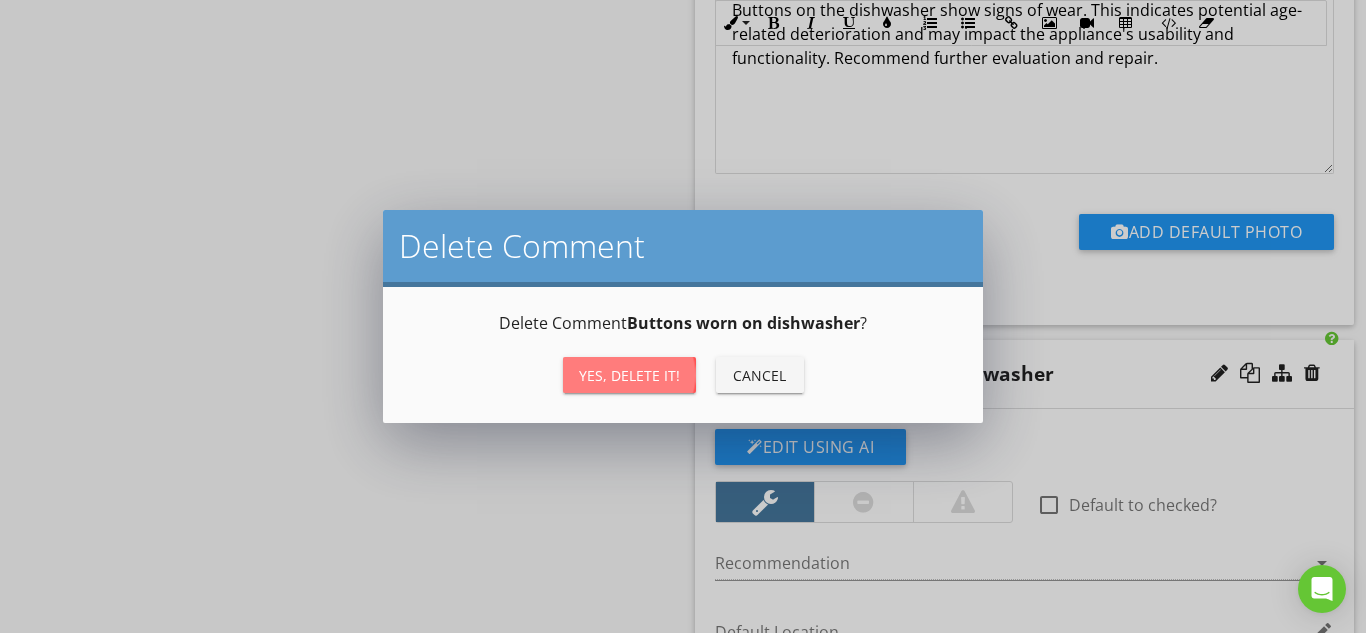 click on "Yes, Delete it!" at bounding box center (629, 375) 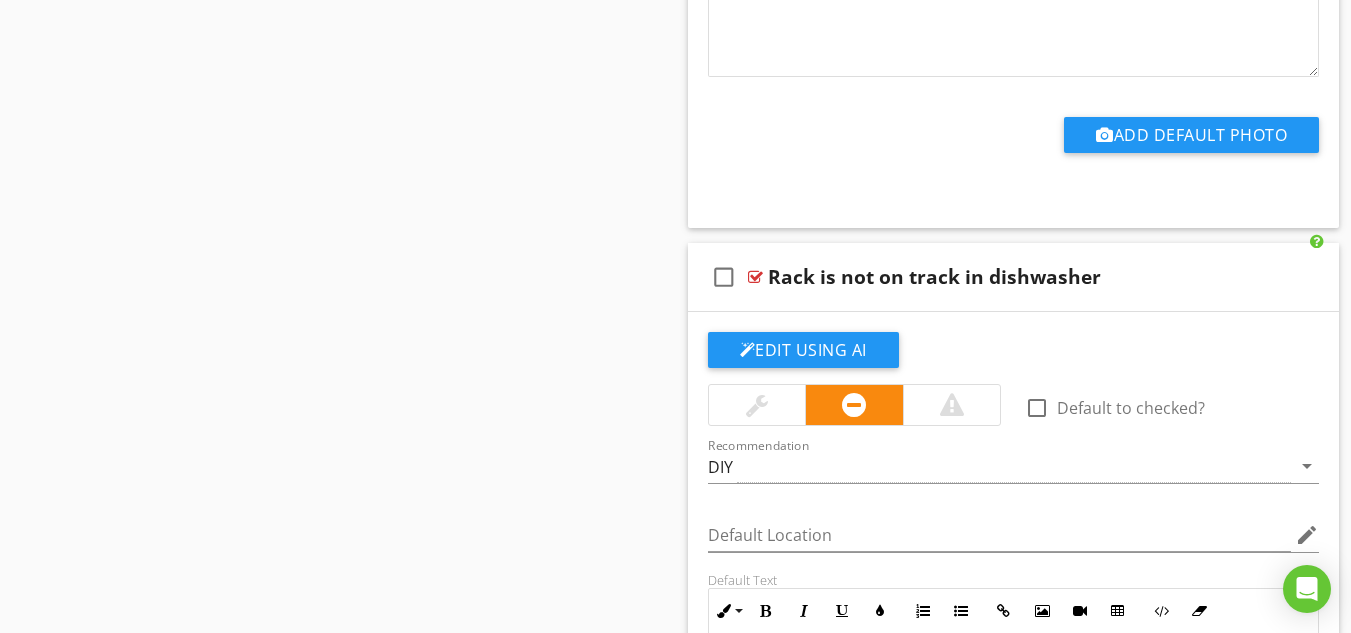 scroll, scrollTop: 16585, scrollLeft: 0, axis: vertical 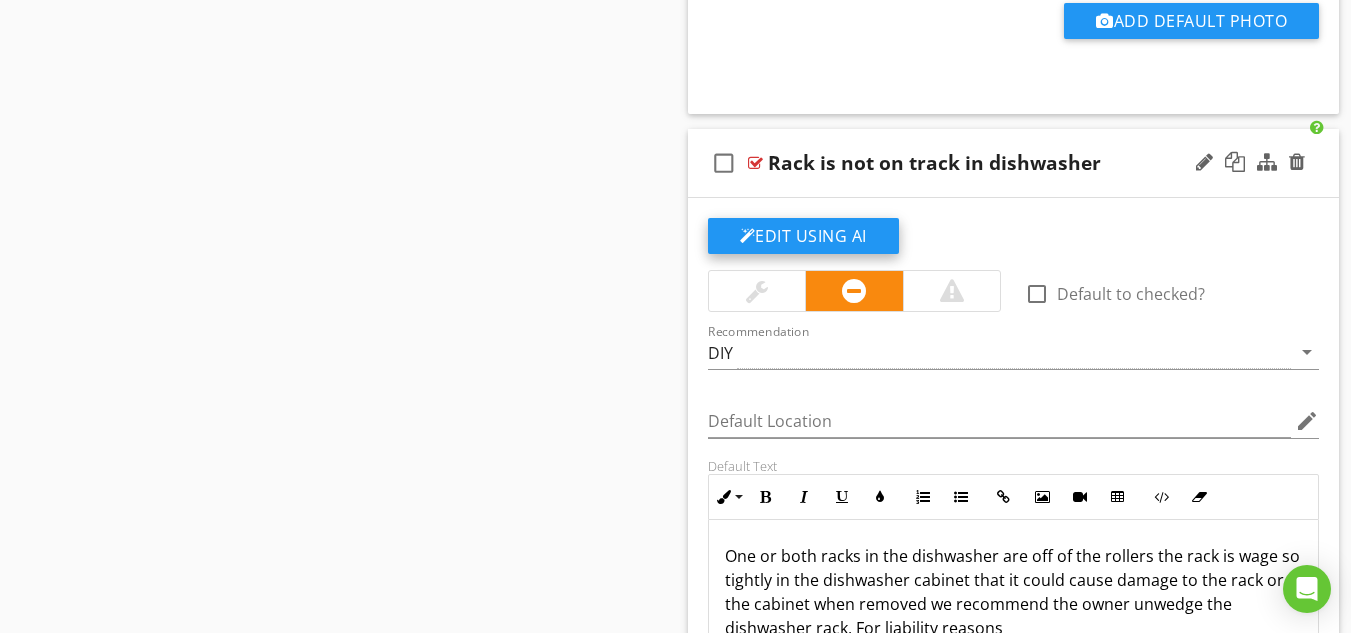 click on "Edit Using AI" at bounding box center [803, -6577] 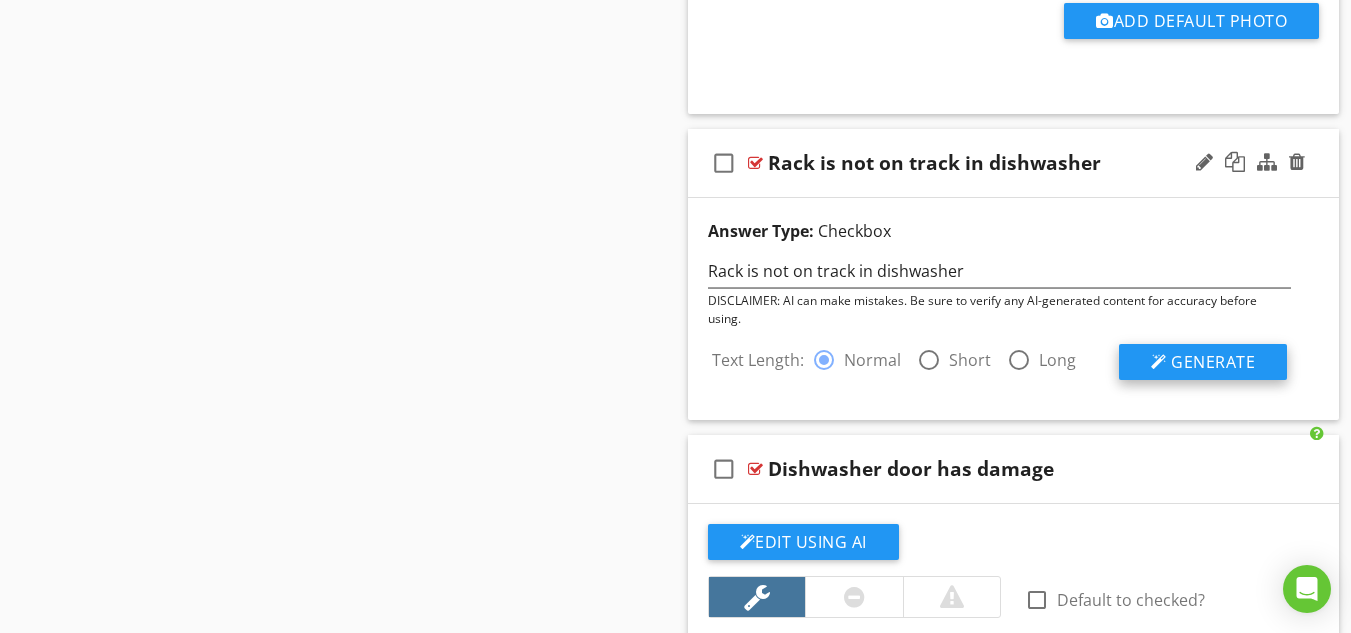 click on "Generate" at bounding box center (1213, 362) 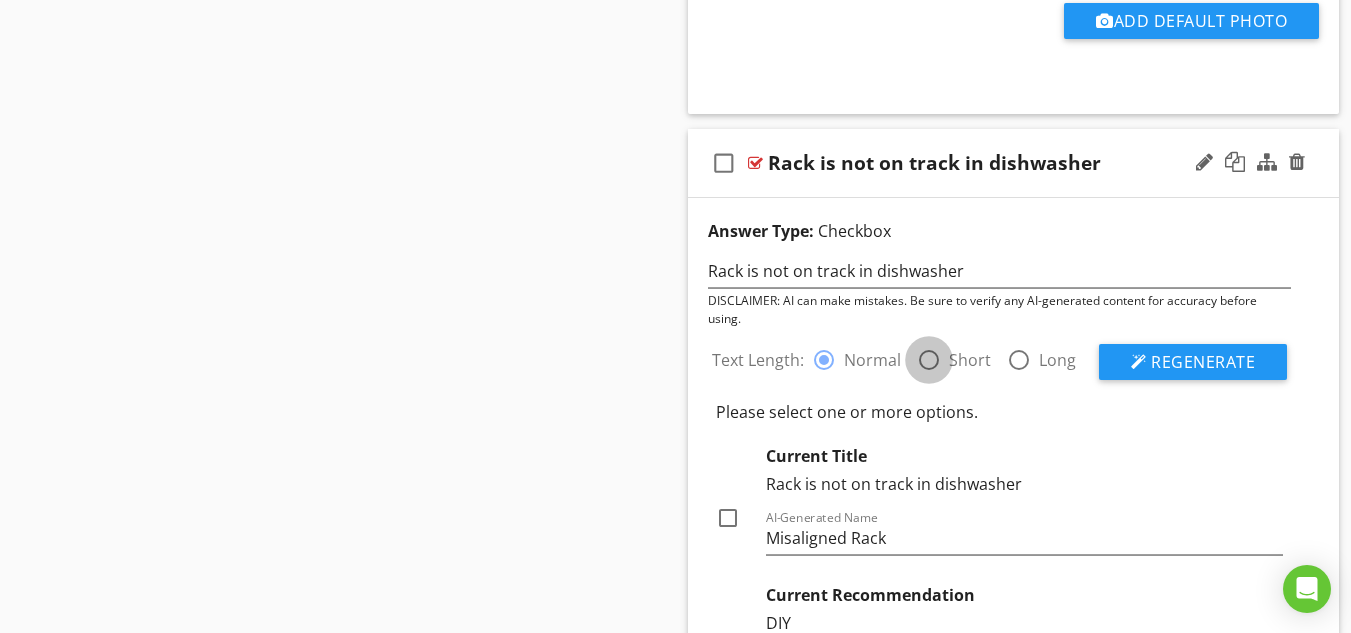 click at bounding box center [929, 360] 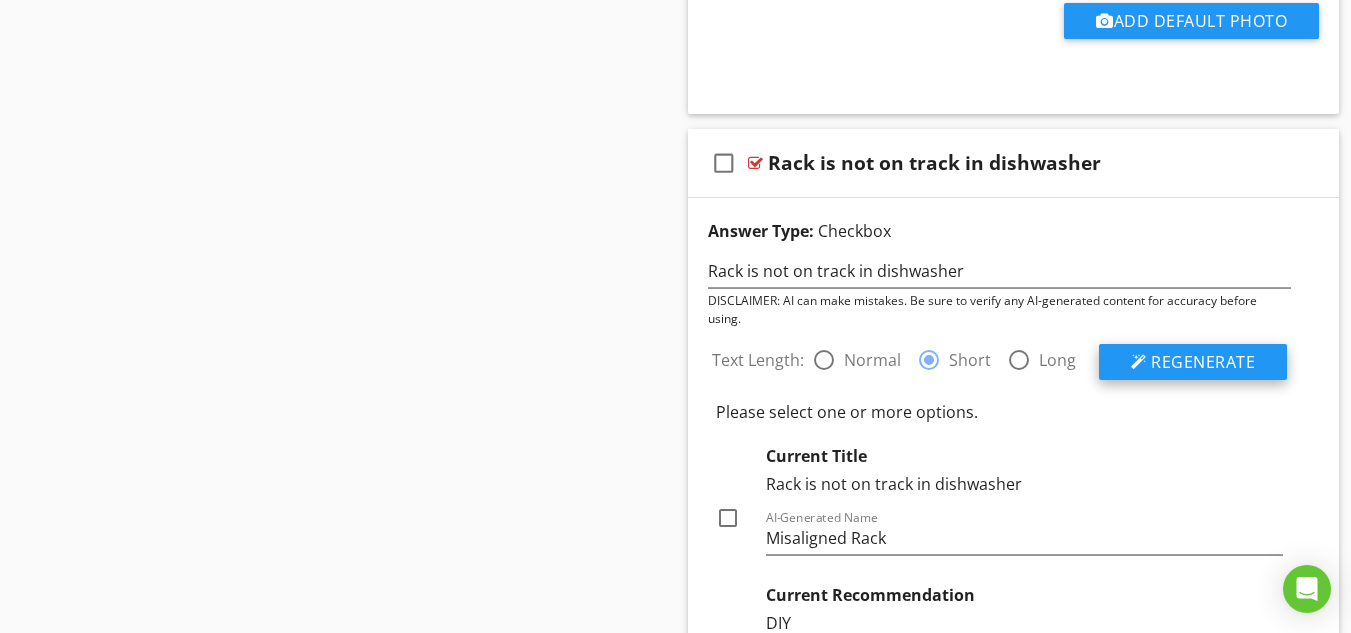 click on "Regenerate" at bounding box center [1203, 362] 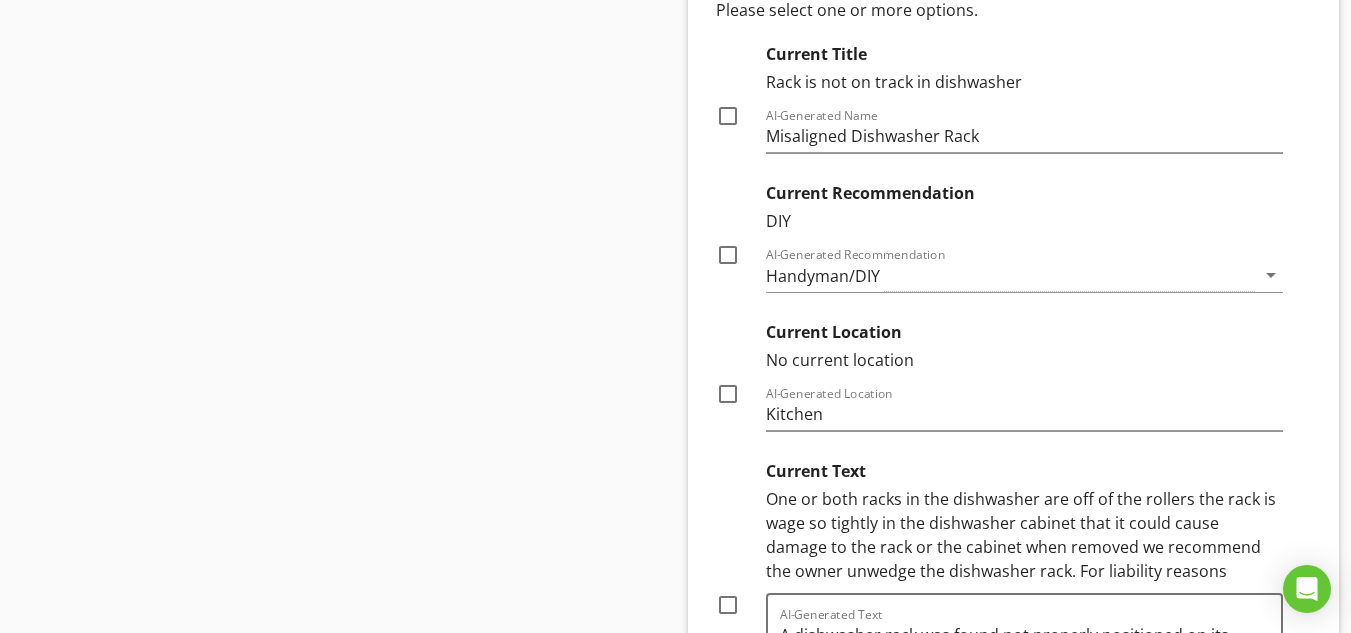scroll, scrollTop: 17101, scrollLeft: 0, axis: vertical 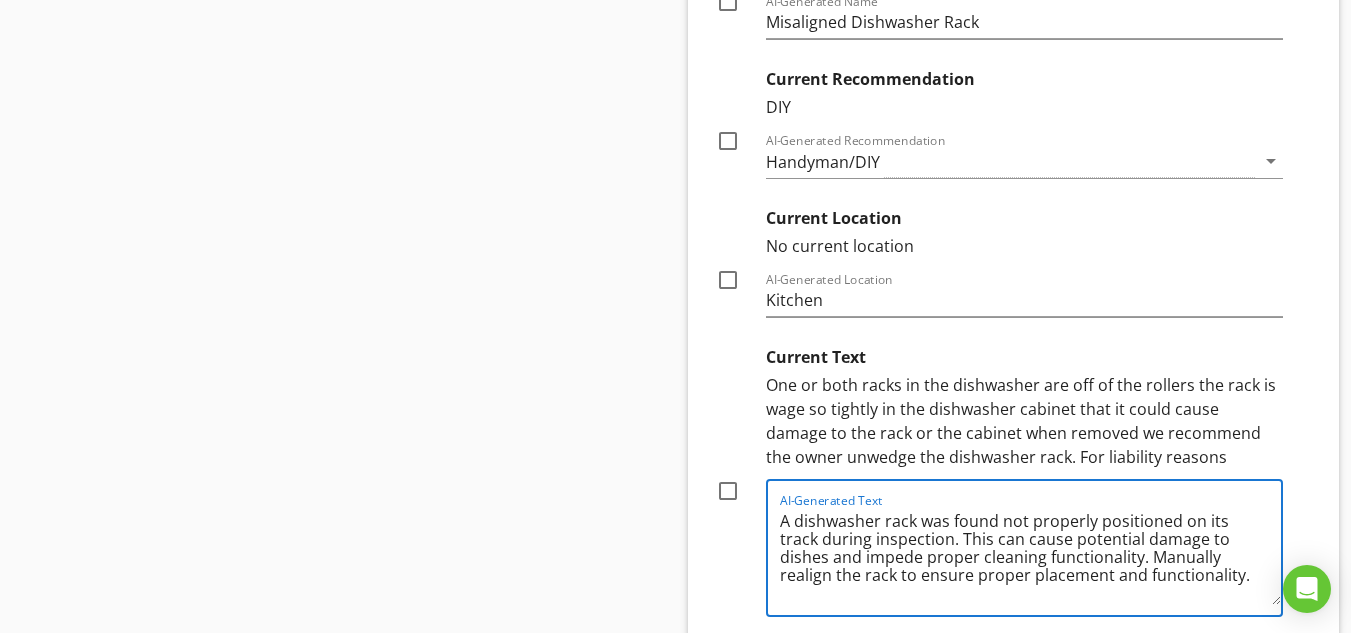click on "A dishwasher rack was found not properly positioned on its track during inspection. This can cause potential damage to dishes and impede proper cleaning functionality. Manually realign the rack to ensure proper placement and functionality." at bounding box center (1031, 555) 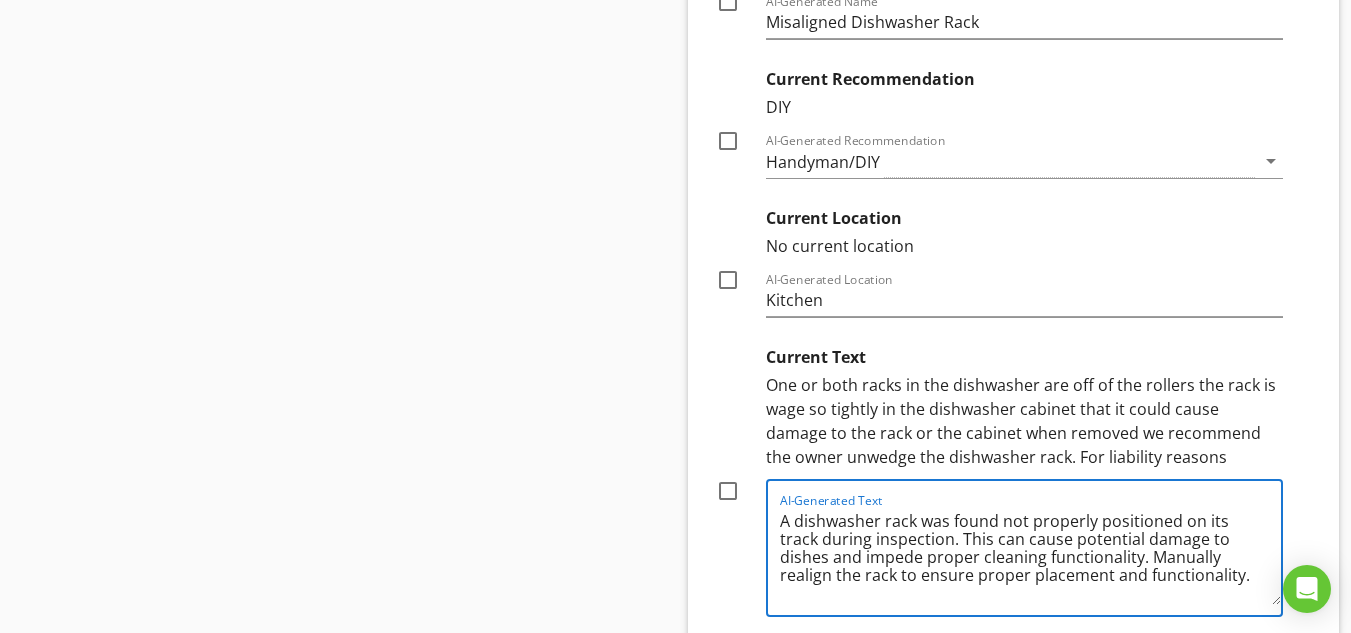 click on "Cancel" at bounding box center (1045, 665) 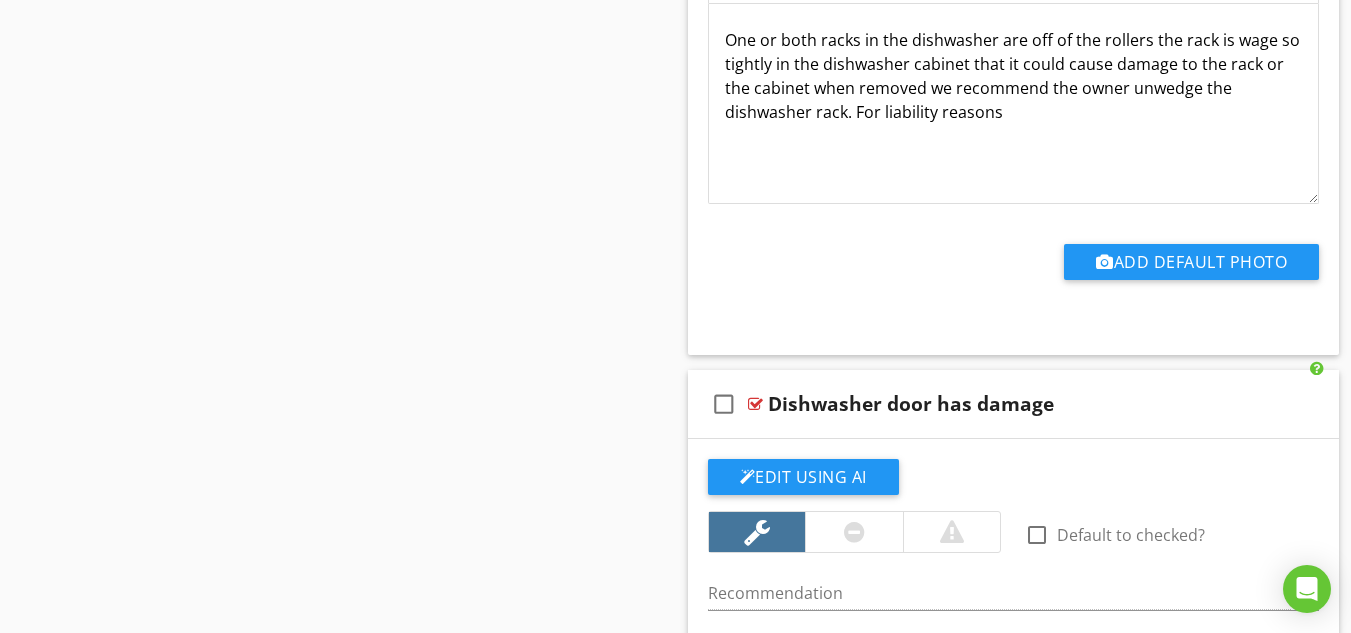 scroll, scrollTop: 17367, scrollLeft: 0, axis: vertical 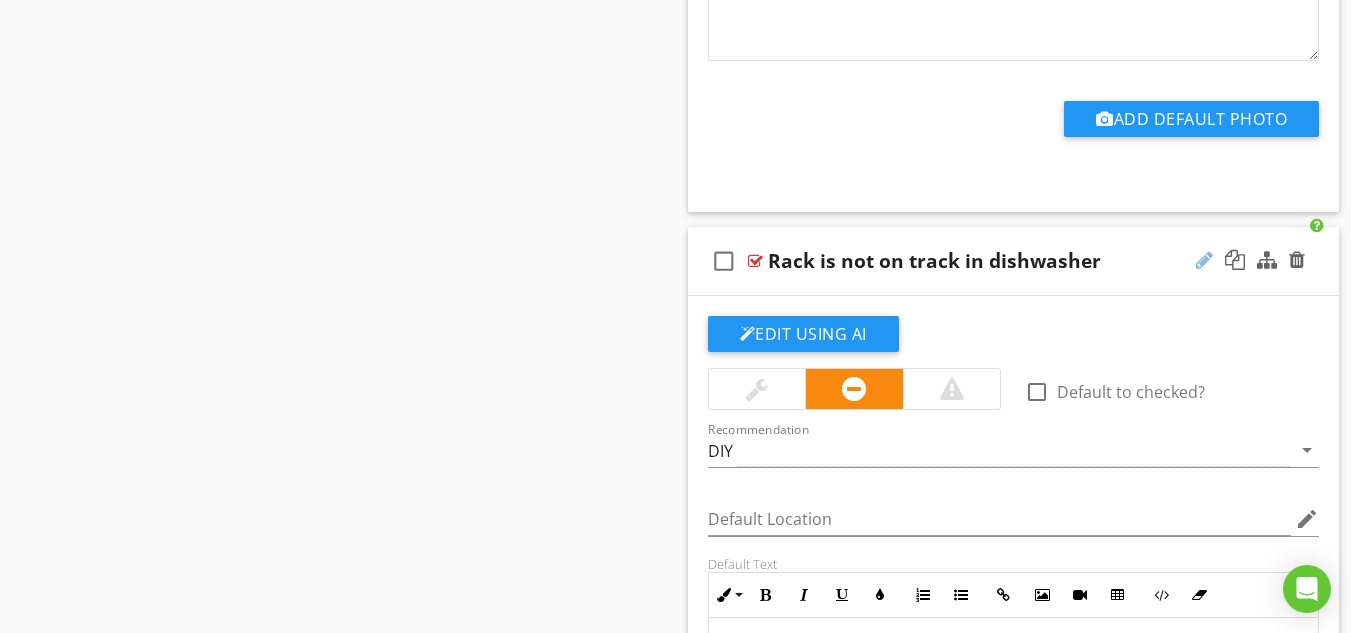 click at bounding box center (1204, 260) 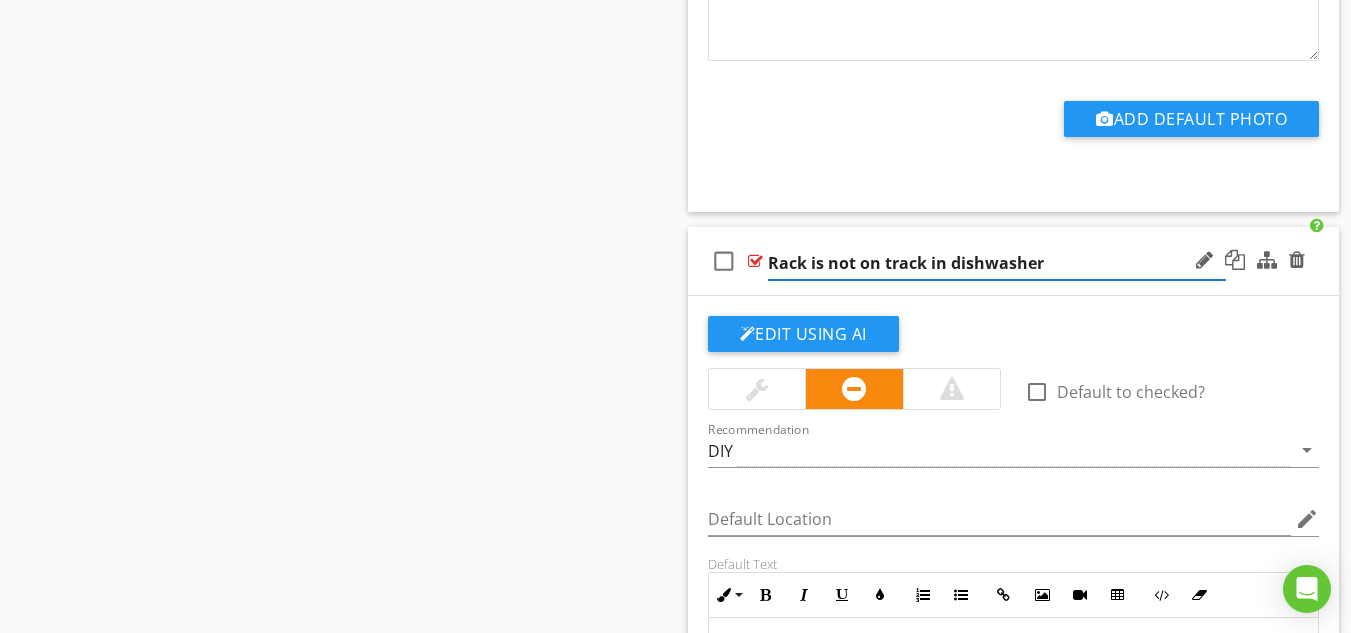 click on "Rack is not on track in dishwasher" at bounding box center (997, 263) 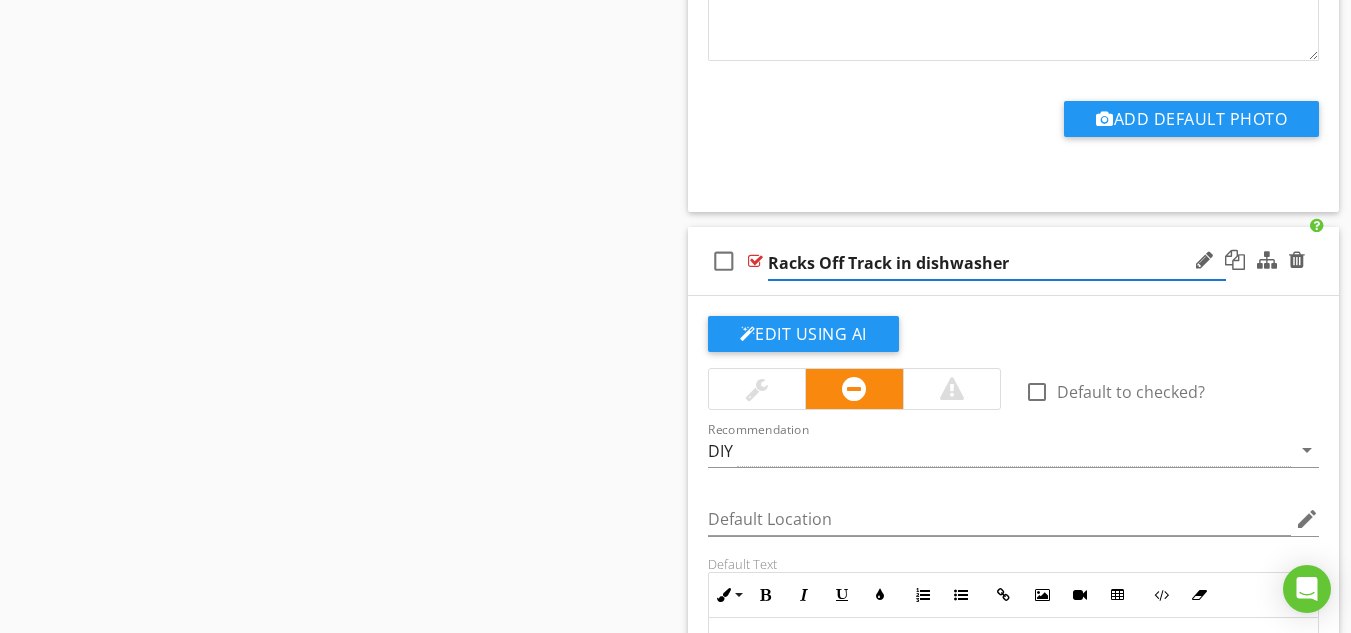 click on "Racks Off Track in dishwasher" at bounding box center (997, 263) 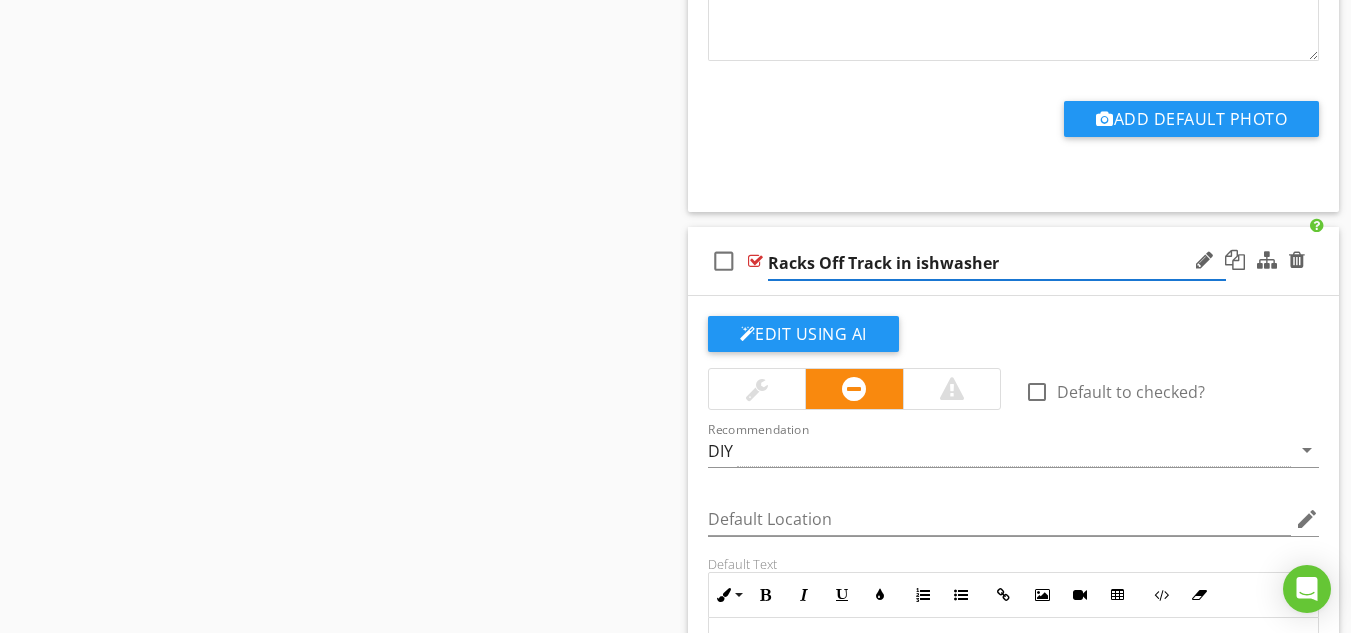 type on "Racks Off Track in Dishwasher" 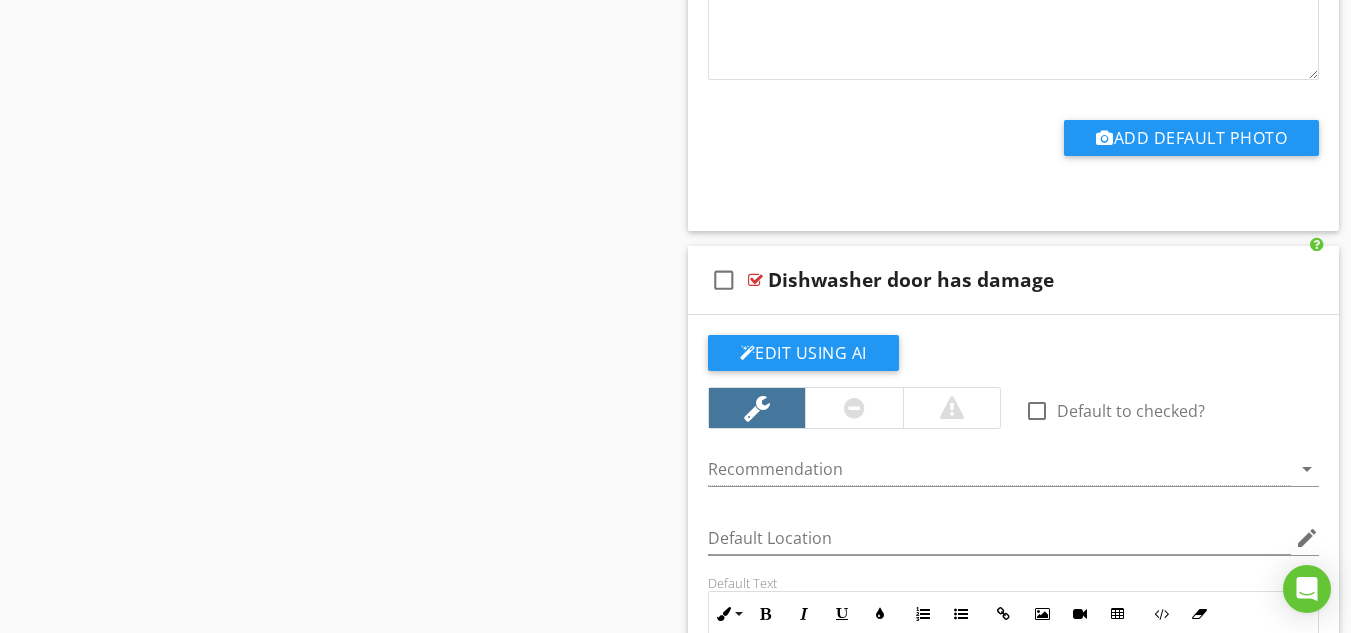 scroll, scrollTop: 17282, scrollLeft: 0, axis: vertical 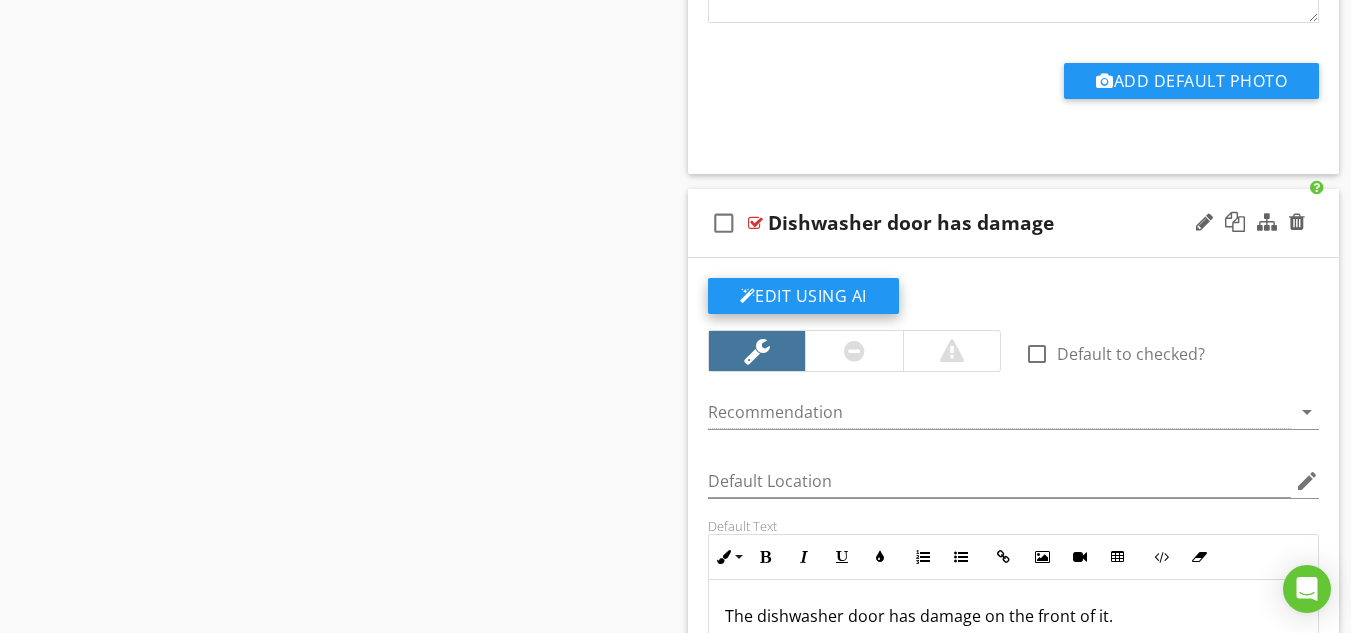 click on "Edit Using AI" at bounding box center (803, -7274) 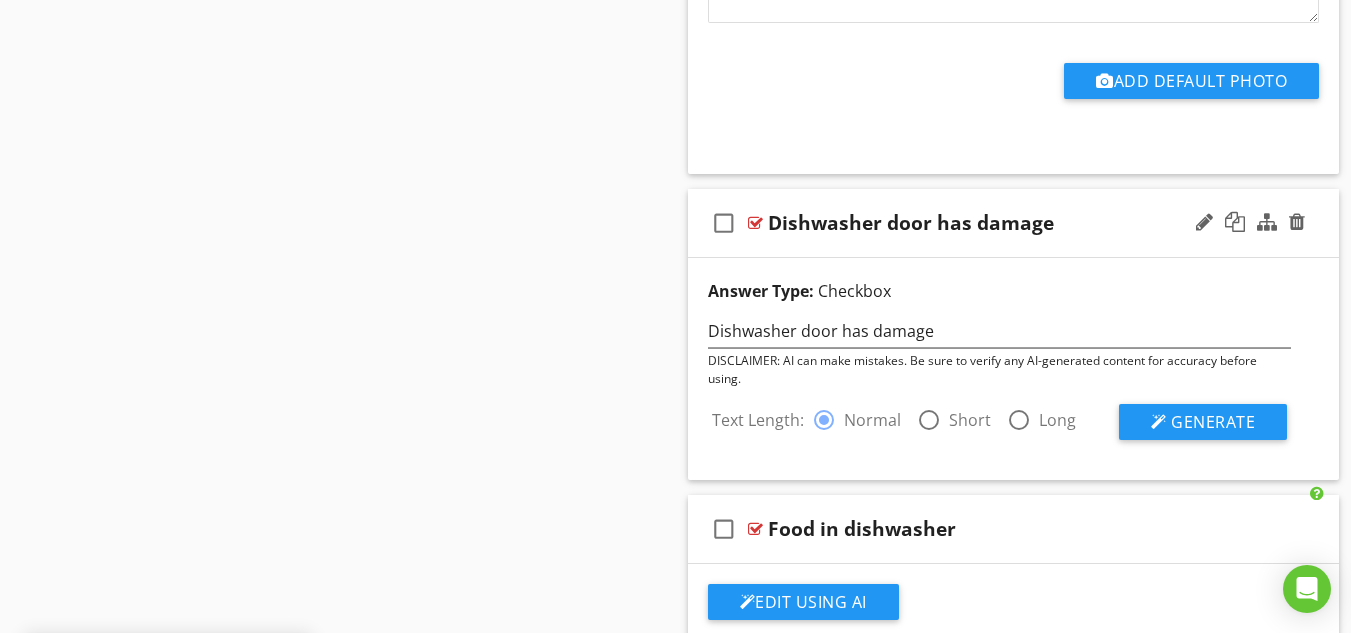 click at bounding box center [929, 420] 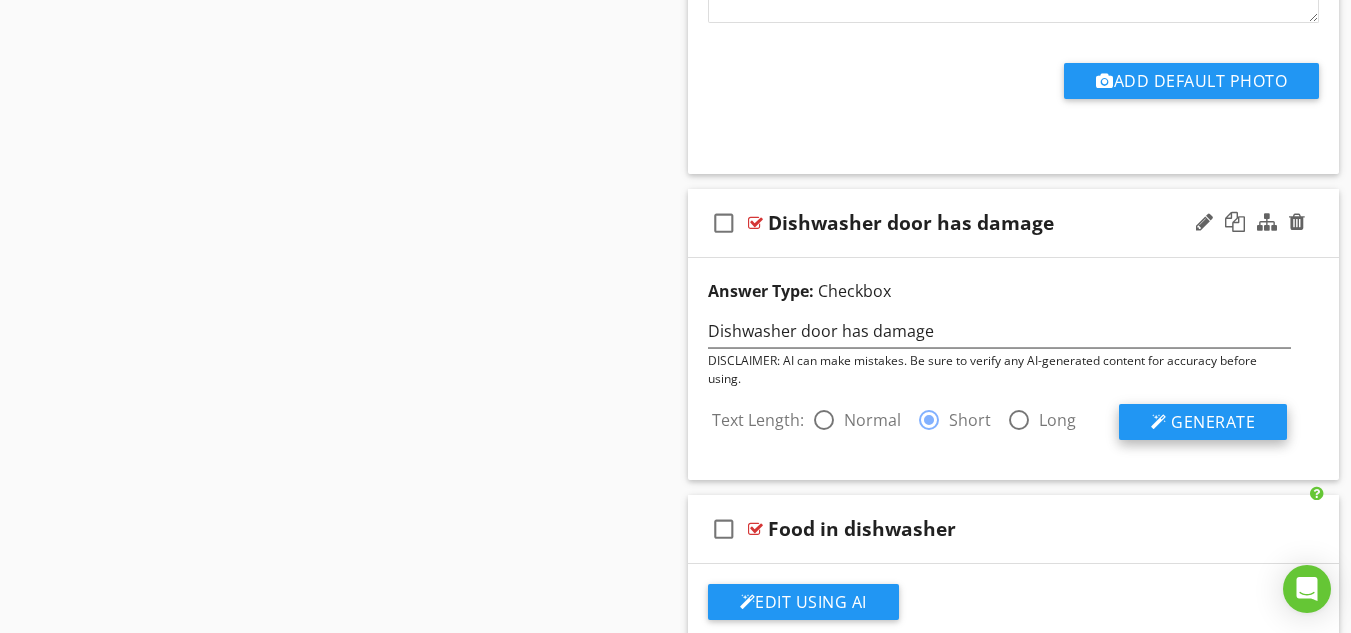 click on "Generate" at bounding box center [1213, 422] 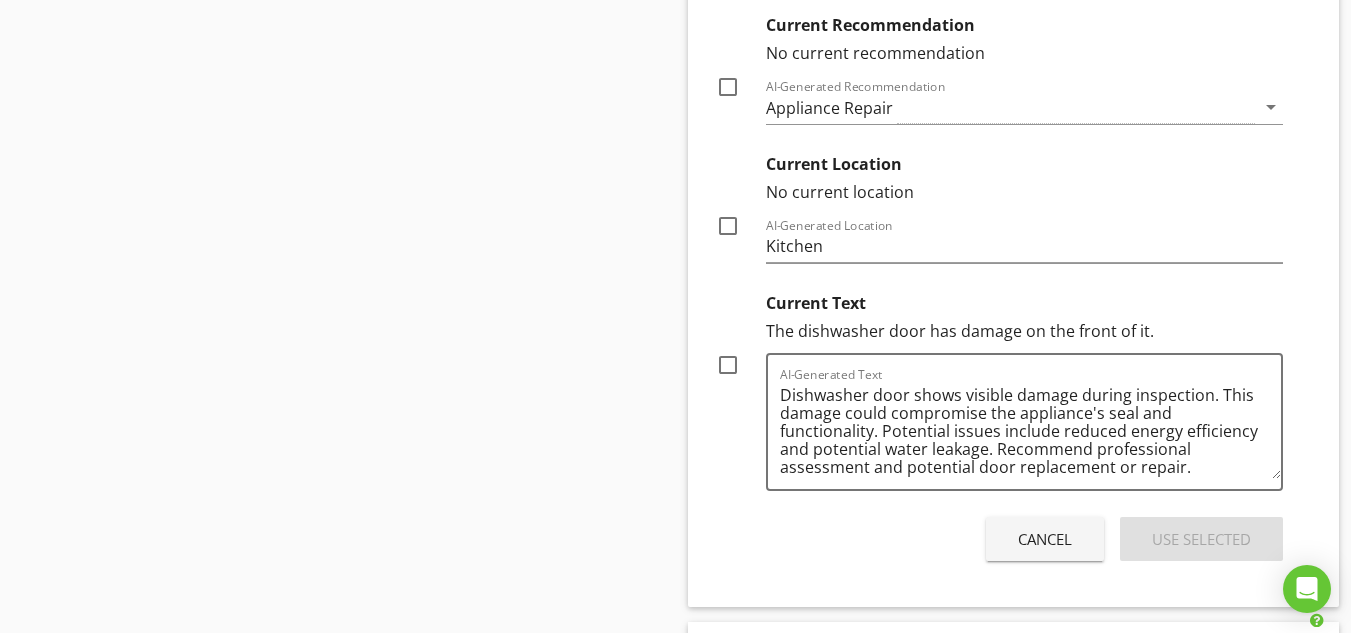 scroll, scrollTop: 17969, scrollLeft: 0, axis: vertical 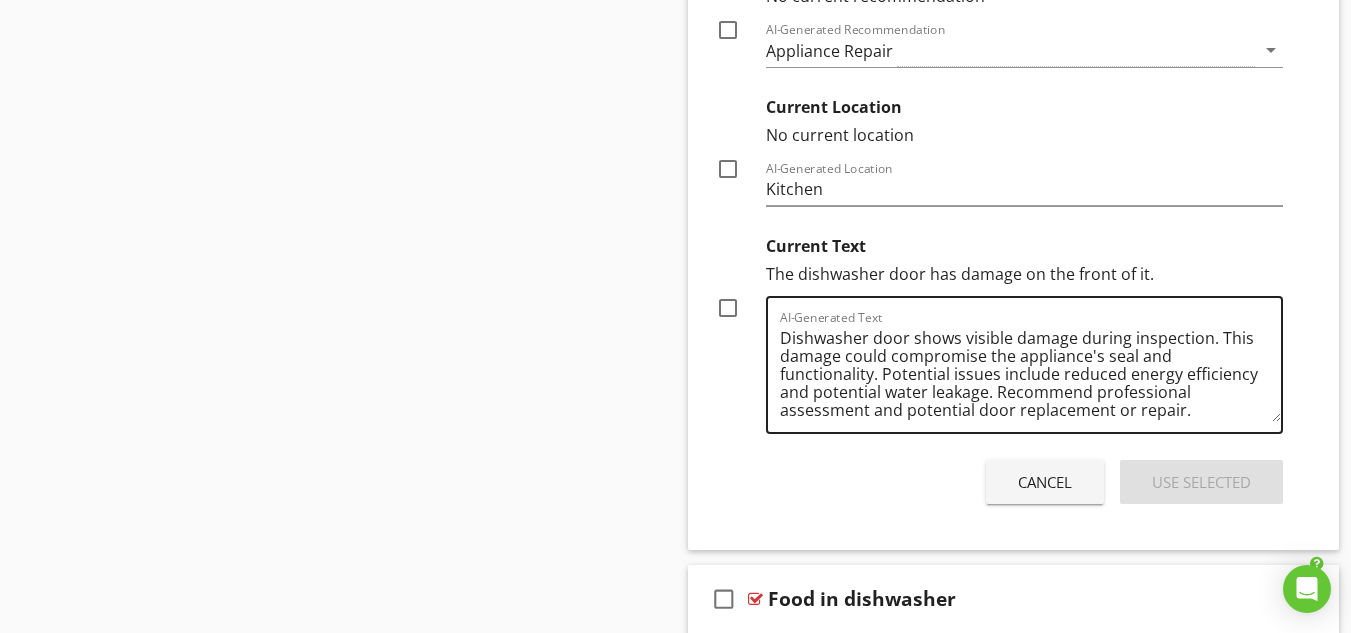 click on "Dishwasher door shows visible damage during inspection. This damage could compromise the appliance's seal and functionality. Potential issues include reduced energy efficiency and potential water leakage. Recommend professional assessment and potential door replacement or repair." at bounding box center (1031, 372) 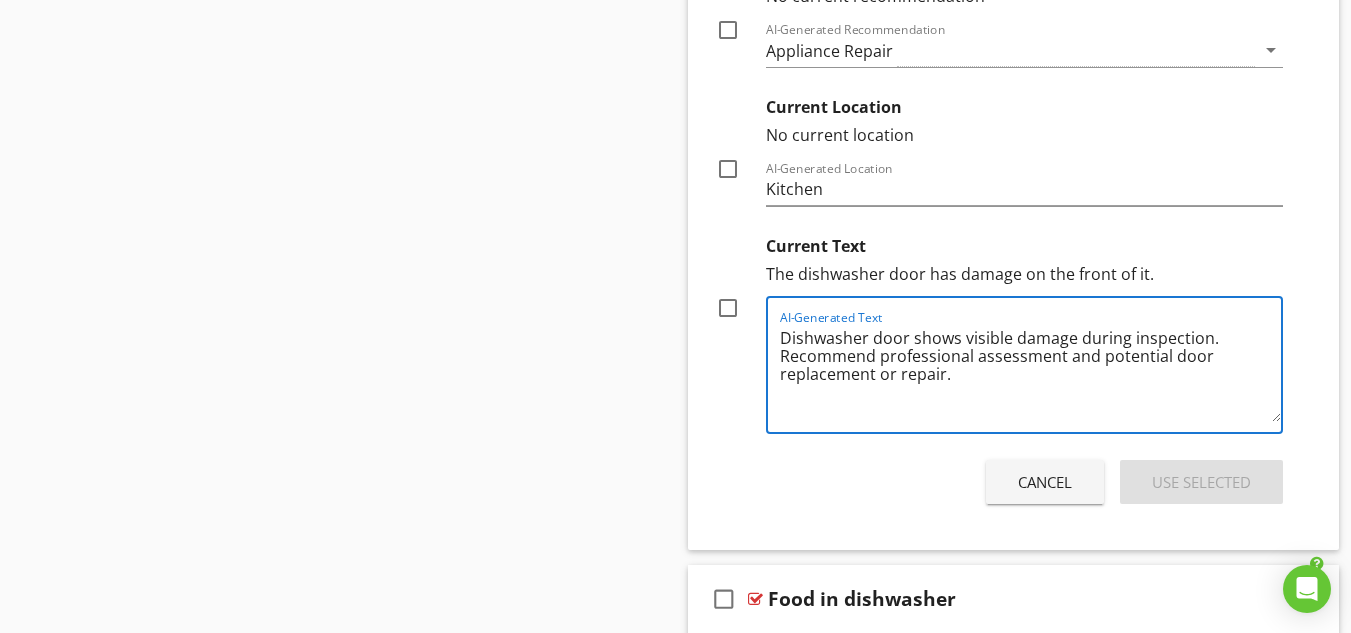 type on "Dishwasher door shows visible damage during inspection. Recommend professional assessment and potential door replacement or repair." 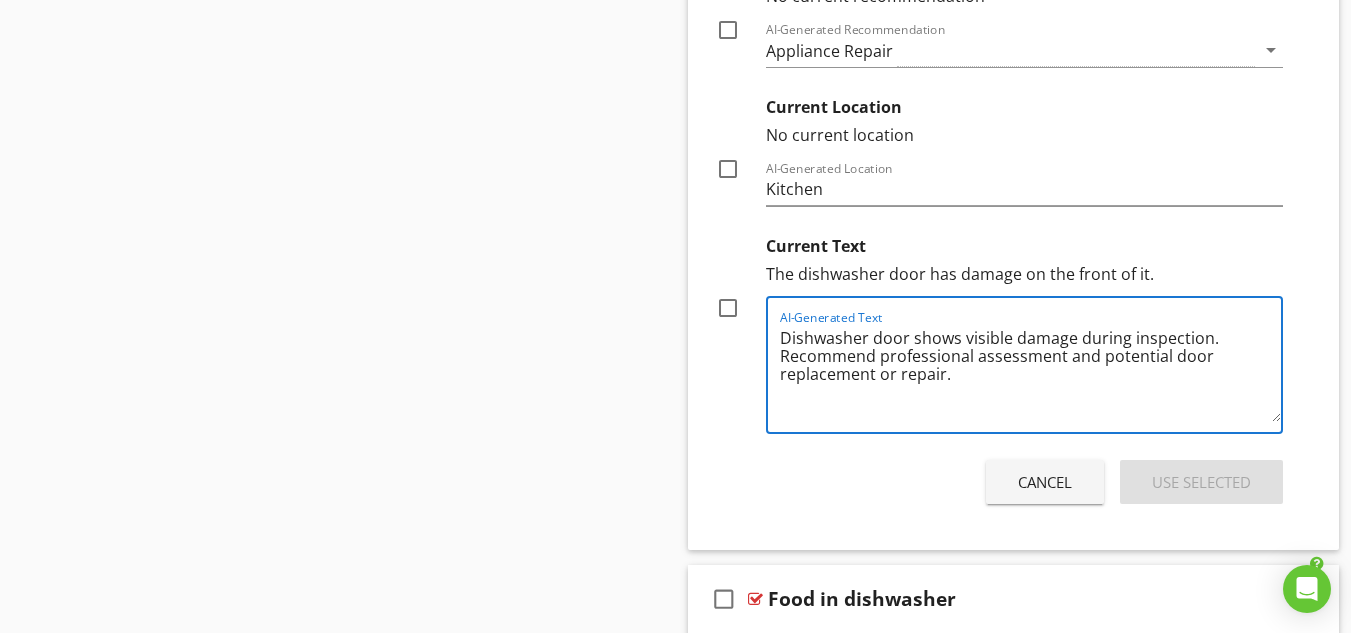 click at bounding box center [728, 308] 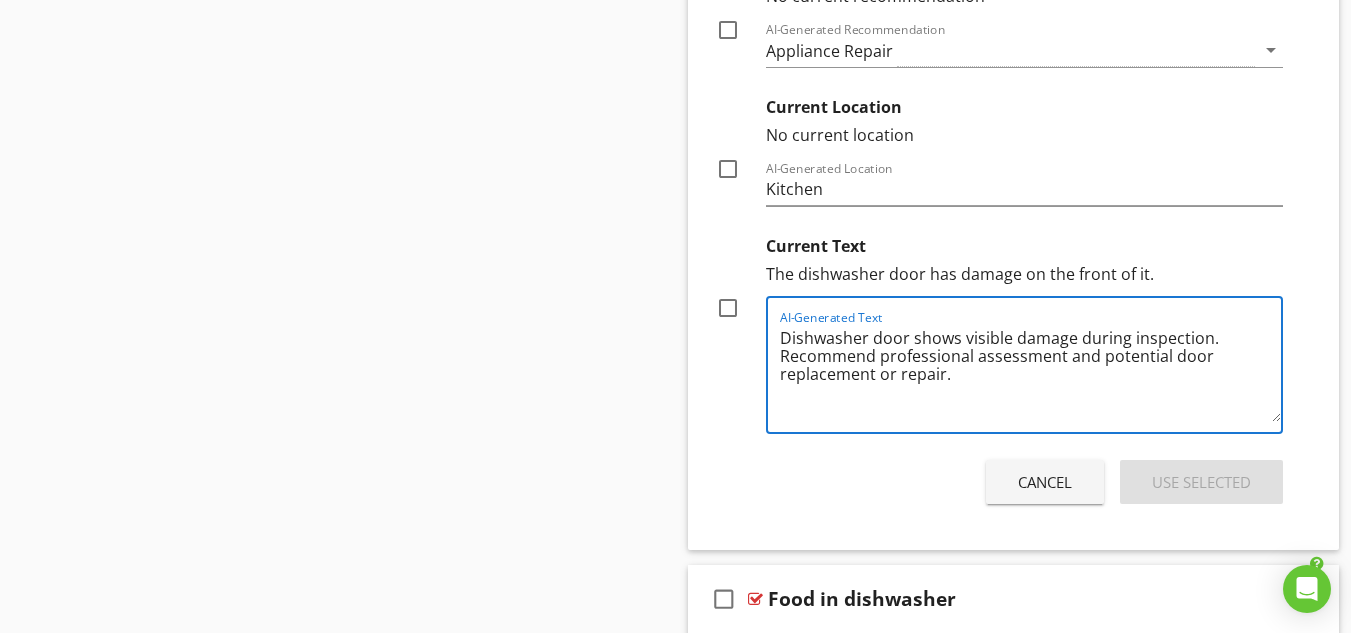 checkbox on "true" 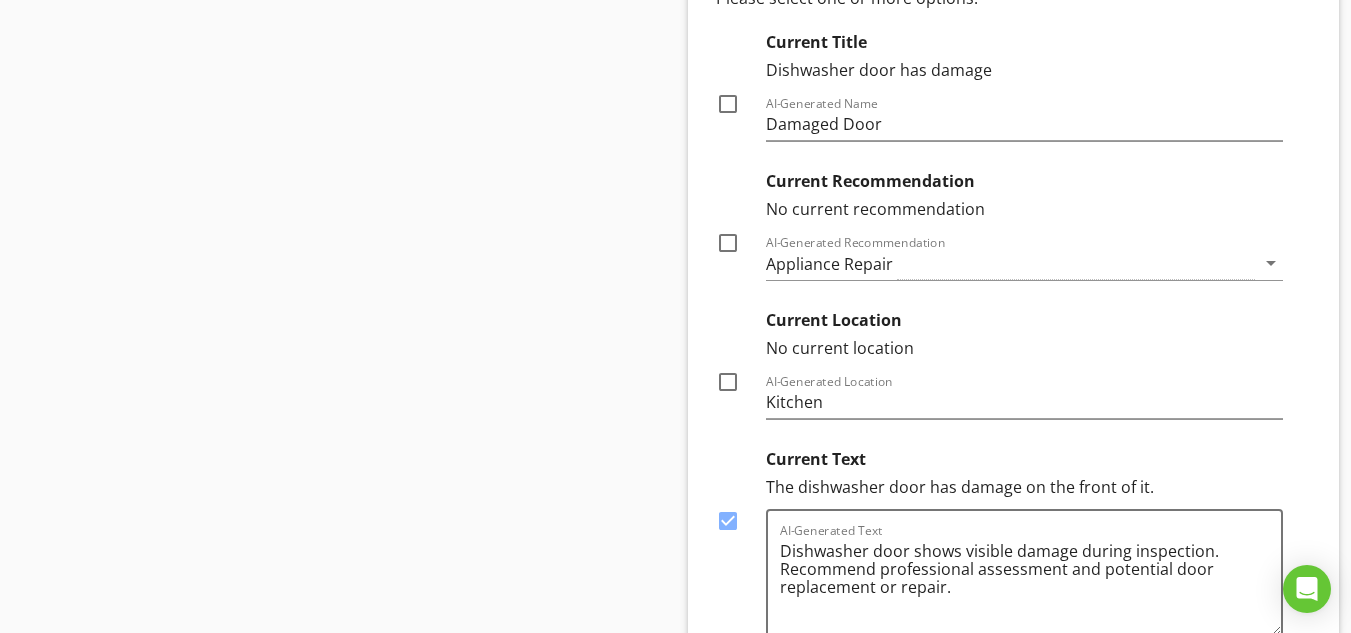 scroll, scrollTop: 17729, scrollLeft: 0, axis: vertical 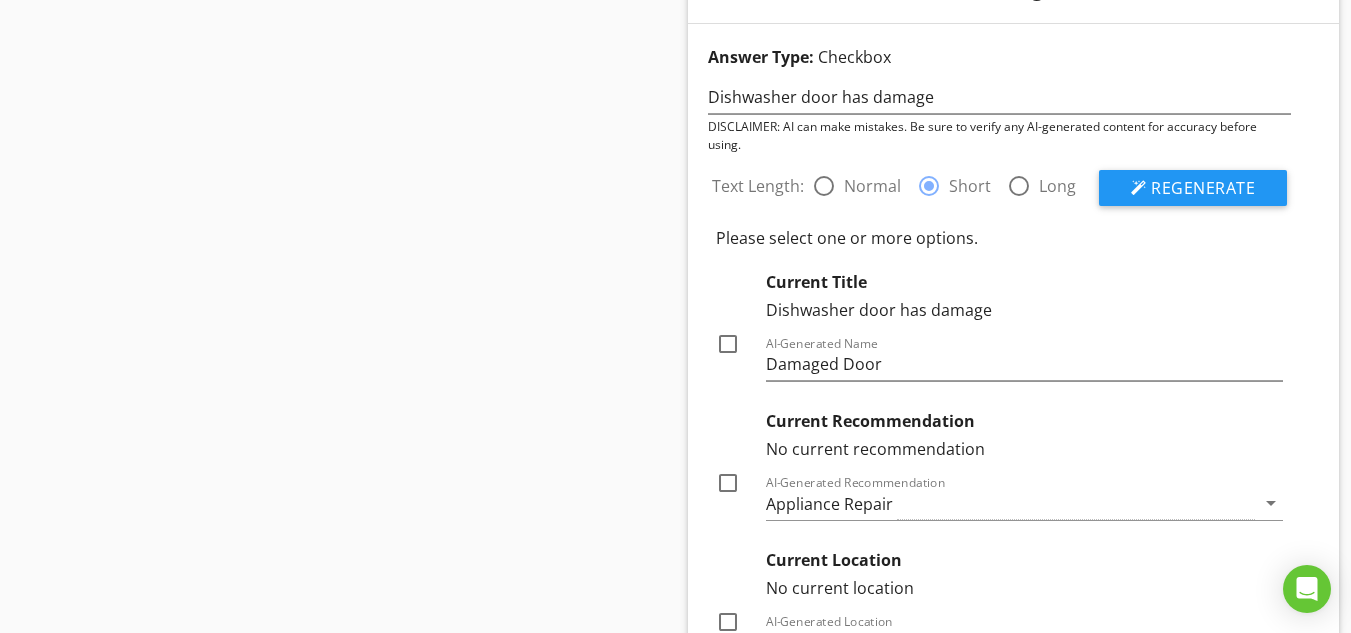 click at bounding box center [728, 344] 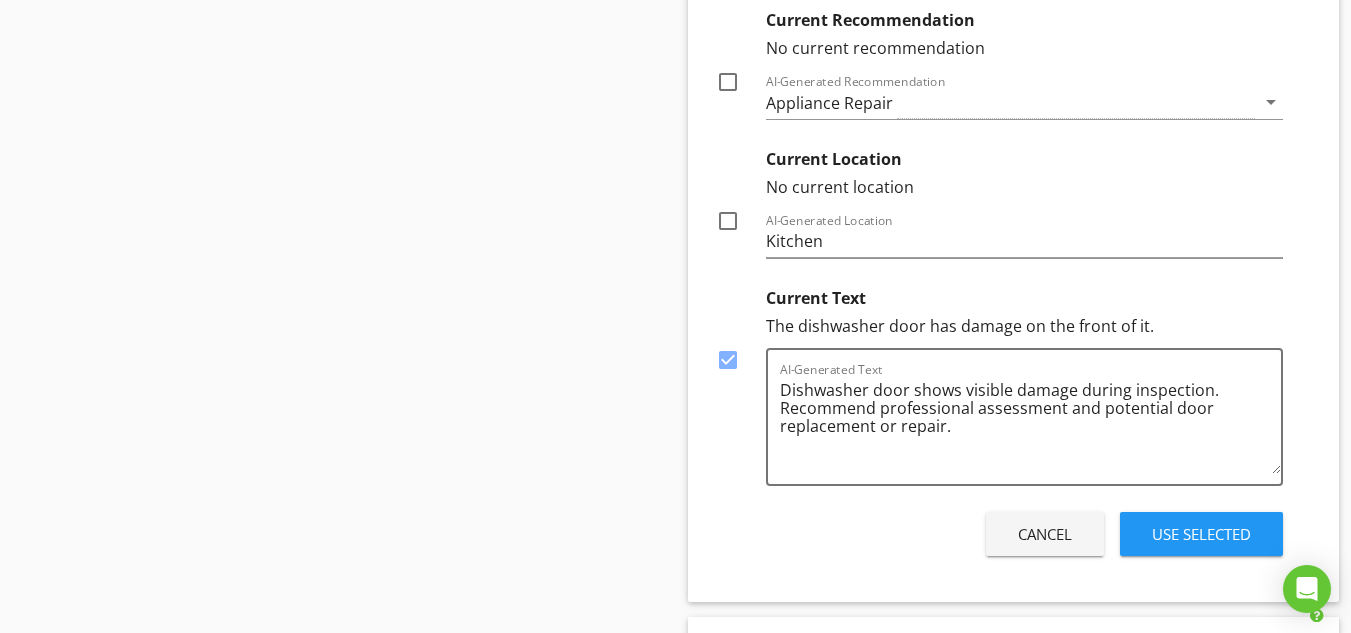 scroll, scrollTop: 18032, scrollLeft: 0, axis: vertical 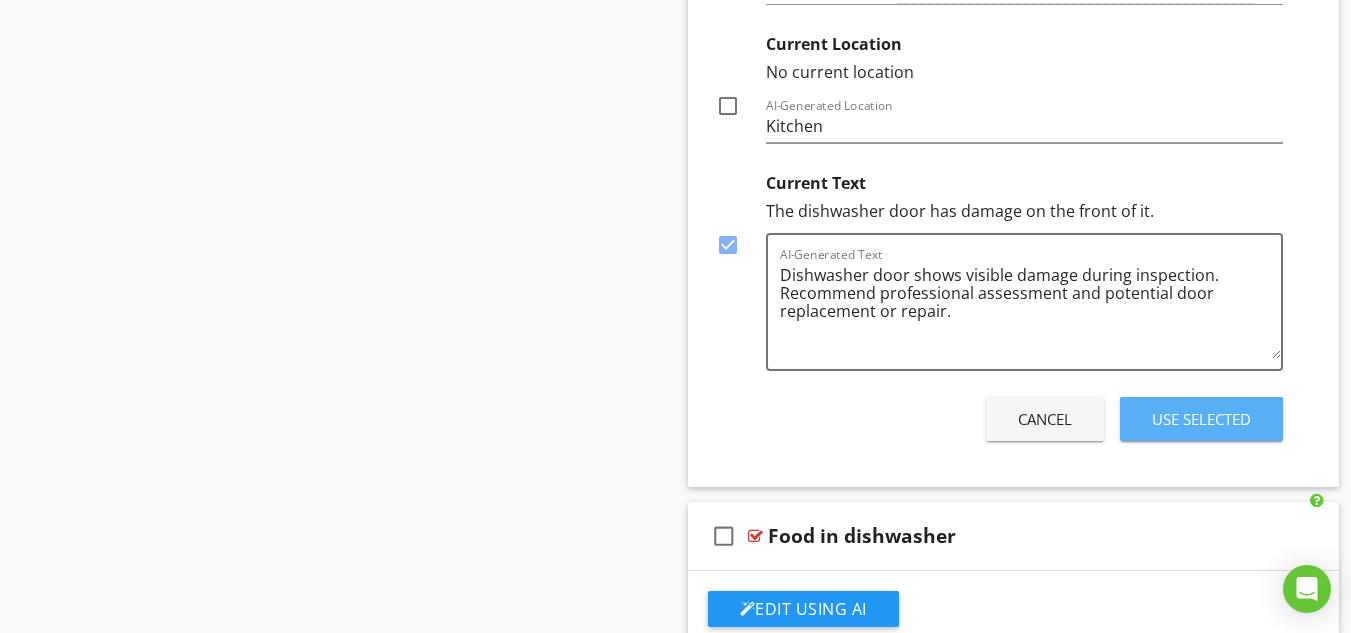 click on "Use Selected" at bounding box center (1201, 419) 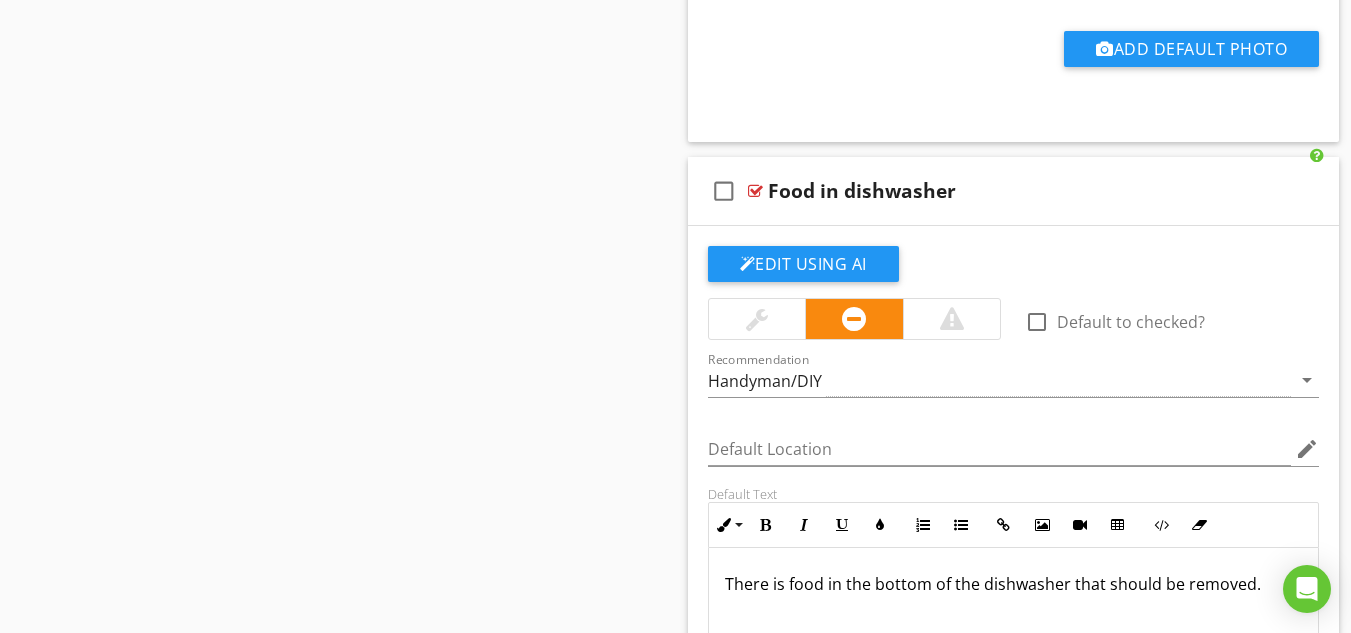 scroll, scrollTop: 17978, scrollLeft: 0, axis: vertical 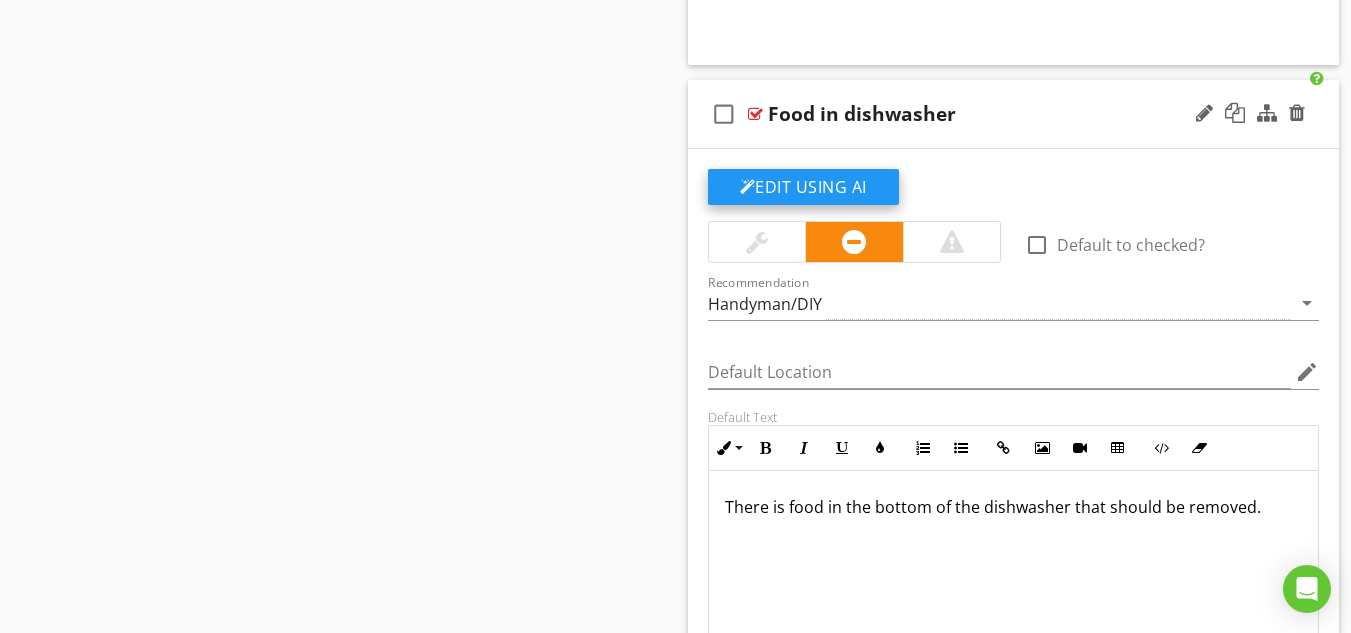 click on "Edit Using AI" at bounding box center (803, -8140) 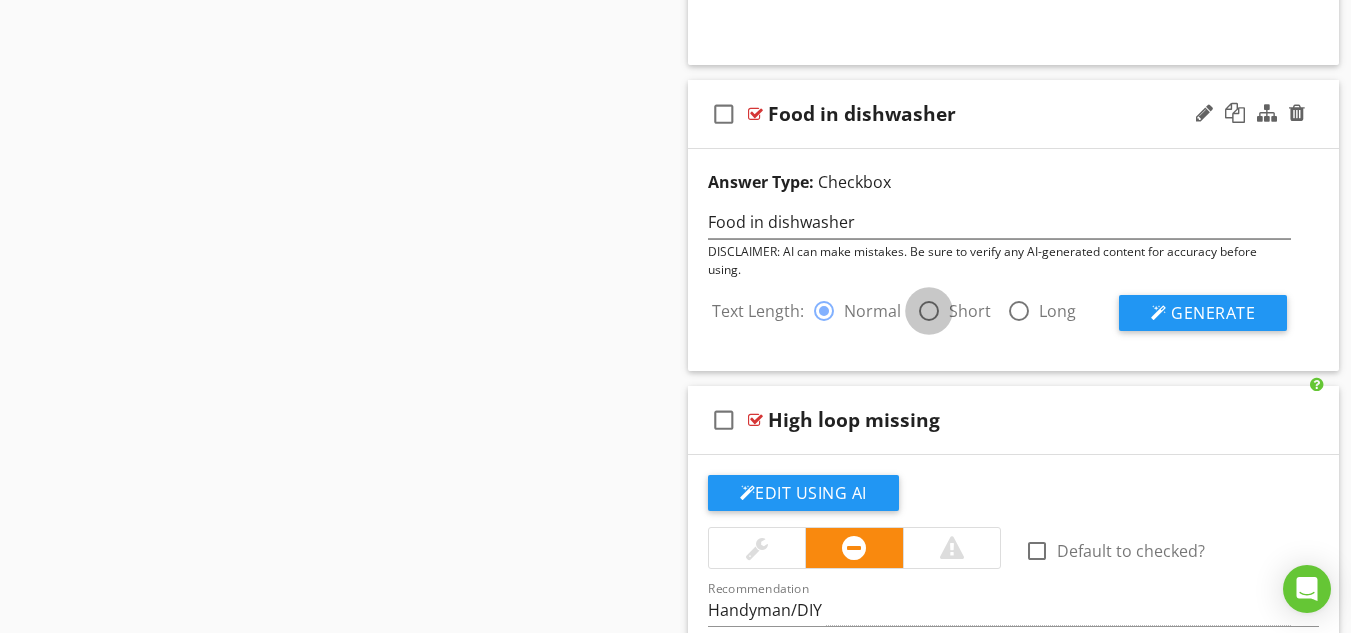 click at bounding box center [929, 311] 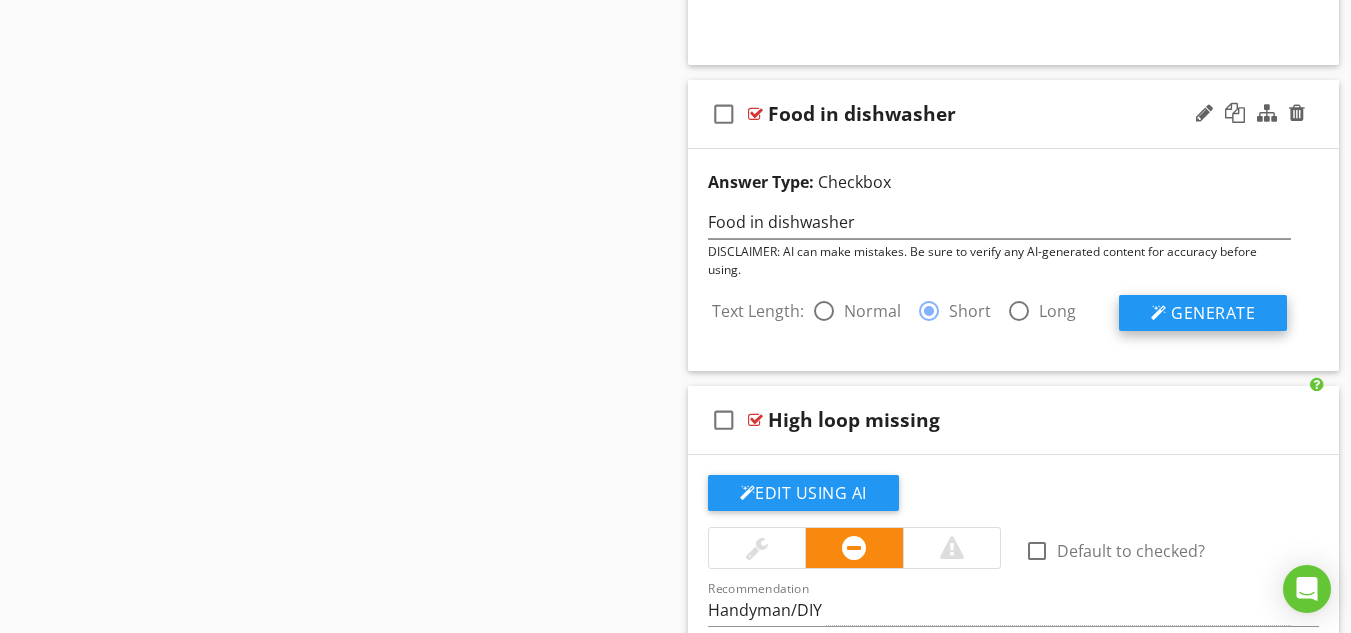 click on "Generate" at bounding box center (1213, 313) 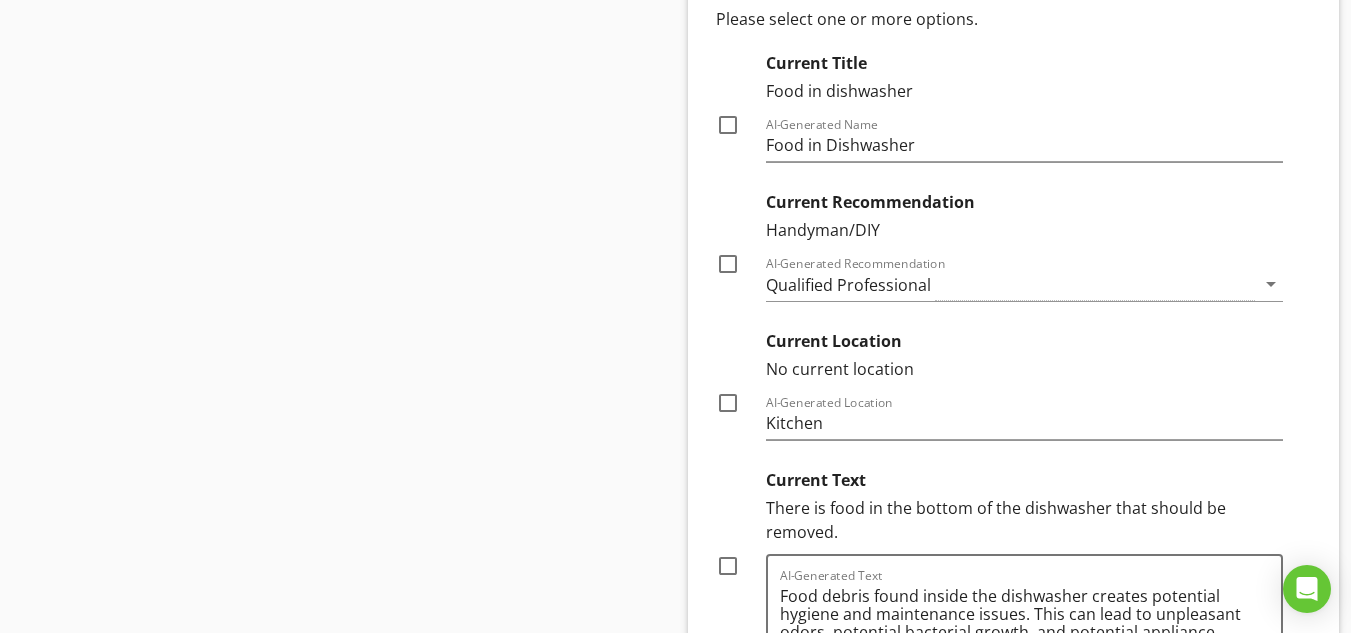 scroll, scrollTop: 18607, scrollLeft: 0, axis: vertical 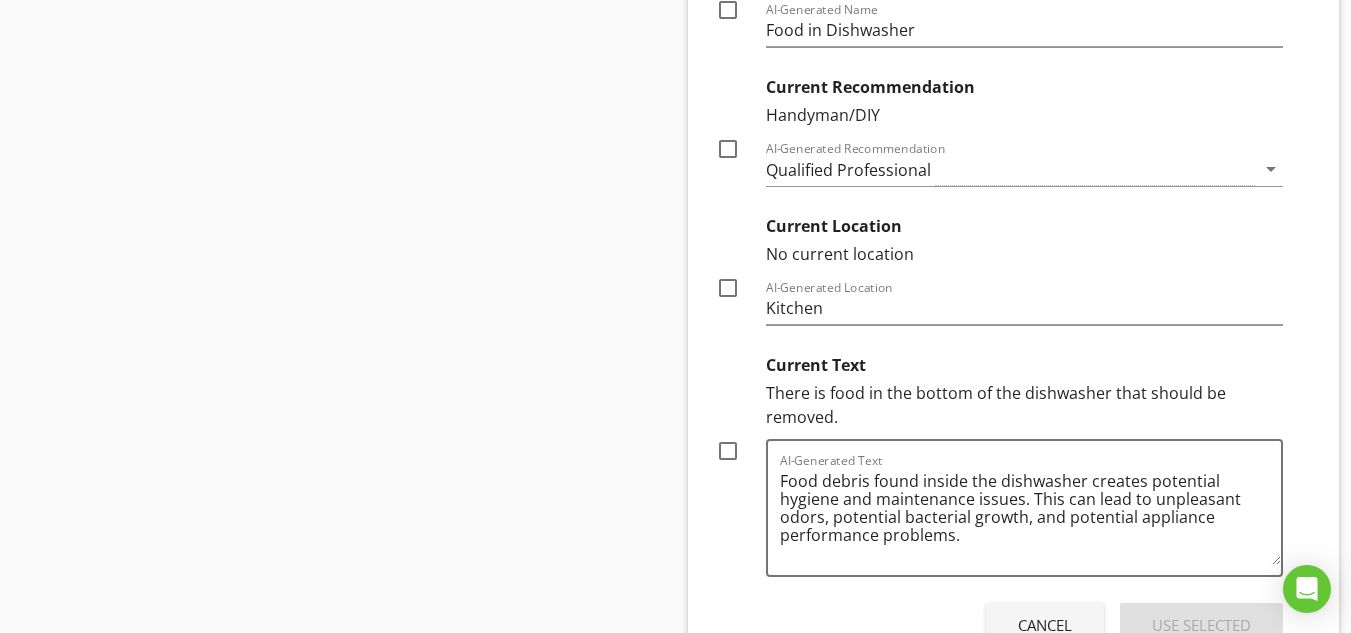 click at bounding box center [728, 451] 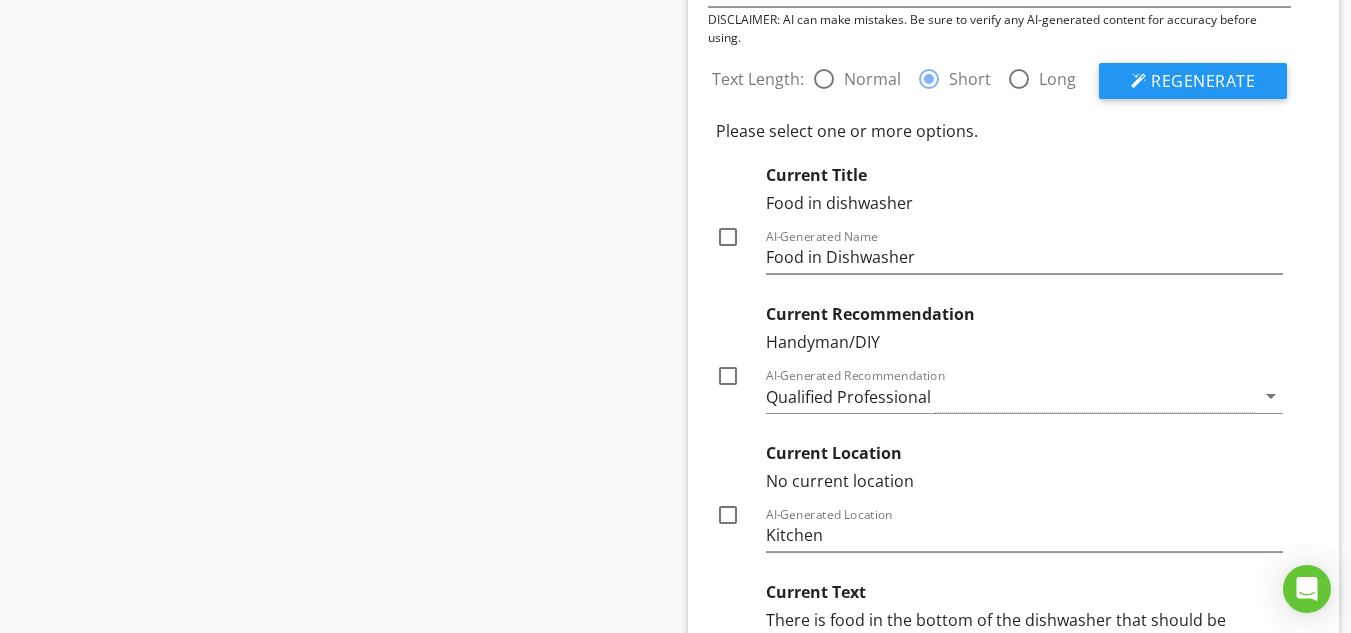 scroll, scrollTop: 18353, scrollLeft: 0, axis: vertical 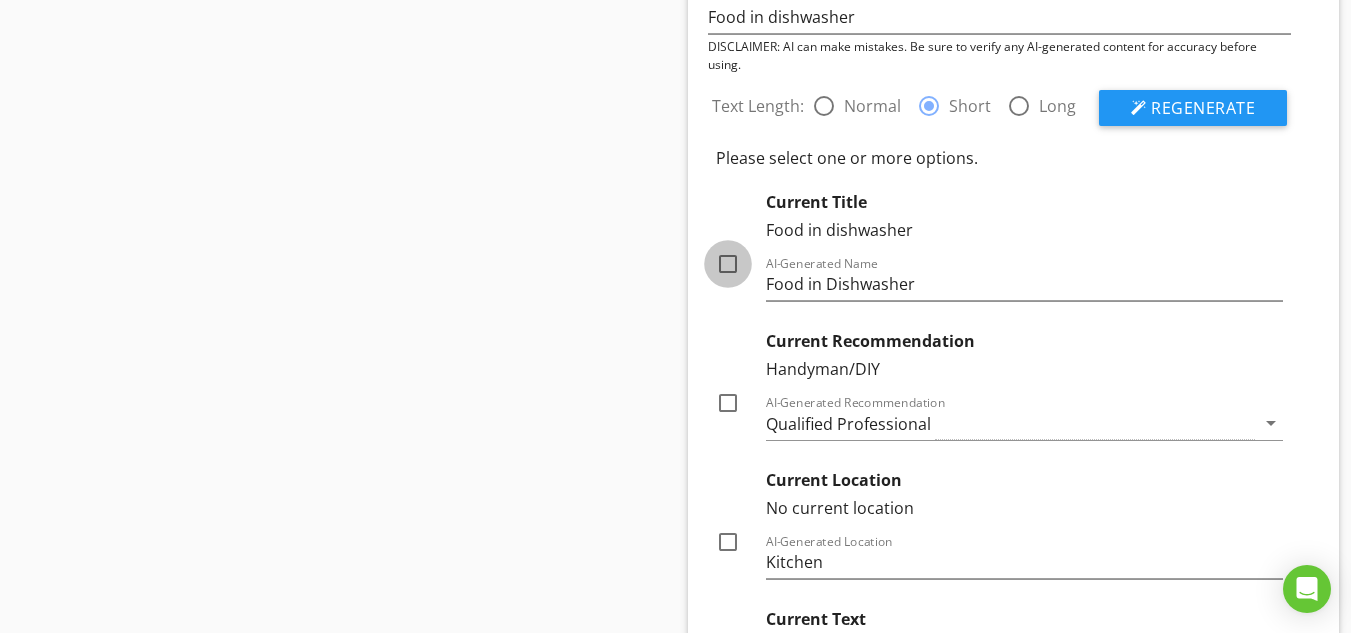 click at bounding box center [728, 264] 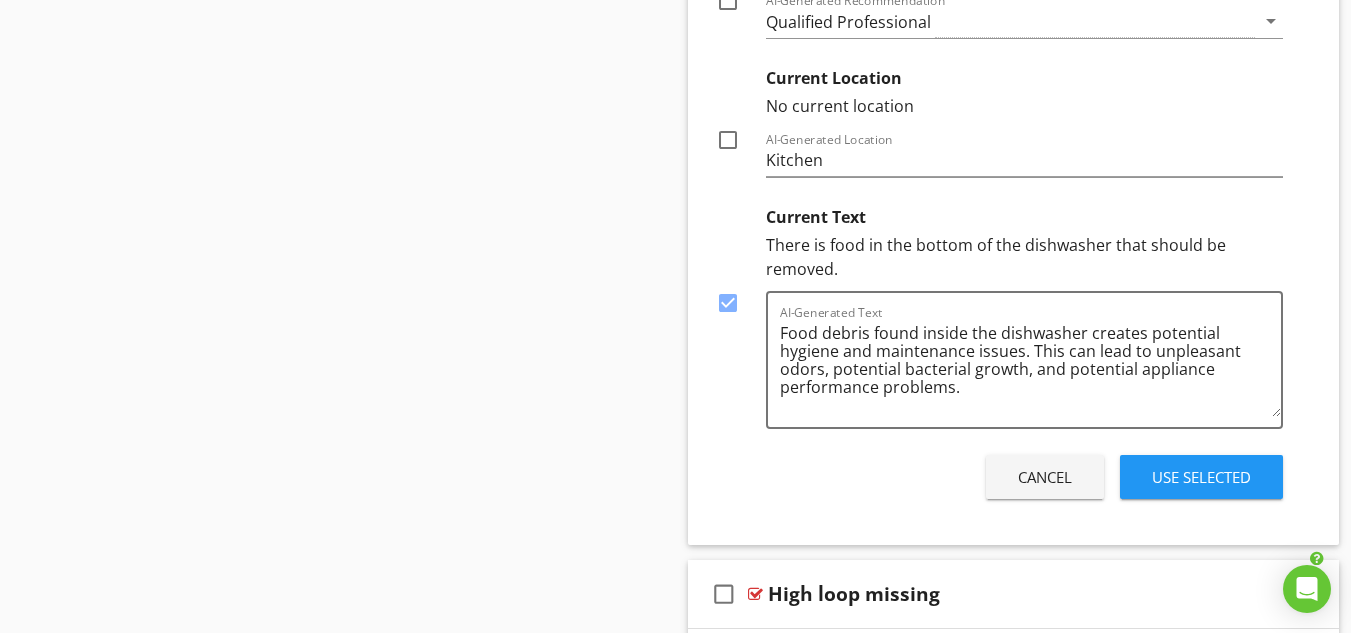 scroll, scrollTop: 18812, scrollLeft: 0, axis: vertical 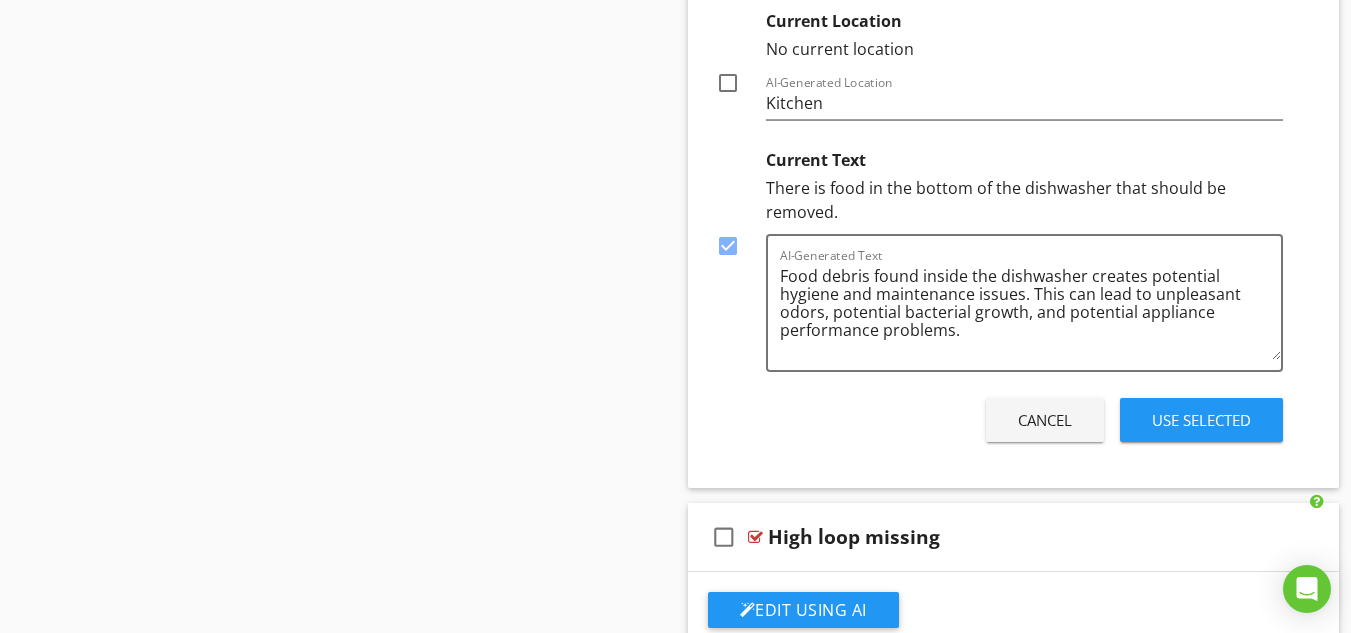 click on "Use Selected" at bounding box center [1201, 420] 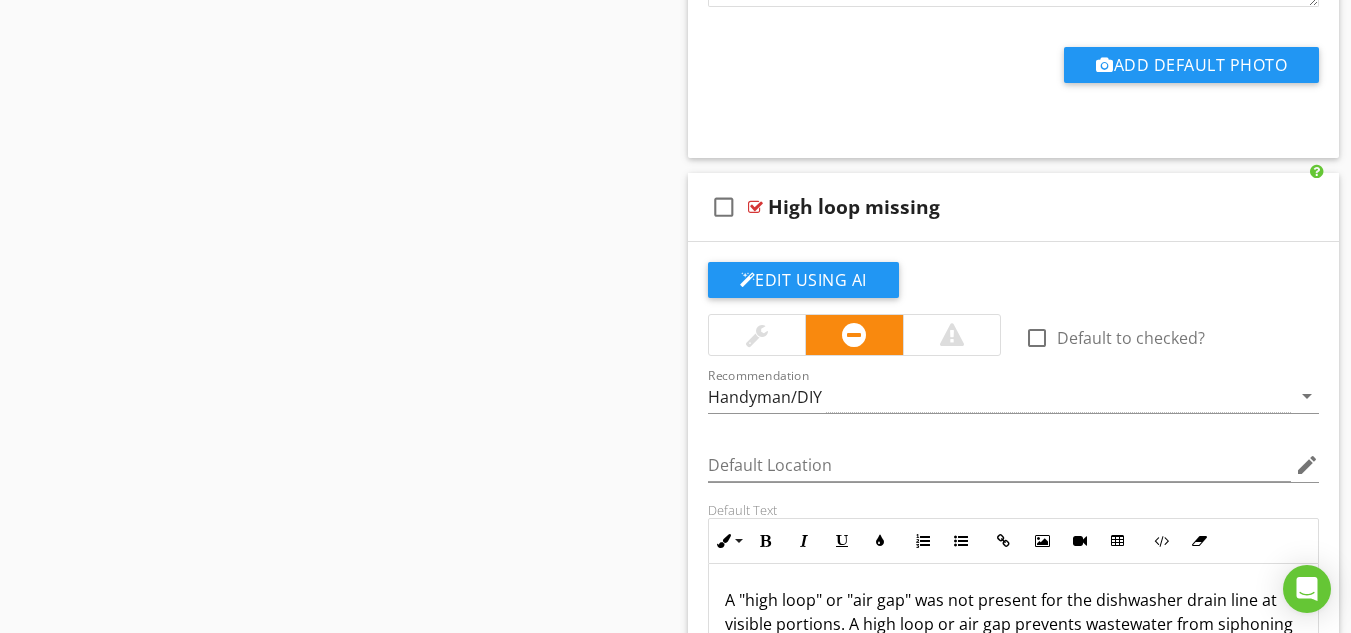 scroll, scrollTop: 19078, scrollLeft: 0, axis: vertical 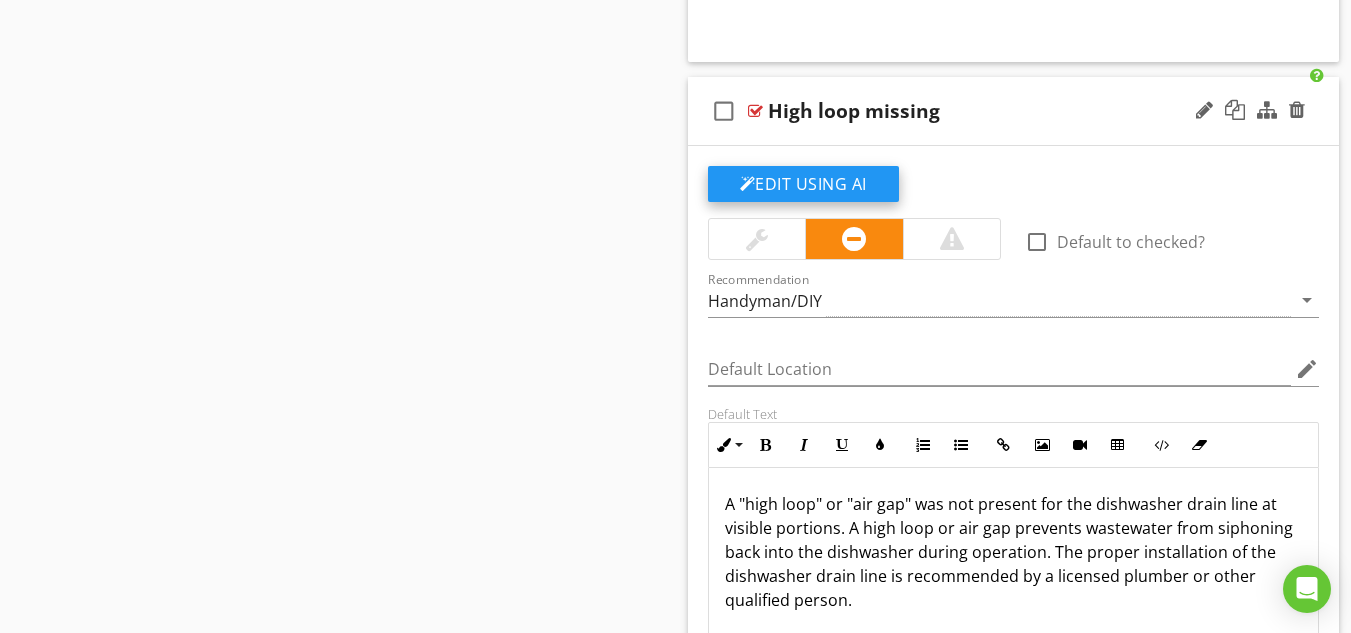 click on "Edit Using AI" at bounding box center [803, -8900] 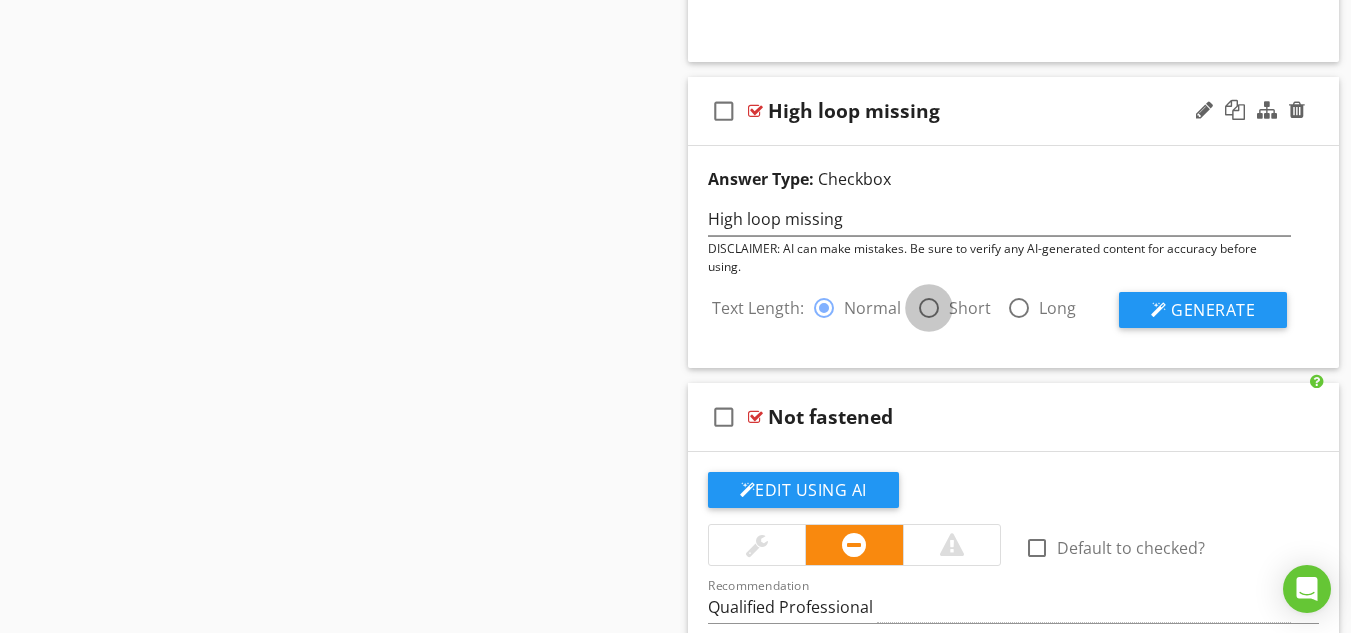 click at bounding box center [929, 308] 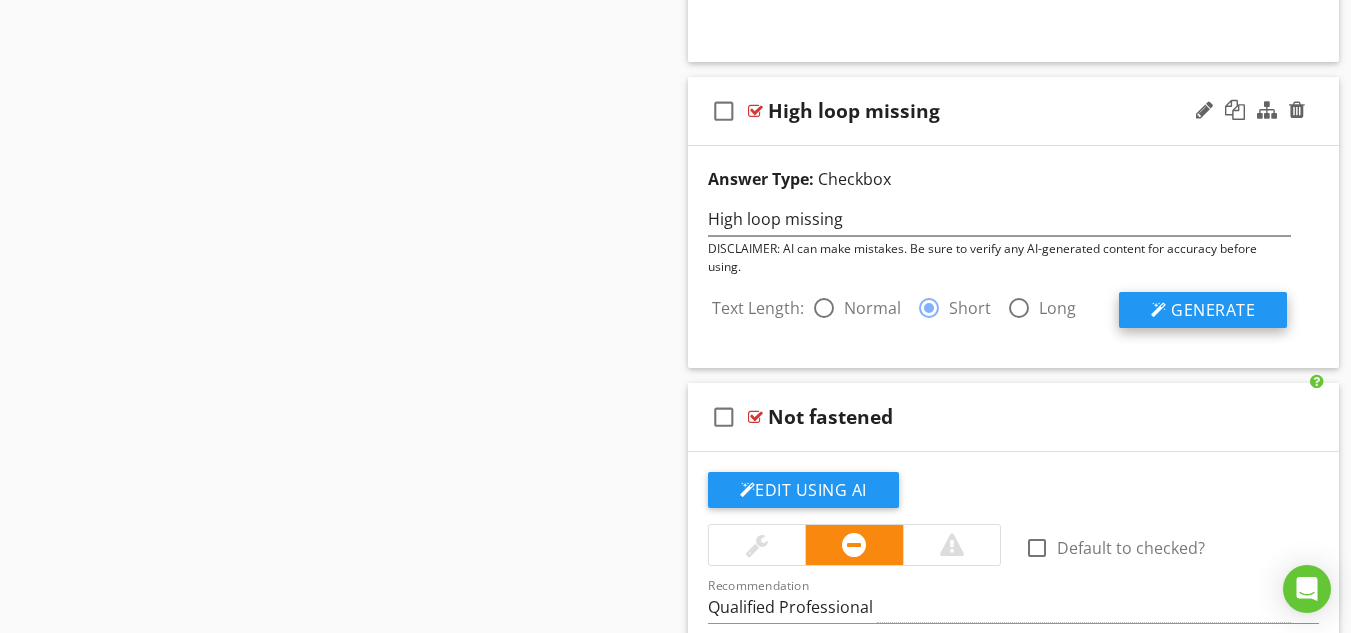 click on "Generate" at bounding box center (1213, 310) 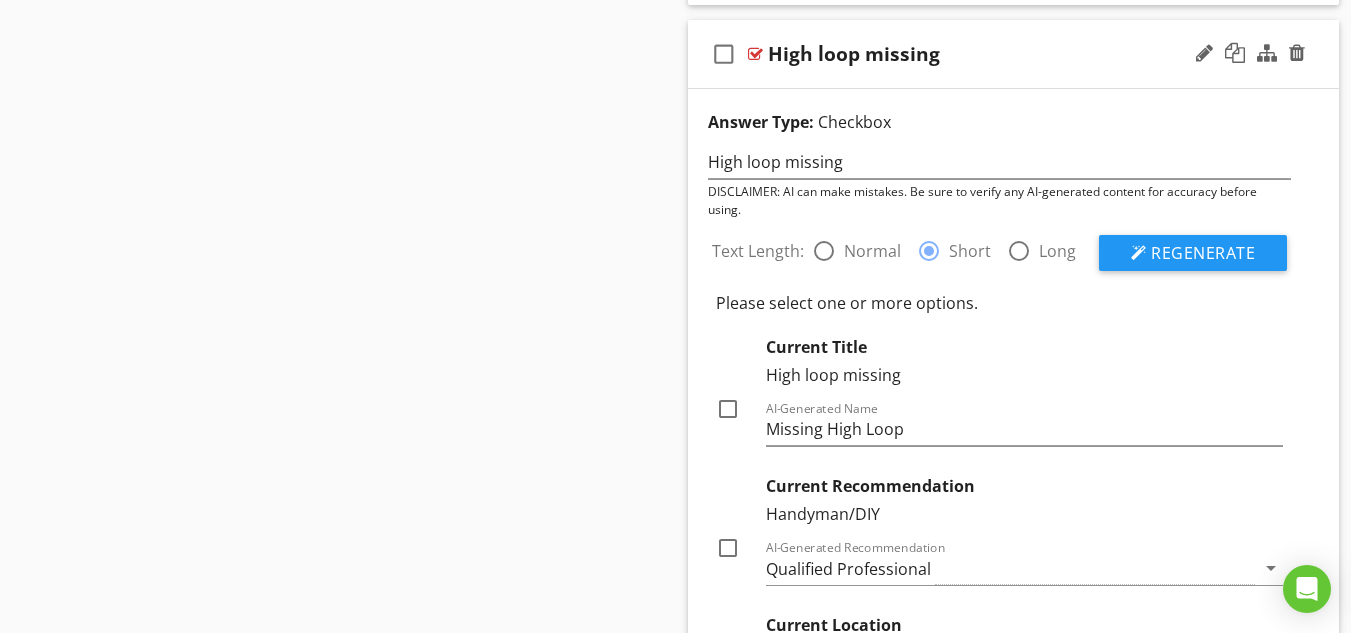 scroll, scrollTop: 19022, scrollLeft: 0, axis: vertical 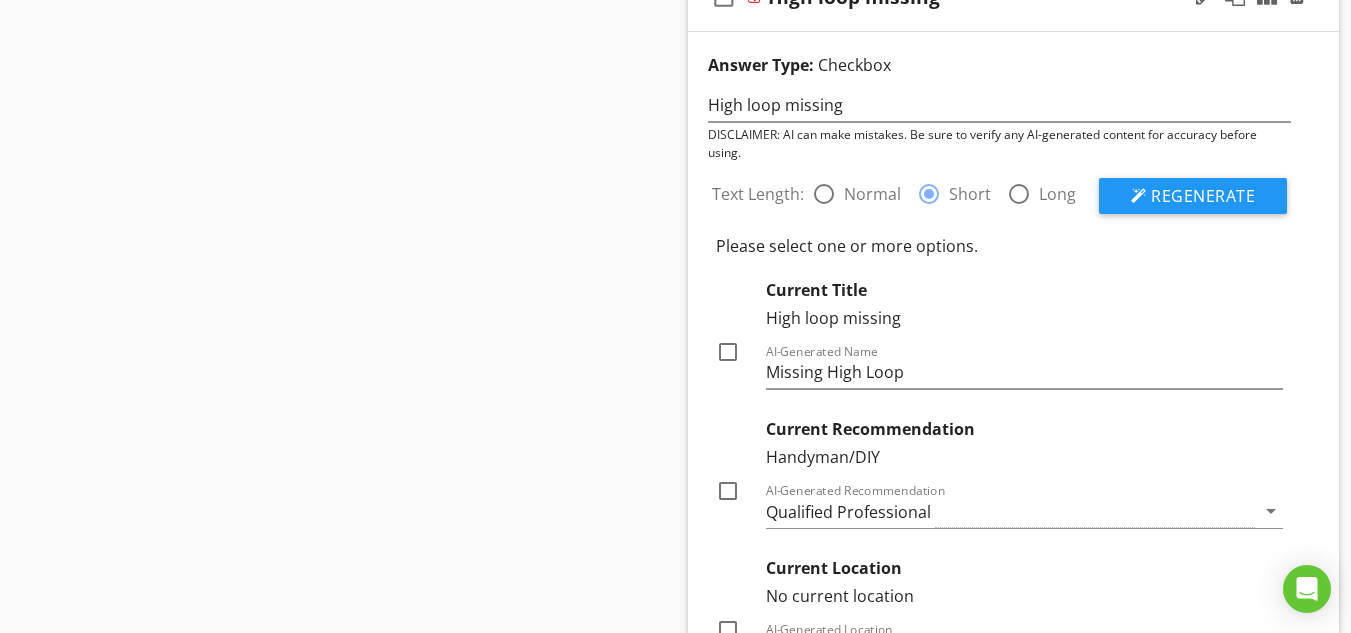 click at bounding box center (728, 352) 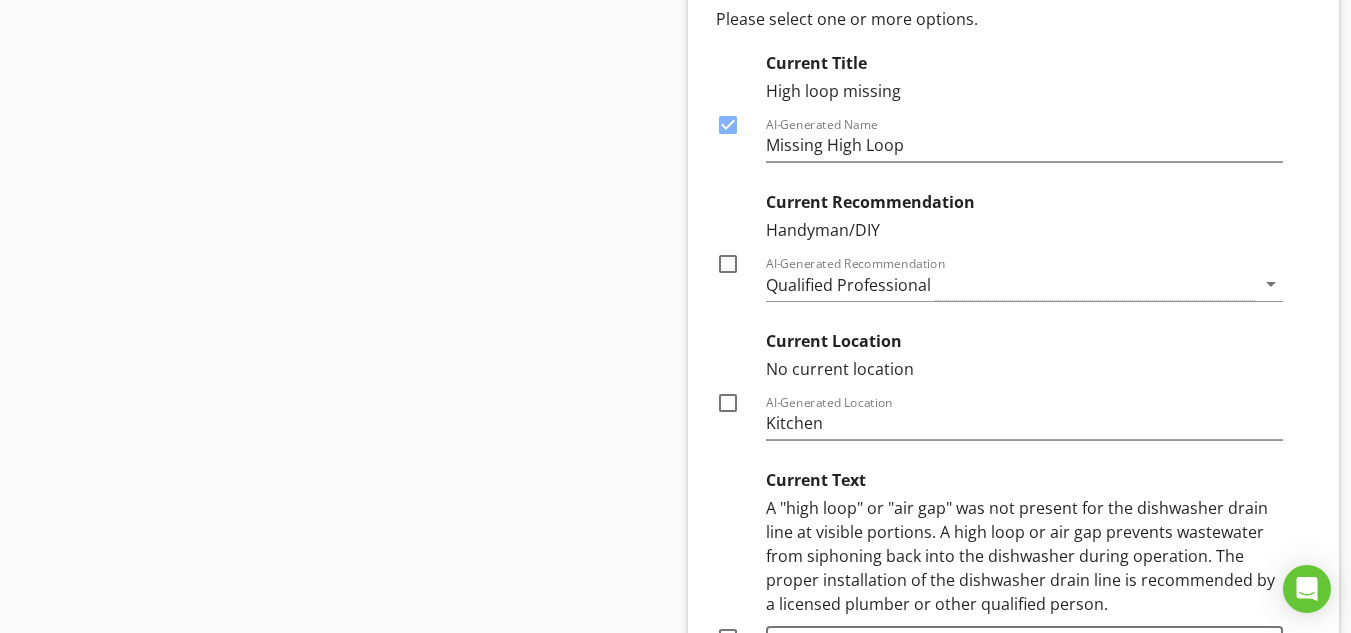 scroll, scrollTop: 19275, scrollLeft: 0, axis: vertical 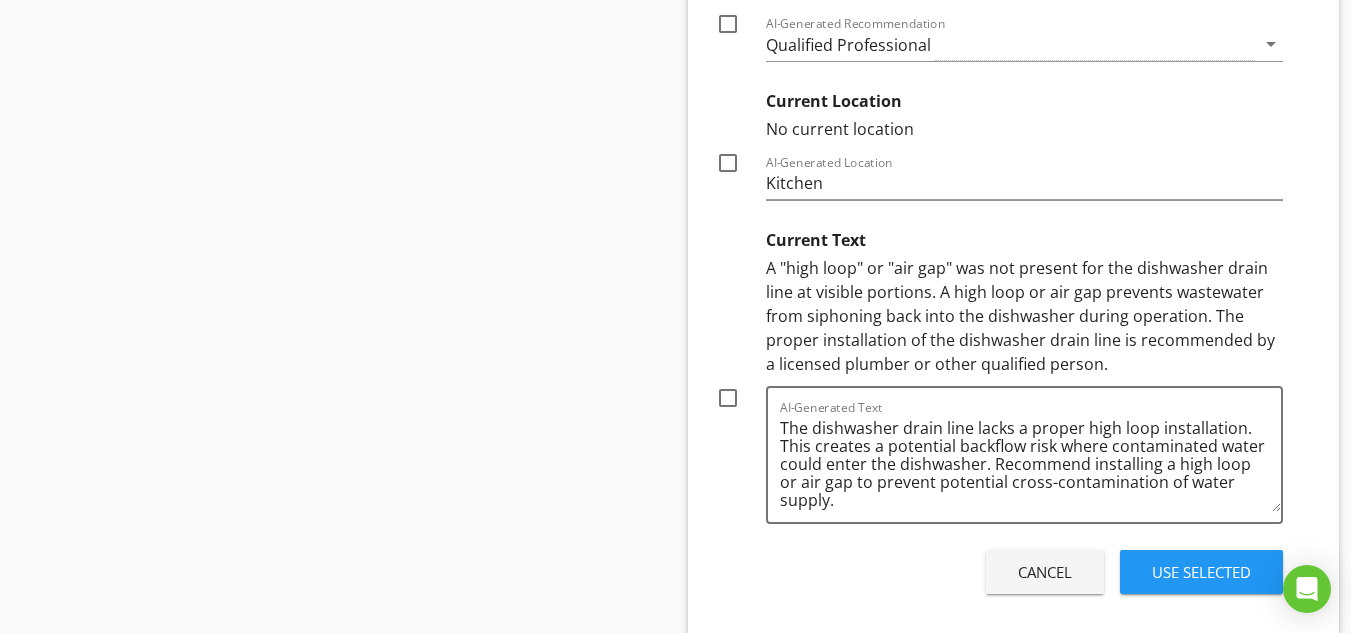 click at bounding box center [728, 398] 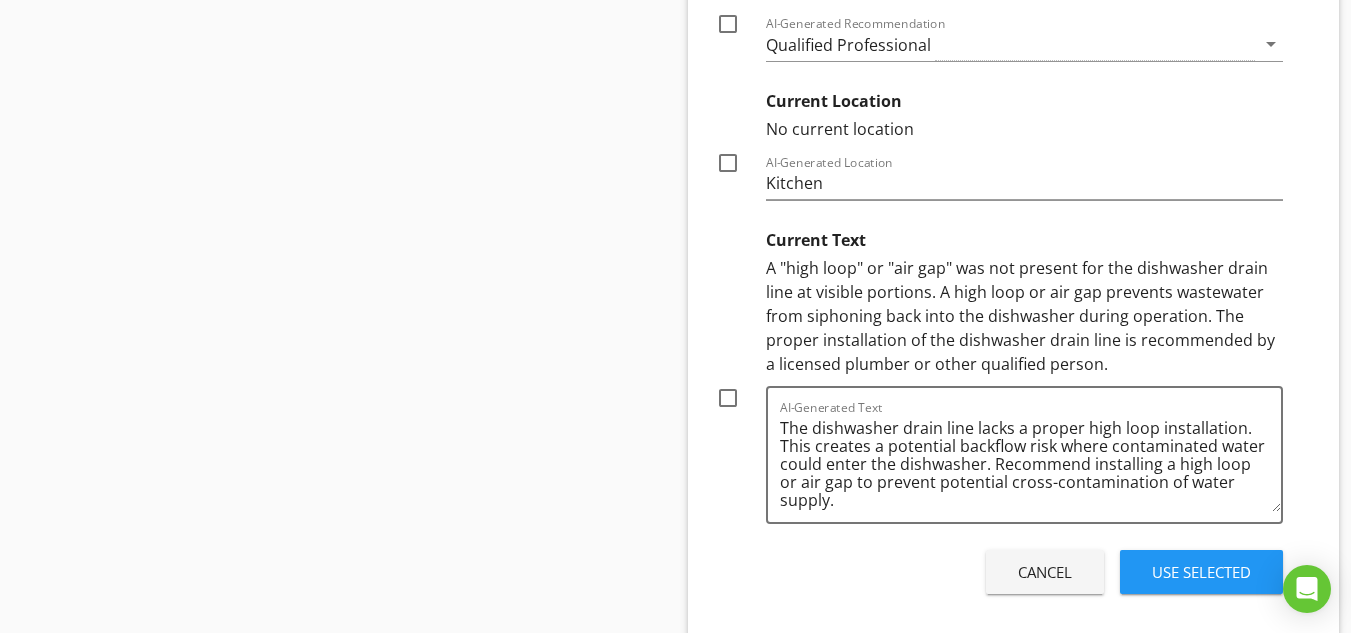 checkbox on "true" 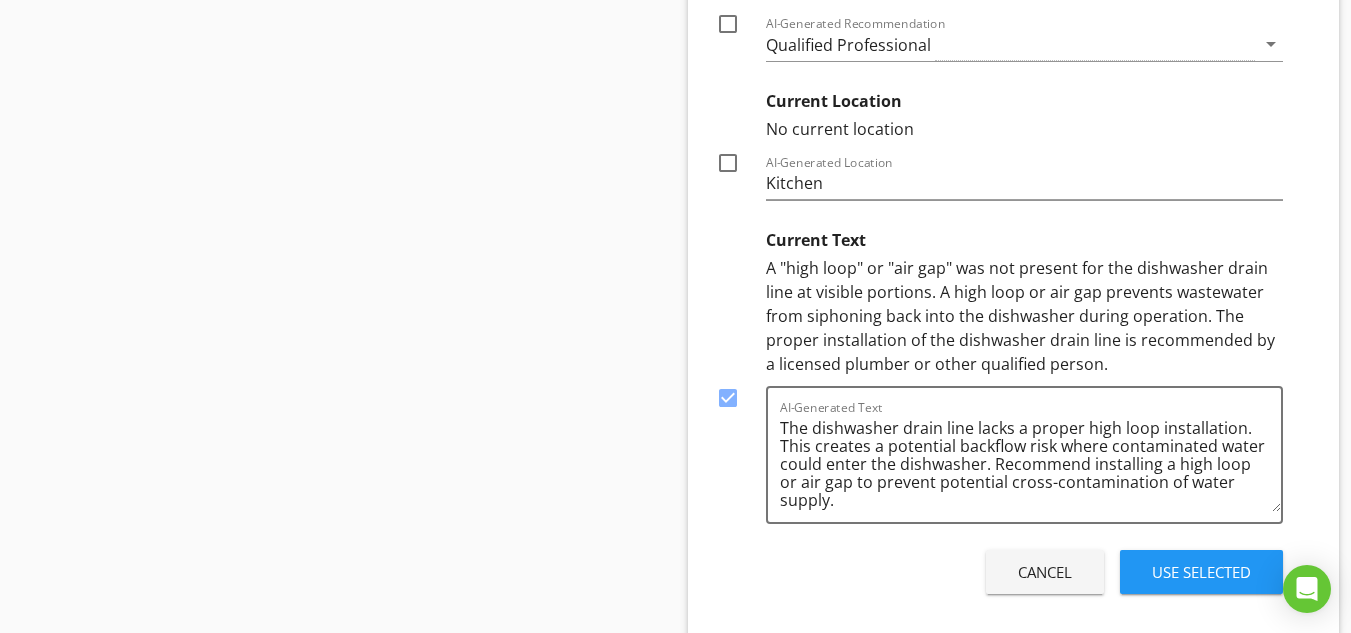 click on "Use Selected" at bounding box center [1201, 572] 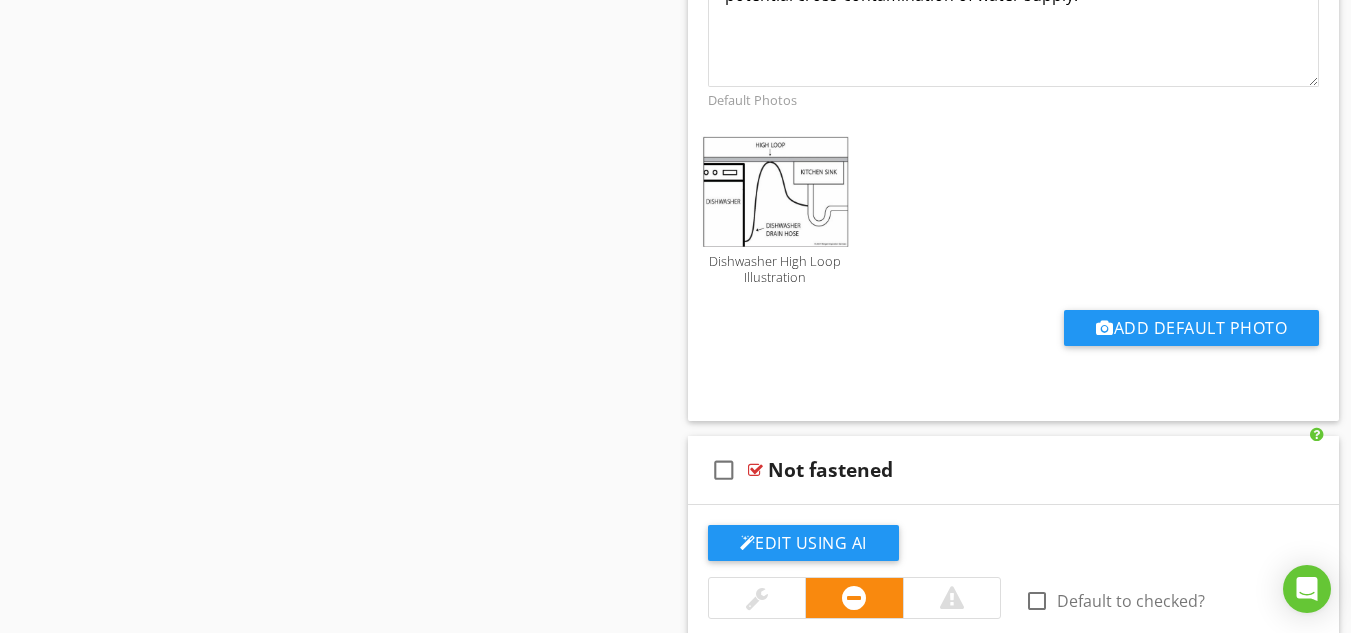 scroll, scrollTop: 19755, scrollLeft: 0, axis: vertical 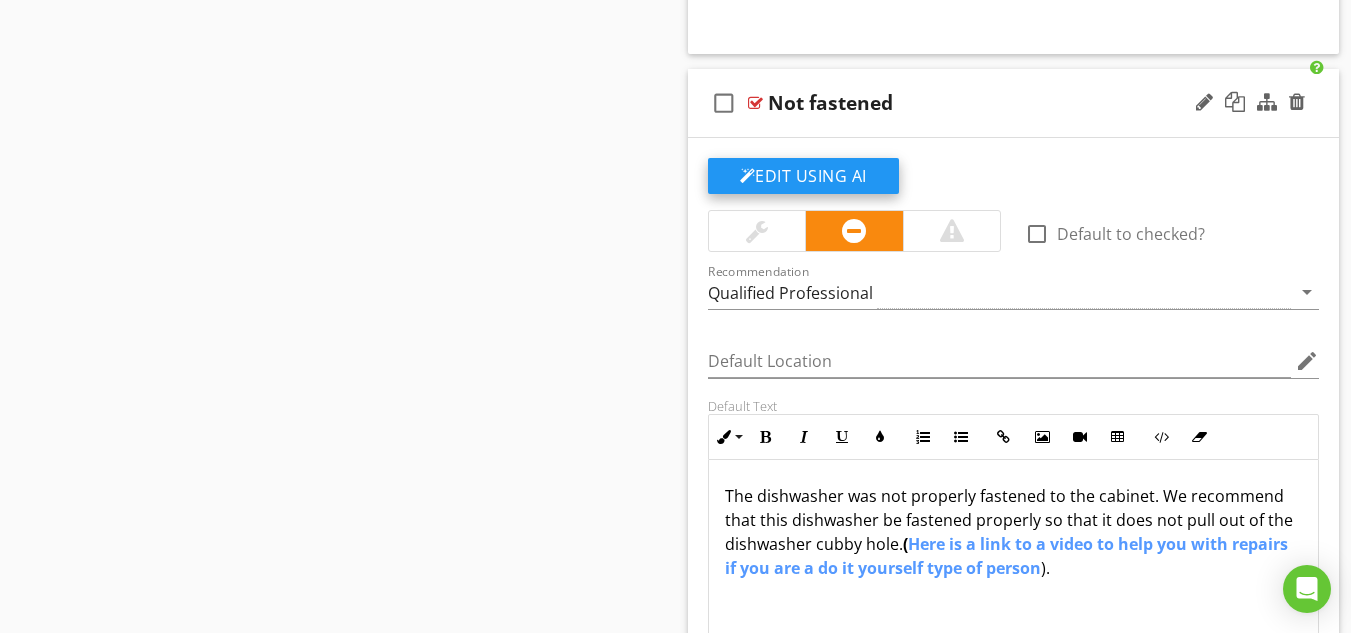 click on "Edit Using AI" at bounding box center (803, -9848) 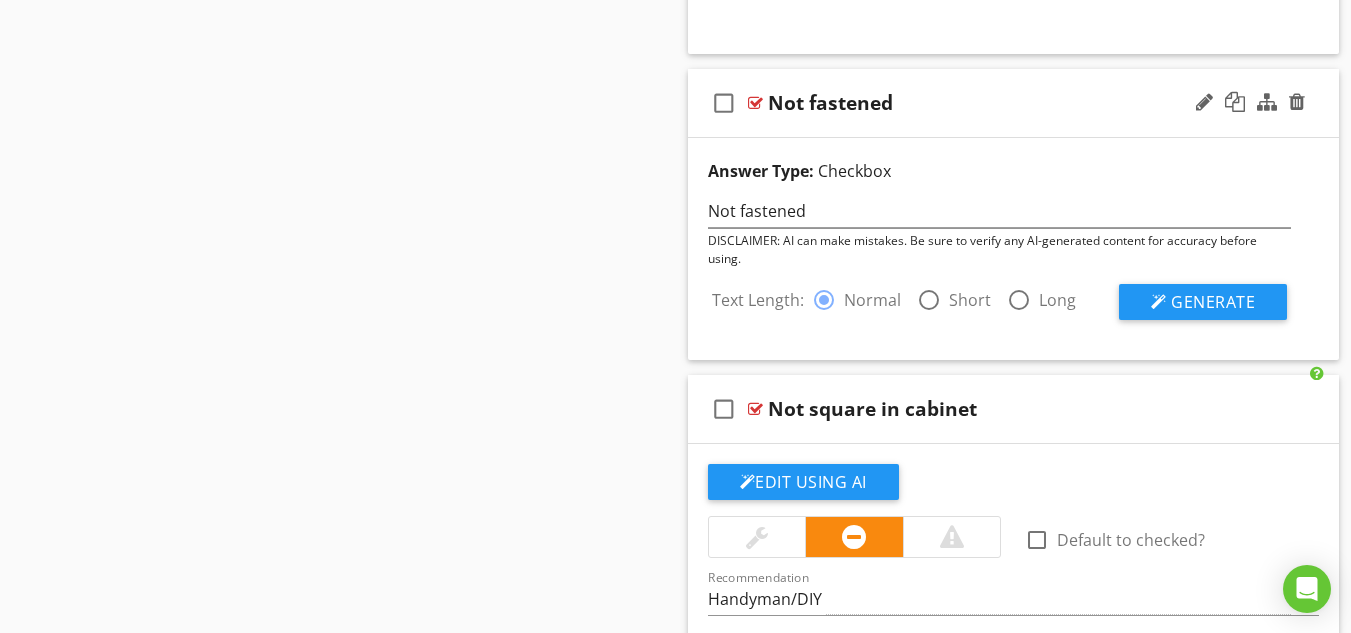 click at bounding box center [929, 300] 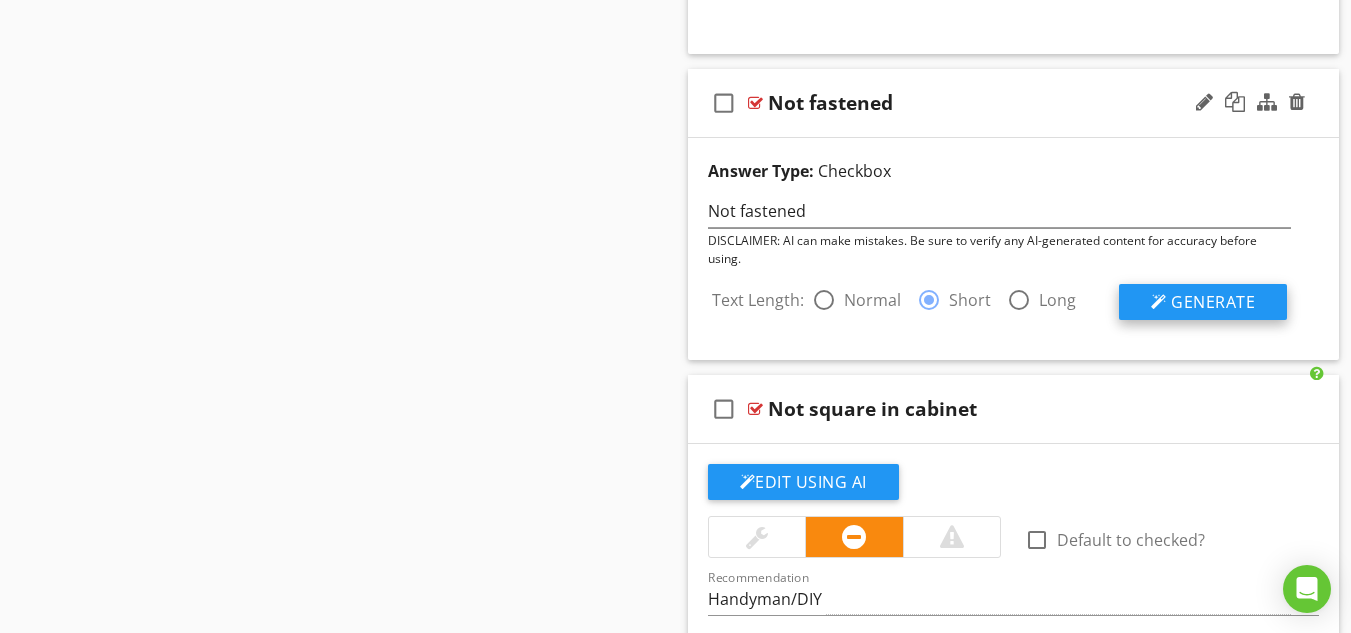 click on "Generate" at bounding box center [1213, 302] 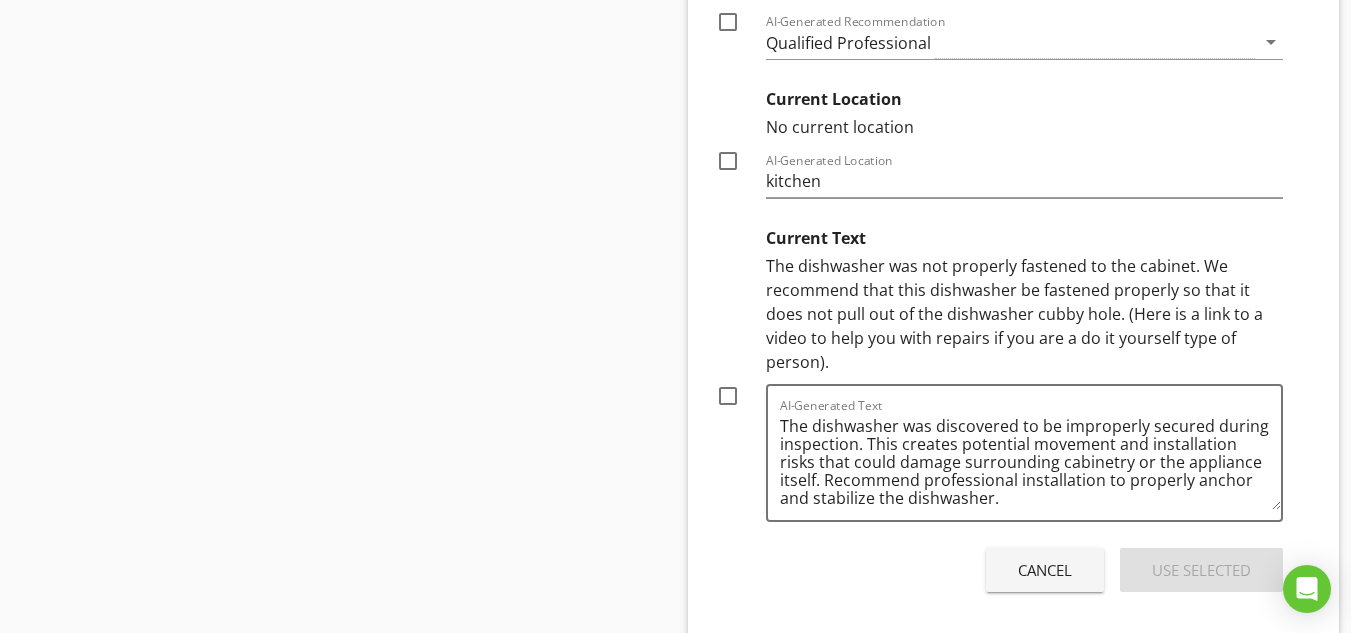 scroll, scrollTop: 20488, scrollLeft: 0, axis: vertical 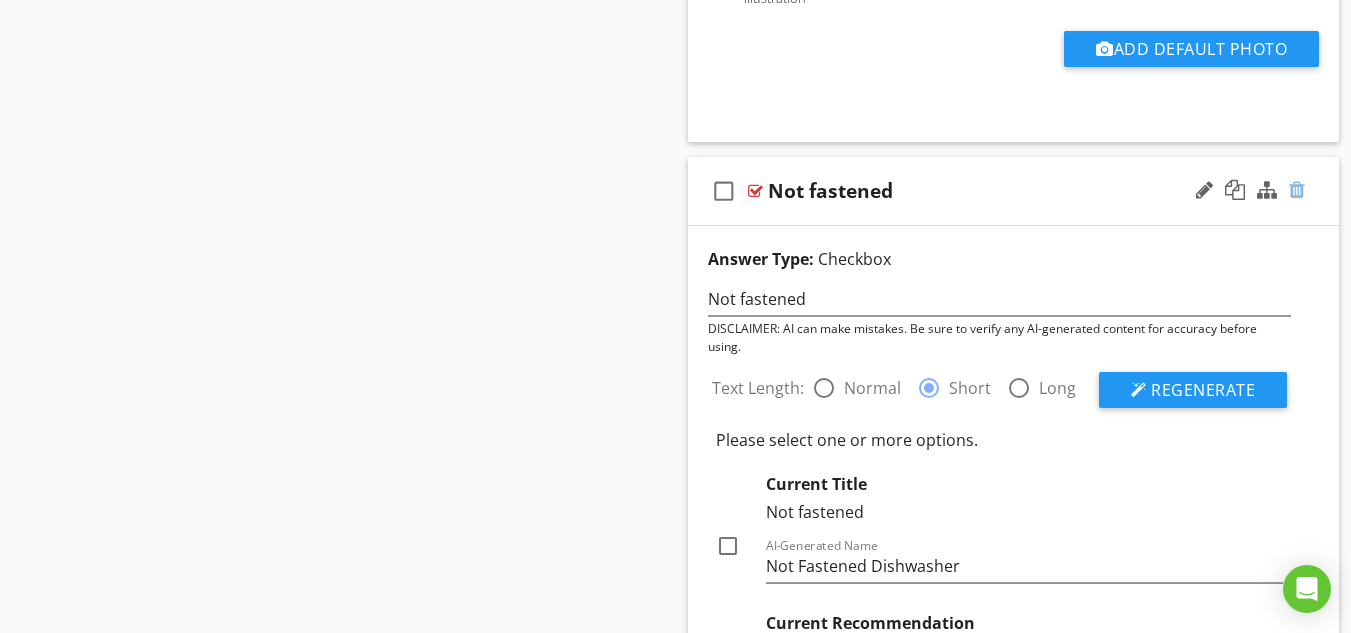 click at bounding box center [1297, 190] 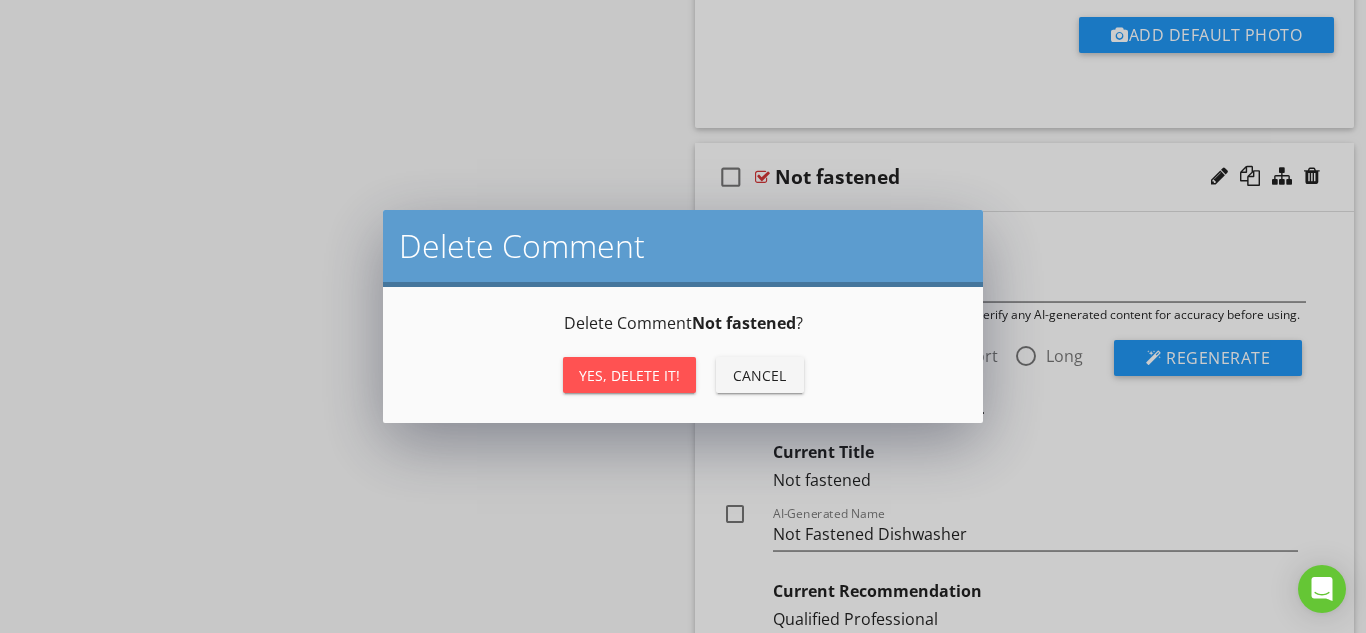 click on "Yes, Delete it!" at bounding box center (629, 375) 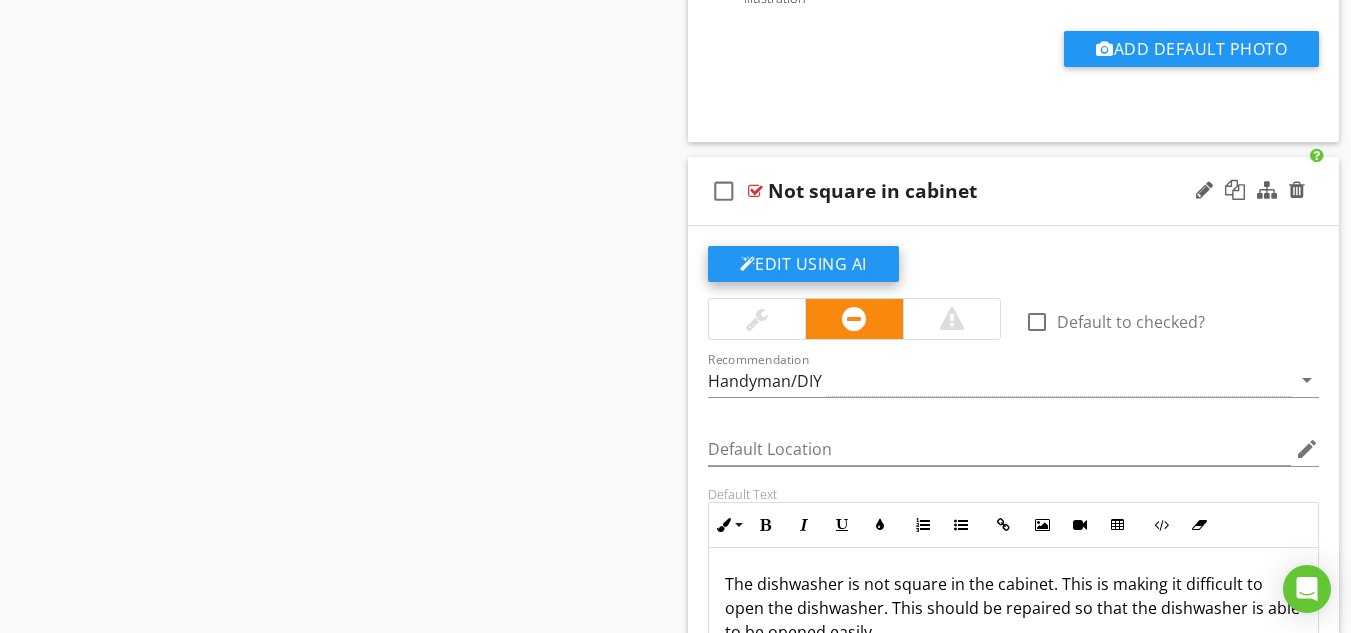 click on "Edit Using AI" at bounding box center (803, -9760) 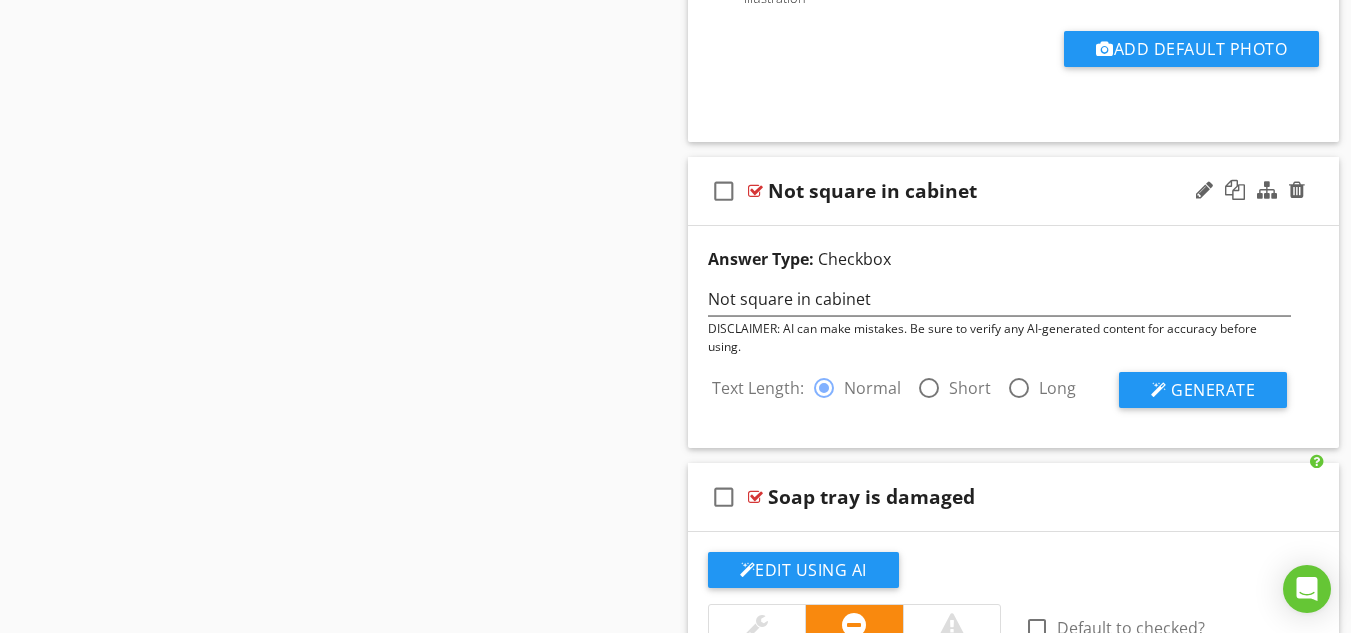 click at bounding box center (929, 388) 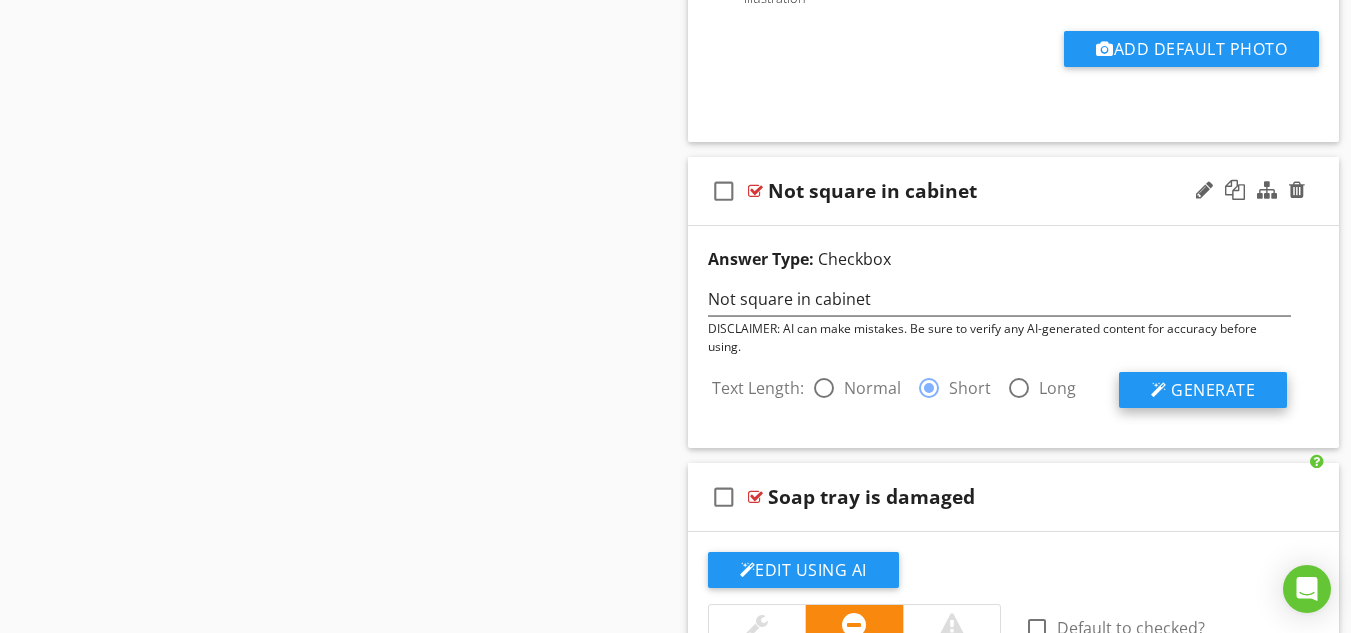 click on "Generate" at bounding box center (1213, 390) 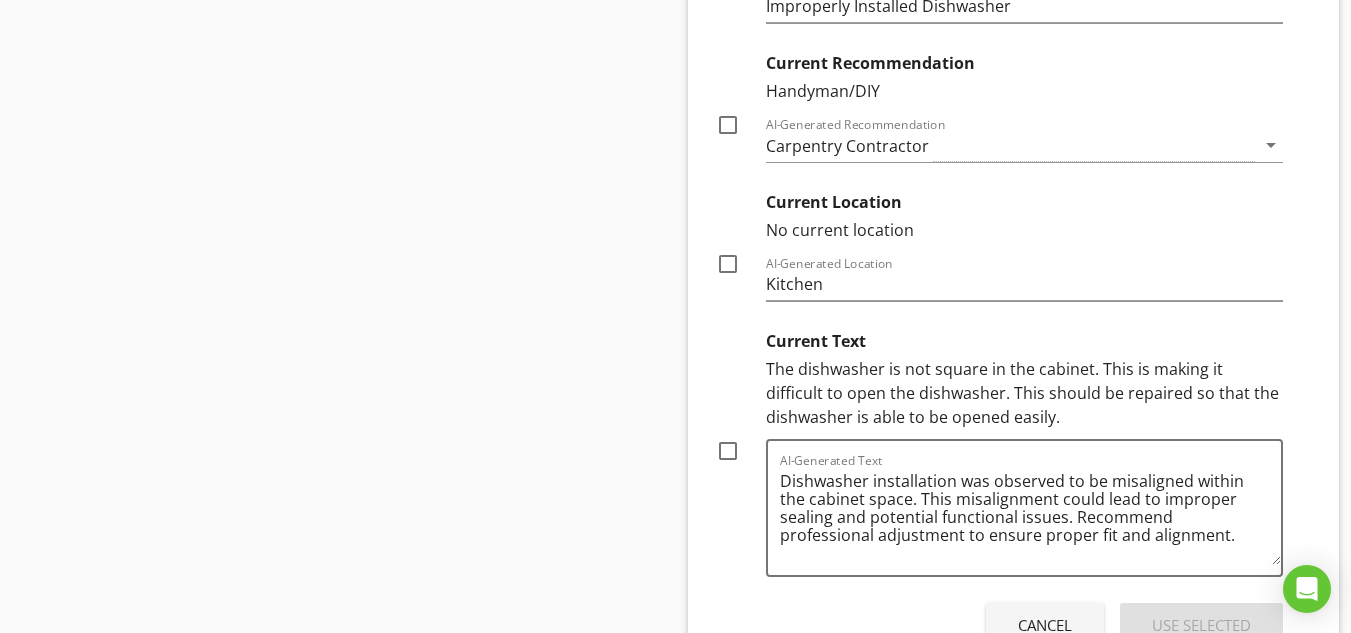 scroll, scrollTop: 20384, scrollLeft: 0, axis: vertical 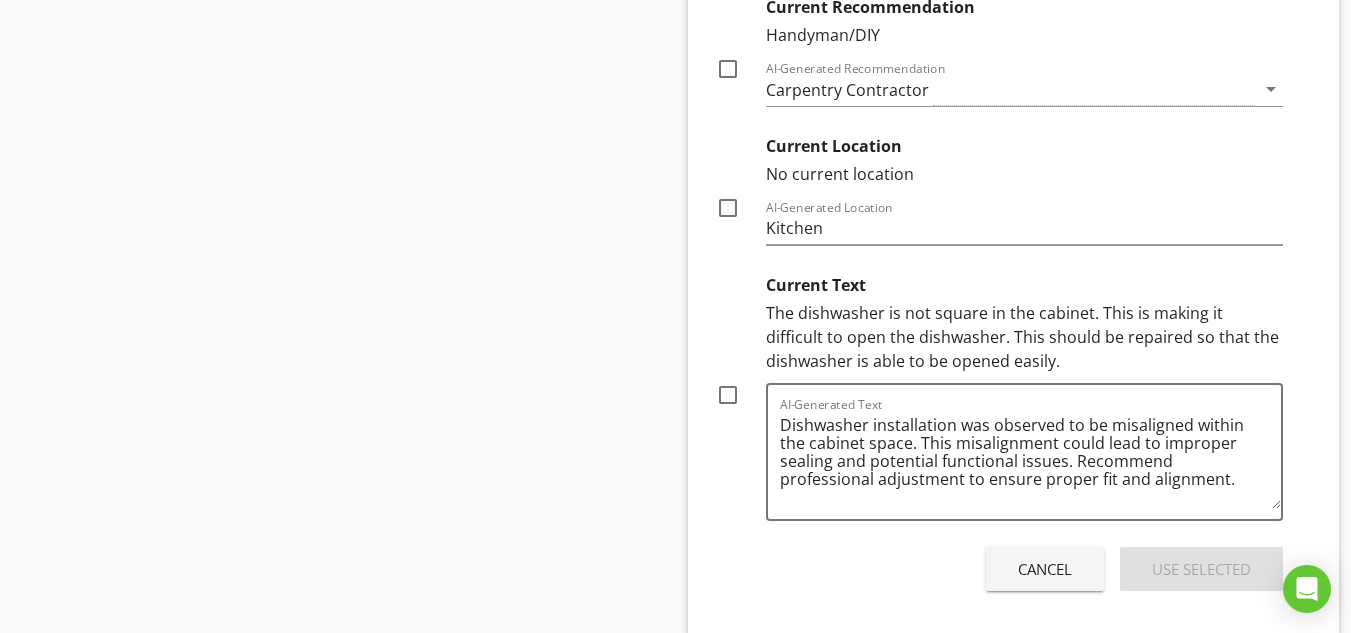 click at bounding box center [728, 395] 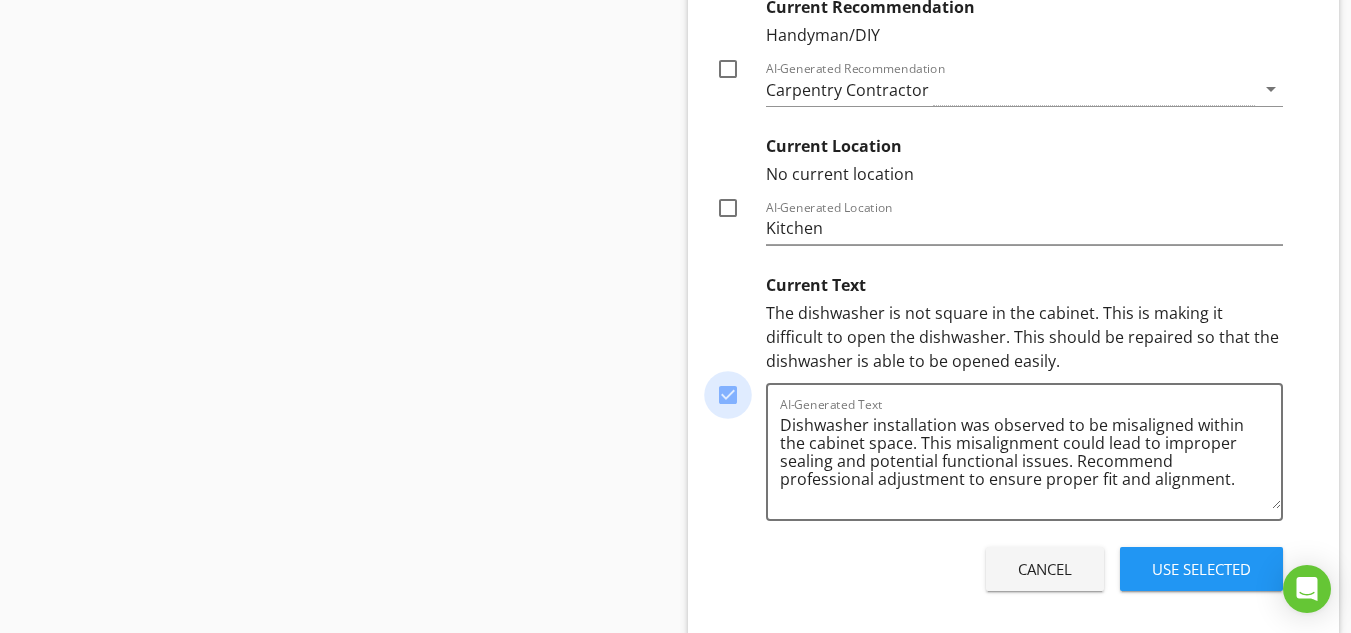 checkbox on "true" 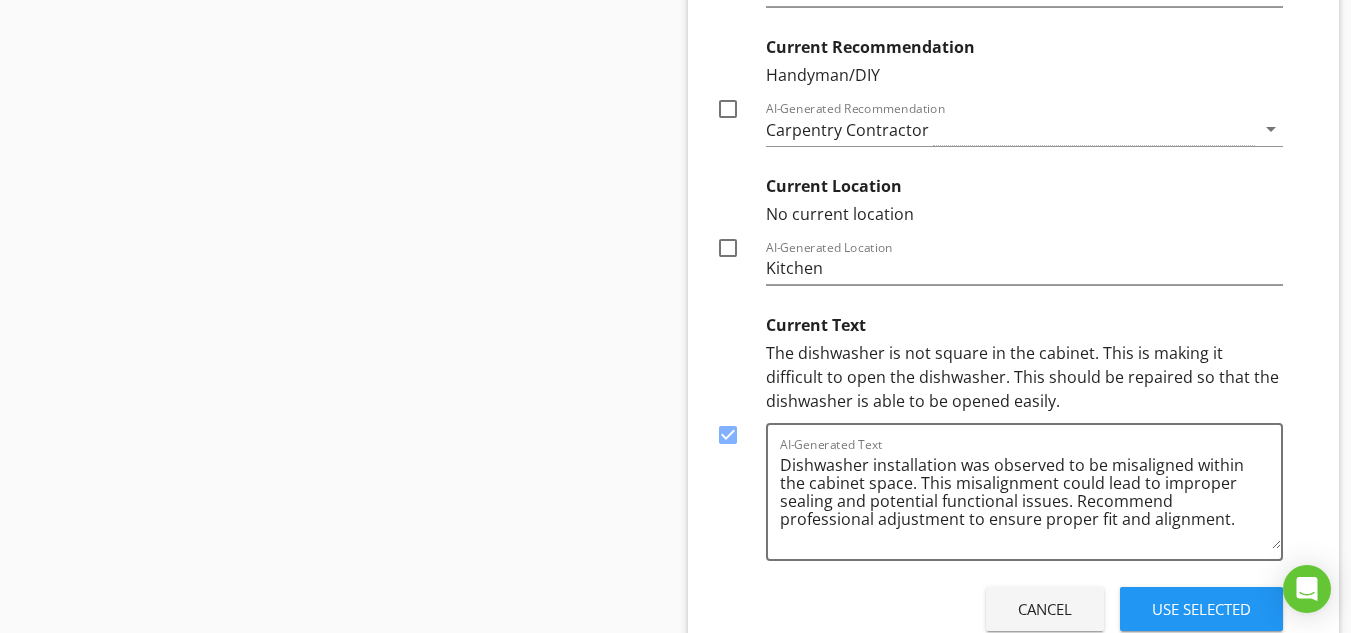 scroll, scrollTop: 20251, scrollLeft: 0, axis: vertical 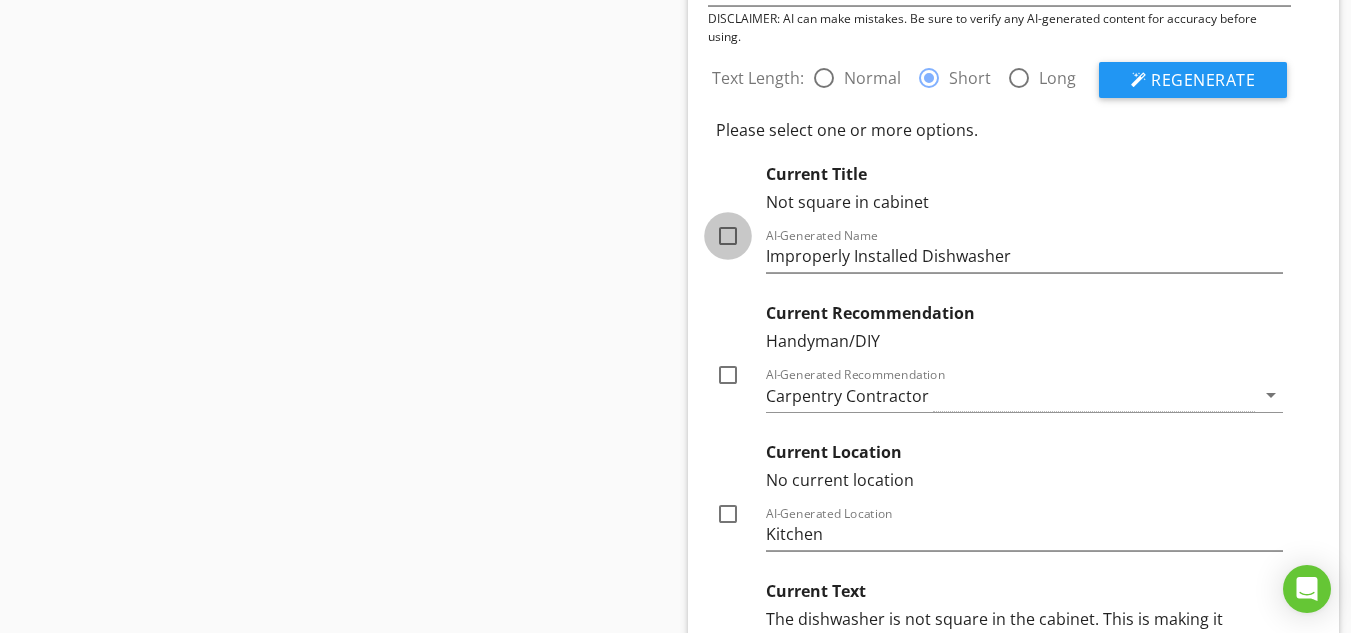 click at bounding box center [728, 236] 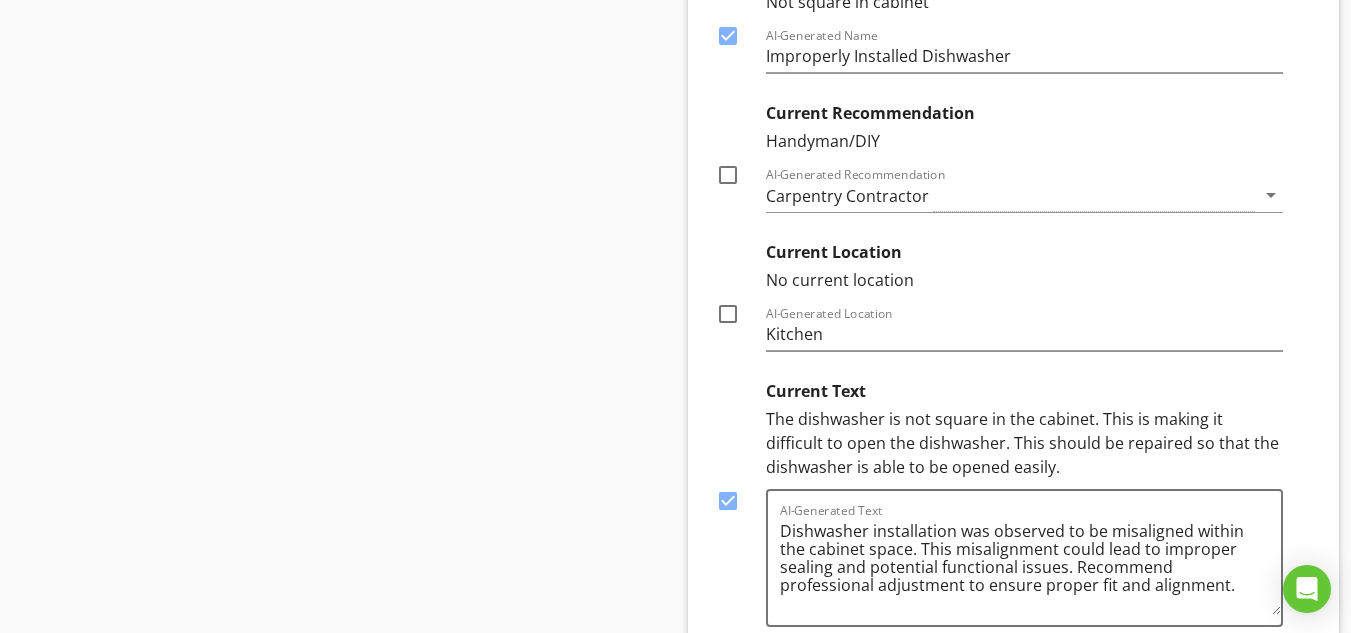 scroll, scrollTop: 20451, scrollLeft: 0, axis: vertical 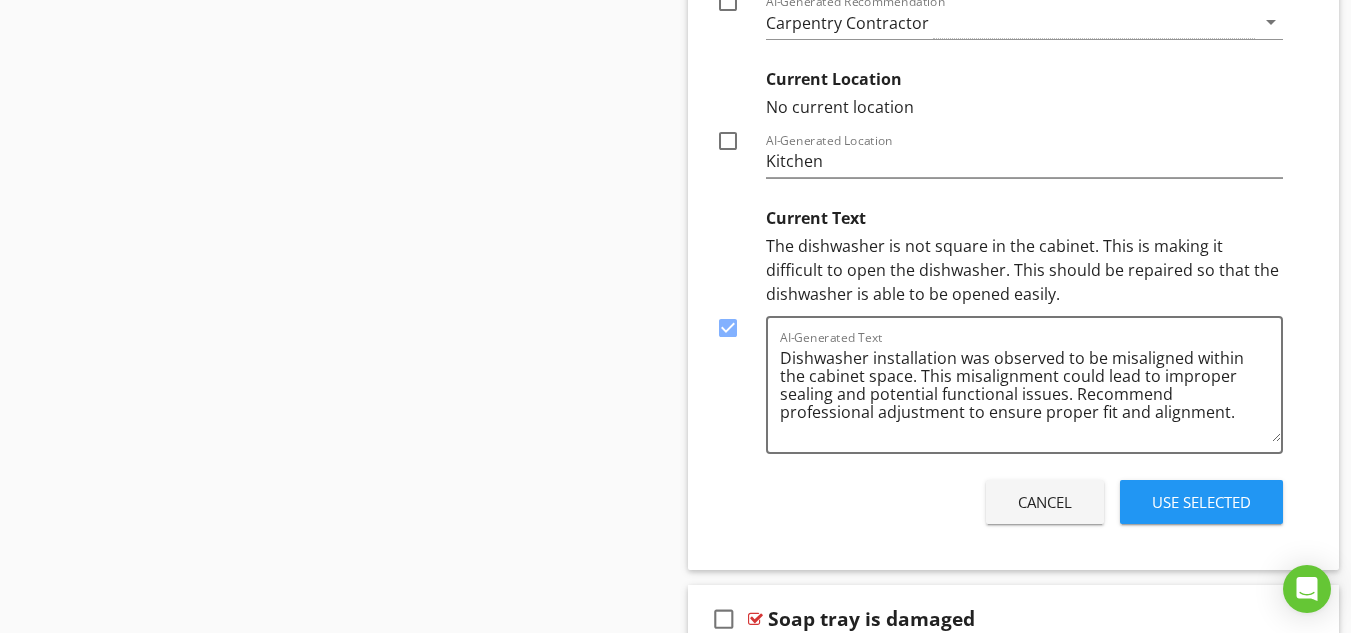 click on "Use Selected" at bounding box center (1201, 502) 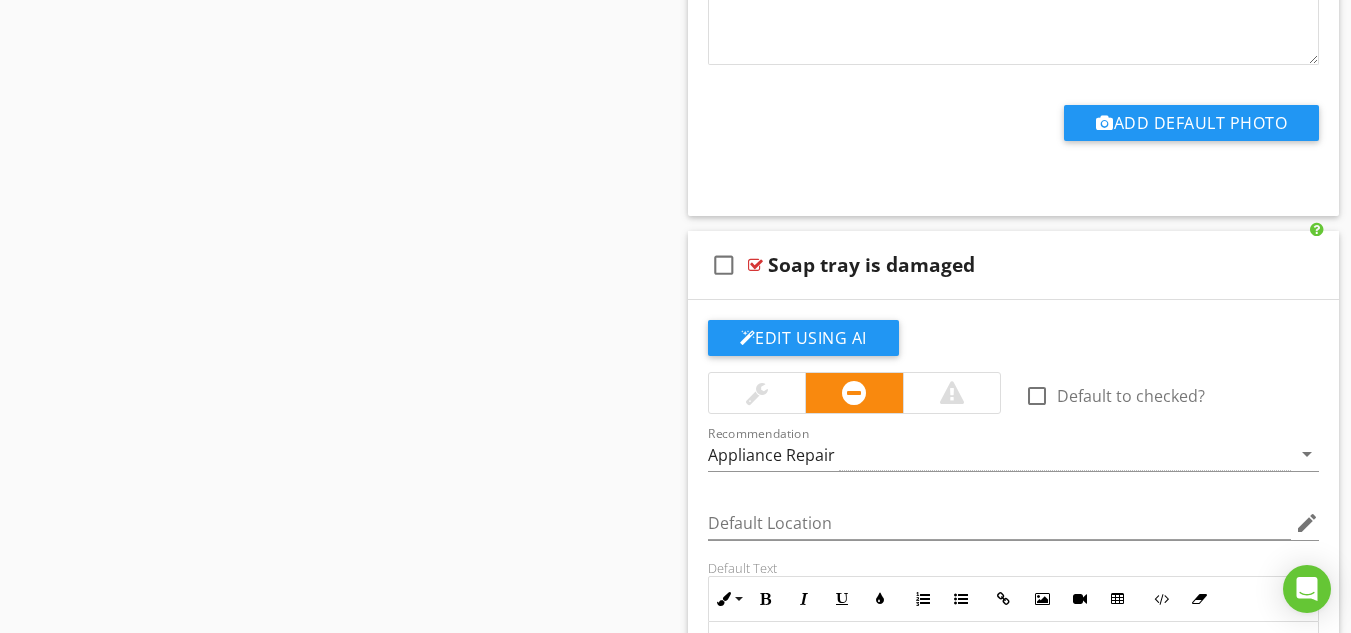 scroll, scrollTop: 20717, scrollLeft: 0, axis: vertical 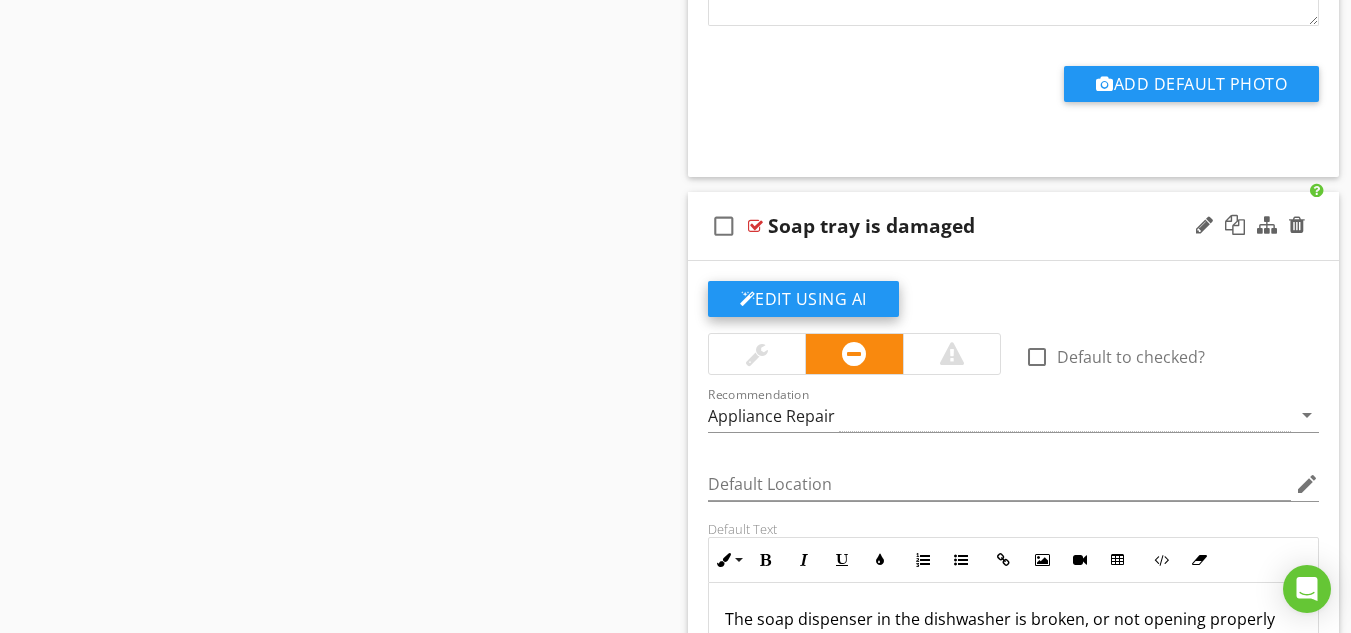 click on "Edit Using AI" at bounding box center (803, -10482) 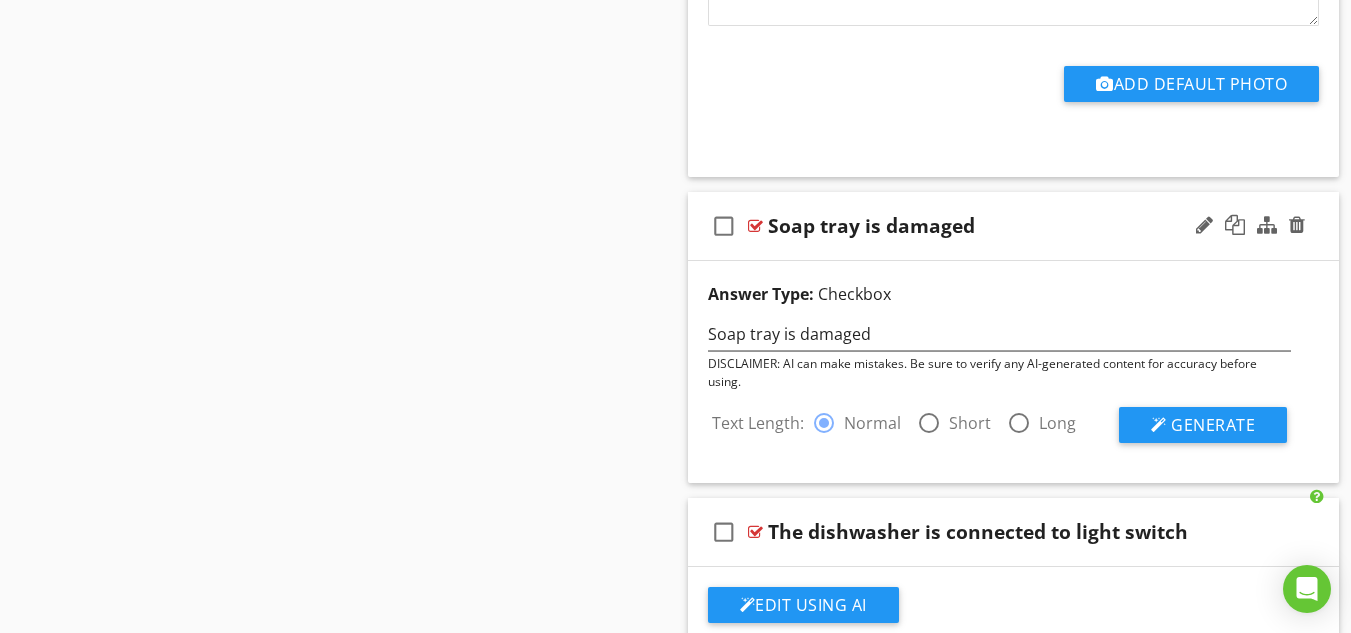 click at bounding box center (929, 423) 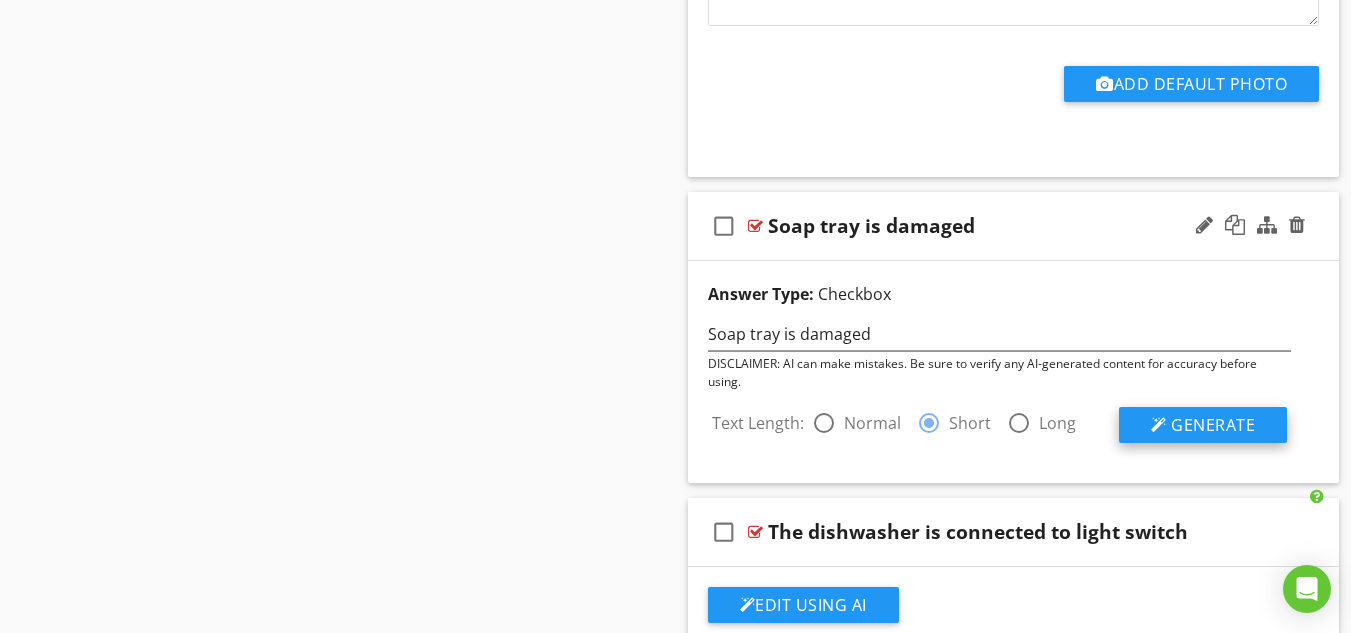 click on "Generate" at bounding box center (1213, 425) 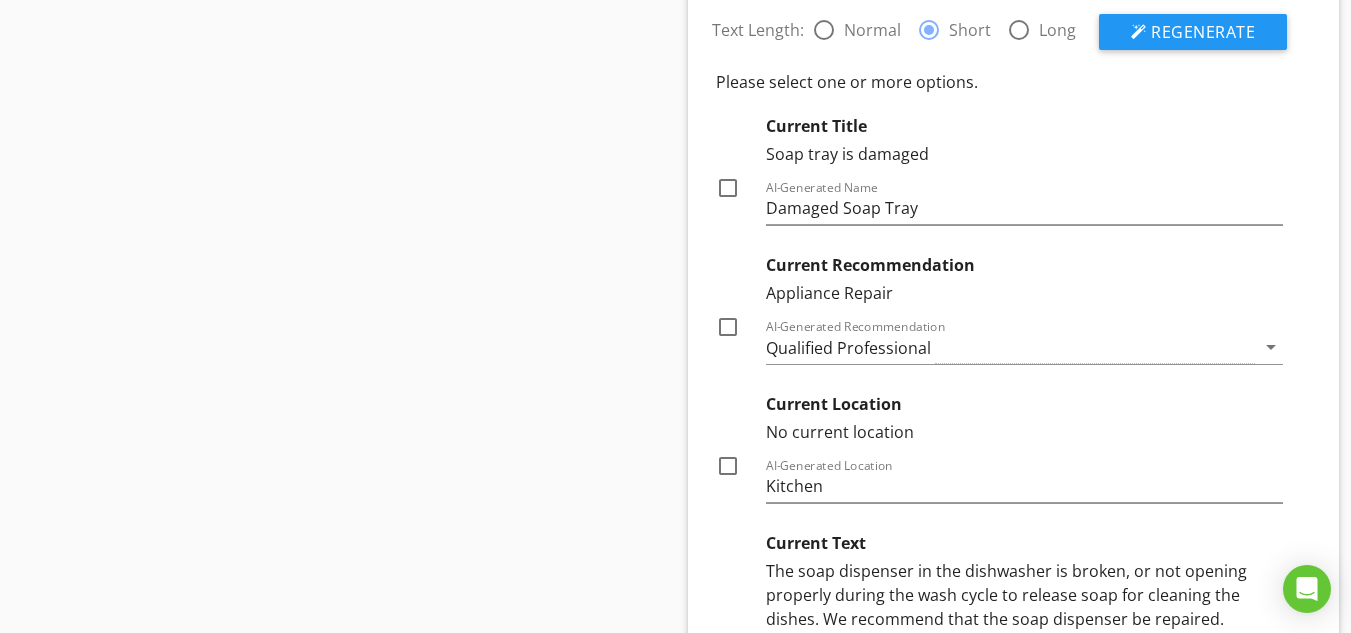 scroll, scrollTop: 20771, scrollLeft: 0, axis: vertical 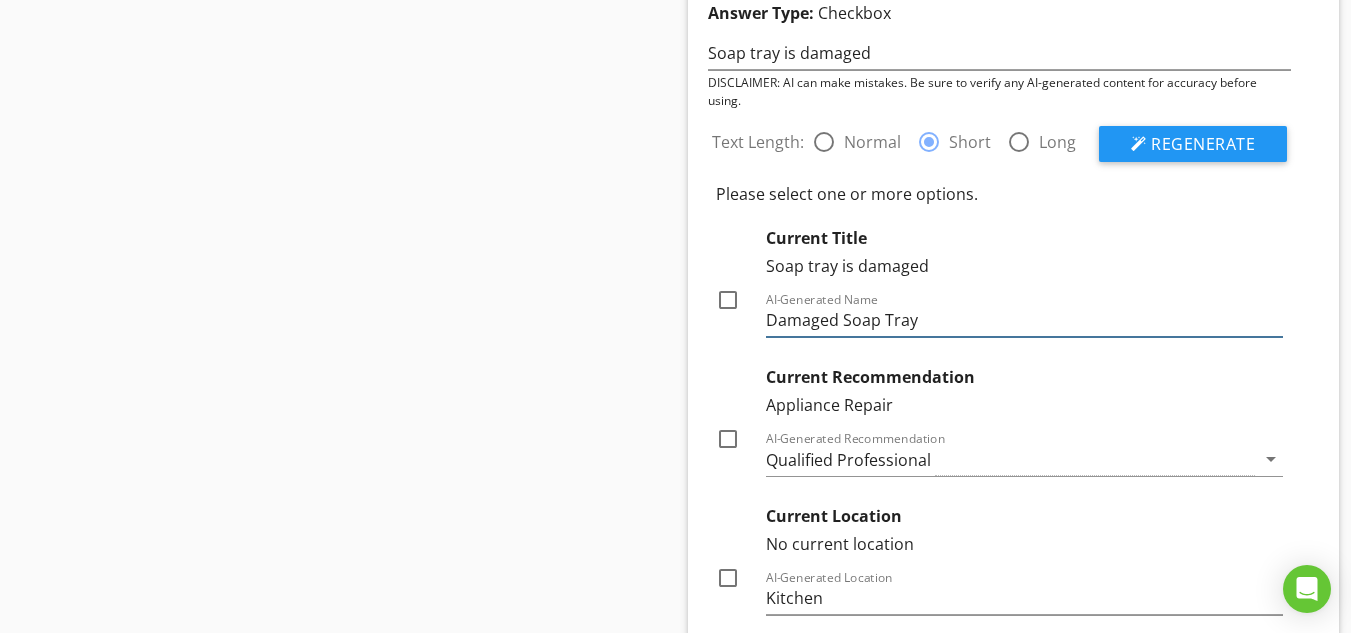 click on "Damaged Soap Tray" at bounding box center [1025, 320] 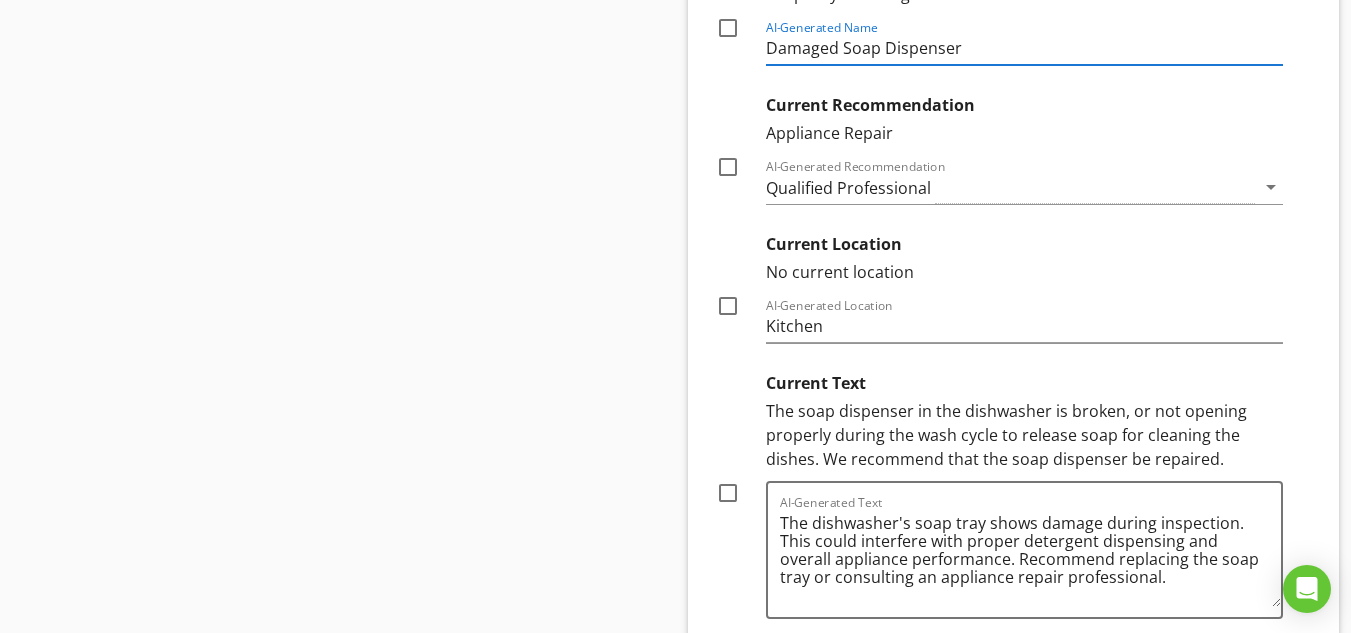 scroll, scrollTop: 21051, scrollLeft: 0, axis: vertical 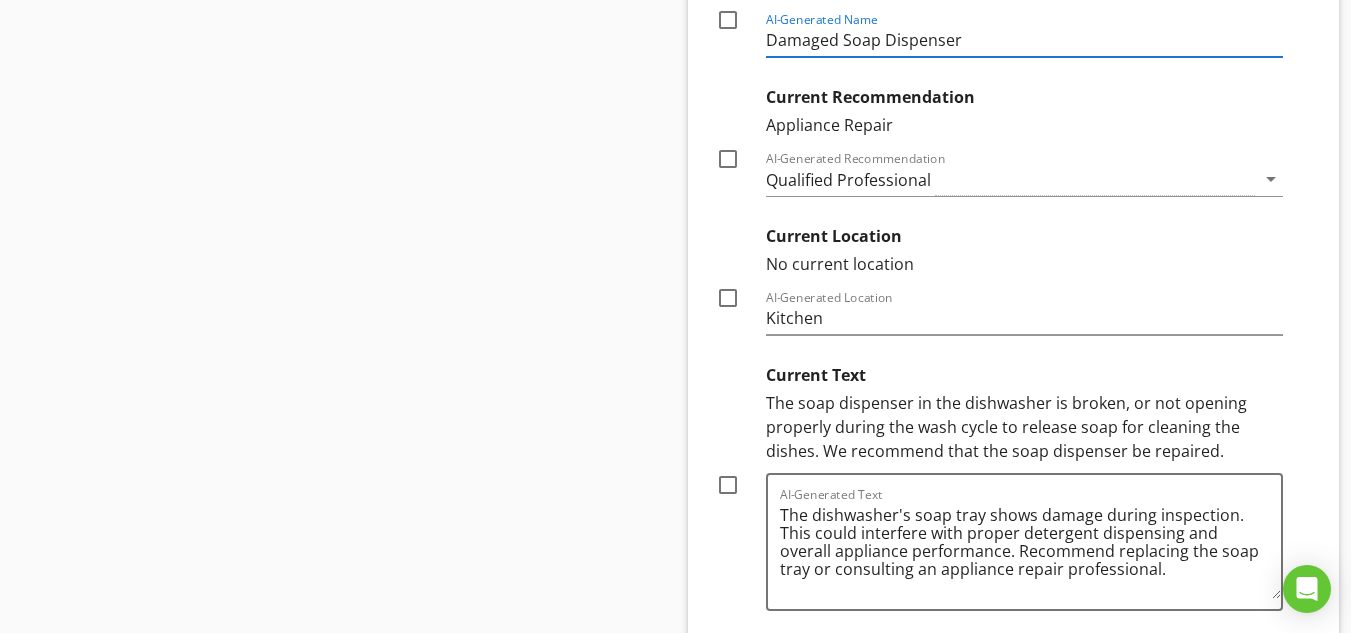 type on "Damaged Soap Dispenser" 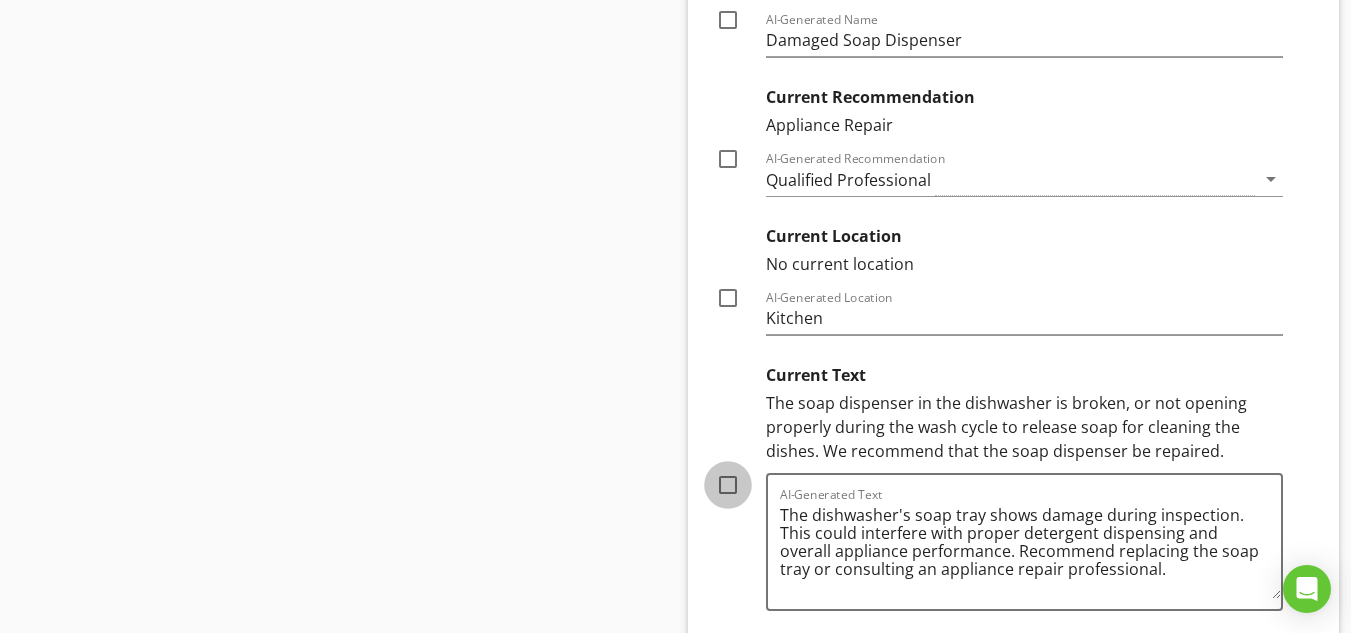 click at bounding box center (728, 485) 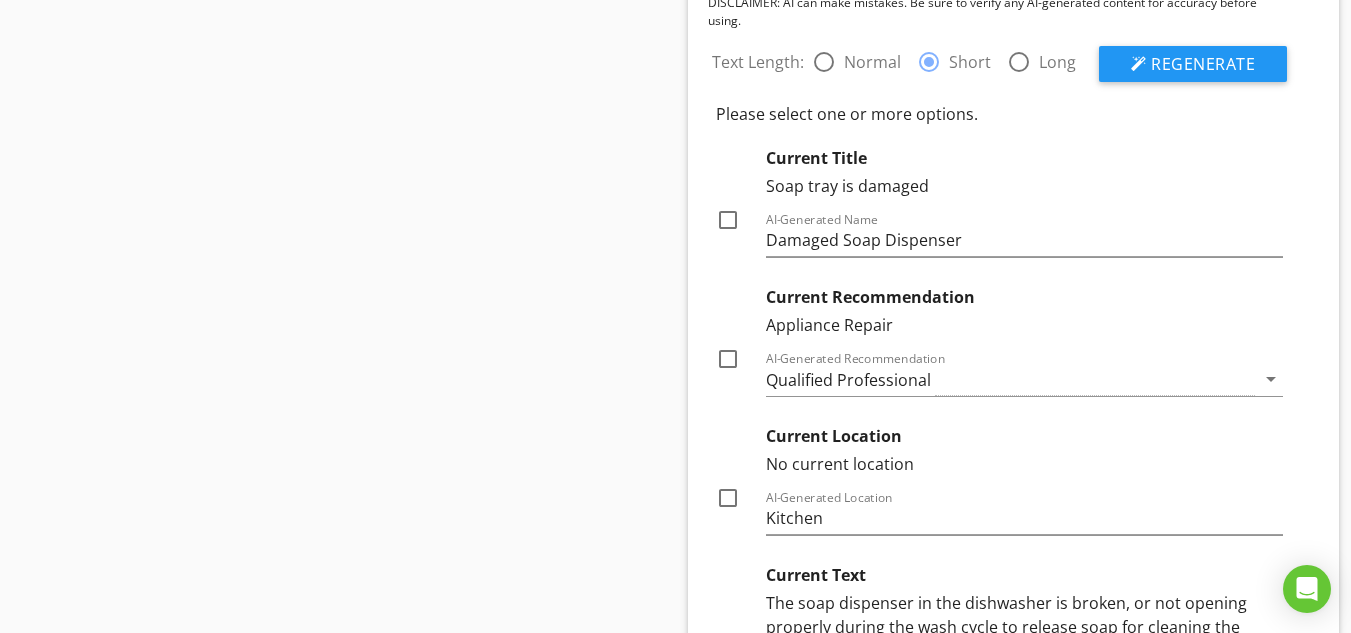 scroll, scrollTop: 20797, scrollLeft: 0, axis: vertical 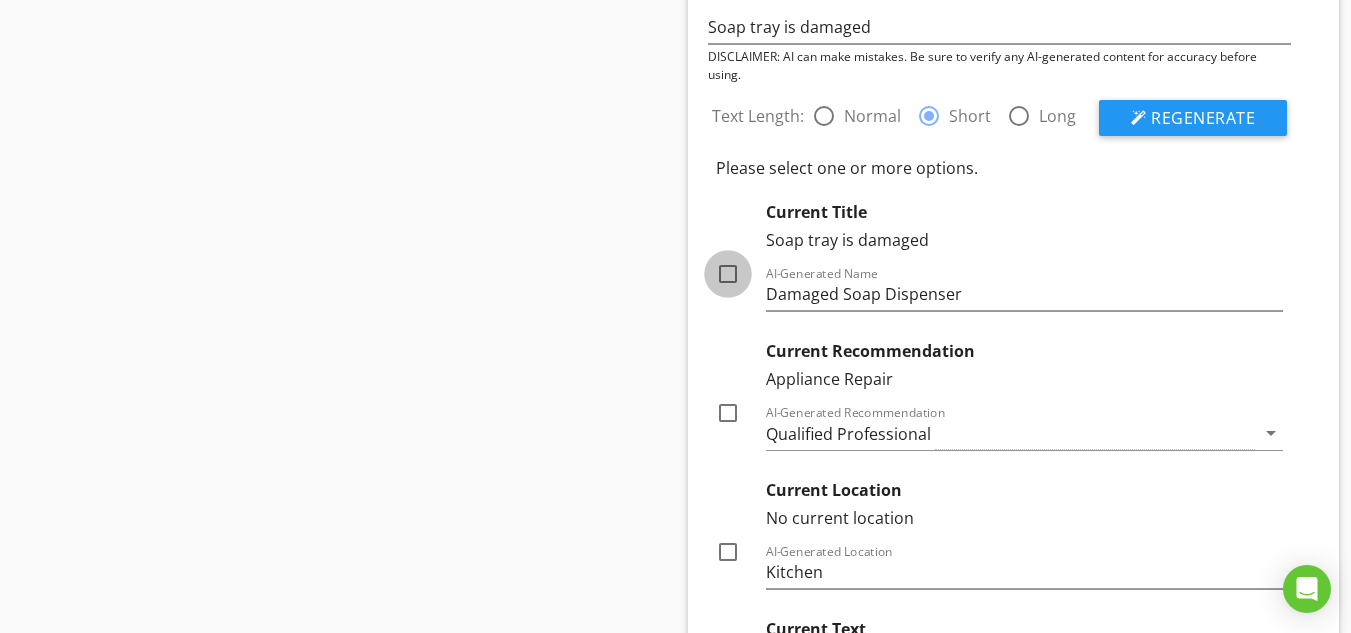 click at bounding box center [728, 274] 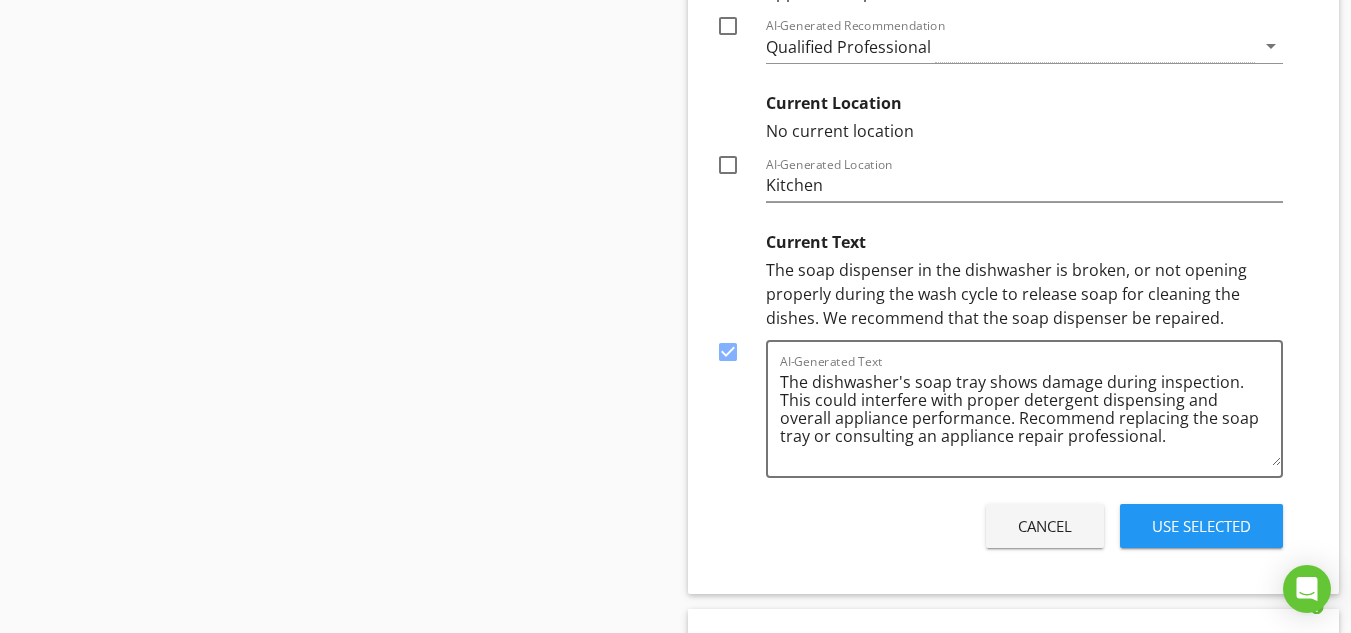 scroll, scrollTop: 21211, scrollLeft: 0, axis: vertical 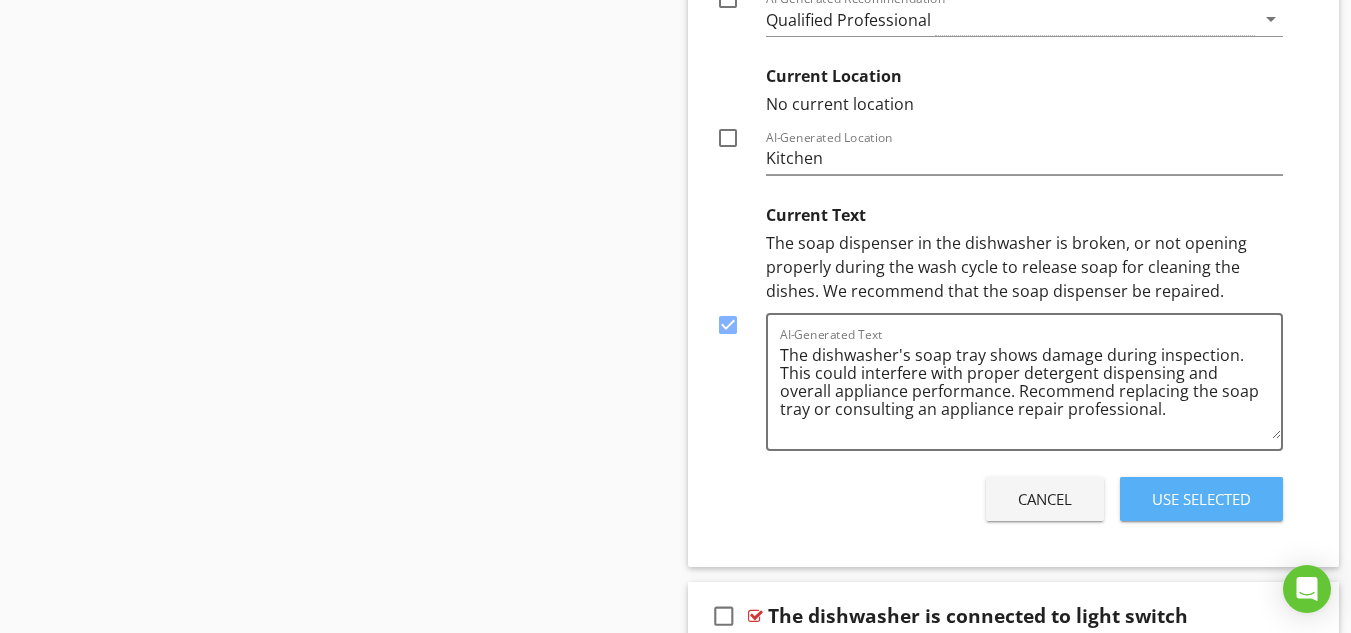 click on "Use Selected" at bounding box center (1201, 499) 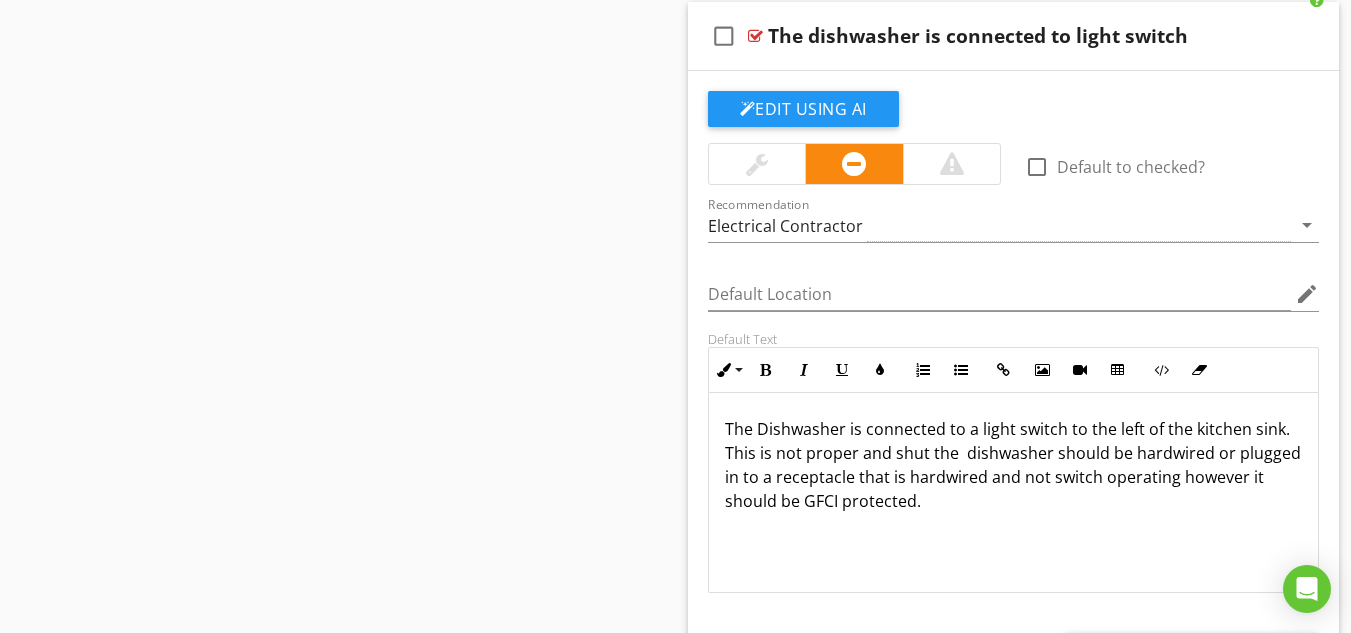 scroll, scrollTop: 21250, scrollLeft: 0, axis: vertical 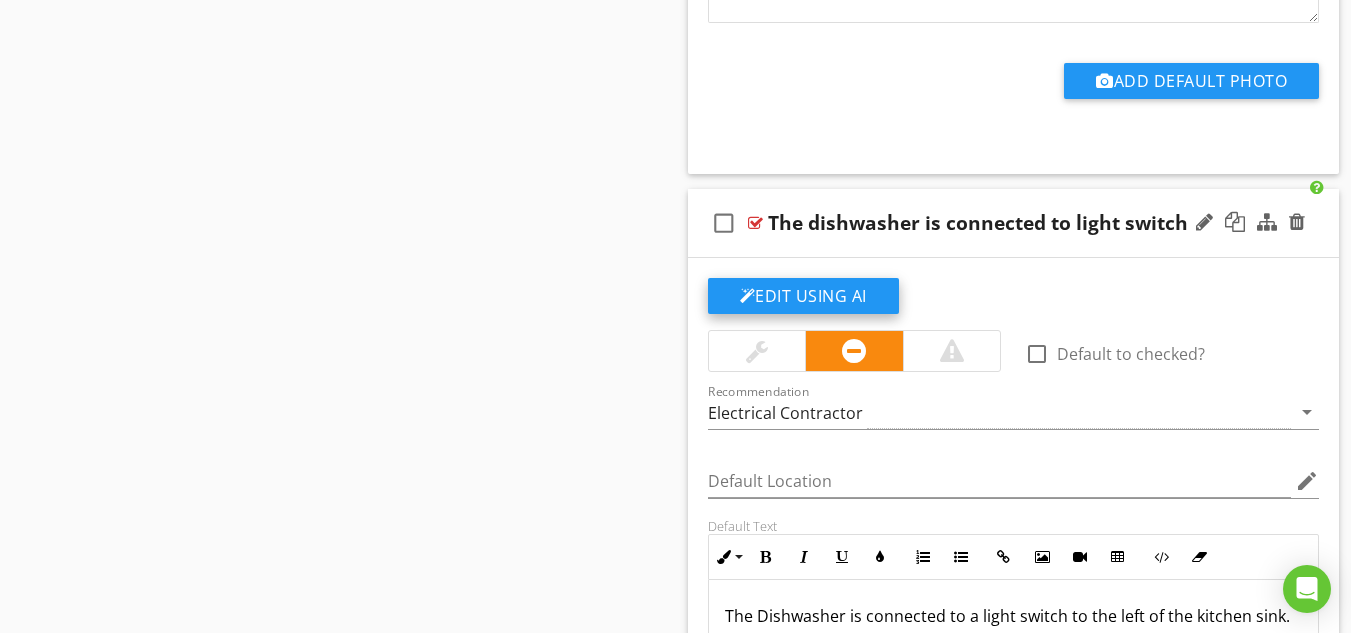 click on "Edit Using AI" at bounding box center (803, -11242) 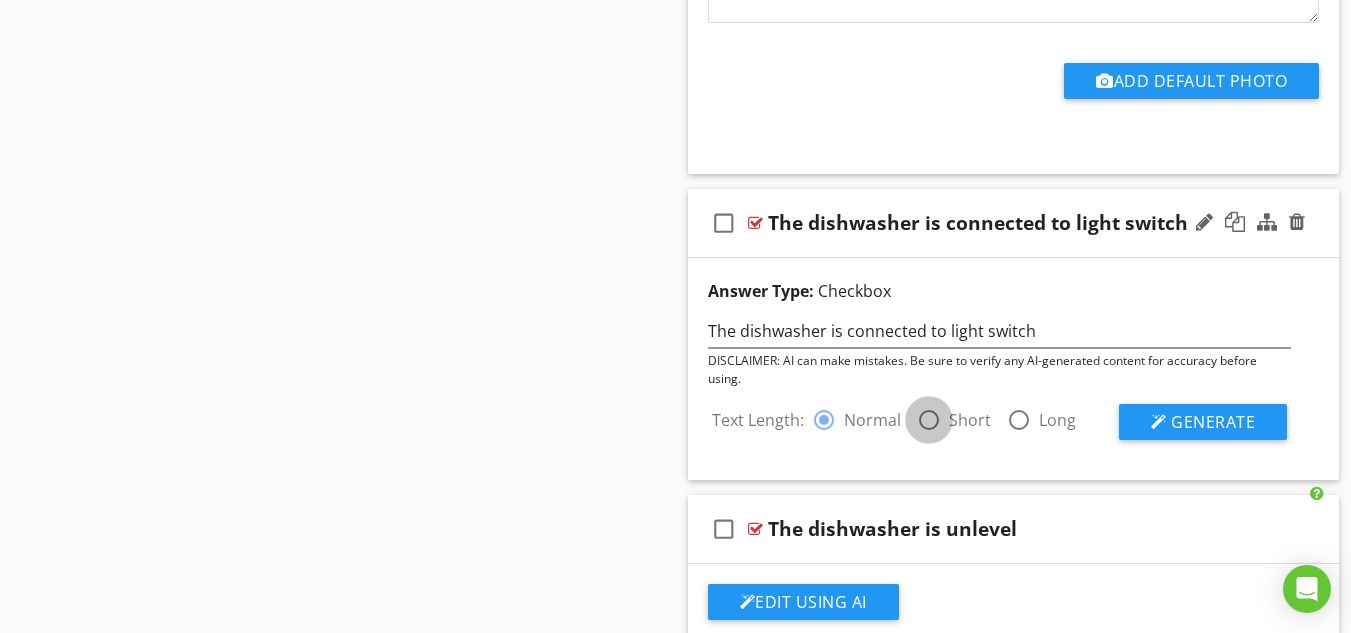 click at bounding box center (929, 420) 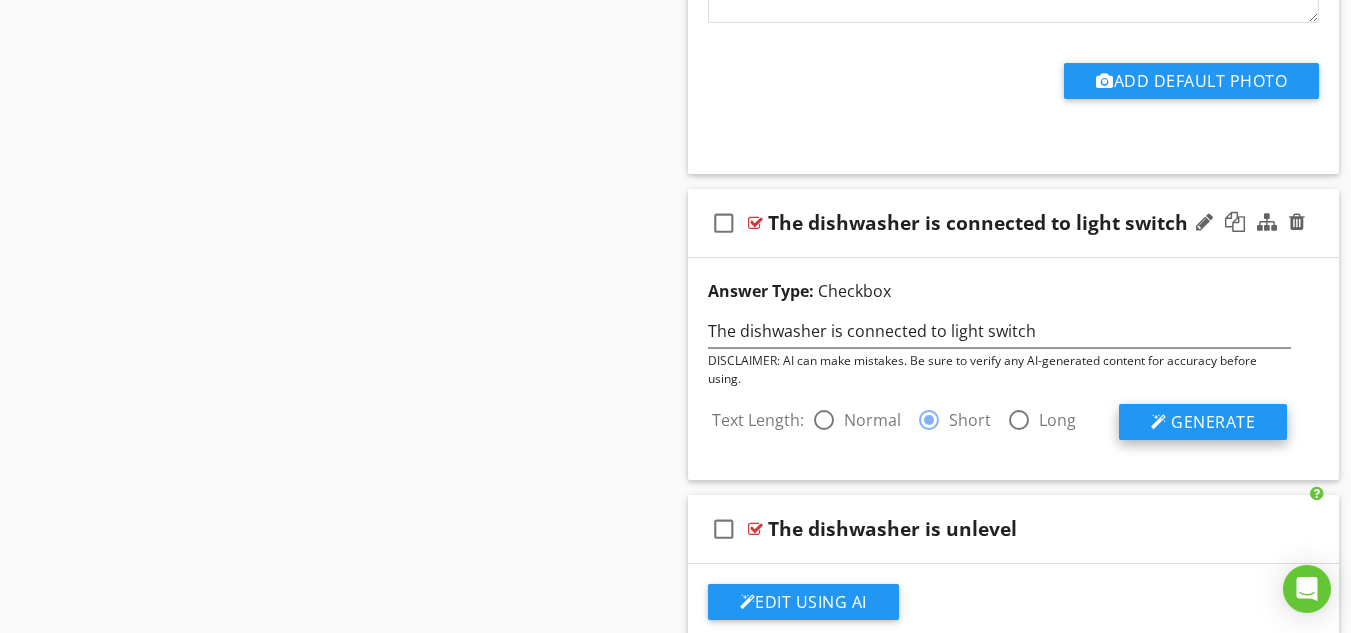 click on "Generate" at bounding box center [1213, 422] 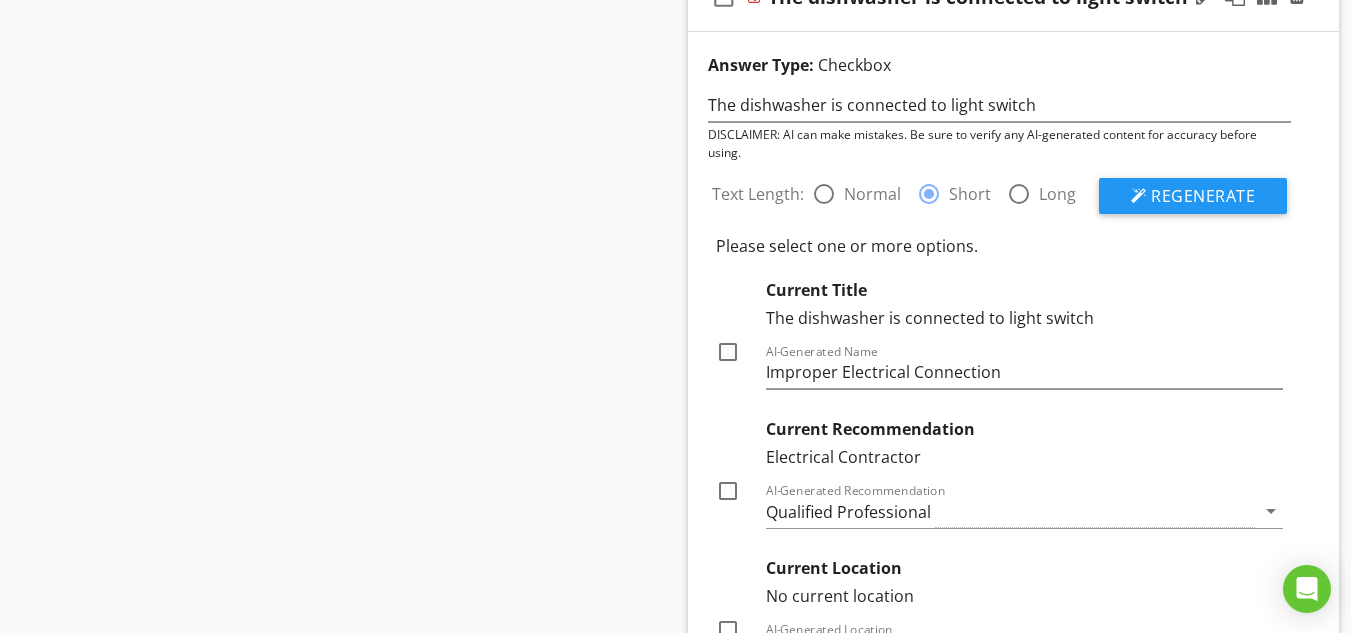 scroll, scrollTop: 21556, scrollLeft: 0, axis: vertical 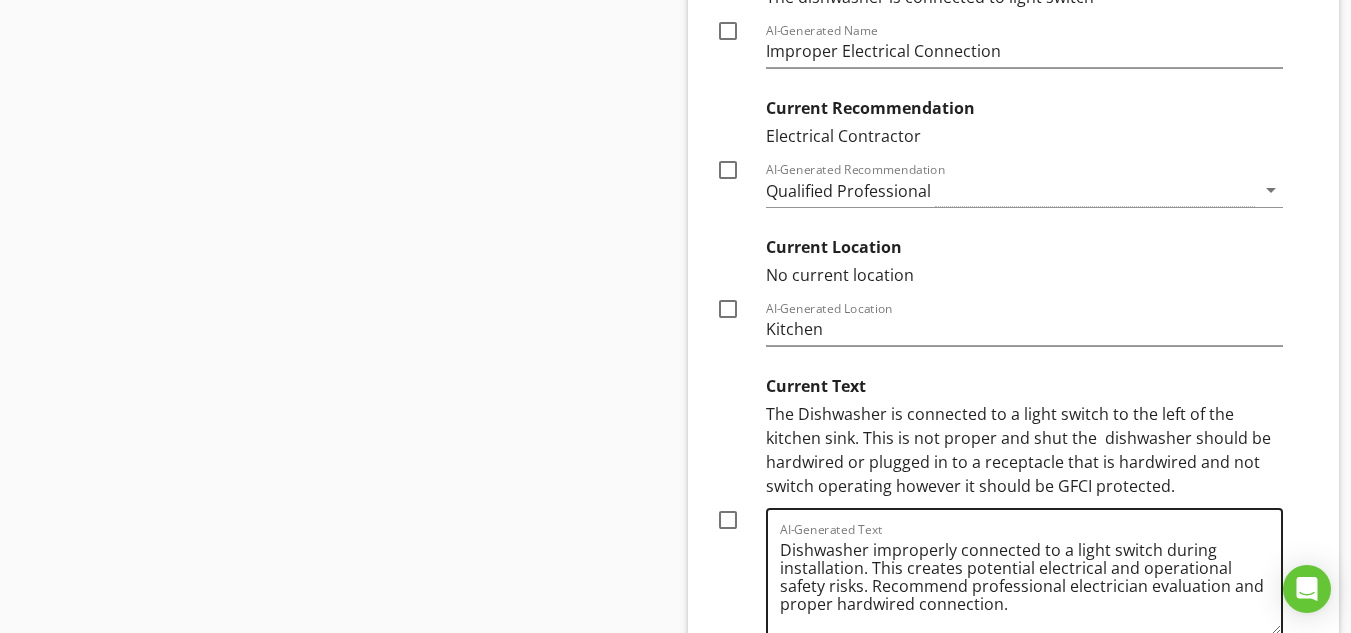 click on "Dishwasher improperly connected to a light switch during installation. This creates potential electrical and operational safety risks. Recommend professional electrician evaluation and proper hardwired connection." at bounding box center [1031, 584] 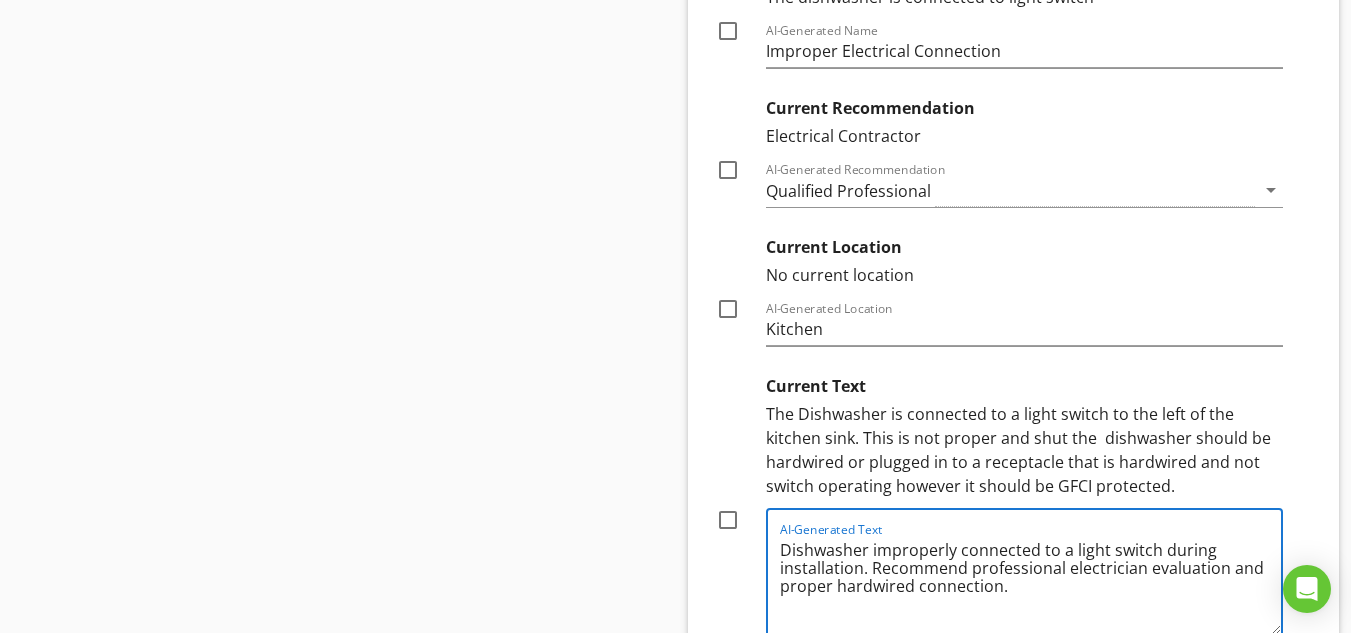 click on "Dishwasher improperly connected to a light switch during installation. Recommend professional electrician evaluation and proper hardwired connection." at bounding box center [1031, 584] 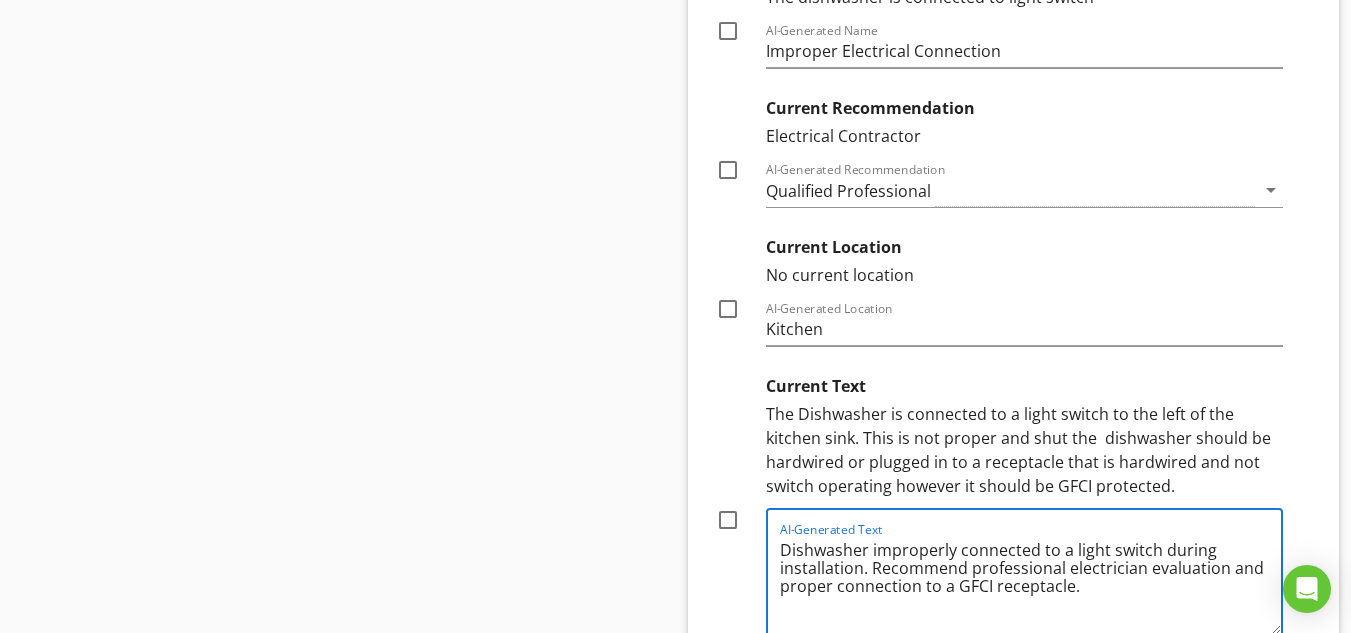 click on "Dishwasher improperly connected to a light switch during installation. Recommend professional electrician evaluation and proper connection to a GFCI receptacle." at bounding box center [1031, 584] 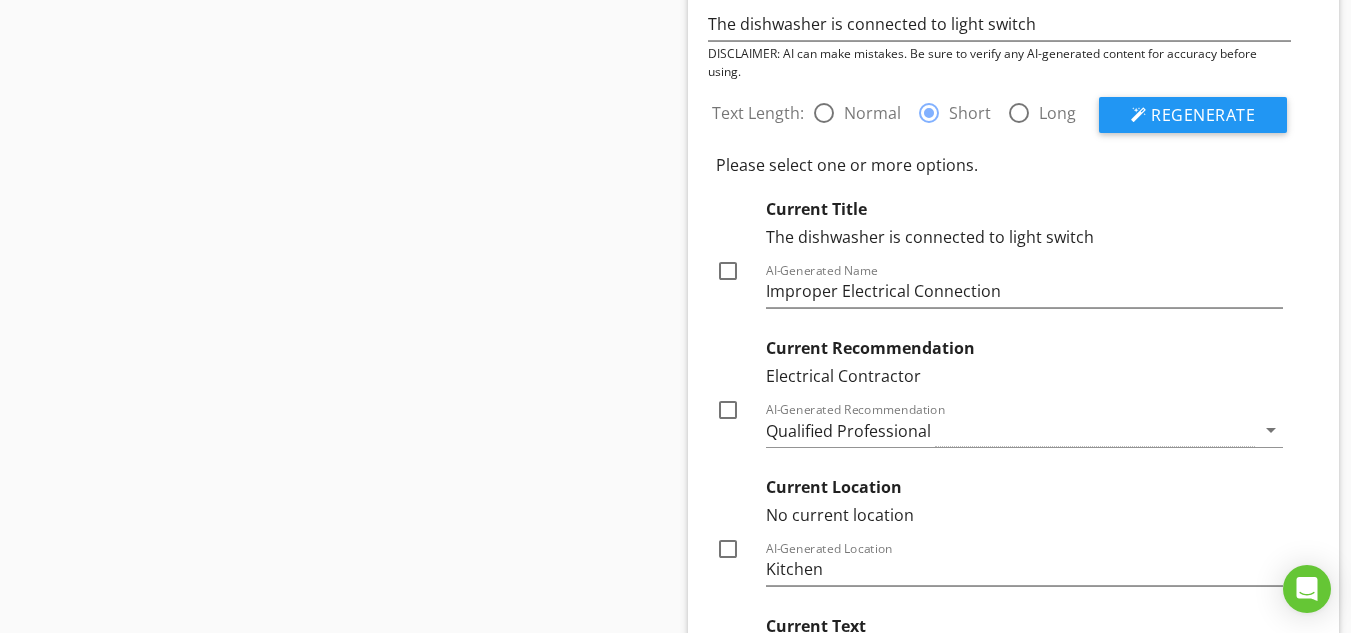 scroll, scrollTop: 21530, scrollLeft: 0, axis: vertical 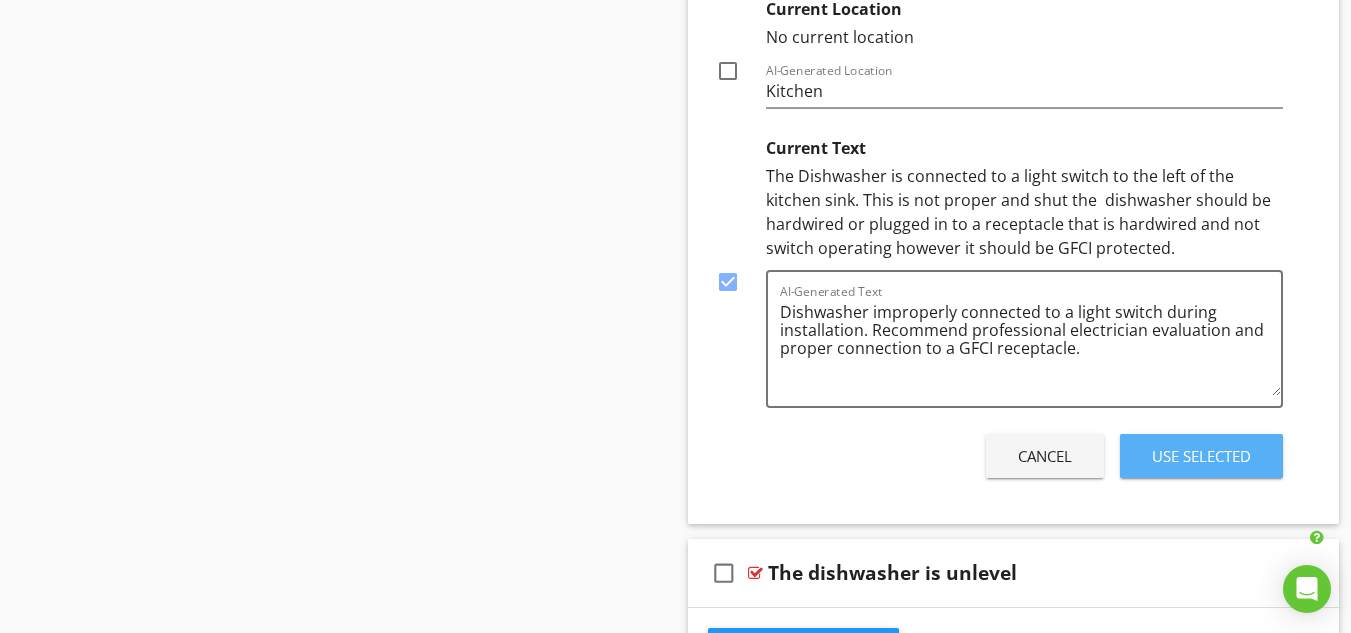 click on "Use Selected" at bounding box center [1201, 456] 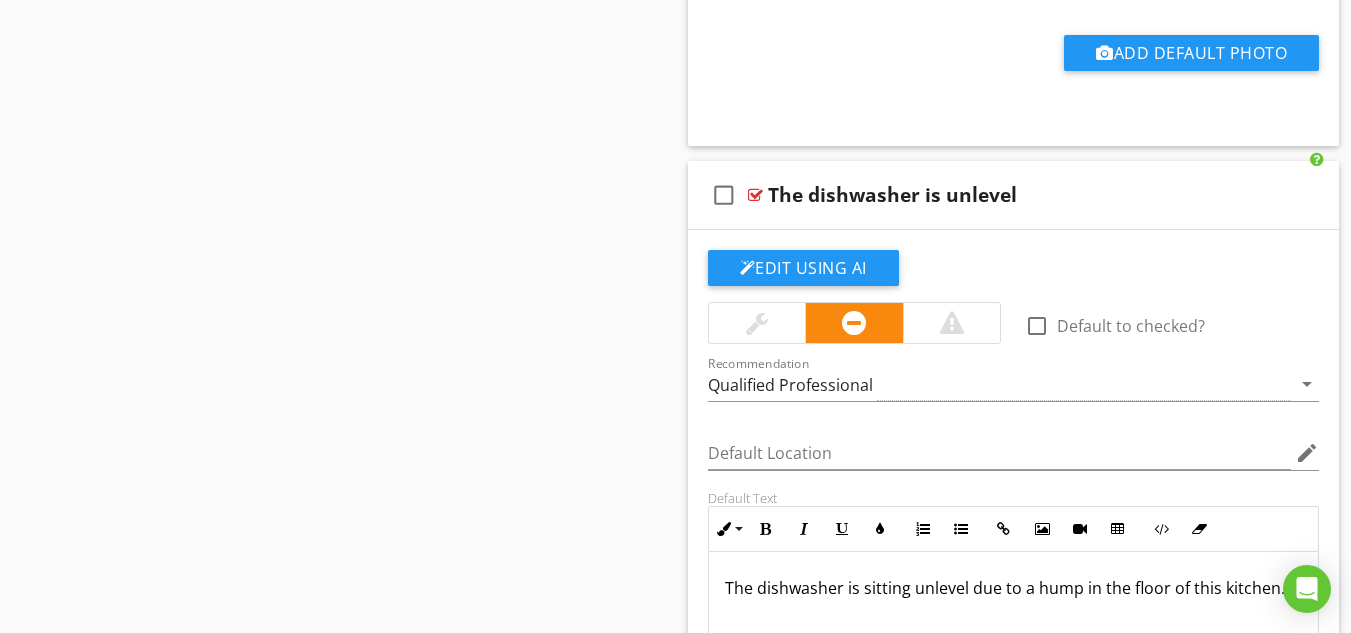 scroll, scrollTop: 22301, scrollLeft: 0, axis: vertical 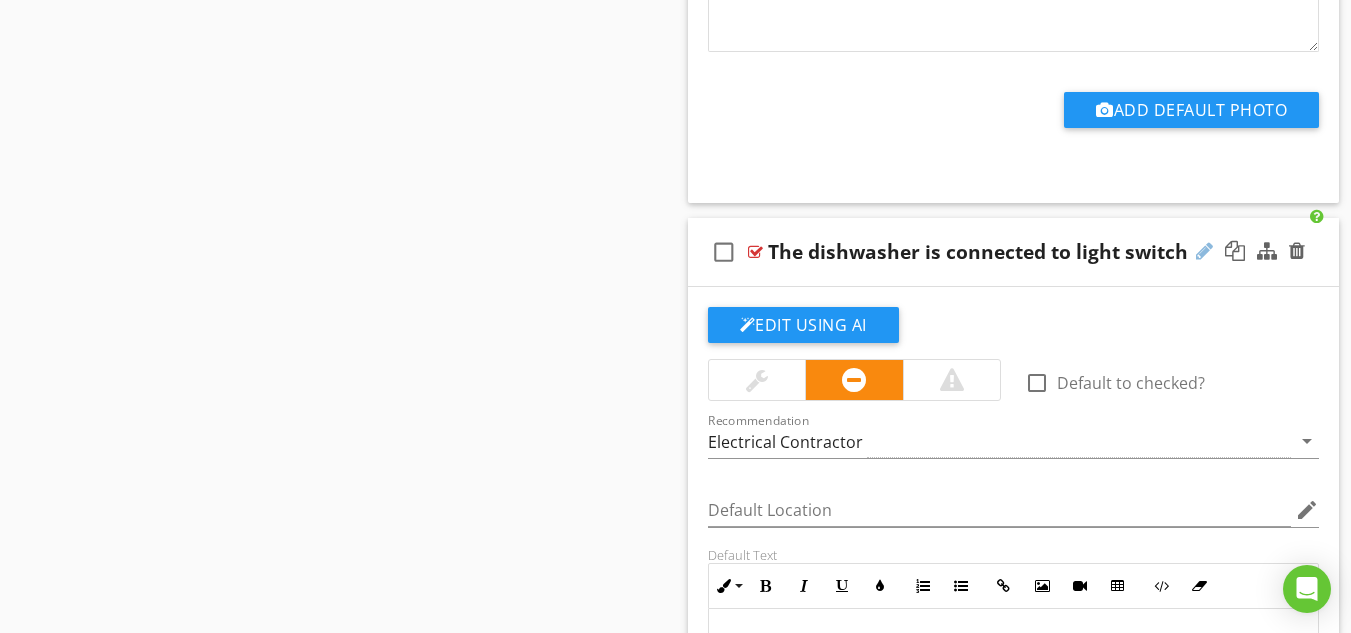 click at bounding box center (1204, 251) 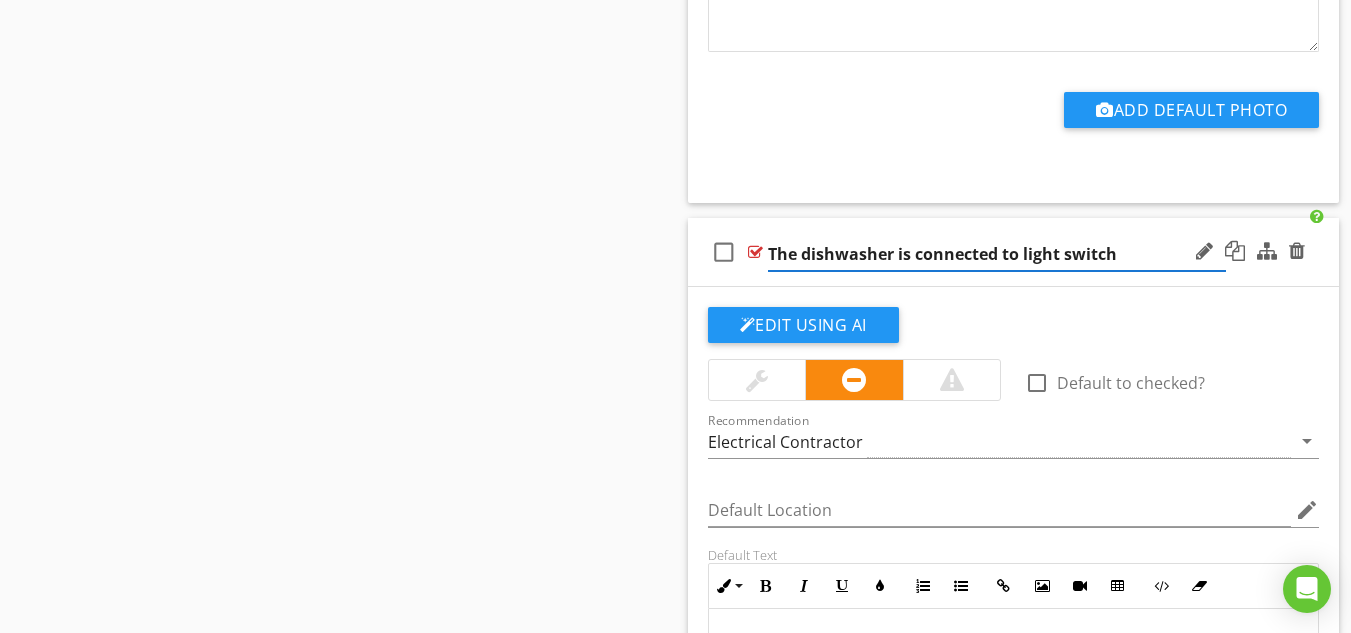 click on "The dishwasher is connected to light switch" at bounding box center (997, 254) 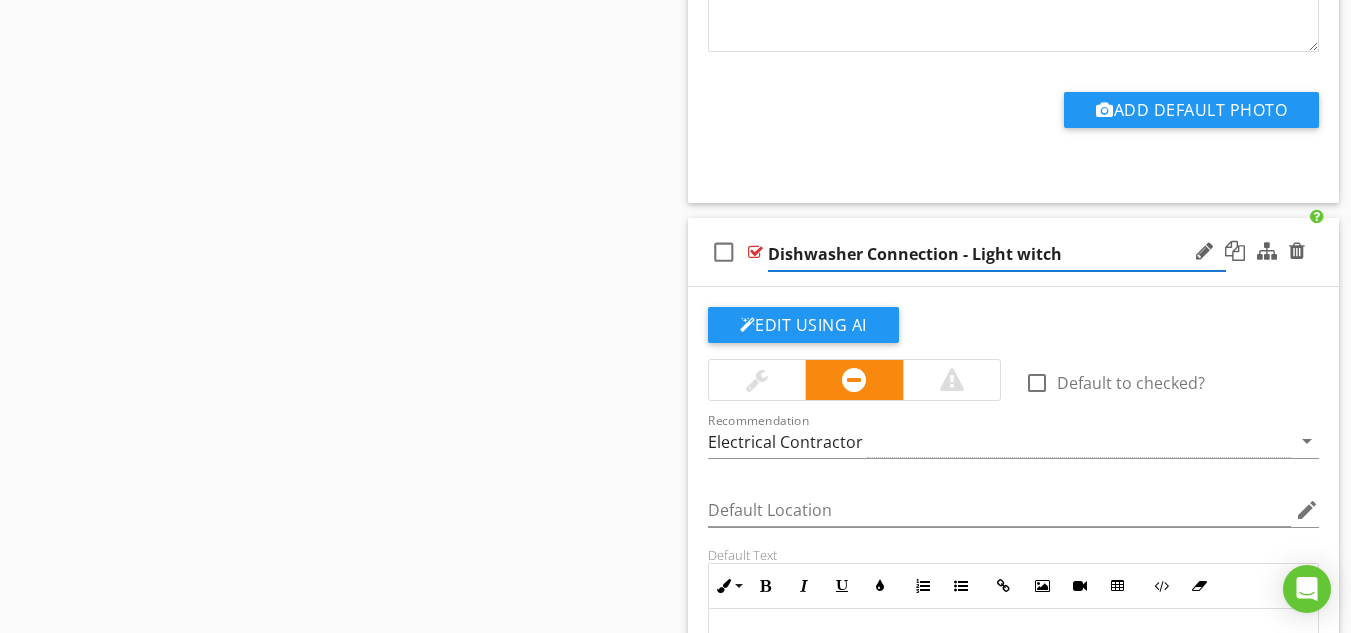 type on "Dishwasher Connection - Light Switch" 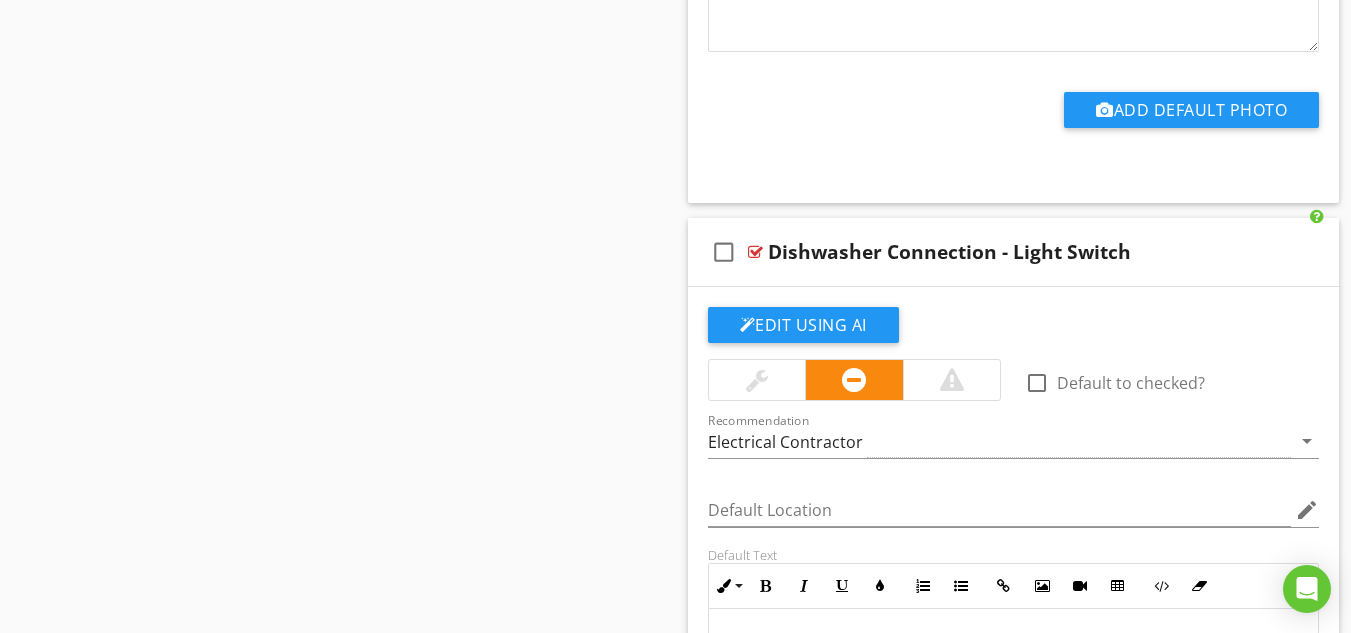 click on "Dishwasher improperly connected to a light switch during installation. Recommend professional electrician evaluation and proper connection to a GFCI receptacle." at bounding box center [1014, 669] 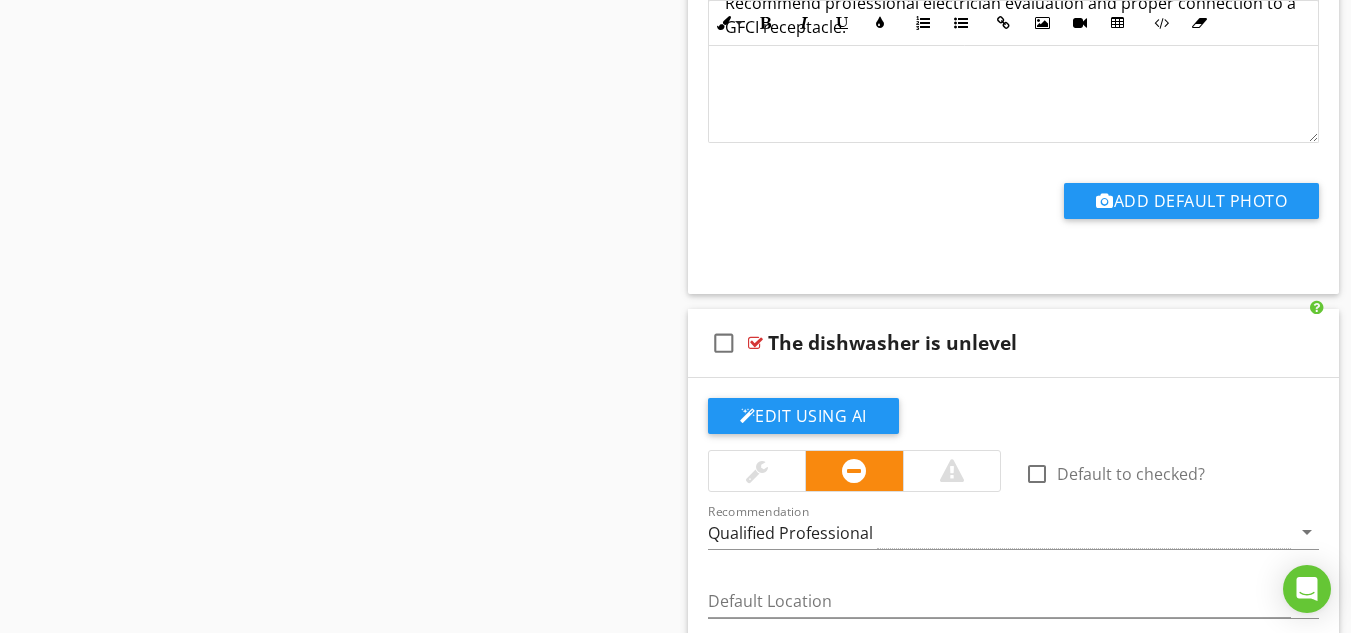scroll, scrollTop: 21927, scrollLeft: 0, axis: vertical 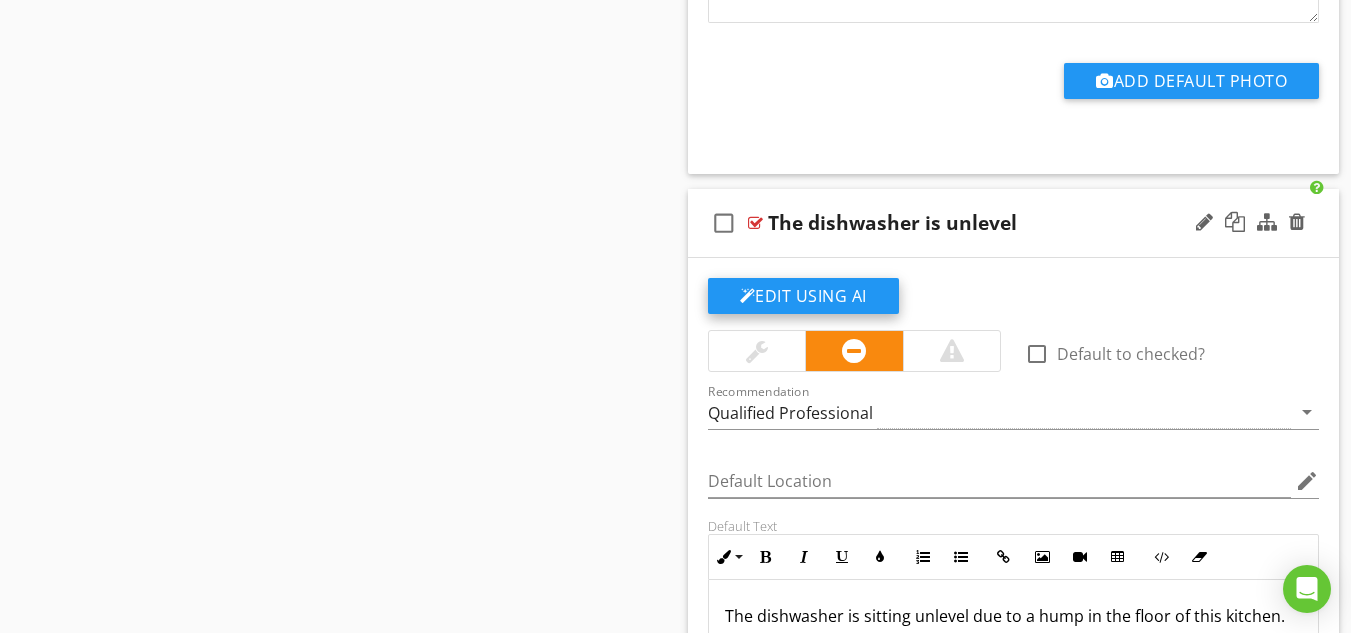 click on "Edit Using AI" at bounding box center [803, -11999] 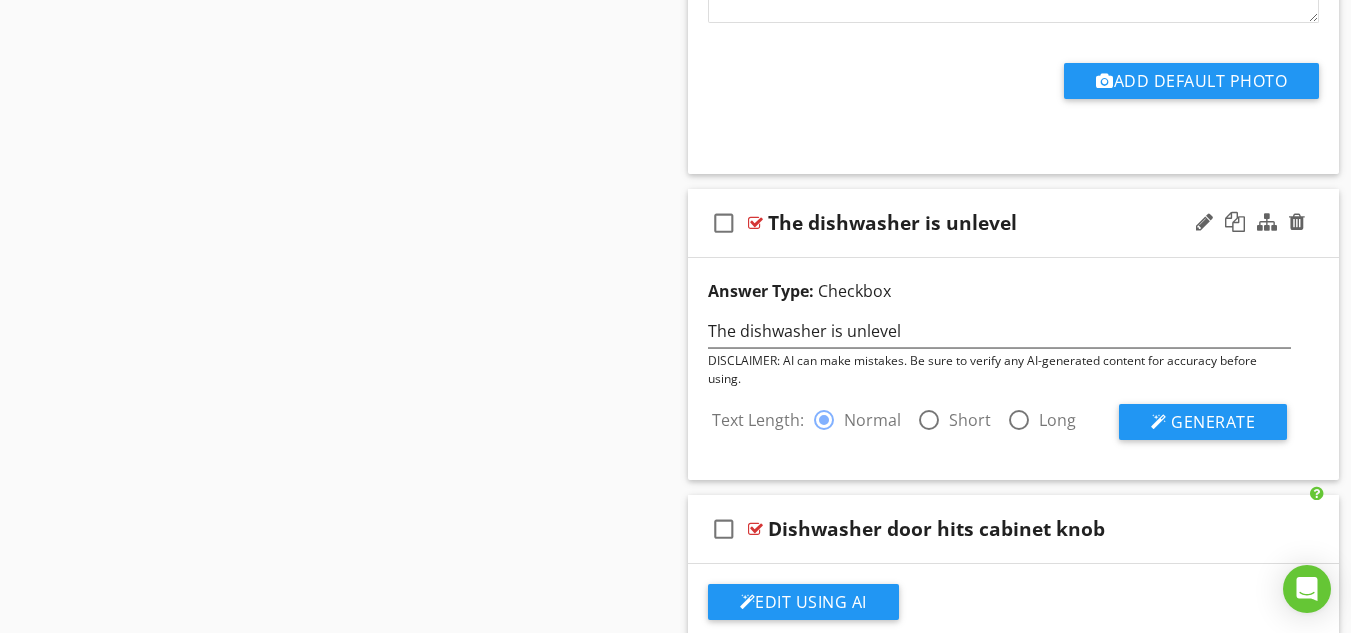 click at bounding box center (929, 420) 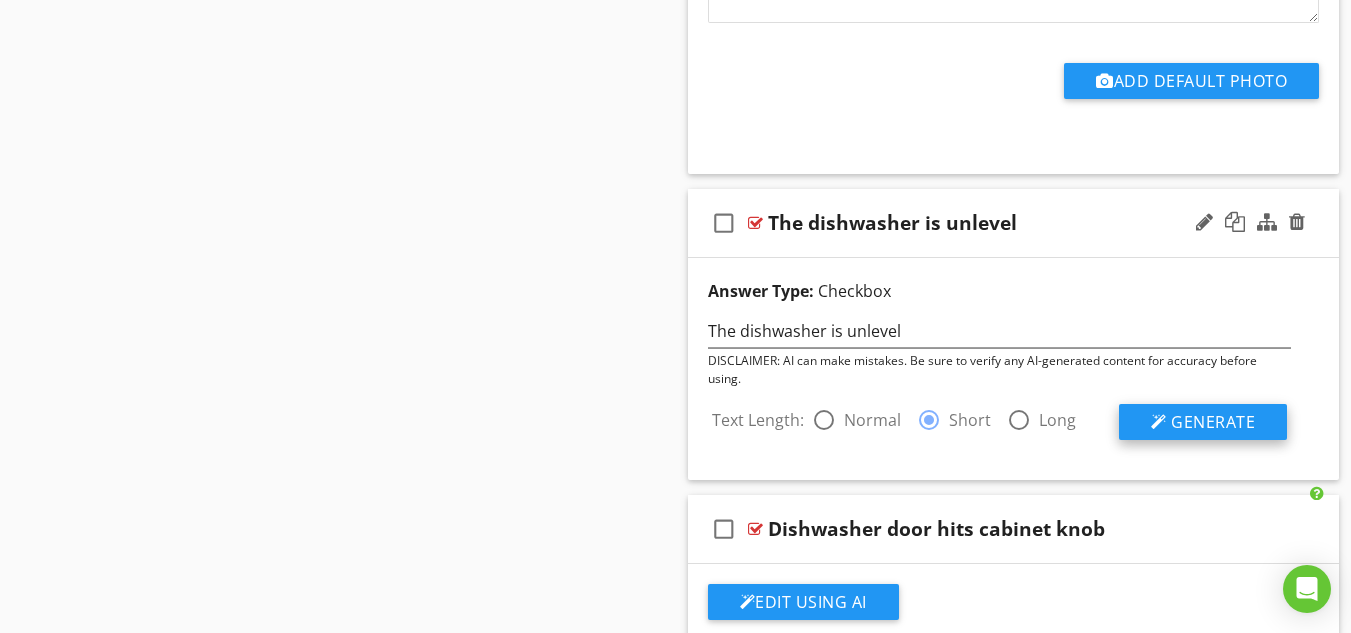 click on "Generate" at bounding box center [1213, 422] 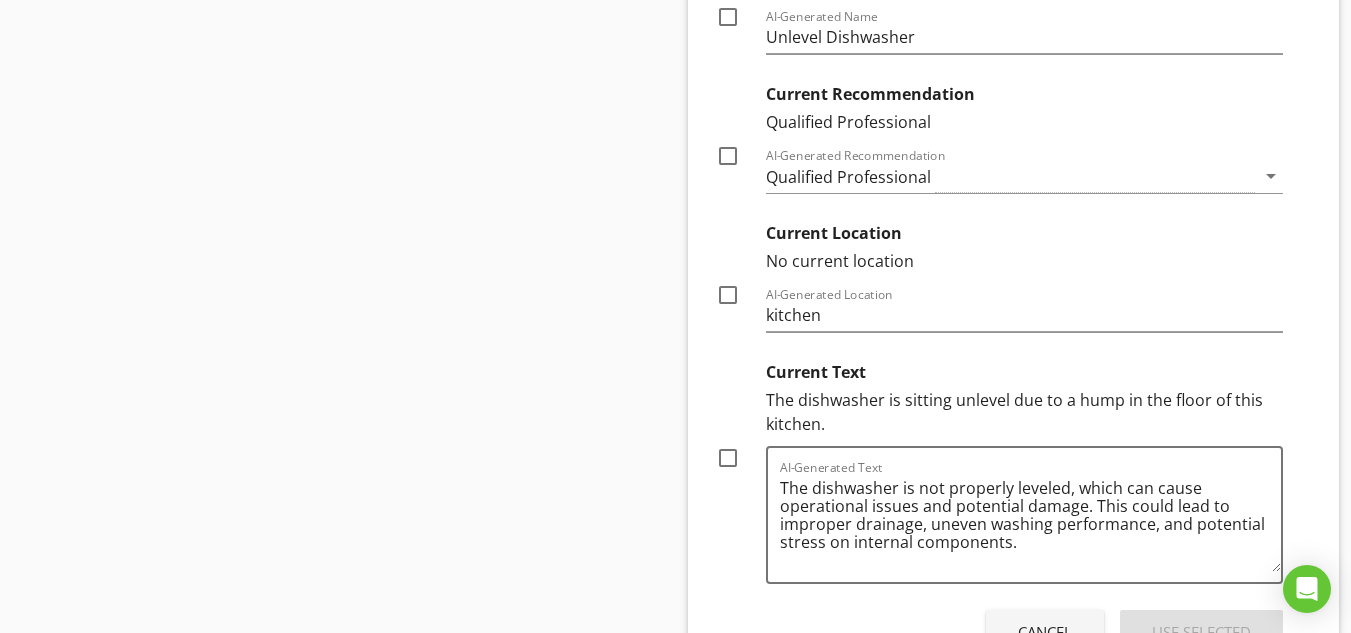 scroll, scrollTop: 22624, scrollLeft: 0, axis: vertical 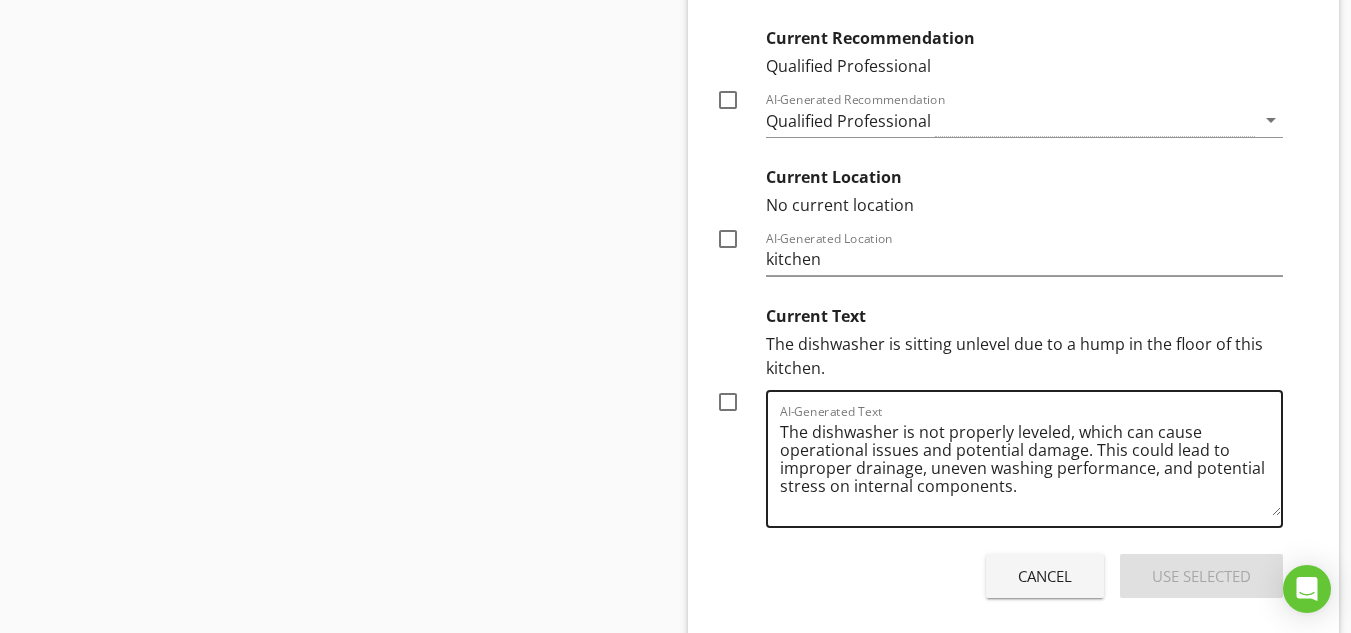 click on "The dishwasher is not properly leveled, which can cause operational issues and potential damage. This could lead to improper drainage, uneven washing performance, and potential stress on internal components." at bounding box center (1031, 466) 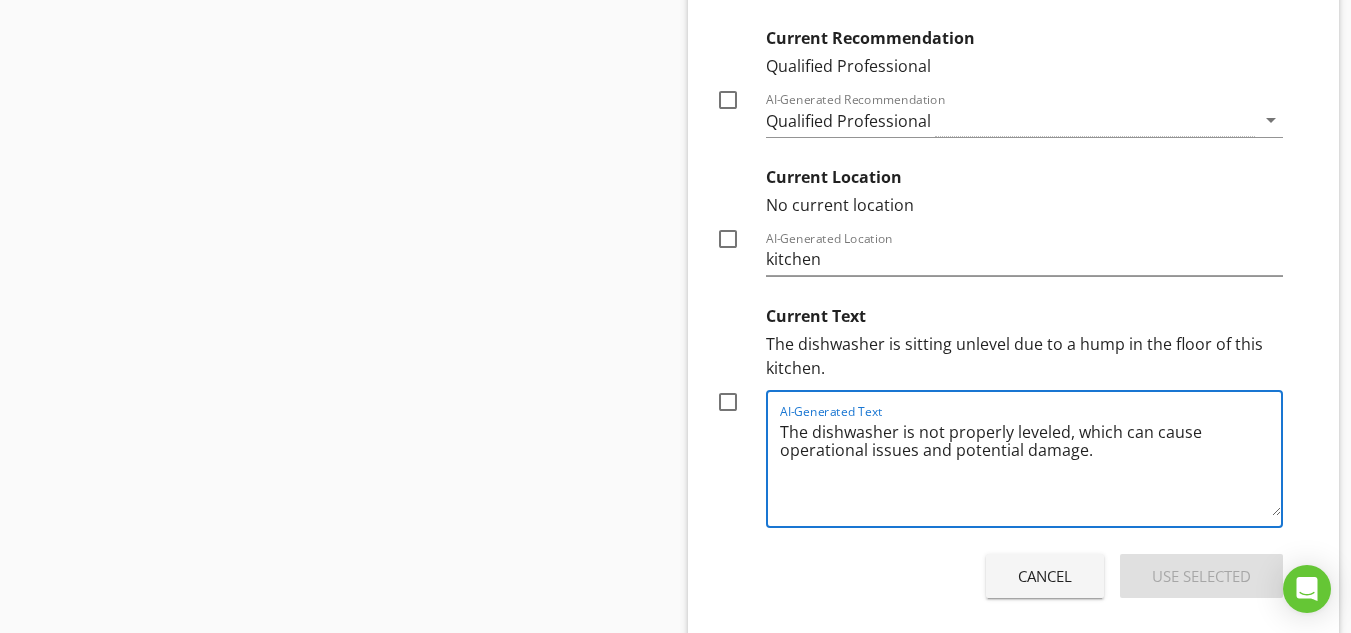click on "The dishwasher is not properly leveled, which can cause operational issues and potential damage." at bounding box center [1031, 466] 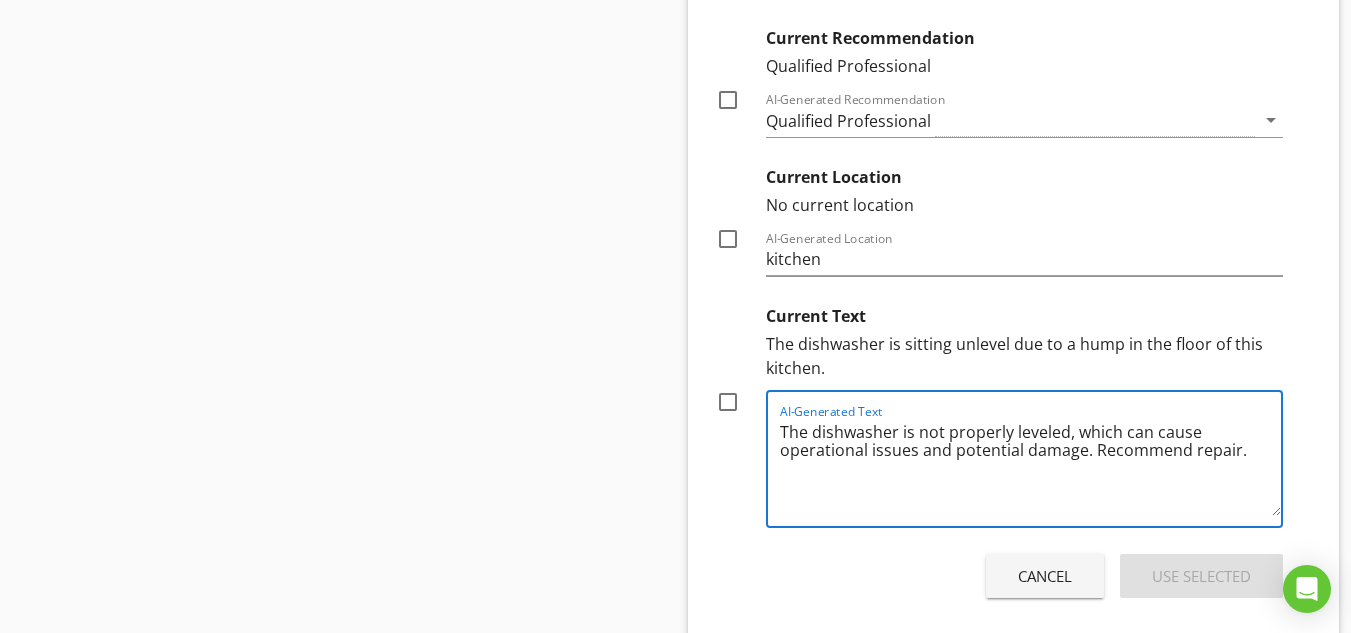 type on "The dishwasher is not properly leveled, which can cause operational issues and potential damage. Recommend repair." 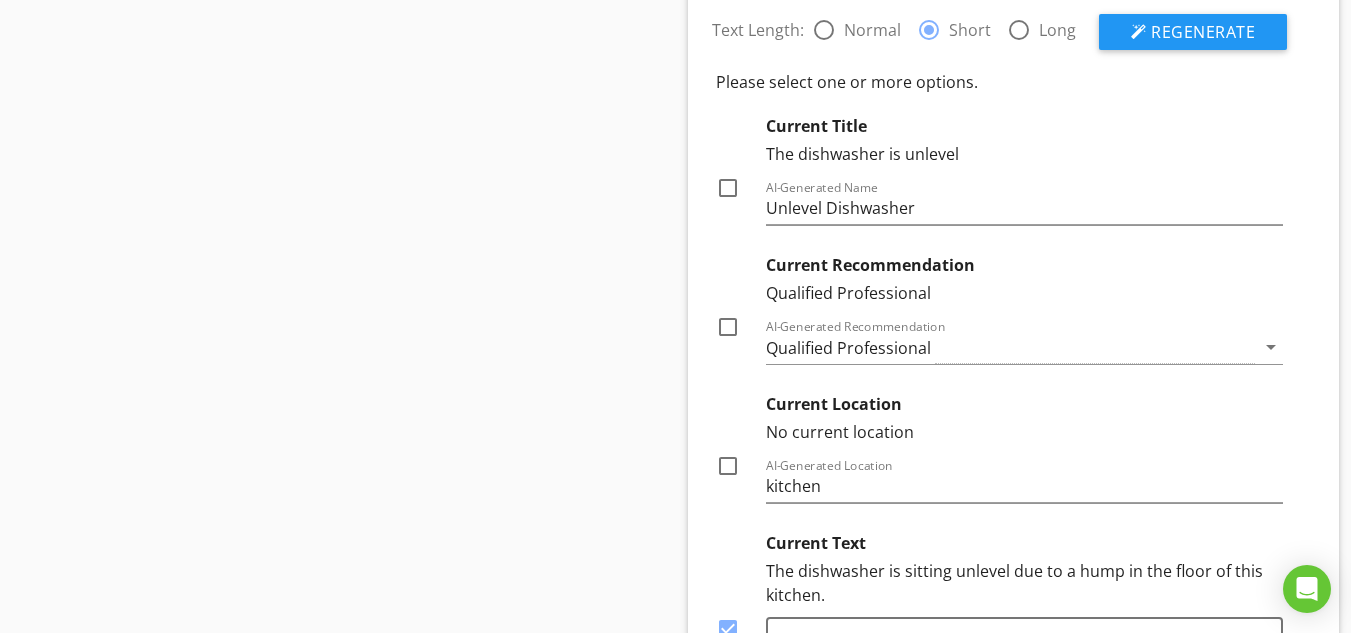 scroll, scrollTop: 22357, scrollLeft: 0, axis: vertical 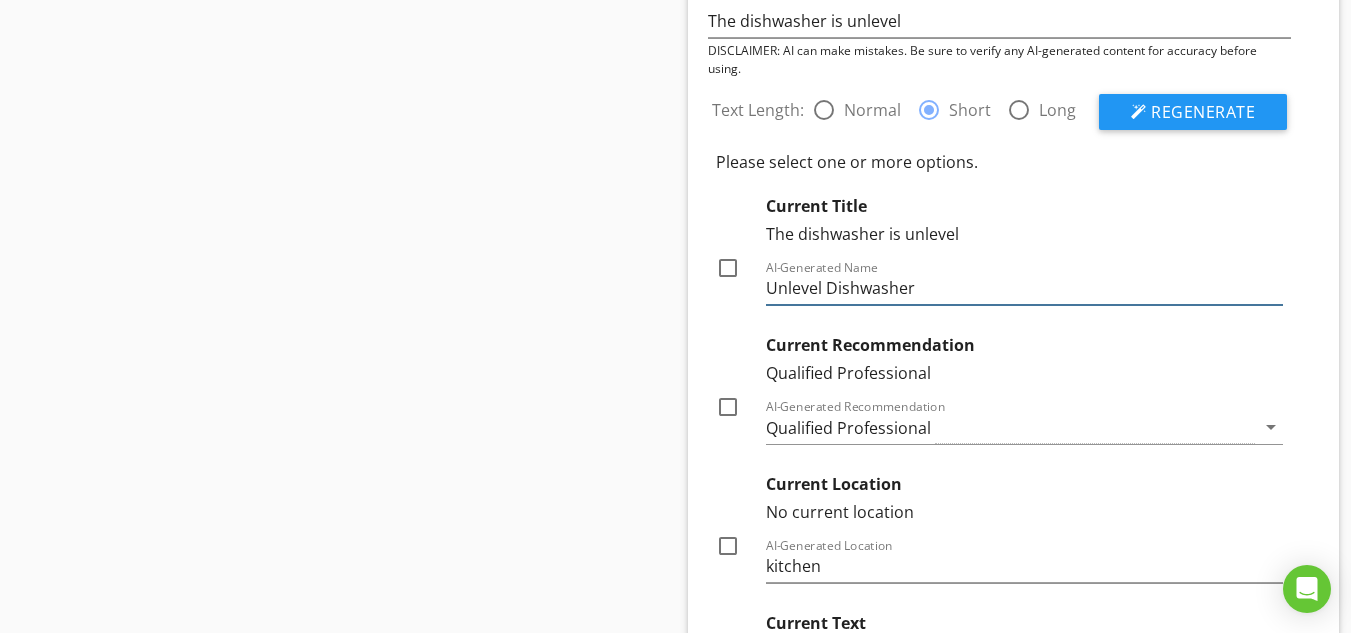 click on "Unlevel Dishwasher" at bounding box center [1025, 288] 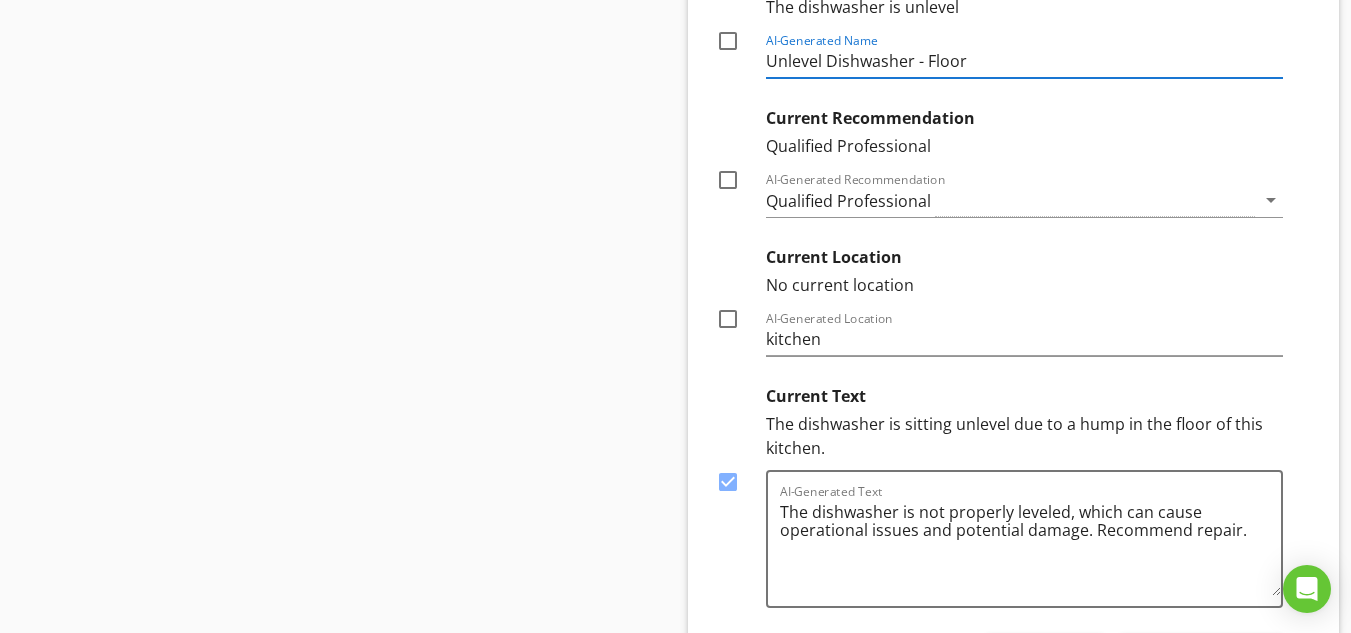 scroll, scrollTop: 22597, scrollLeft: 0, axis: vertical 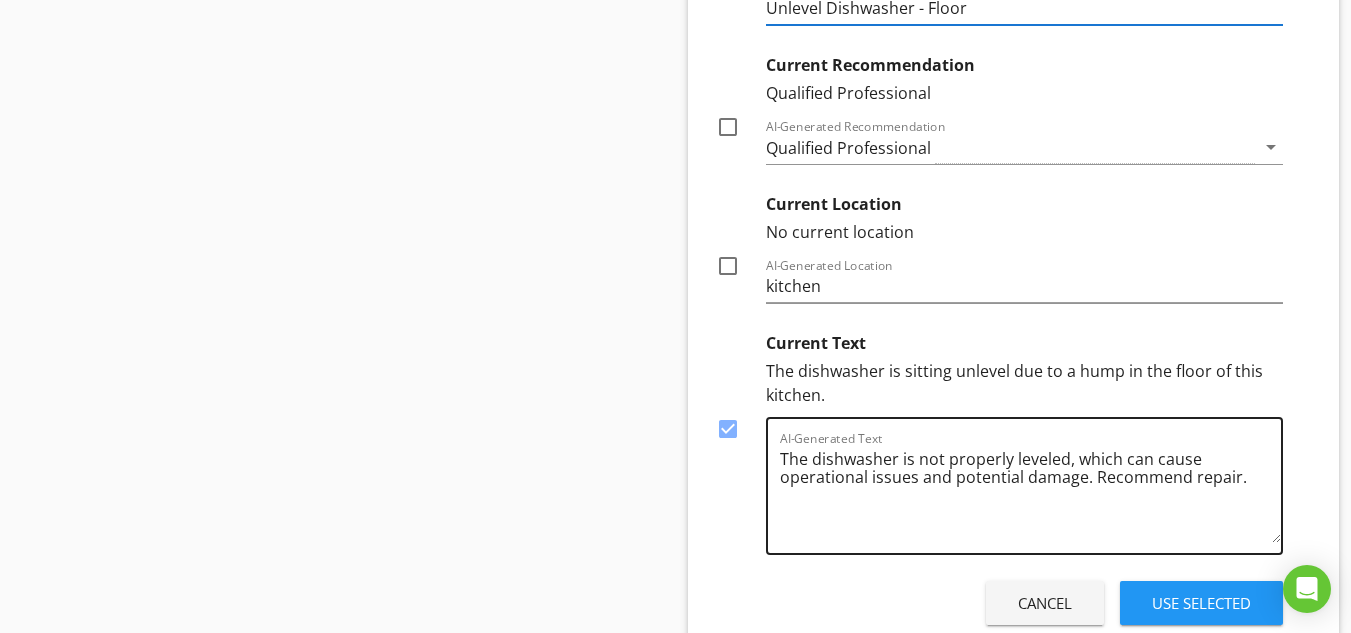 type on "Unlevel Dishwasher - Floor" 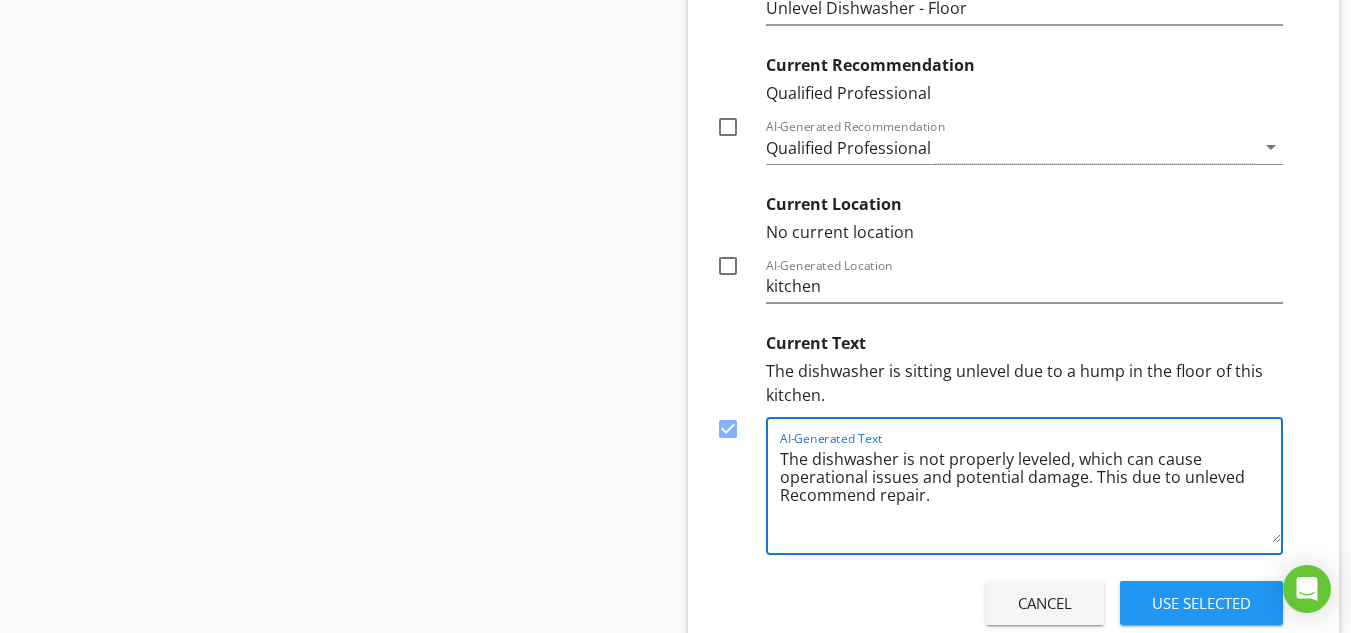 click on "The dishwasher is not properly leveled, which can cause operational issues and potential damage. This due to unleved  Recommend repair." at bounding box center (1031, 493) 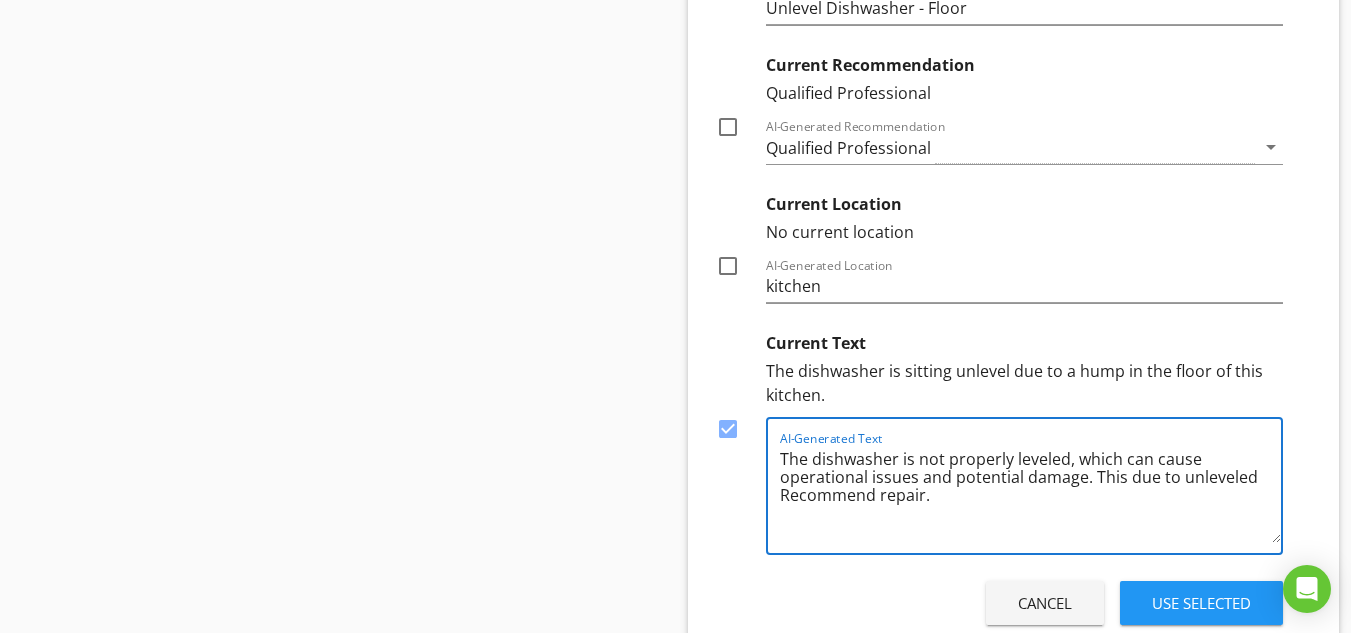 click on "The dishwasher is not properly leveled, which can cause operational issues and potential damage. This due to unleveled  Recommend repair." at bounding box center (1031, 493) 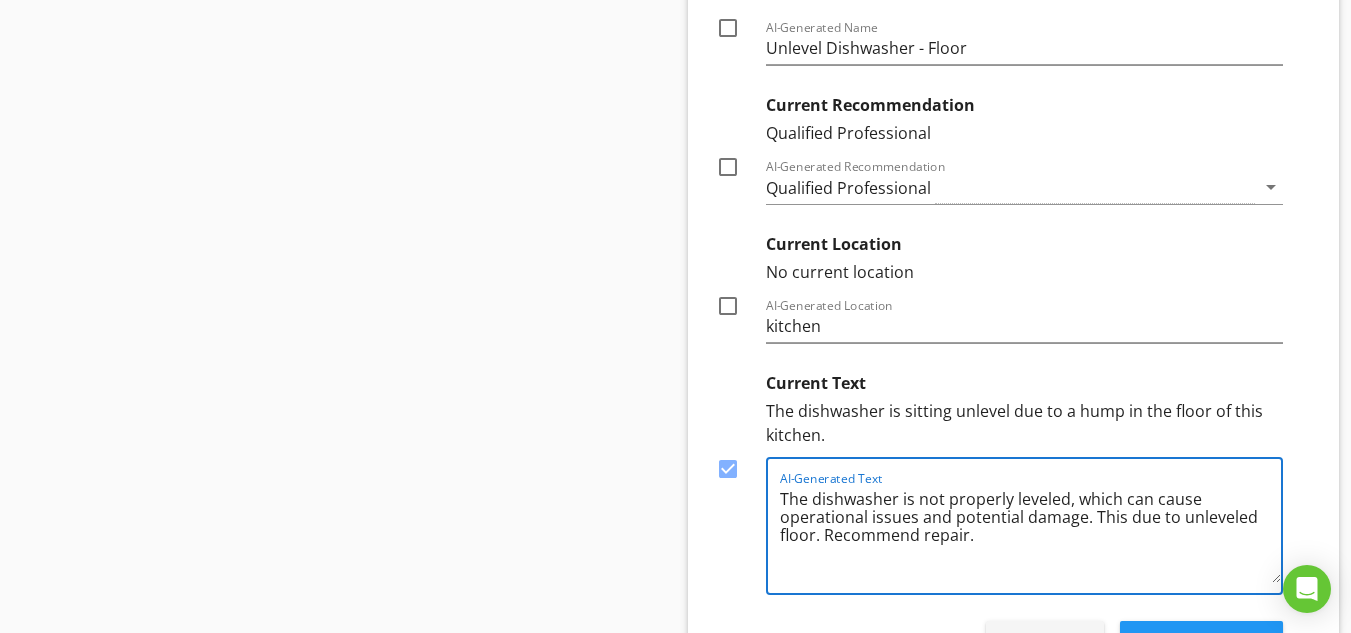scroll, scrollTop: 22464, scrollLeft: 0, axis: vertical 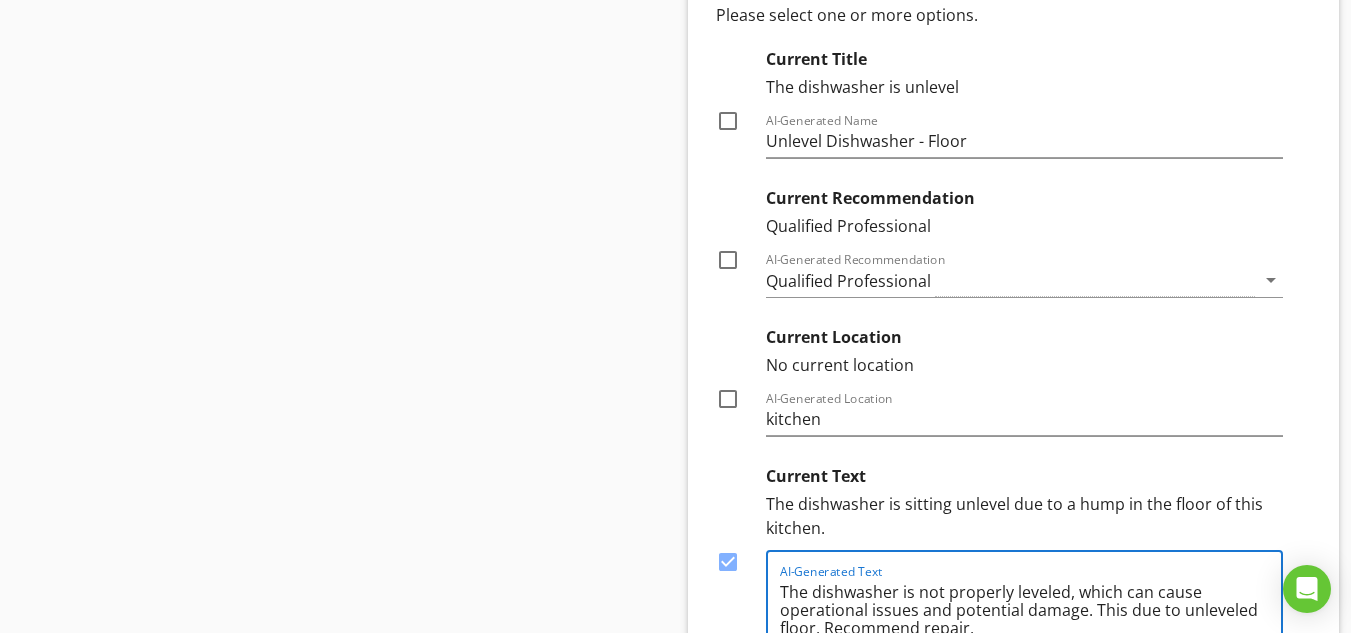 type on "The dishwasher is not properly leveled, which can cause operational issues and potential damage. This due to unleveled floor. Recommend repair." 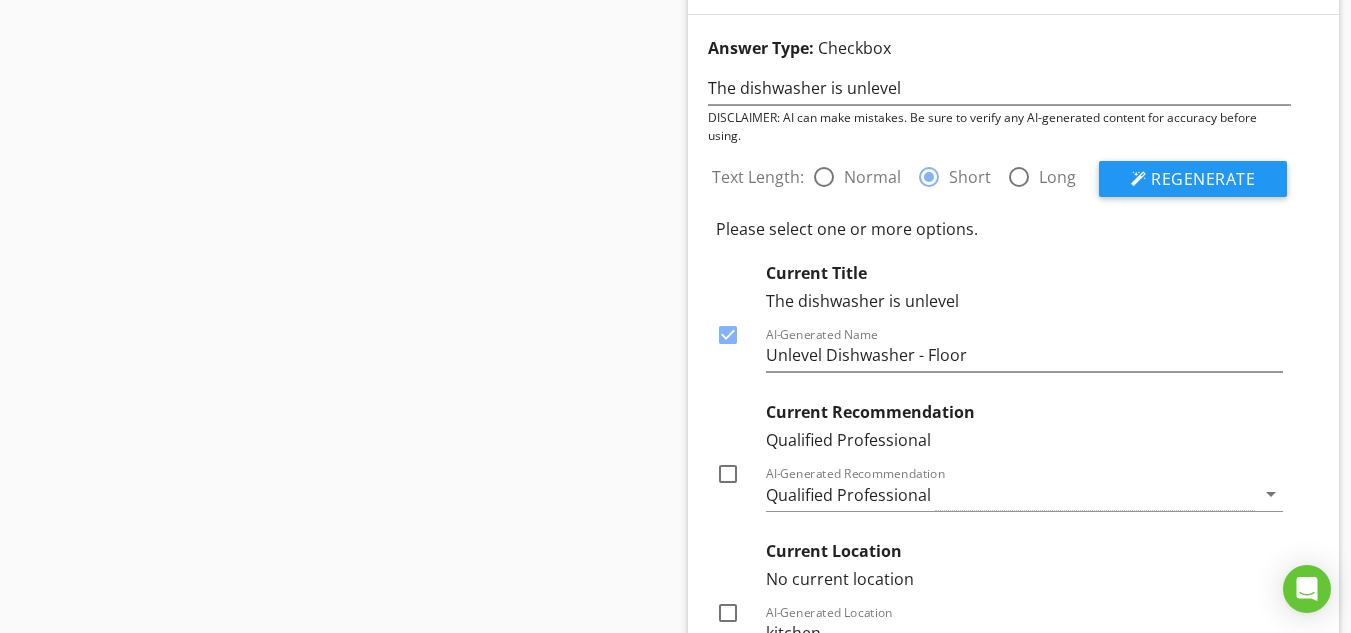 scroll, scrollTop: 22224, scrollLeft: 0, axis: vertical 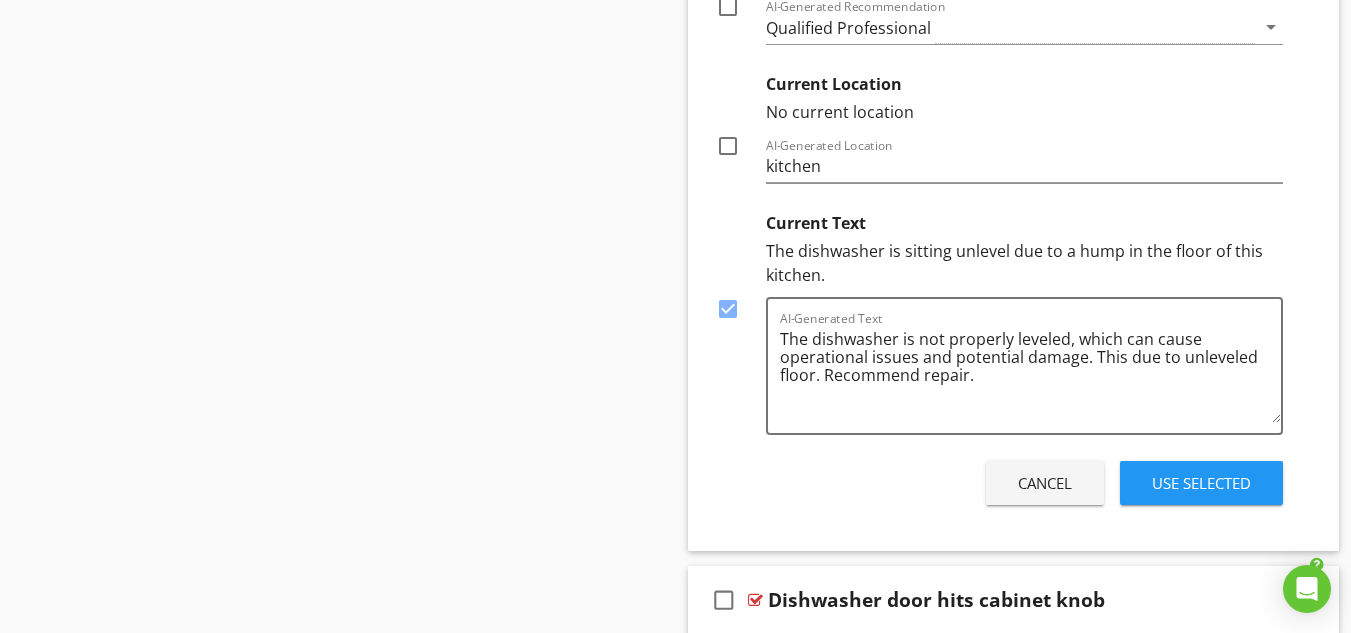 click on "Use Selected" at bounding box center [1201, 483] 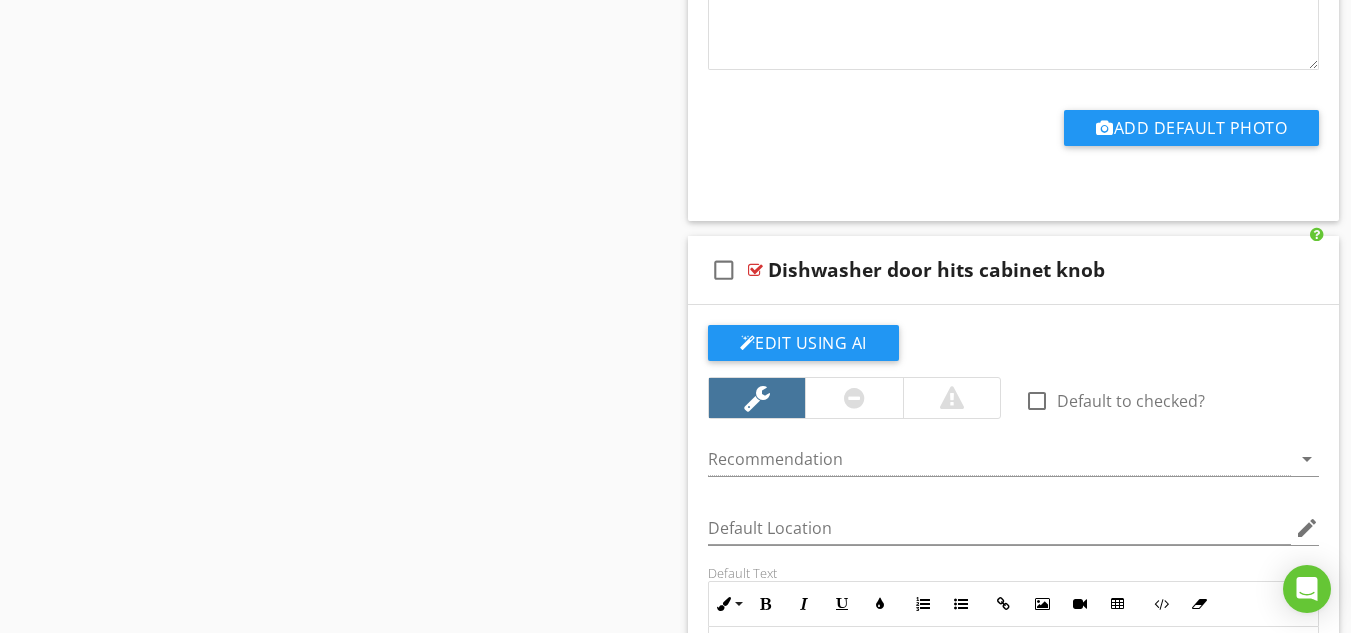 scroll, scrollTop: 22983, scrollLeft: 0, axis: vertical 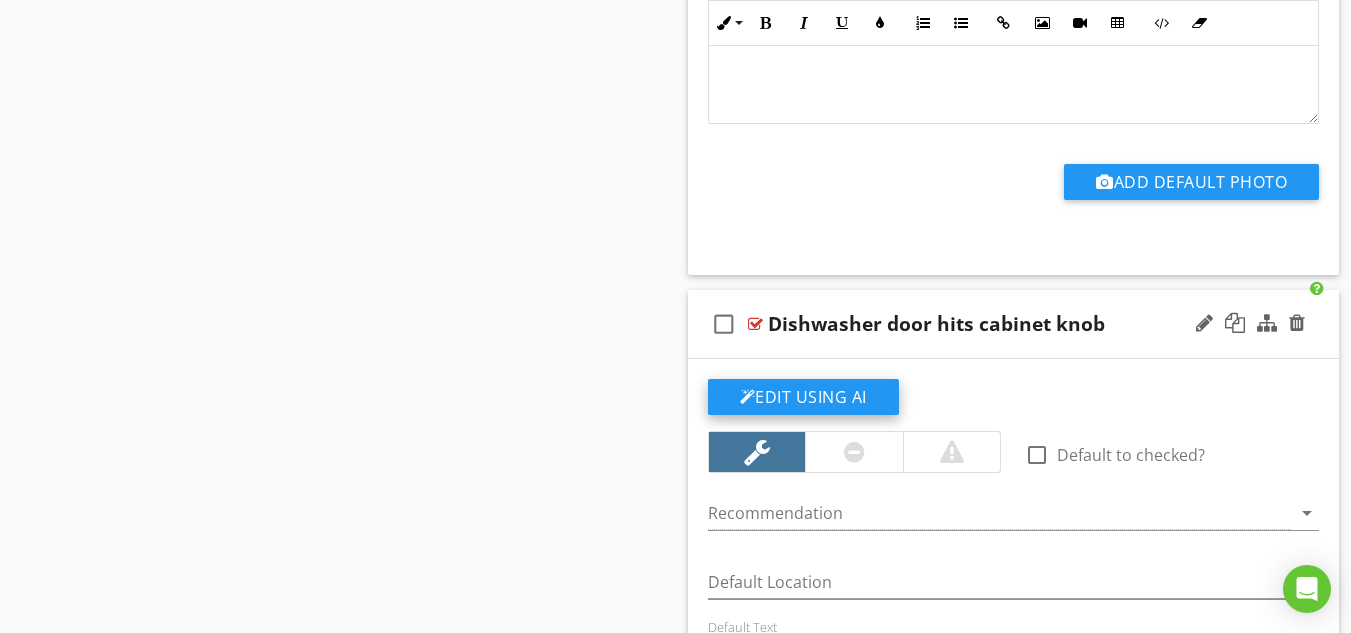 click on "Edit Using AI" at bounding box center (803, -12655) 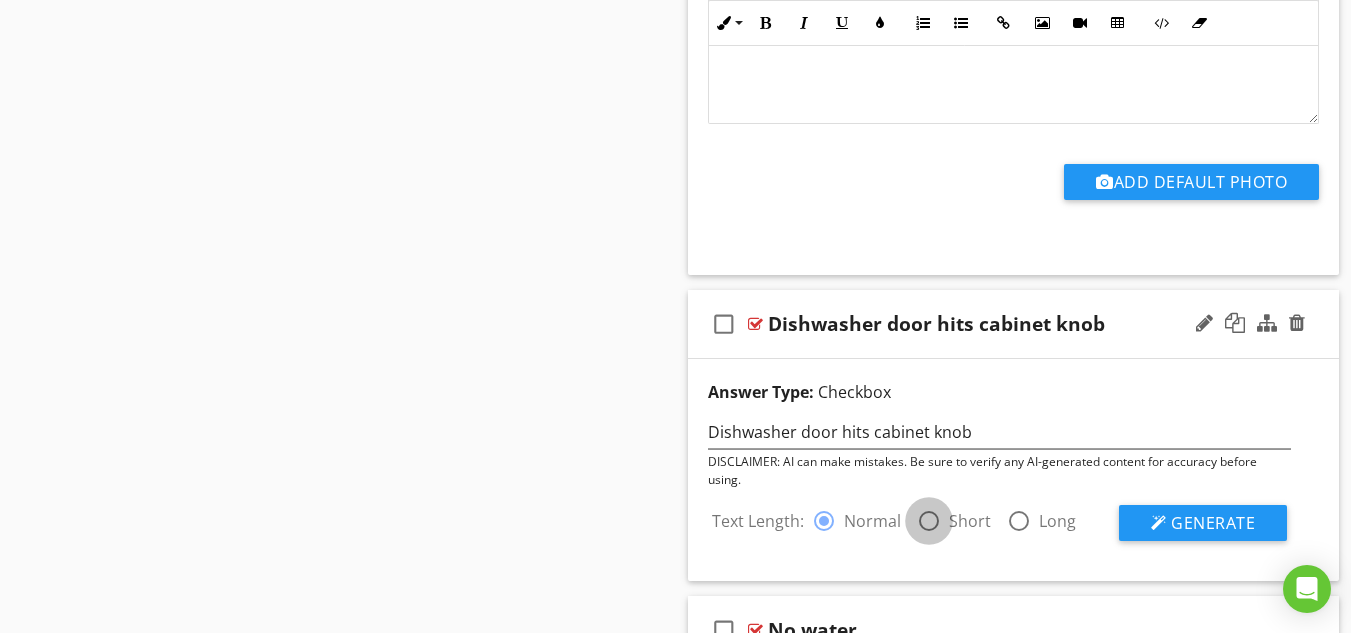 click at bounding box center [929, 521] 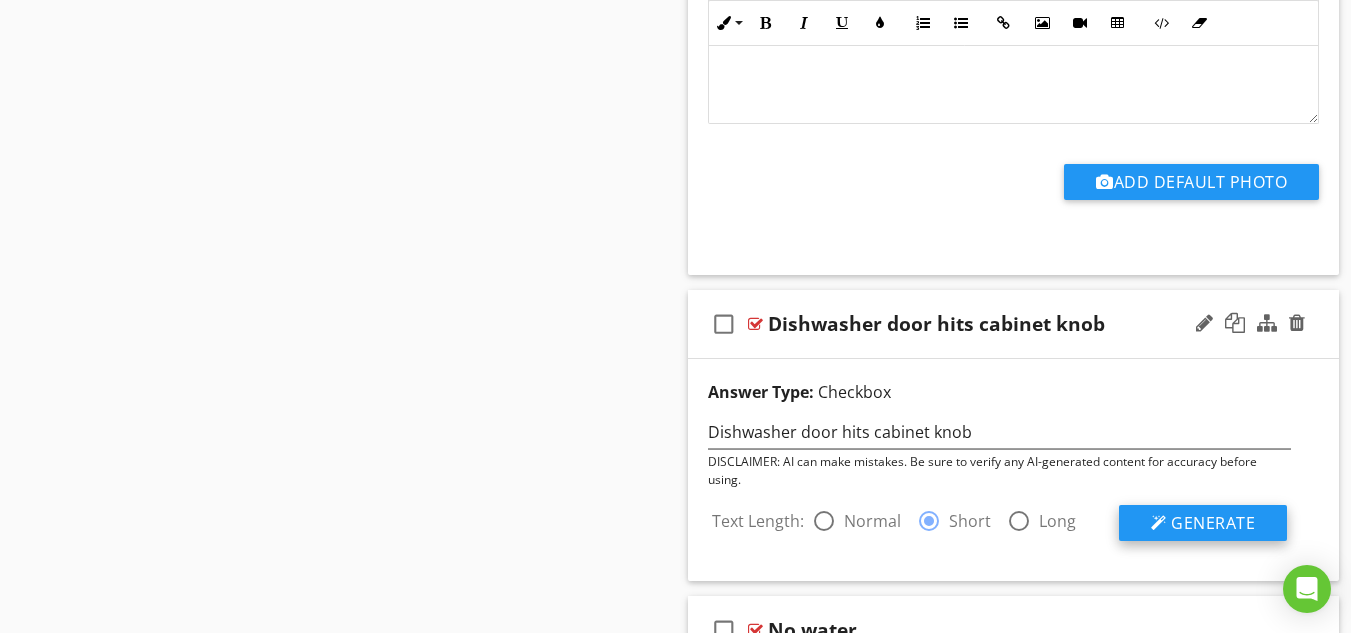 click on "Generate" at bounding box center (1213, 523) 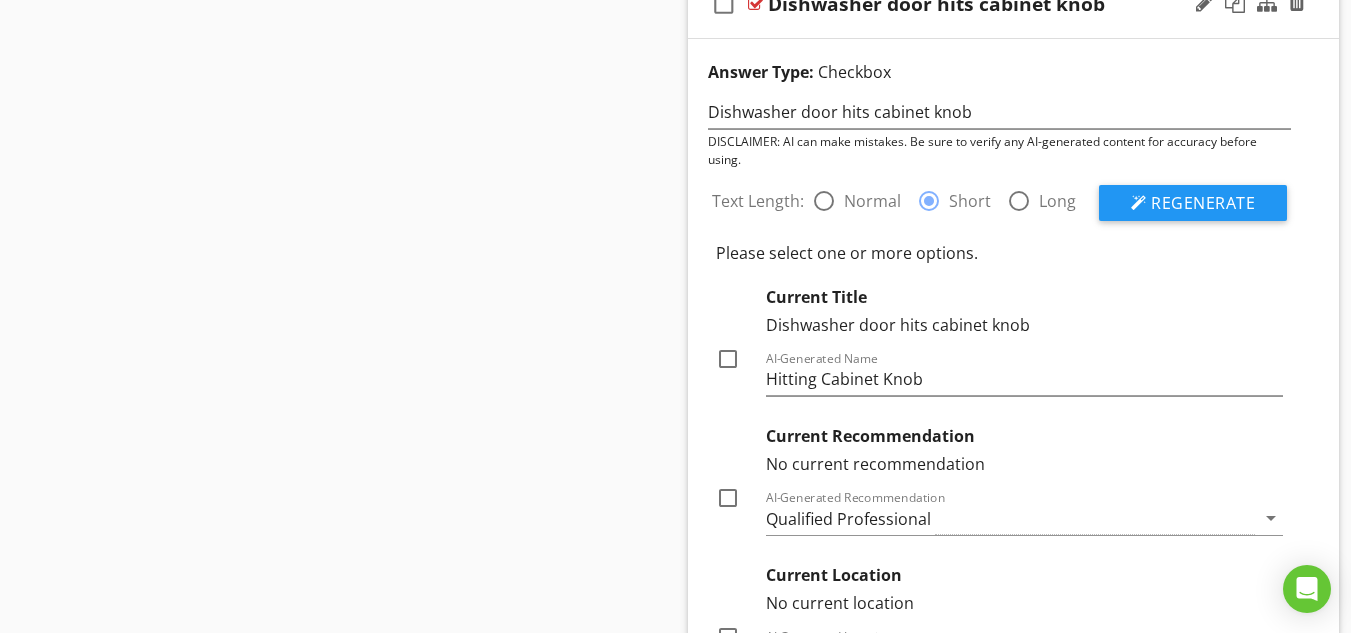 scroll, scrollTop: 23023, scrollLeft: 0, axis: vertical 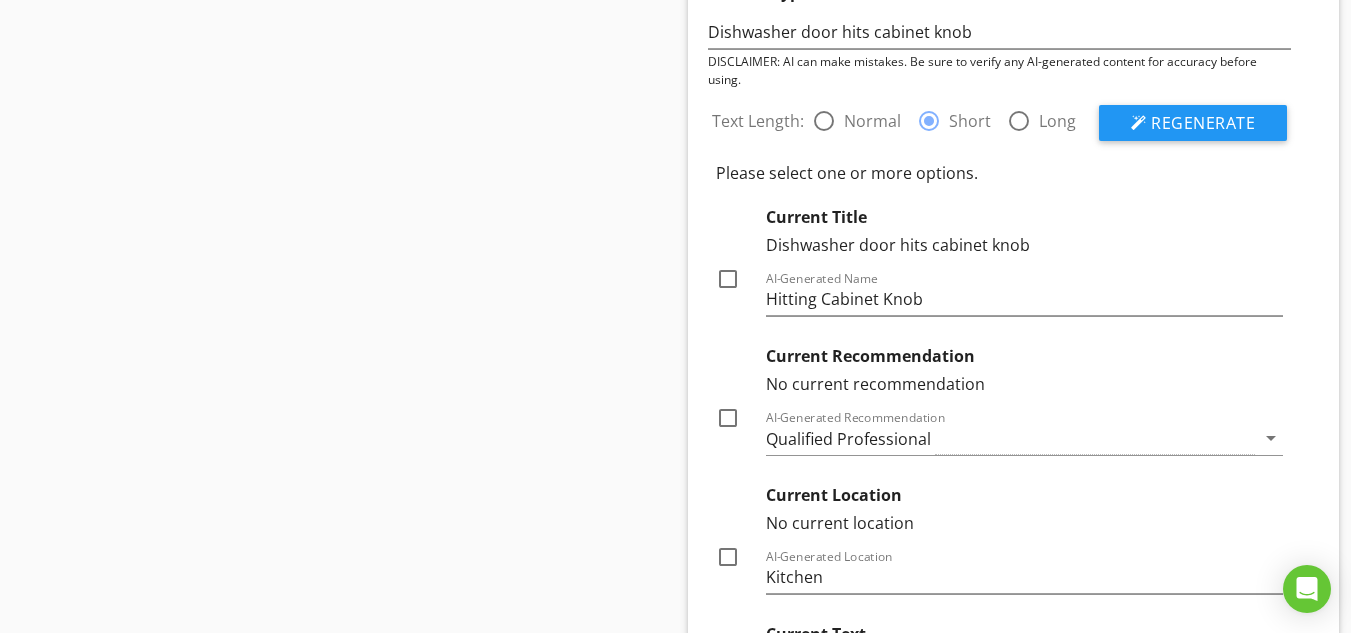 click at bounding box center [728, 279] 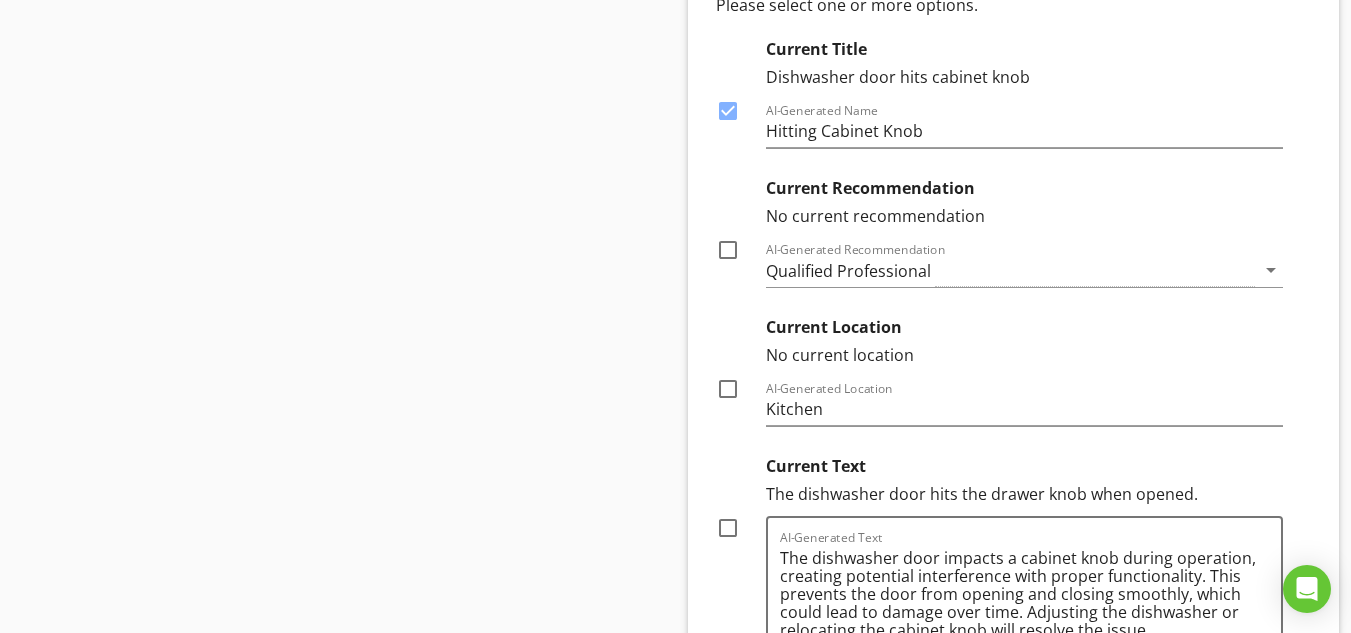 scroll, scrollTop: 23287, scrollLeft: 0, axis: vertical 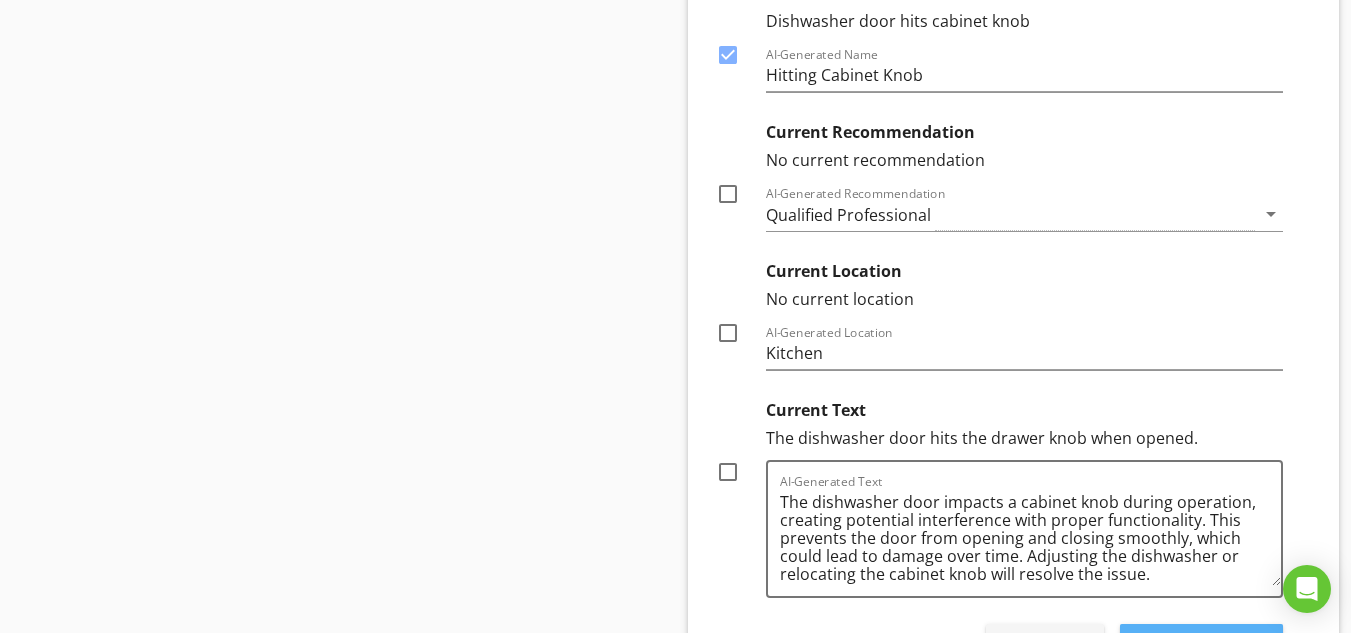 click on "Use Selected" at bounding box center (1201, 646) 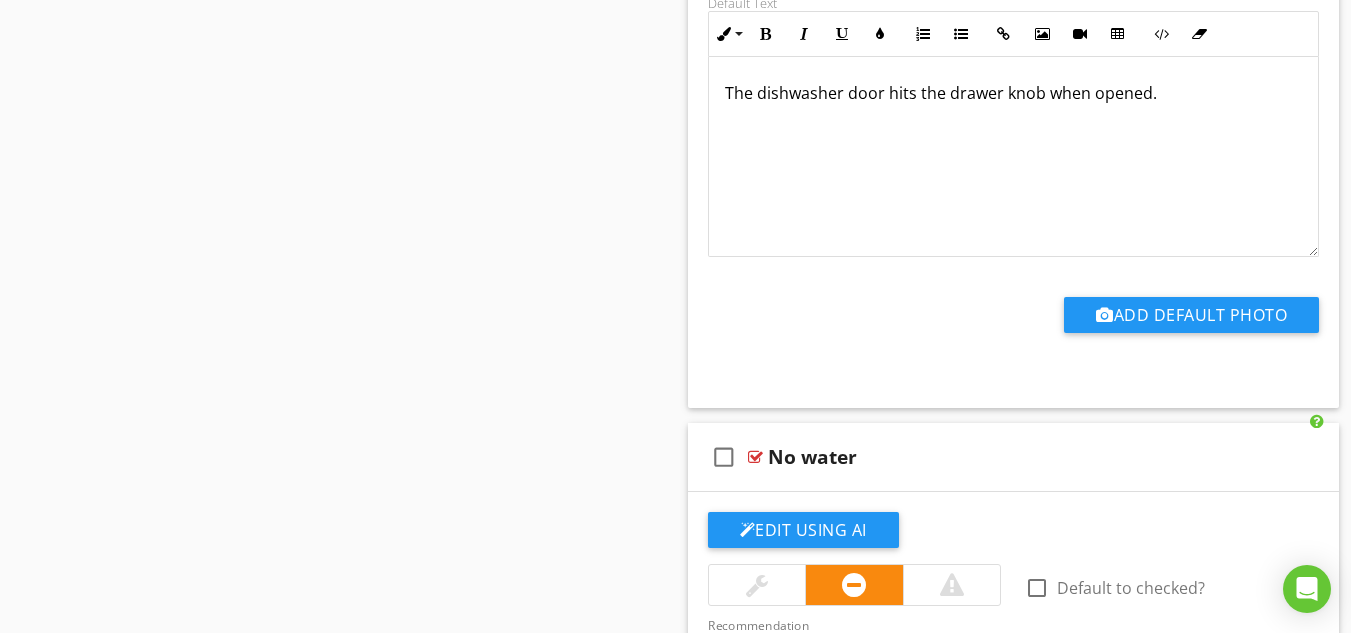 scroll, scrollTop: 23553, scrollLeft: 0, axis: vertical 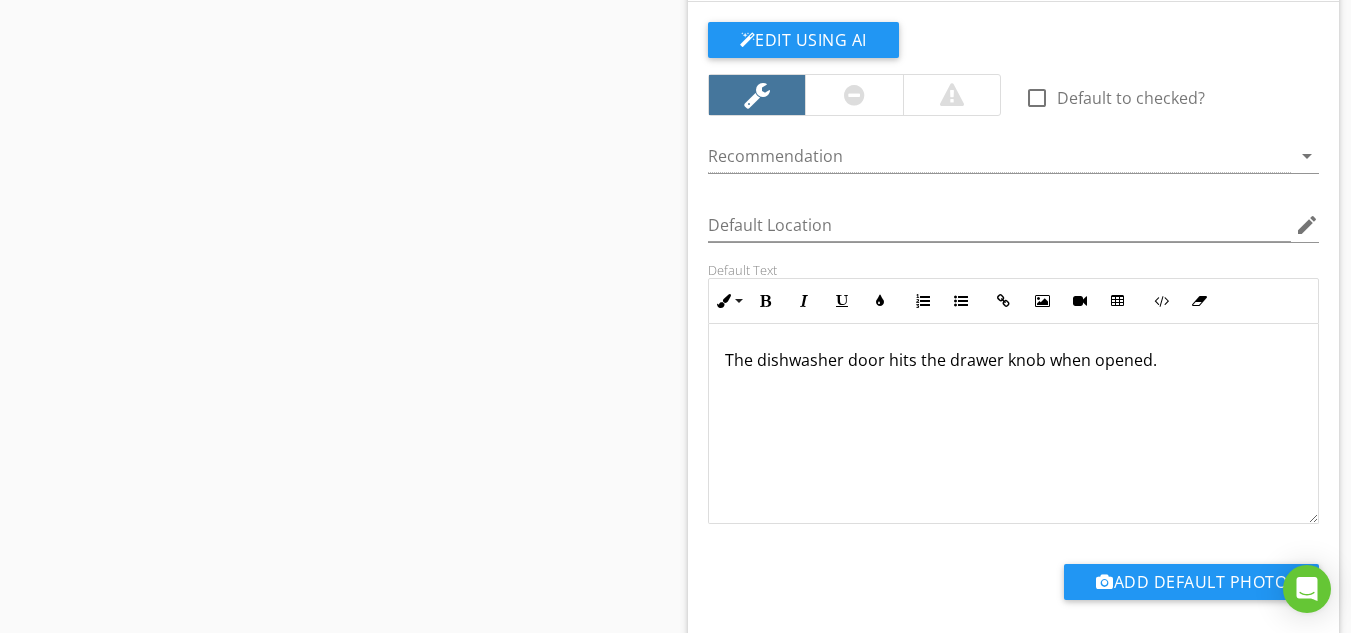 click on "The dishwasher door hits the drawer knob when opened." at bounding box center (1014, 360) 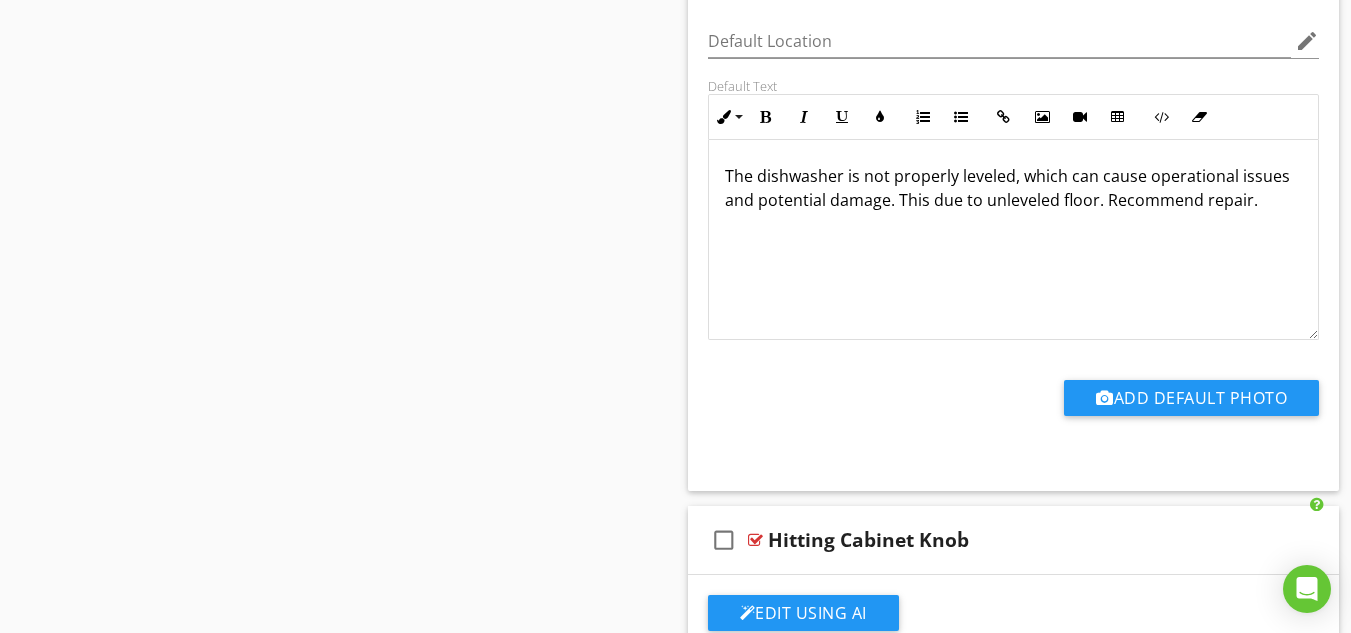 scroll, scrollTop: 22380, scrollLeft: 0, axis: vertical 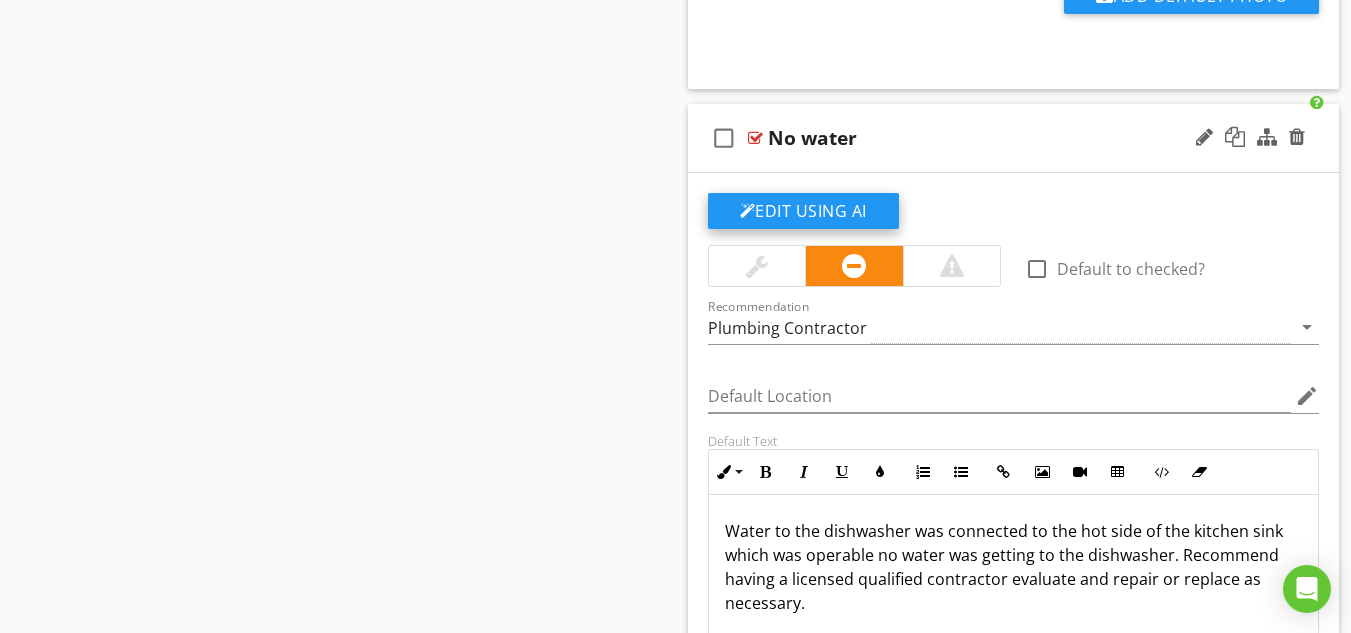 click on "Edit Using AI" at bounding box center (803, -13598) 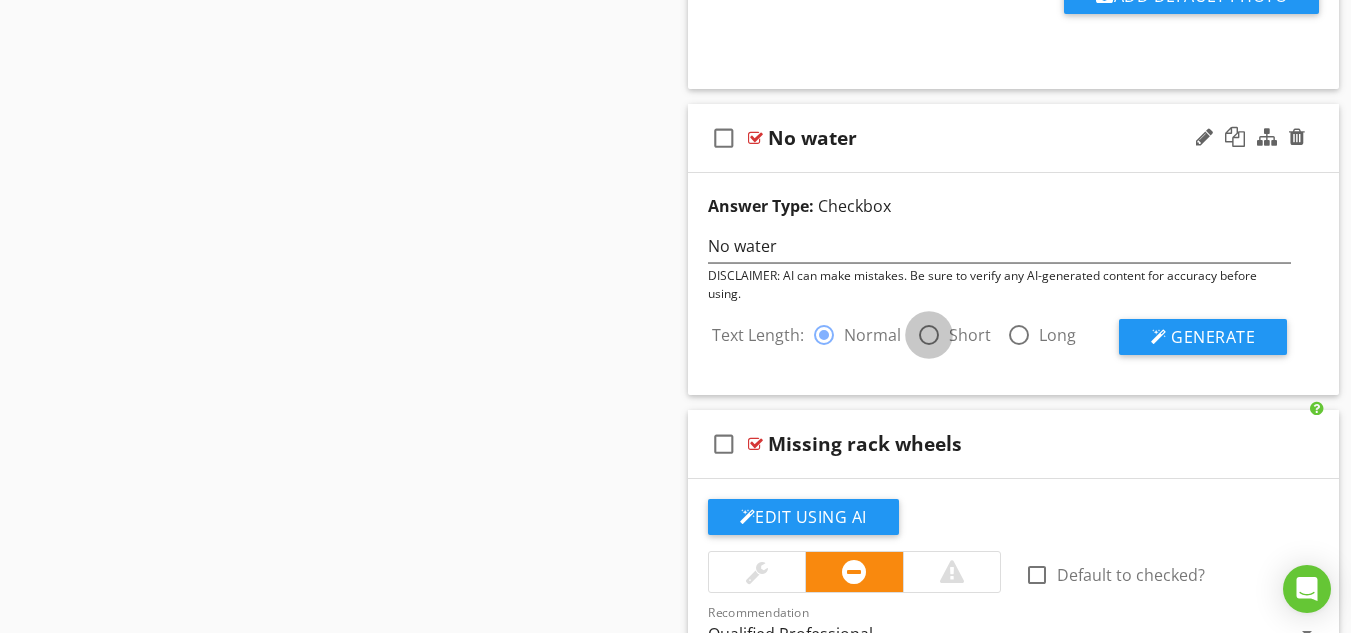 click at bounding box center (929, 335) 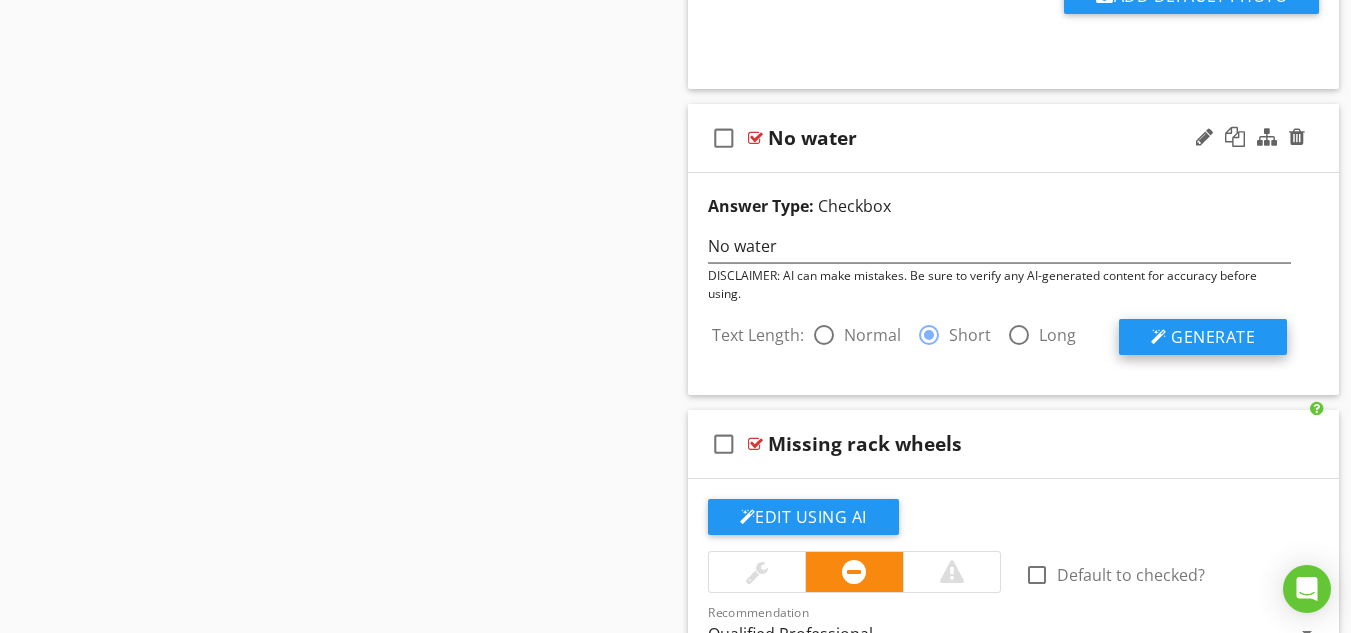 click on "Generate" at bounding box center [1213, 337] 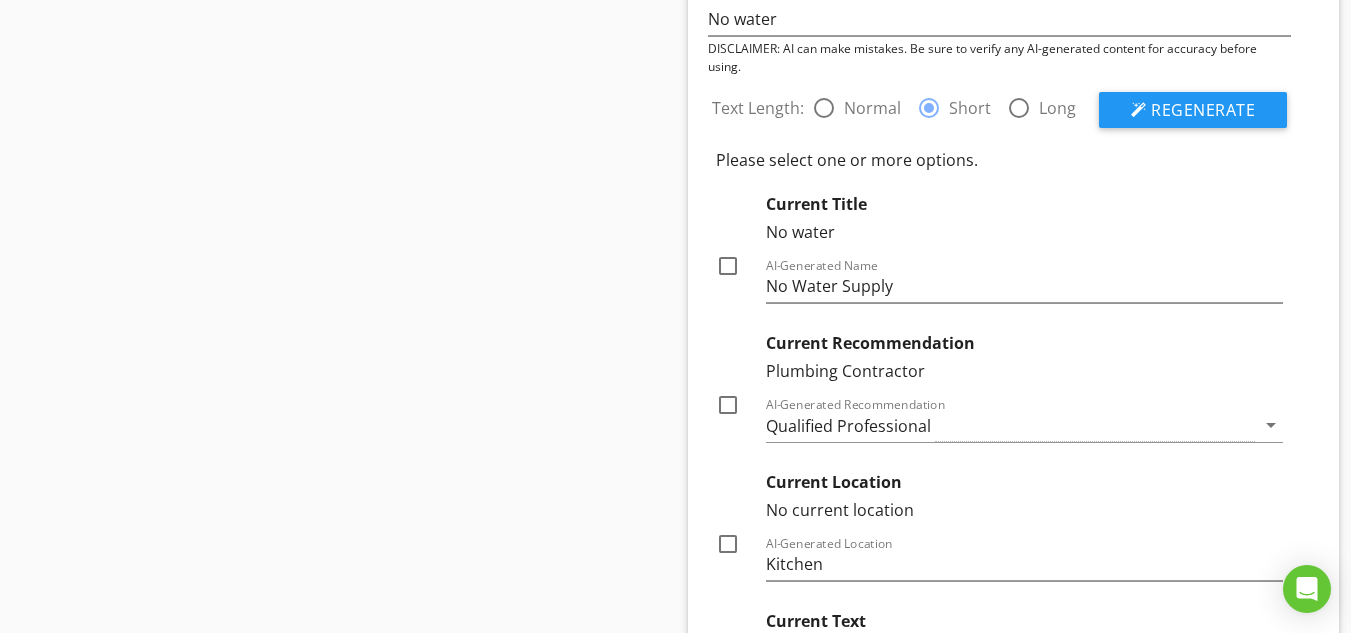 scroll, scrollTop: 23886, scrollLeft: 0, axis: vertical 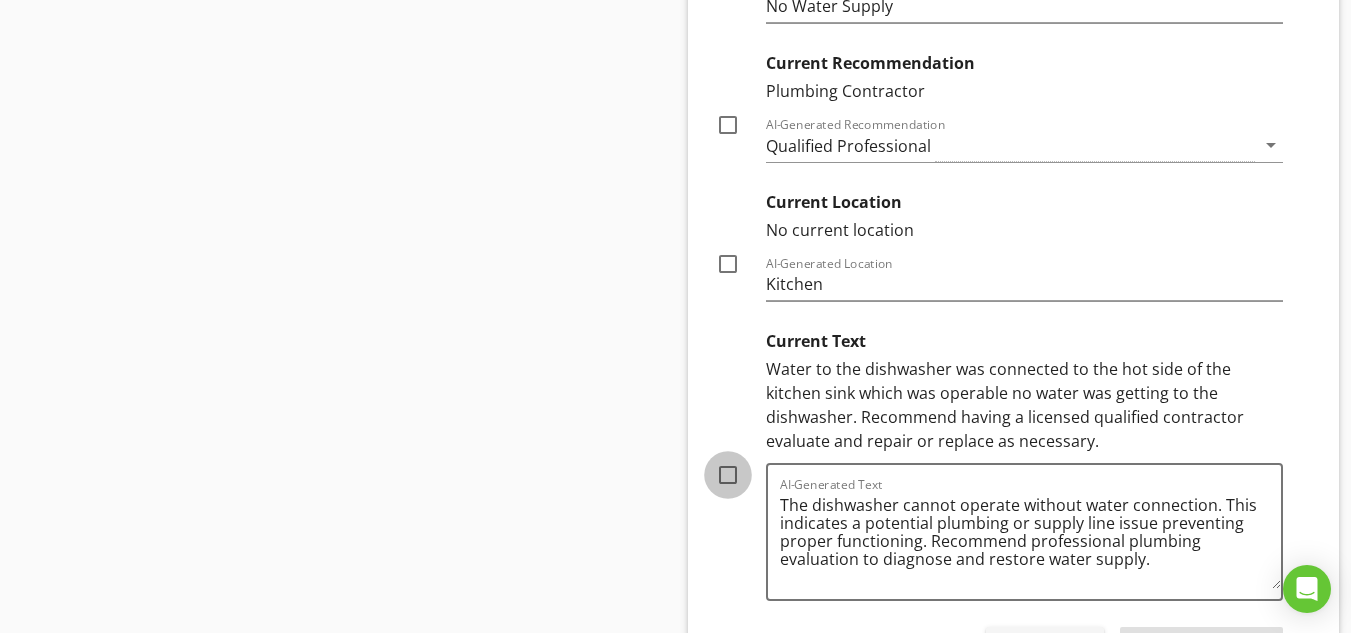 click at bounding box center (728, 475) 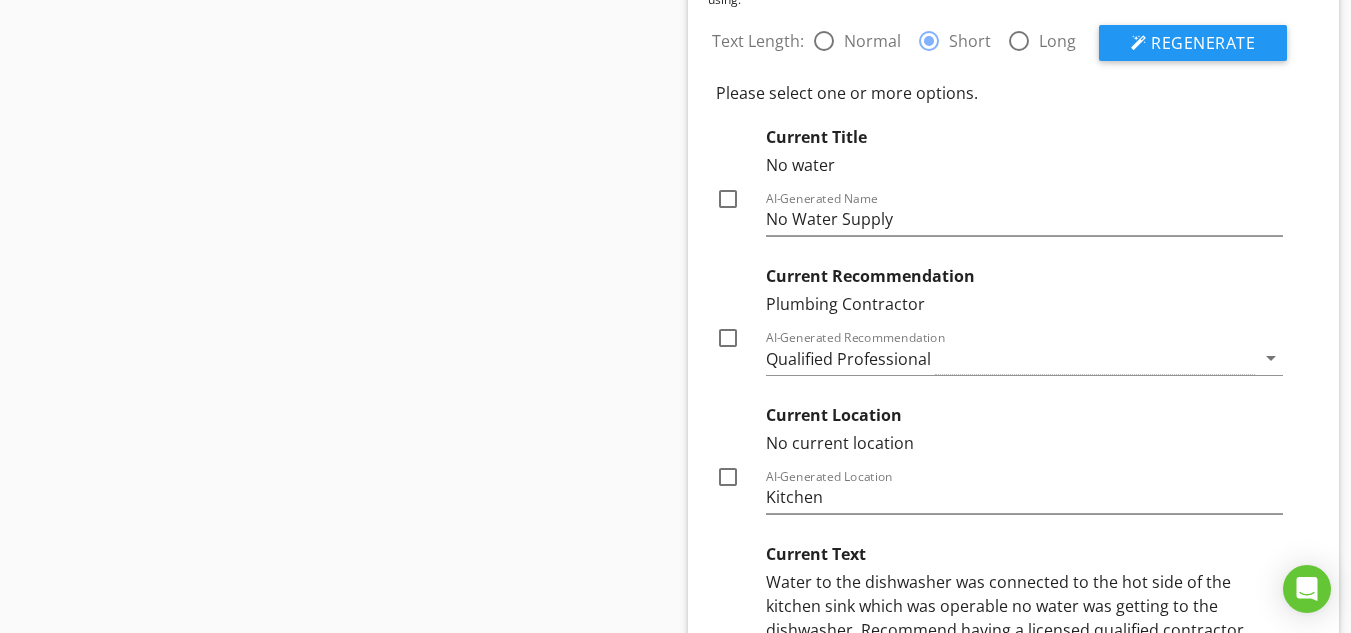 scroll, scrollTop: 23740, scrollLeft: 0, axis: vertical 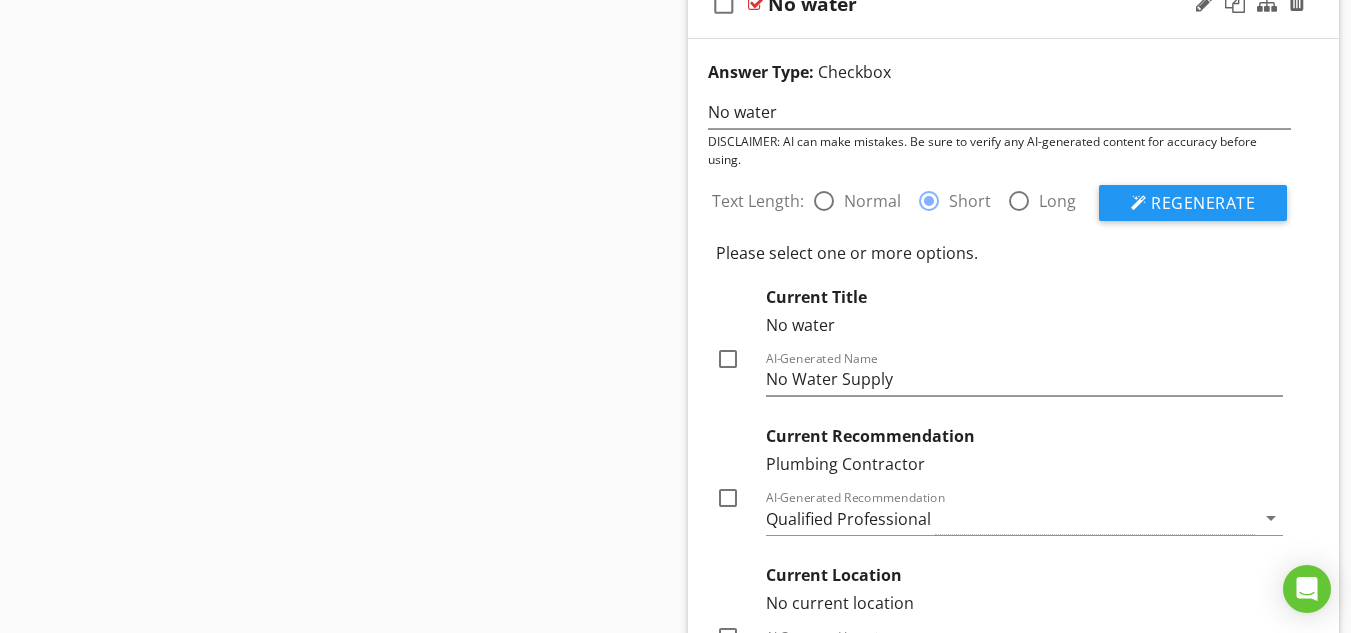 click at bounding box center (728, 359) 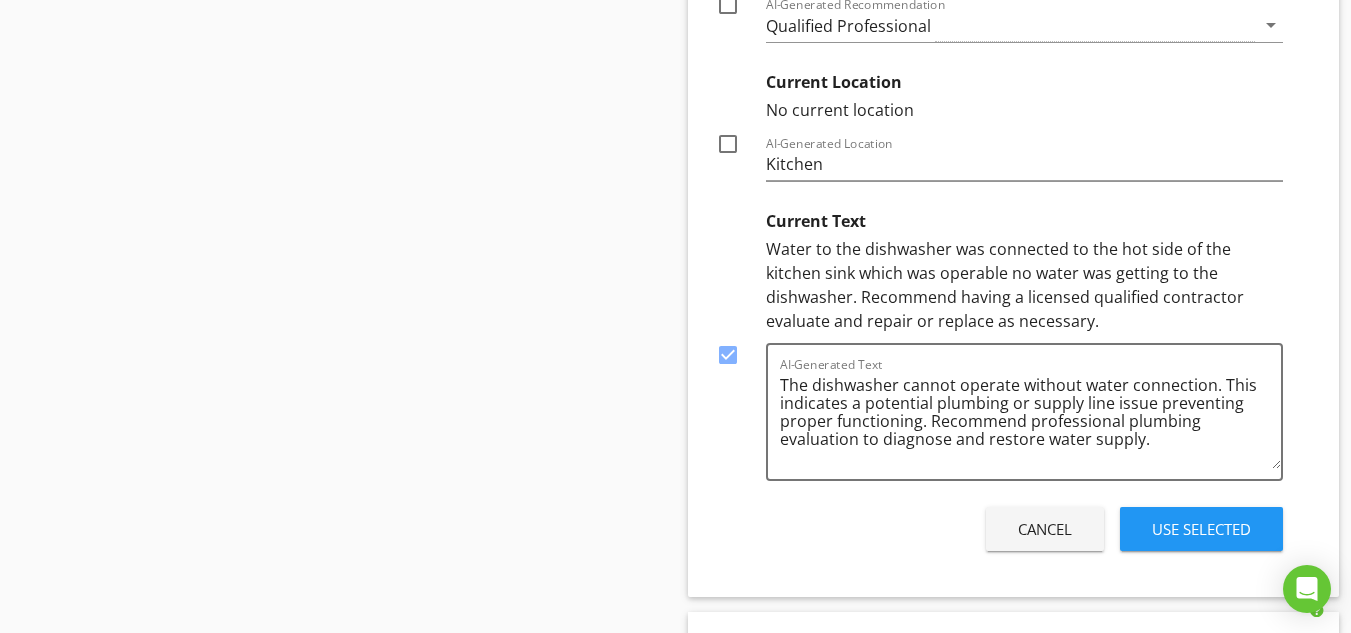 scroll, scrollTop: 24300, scrollLeft: 0, axis: vertical 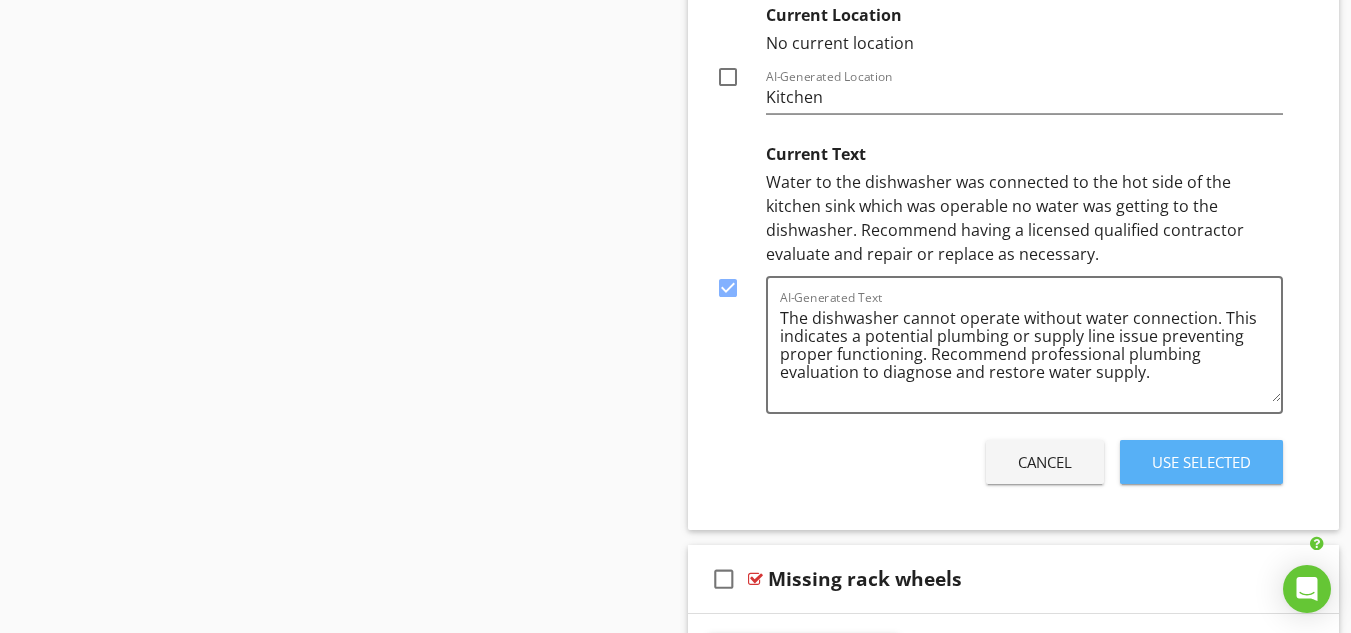 click on "Use Selected" at bounding box center (1201, 462) 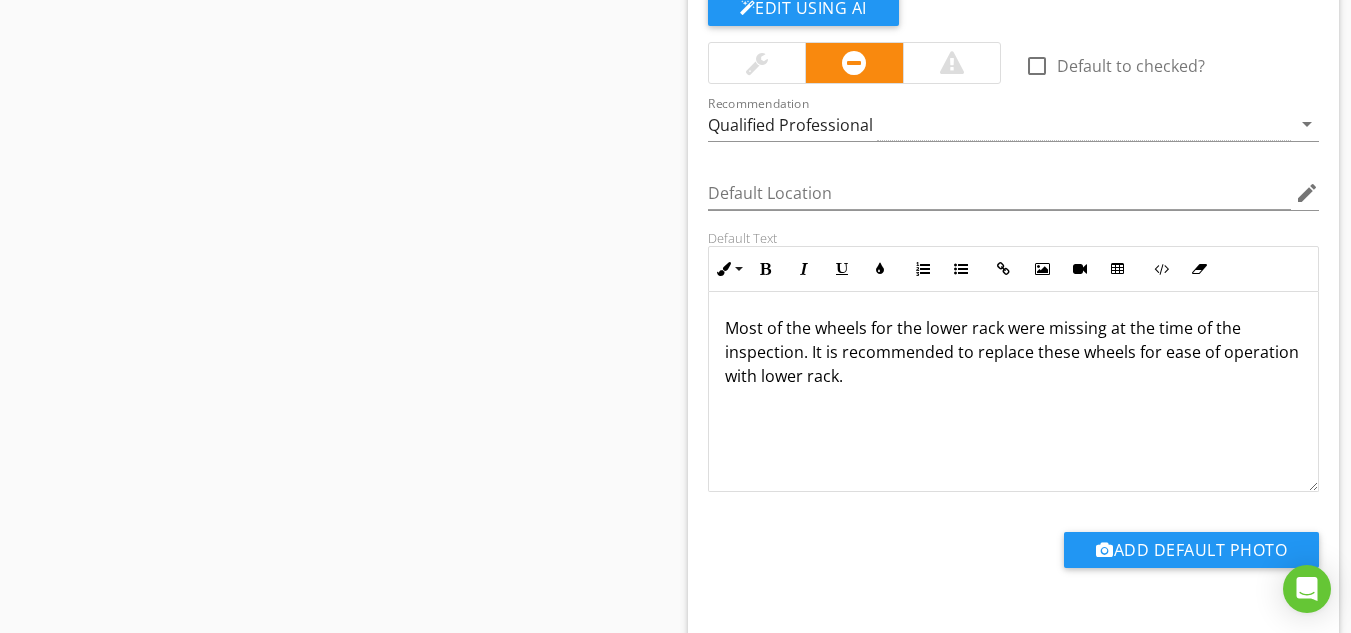 scroll, scrollTop: 24013, scrollLeft: 0, axis: vertical 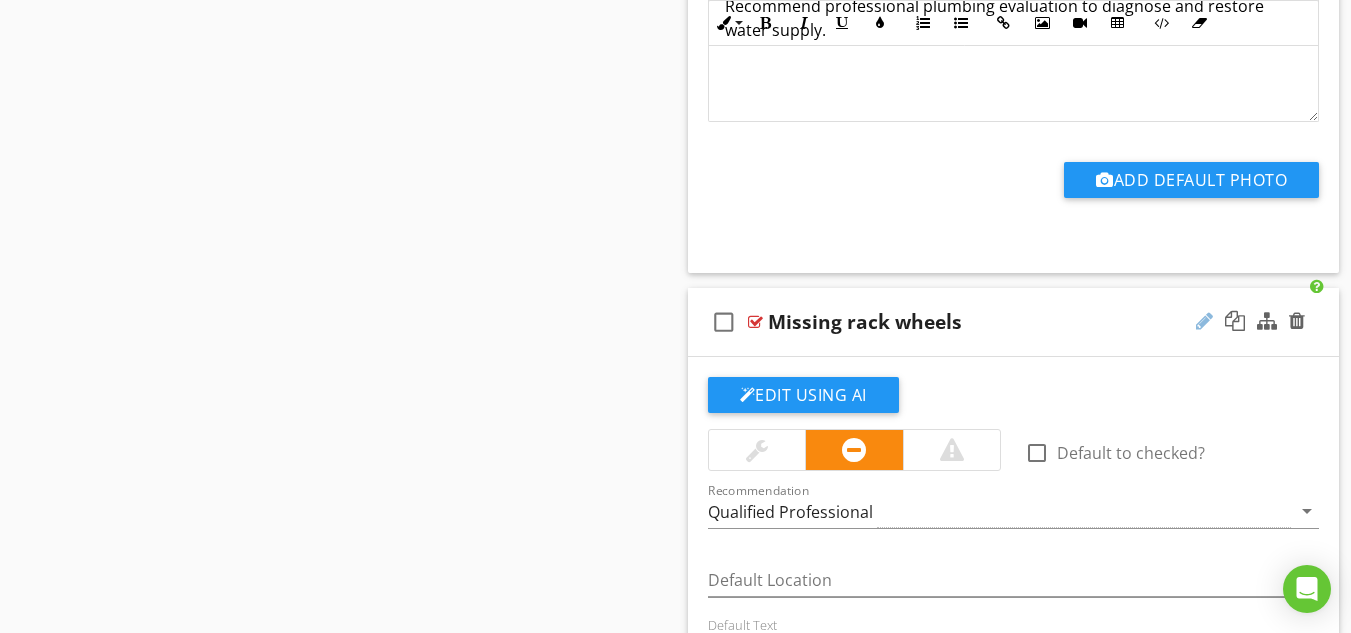 click at bounding box center (1204, 321) 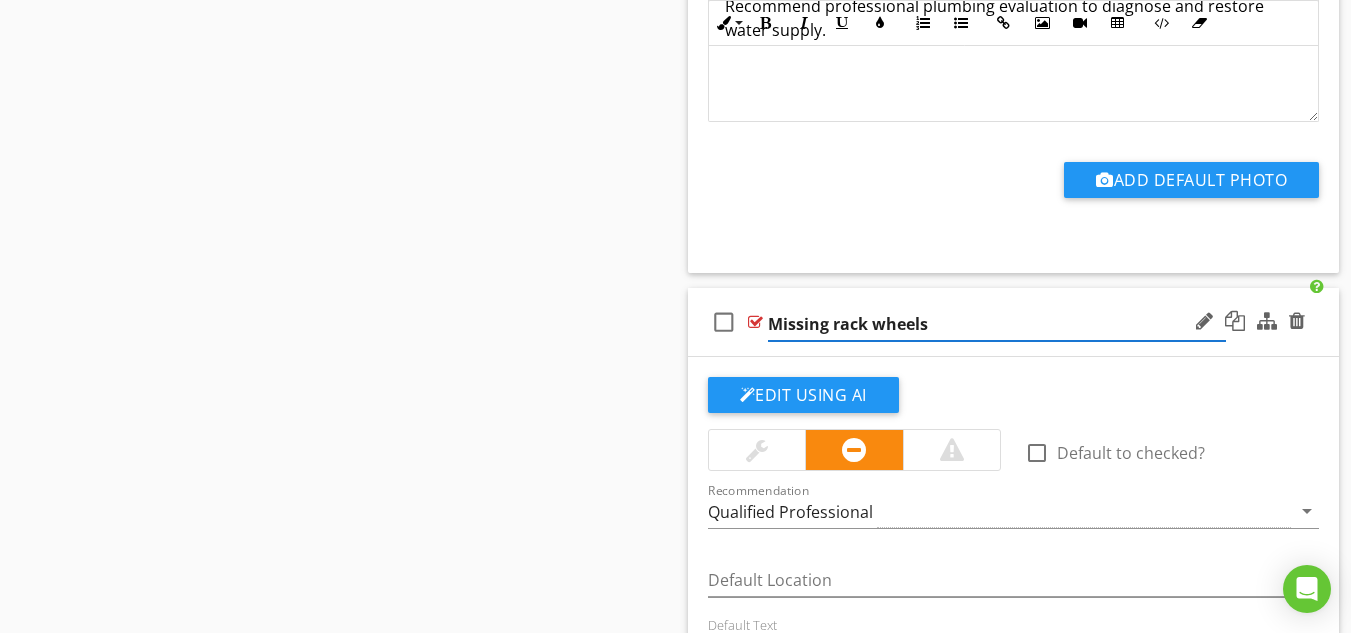 click on "Missing rack wheels" at bounding box center (997, 324) 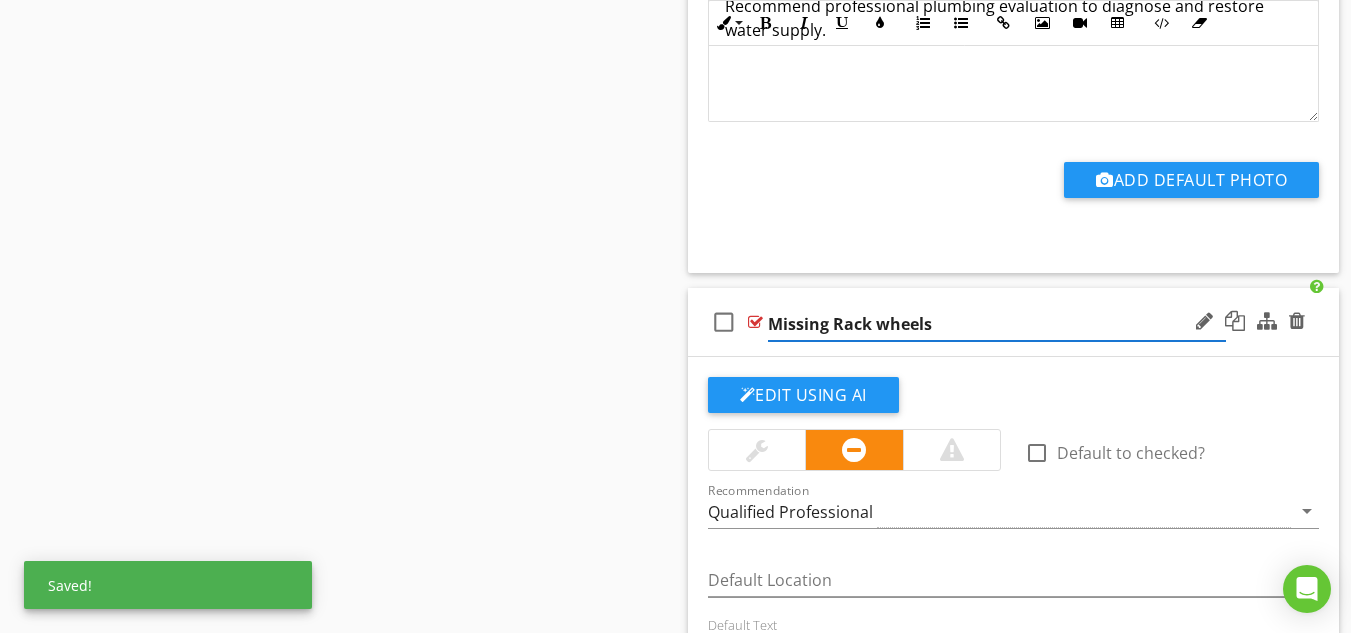 click on "Missing Rack wheels" at bounding box center (997, 324) 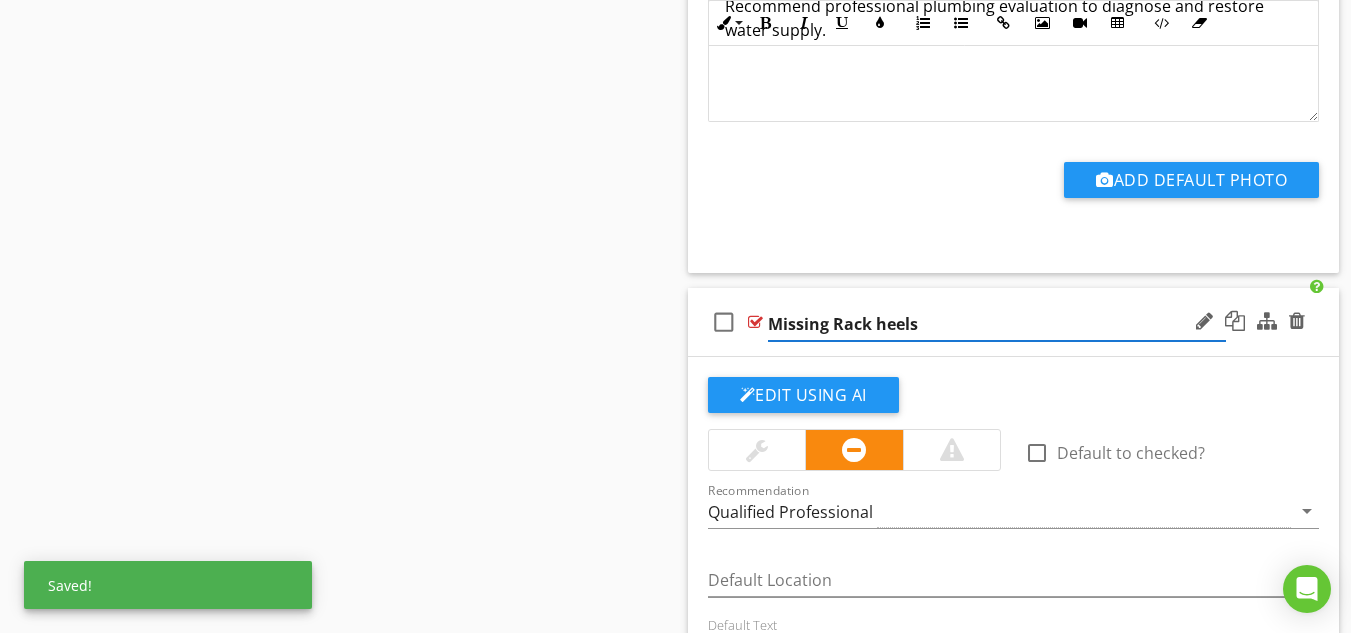 type on "Missing Rack Wheels" 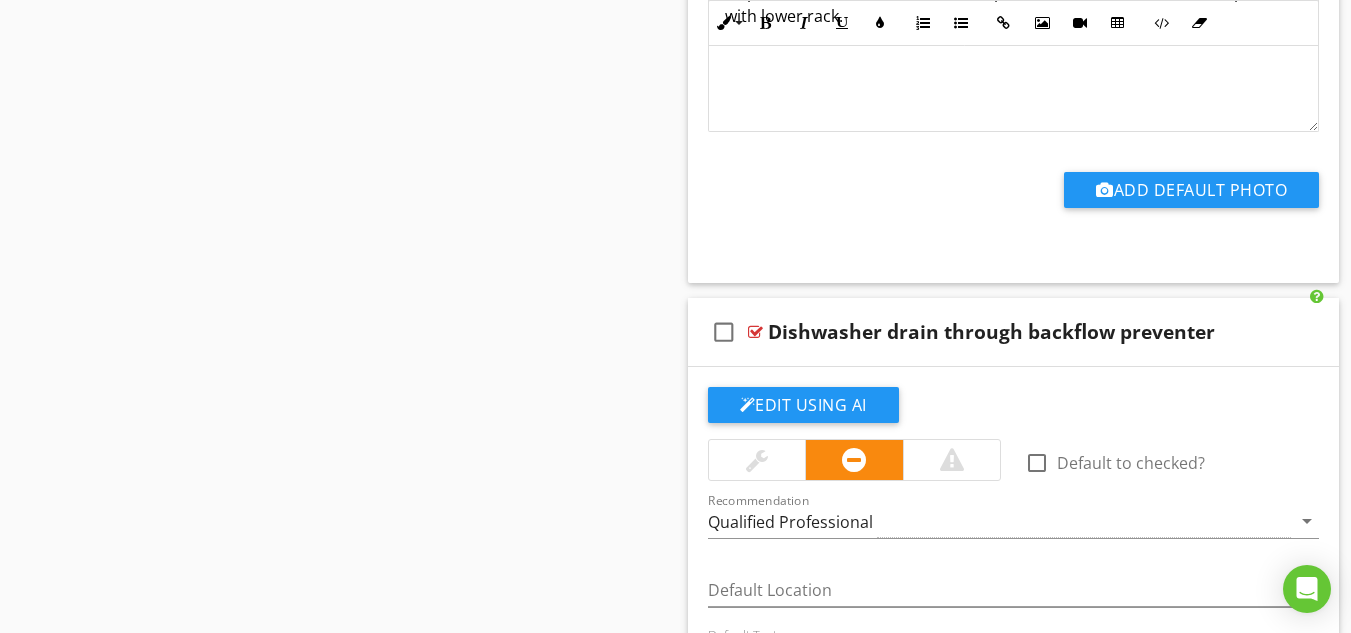 scroll, scrollTop: 25006, scrollLeft: 0, axis: vertical 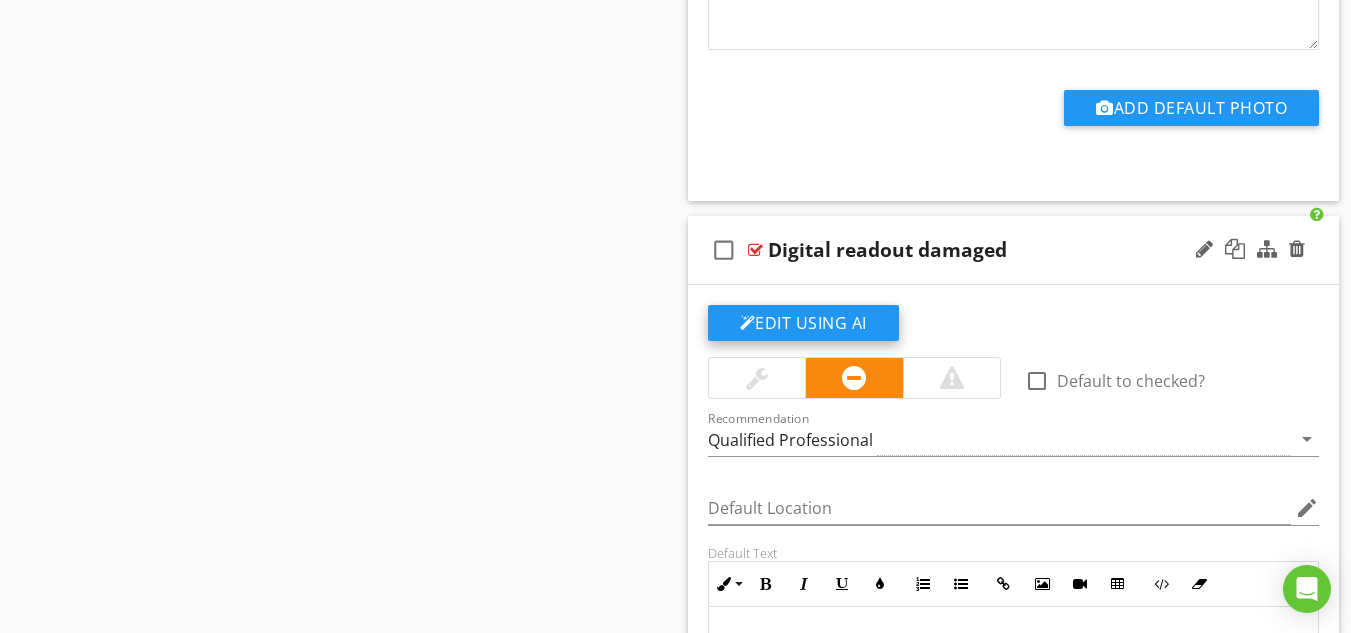 click on "Edit Using AI" at bounding box center (803, -15757) 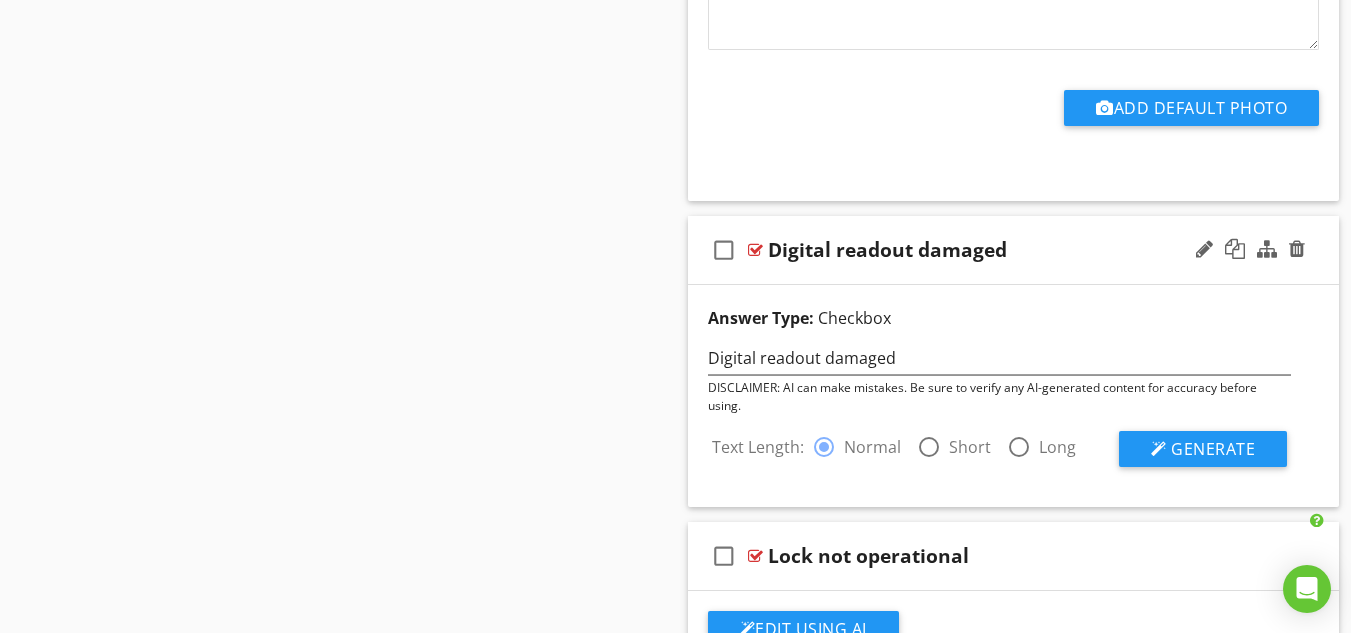 click at bounding box center [929, 447] 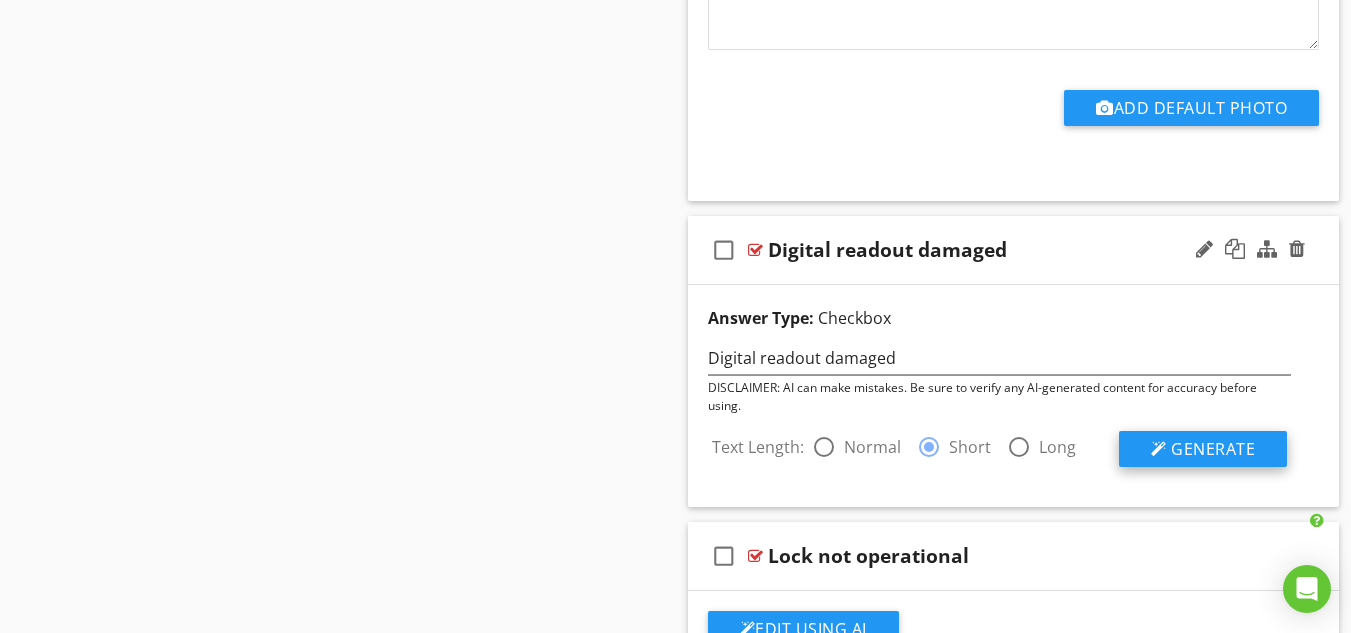 click on "Generate" at bounding box center (1213, 449) 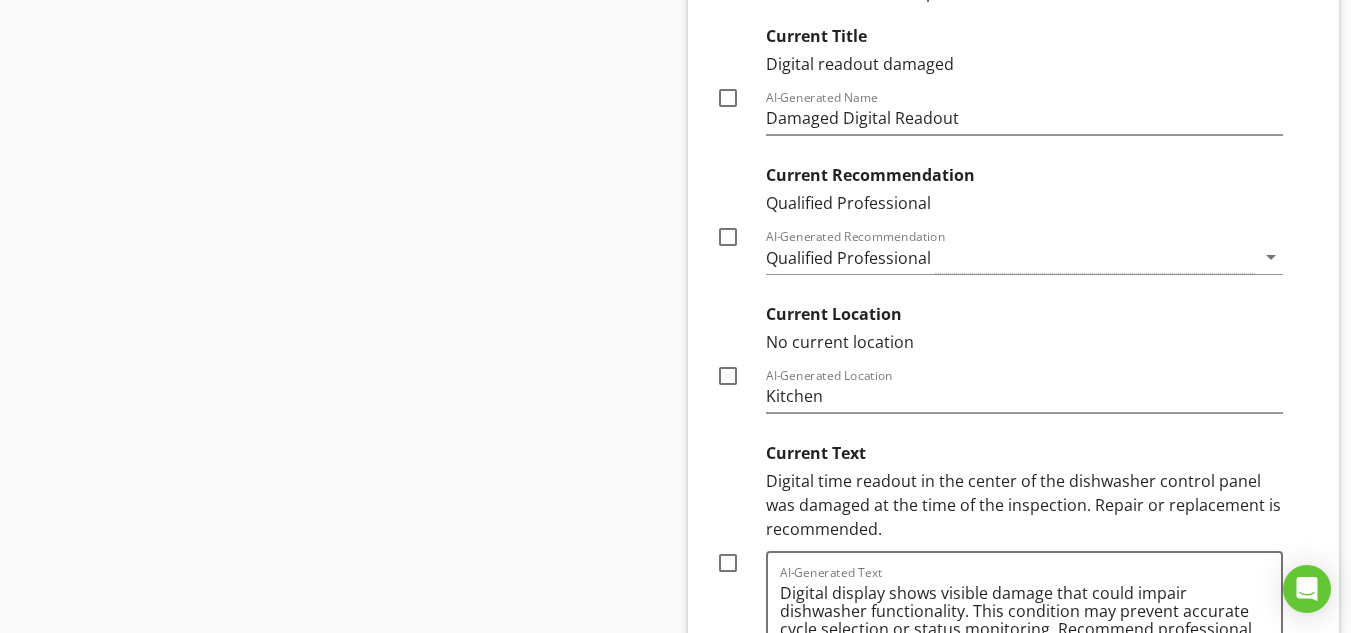 scroll, scrollTop: 26312, scrollLeft: 0, axis: vertical 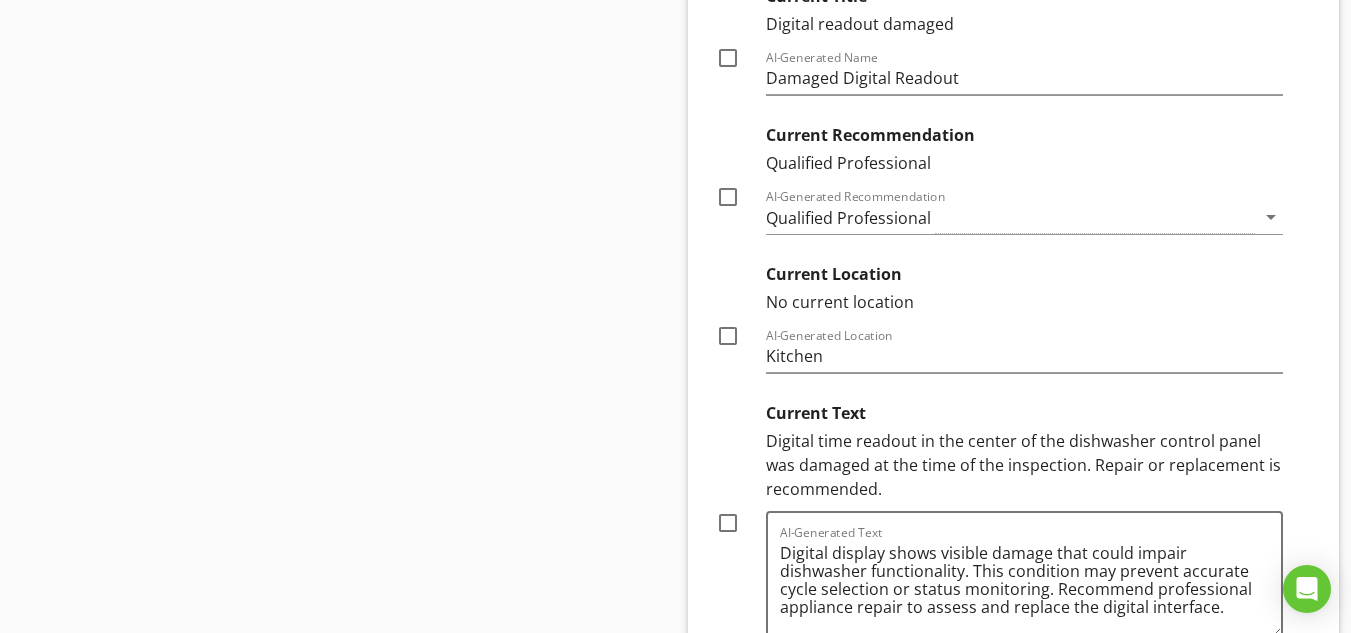 click at bounding box center (728, 523) 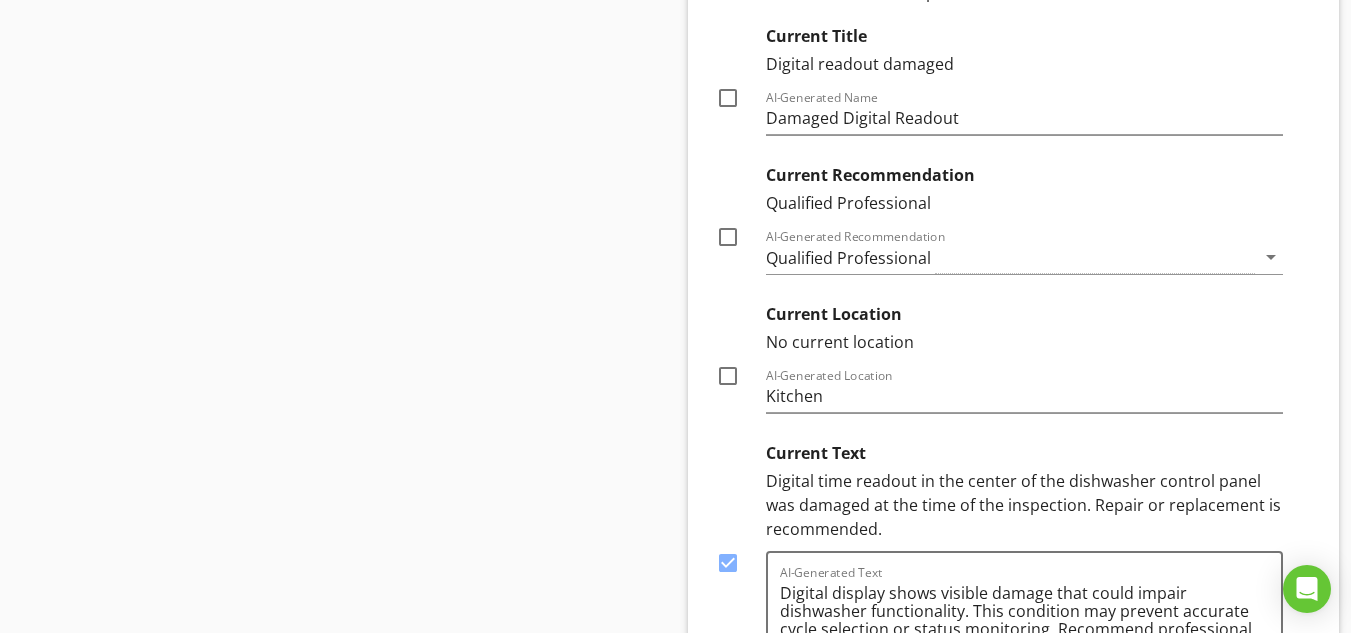 scroll, scrollTop: 26125, scrollLeft: 0, axis: vertical 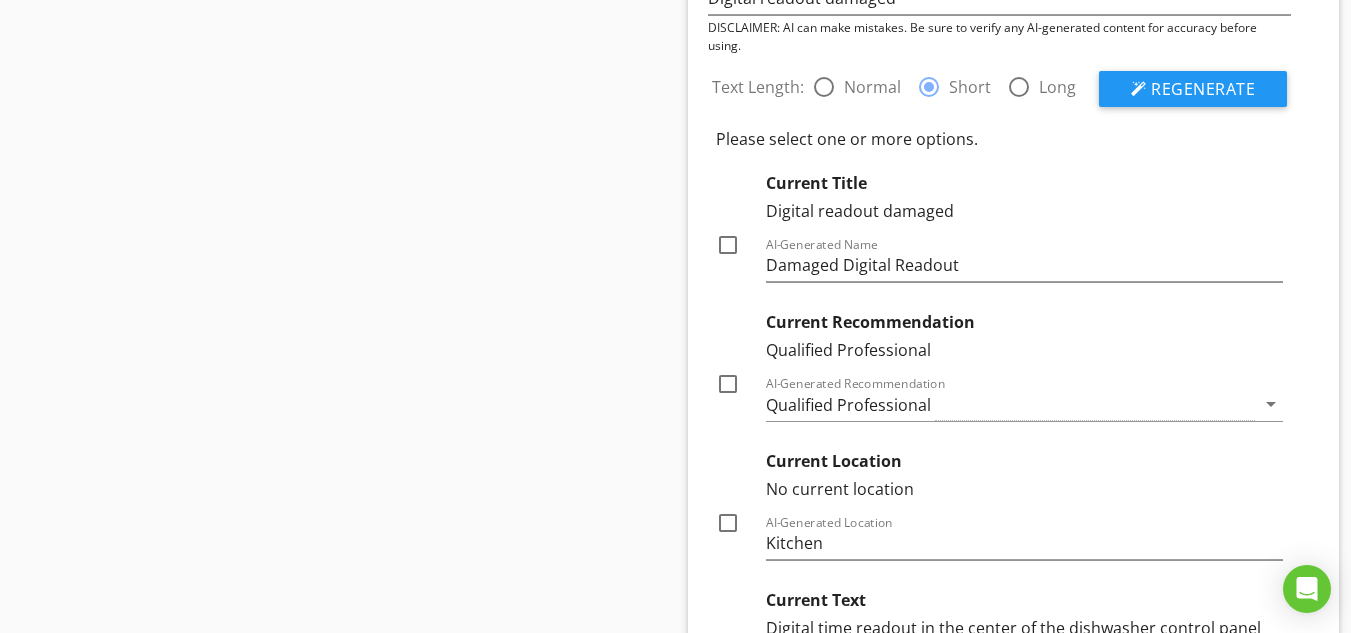 click at bounding box center [728, 245] 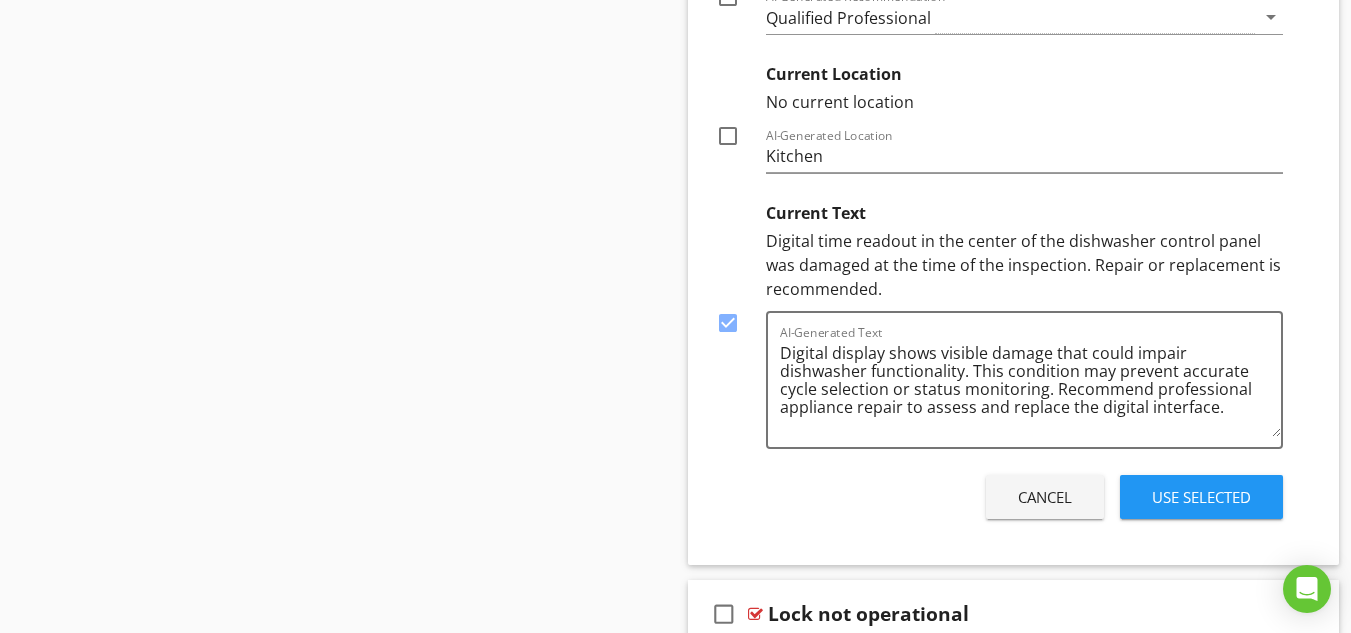 scroll, scrollTop: 26592, scrollLeft: 0, axis: vertical 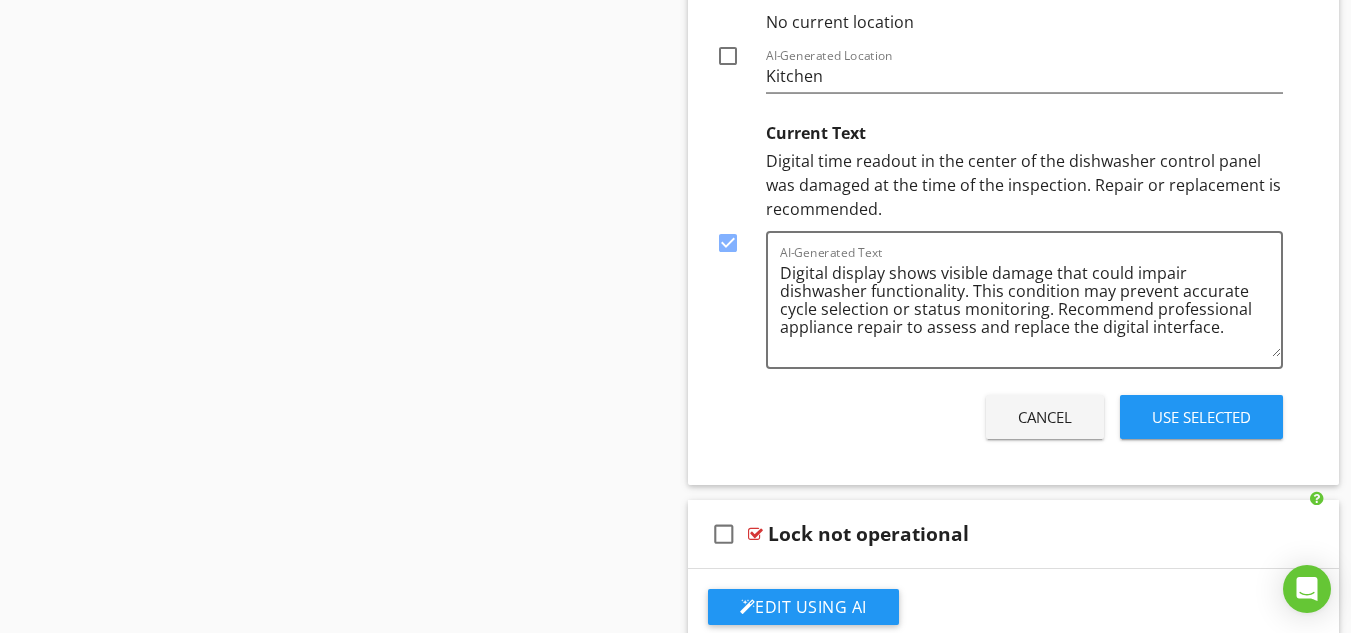 click on "Use Selected" at bounding box center [1201, 417] 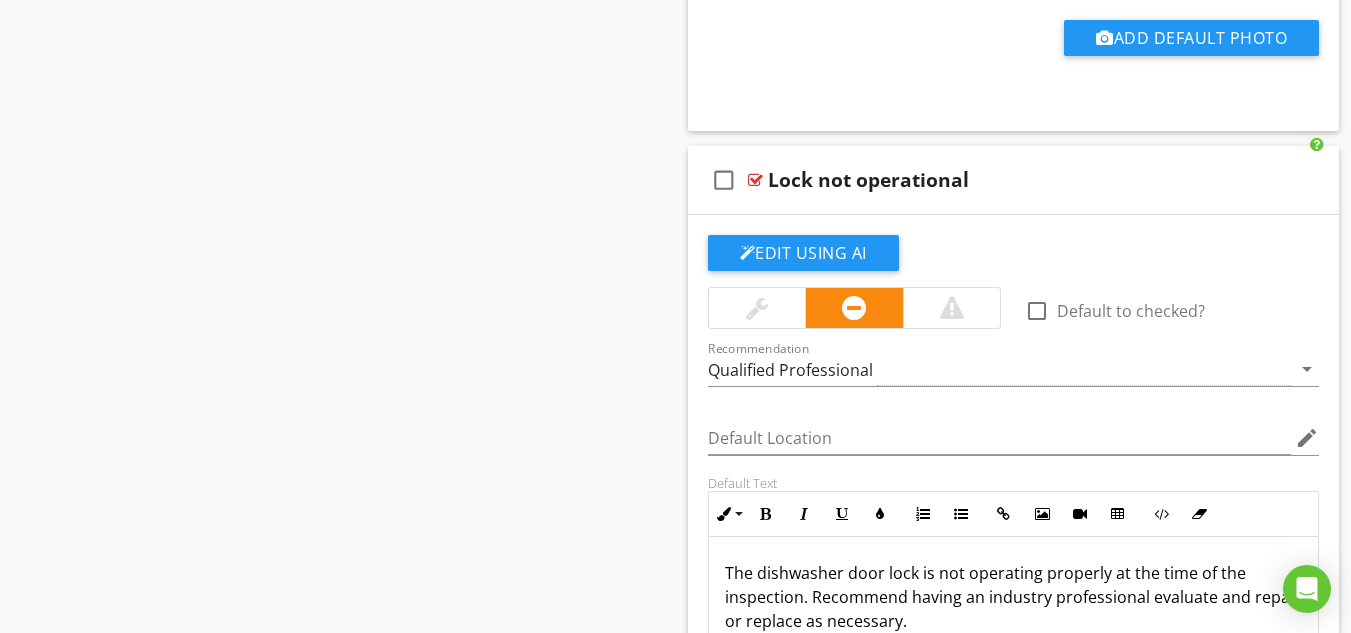 scroll, scrollTop: 26858, scrollLeft: 0, axis: vertical 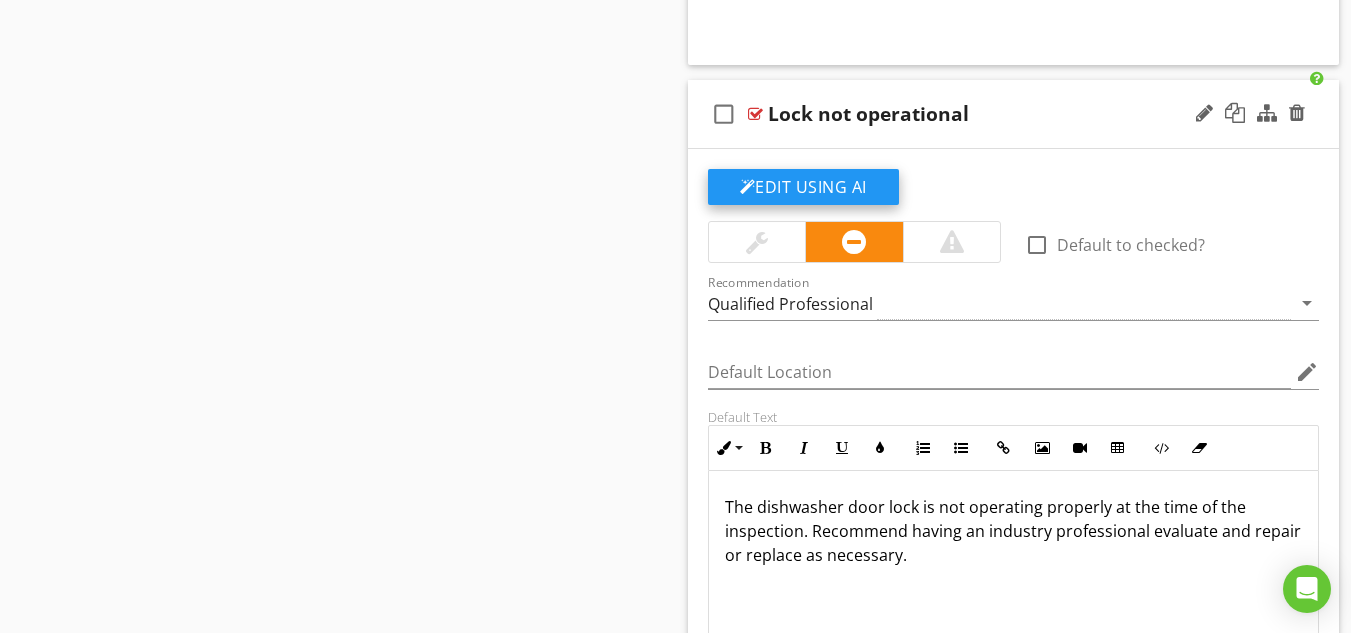 click on "Edit Using AI" at bounding box center [803, -16650] 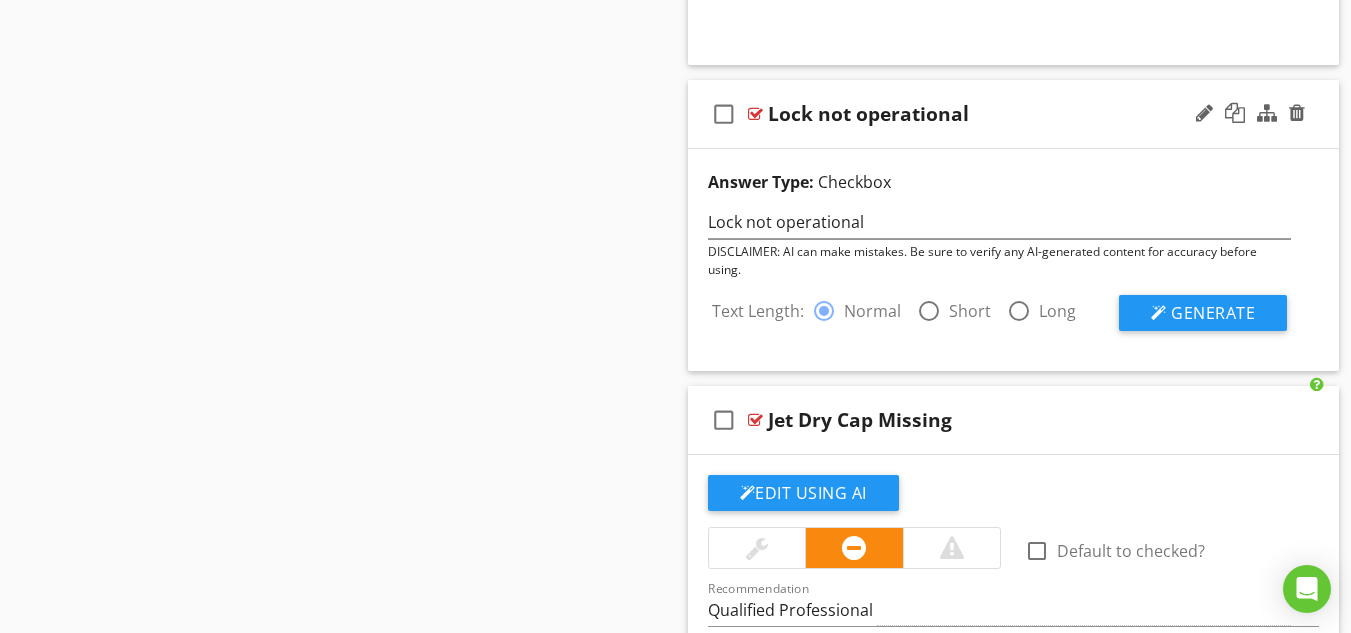 click at bounding box center (929, 311) 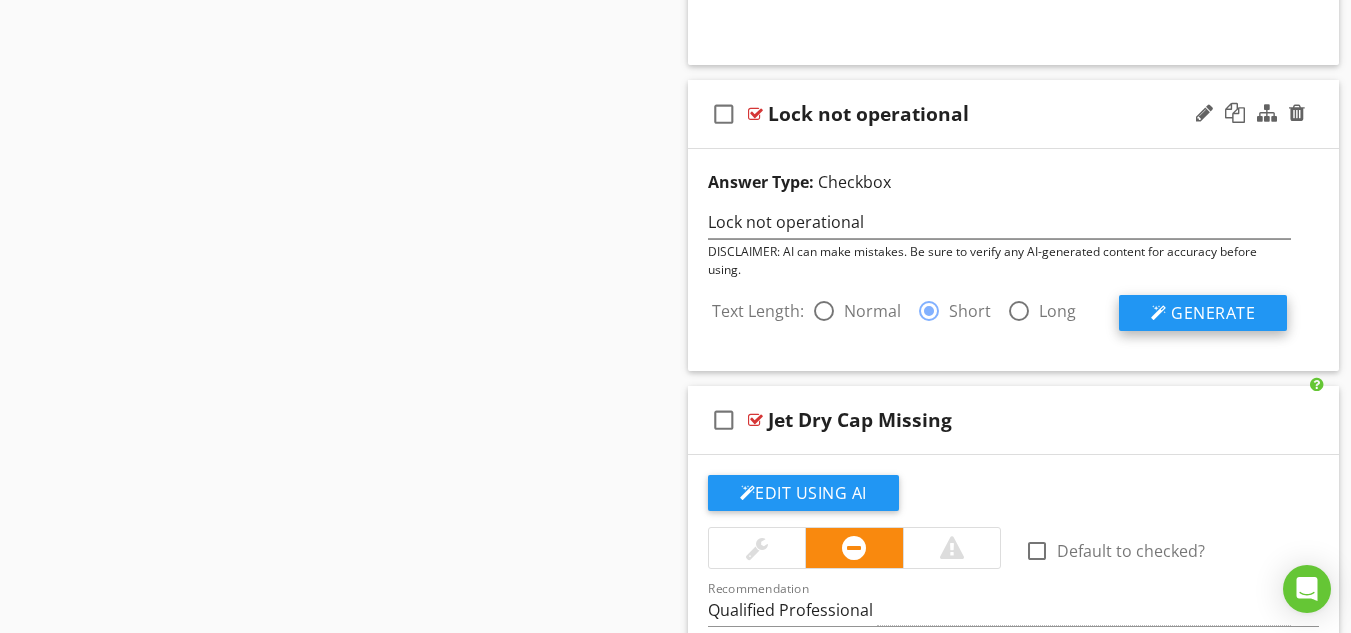 click on "Generate" at bounding box center [1203, 313] 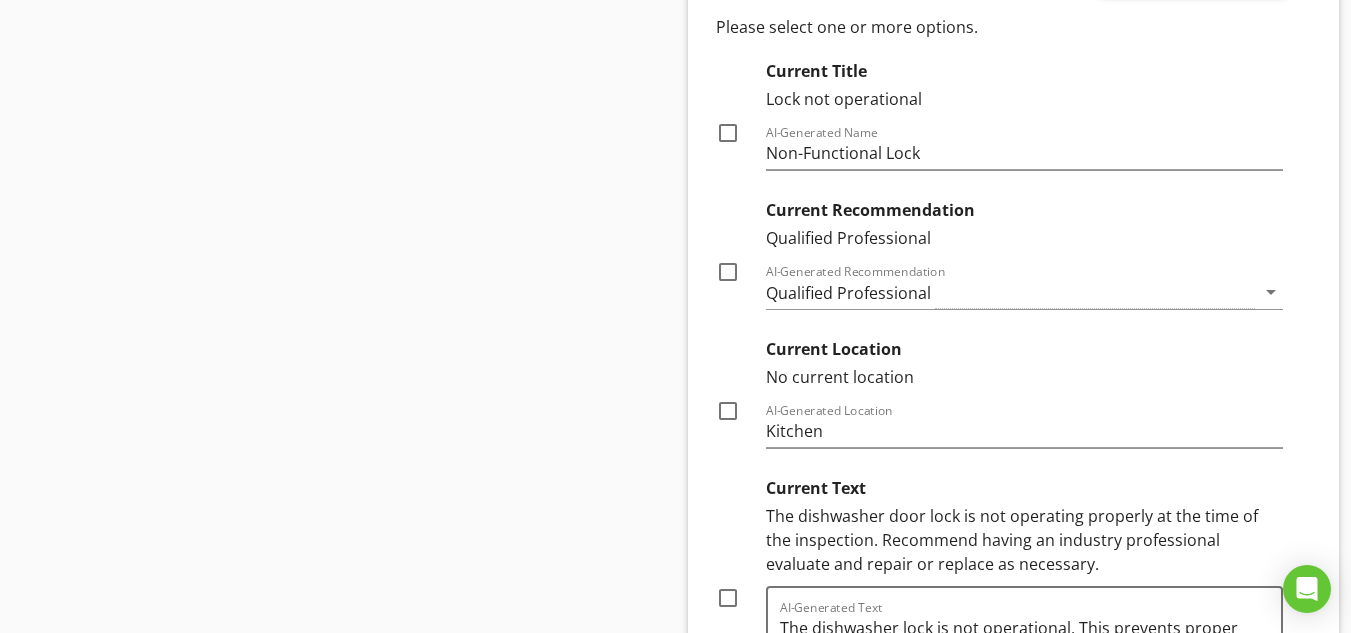 scroll, scrollTop: 27050, scrollLeft: 0, axis: vertical 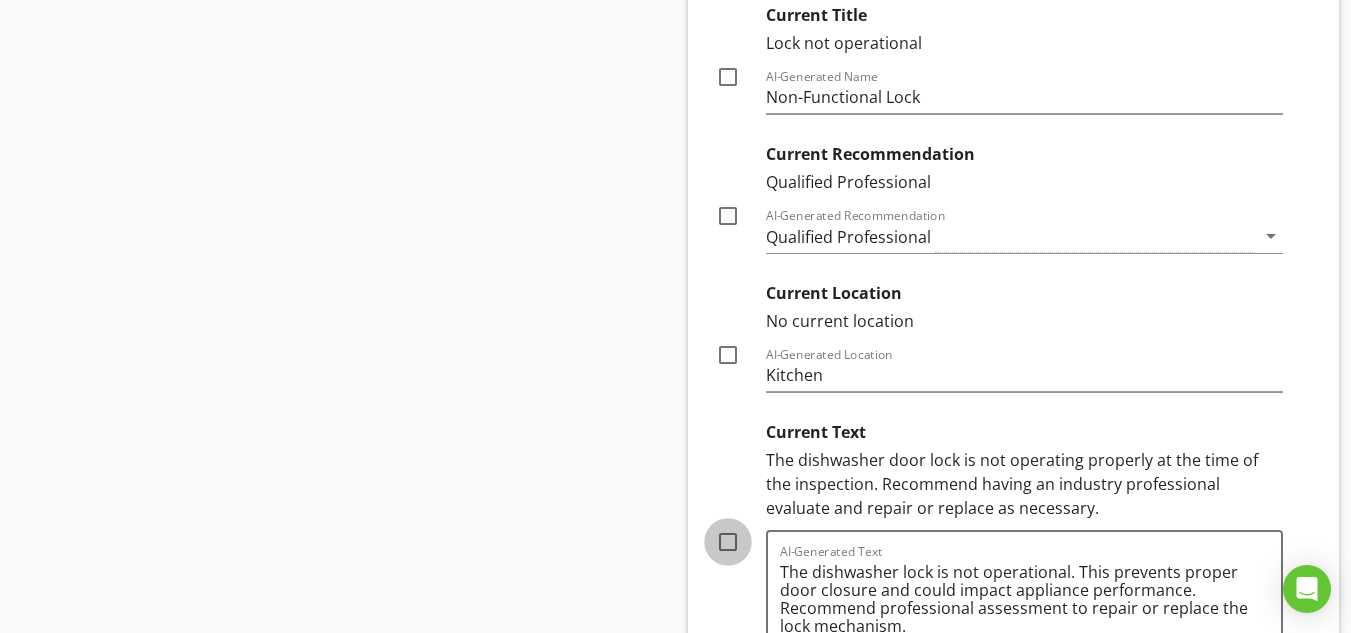 click at bounding box center [728, 542] 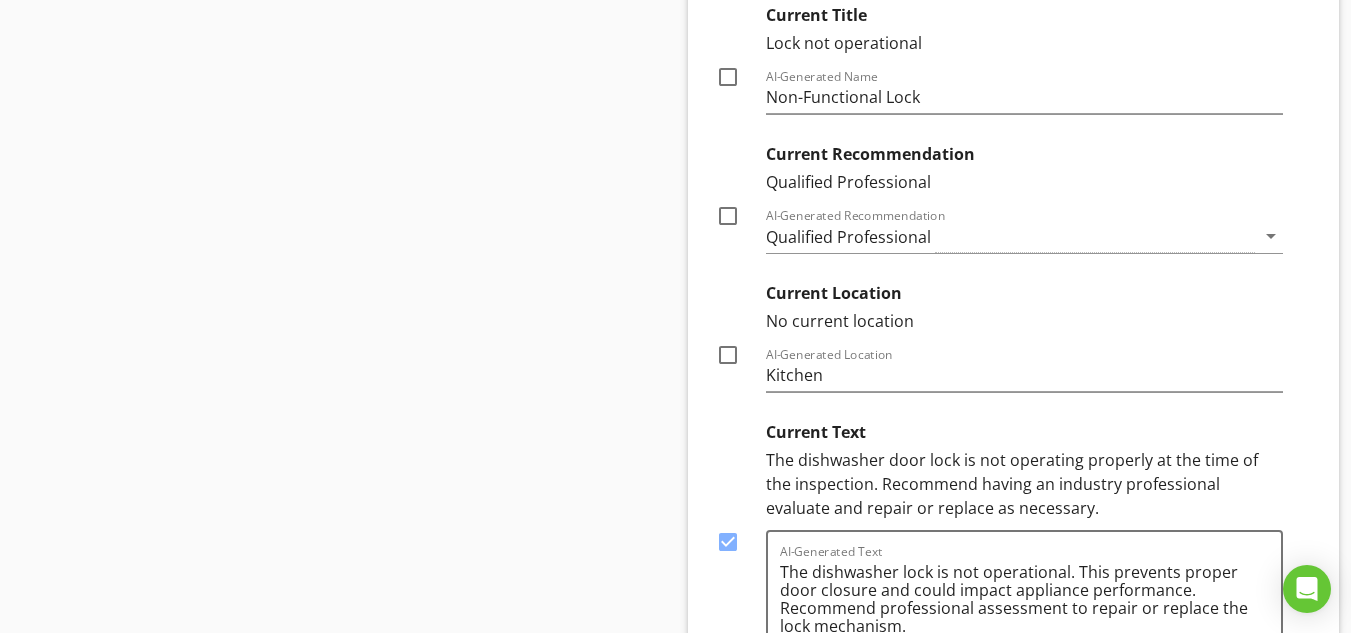 click at bounding box center (728, 77) 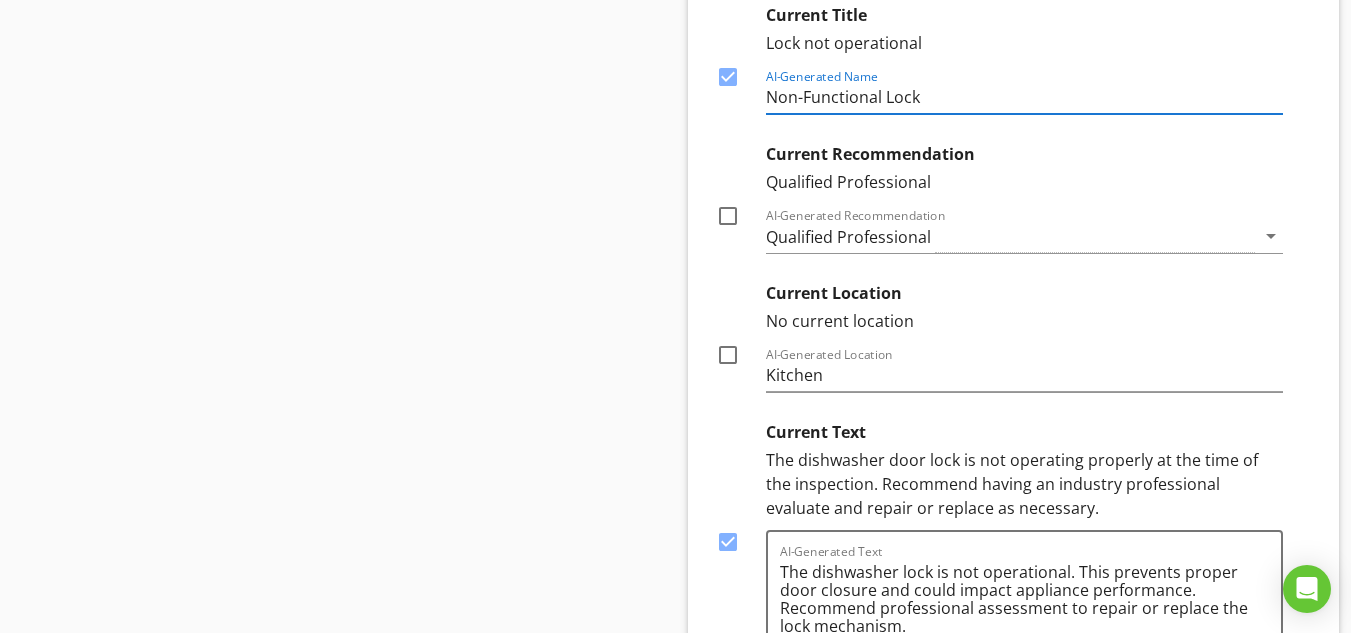 click on "Non-Functional Lock" at bounding box center (1025, 97) 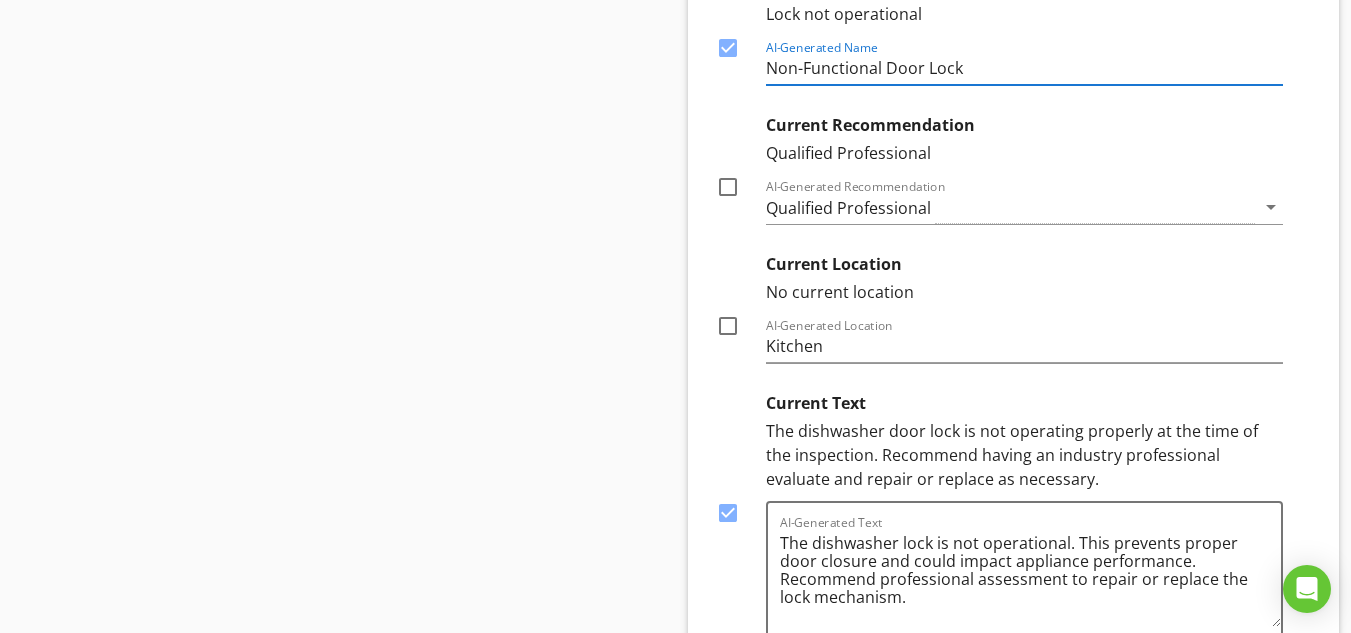 scroll, scrollTop: 27090, scrollLeft: 0, axis: vertical 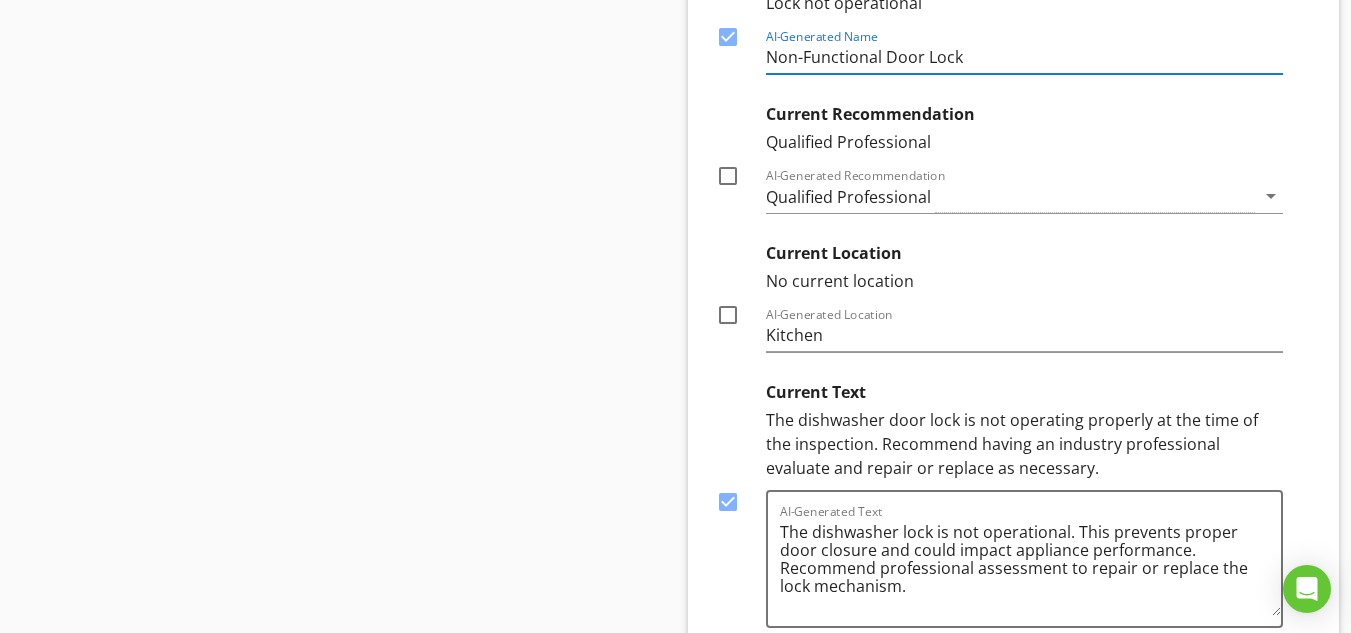 type on "Non-Functional Door Lock" 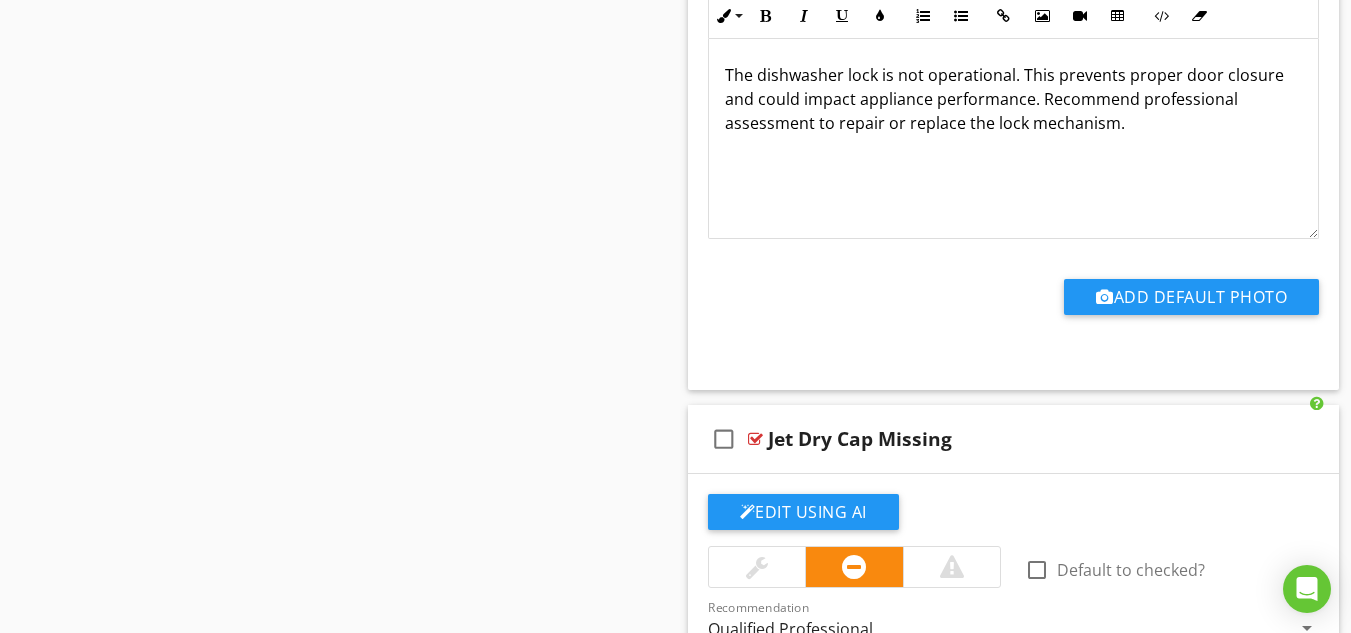 scroll, scrollTop: 27356, scrollLeft: 0, axis: vertical 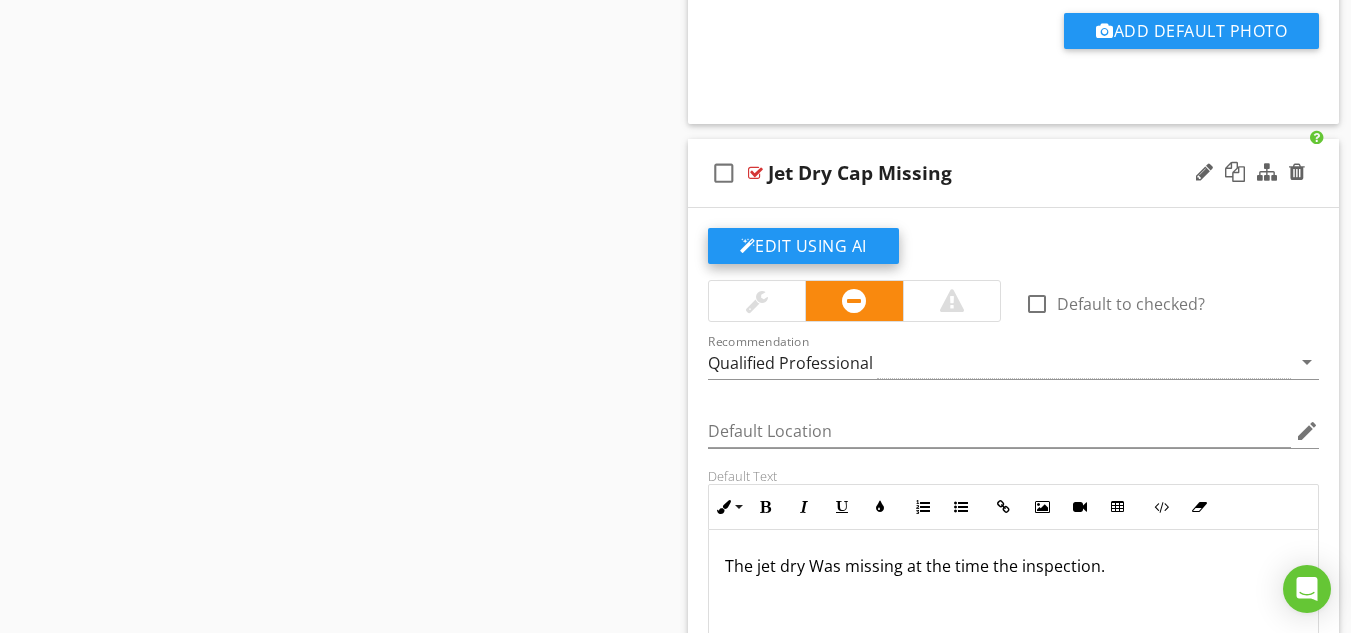 click on "Edit Using AI" at bounding box center (803, -17348) 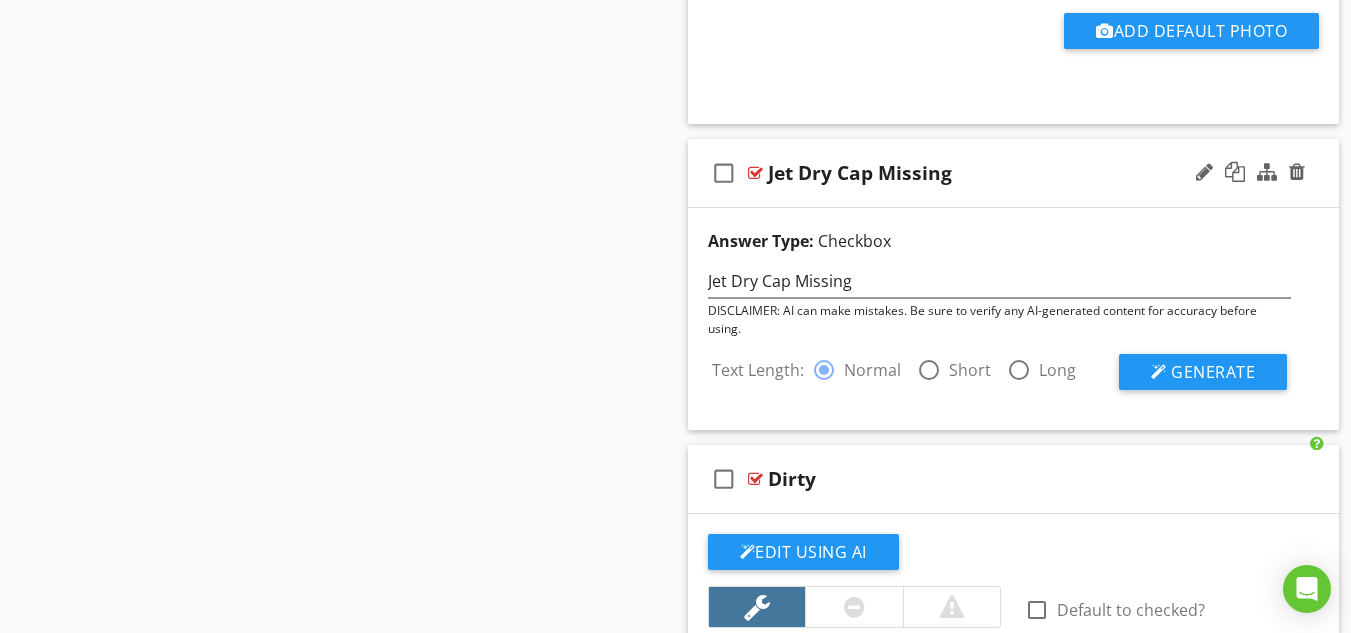 click at bounding box center (929, 370) 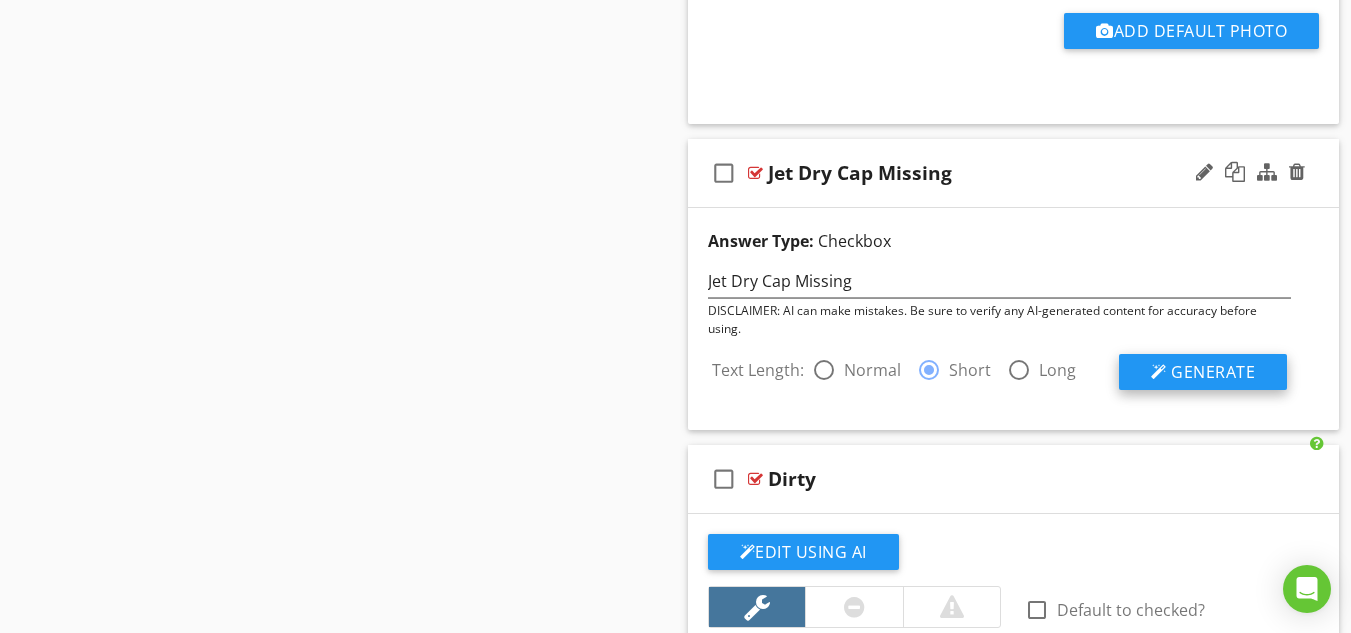 click on "Generate" at bounding box center [1213, 372] 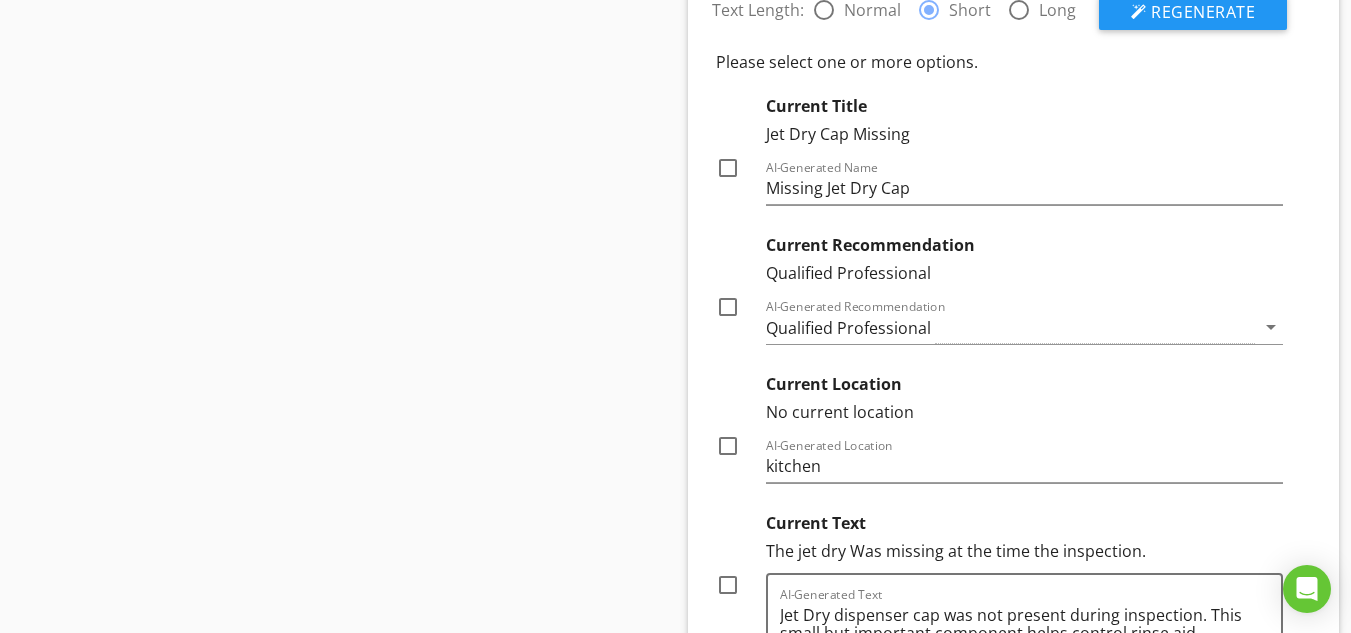 scroll, scrollTop: 27796, scrollLeft: 0, axis: vertical 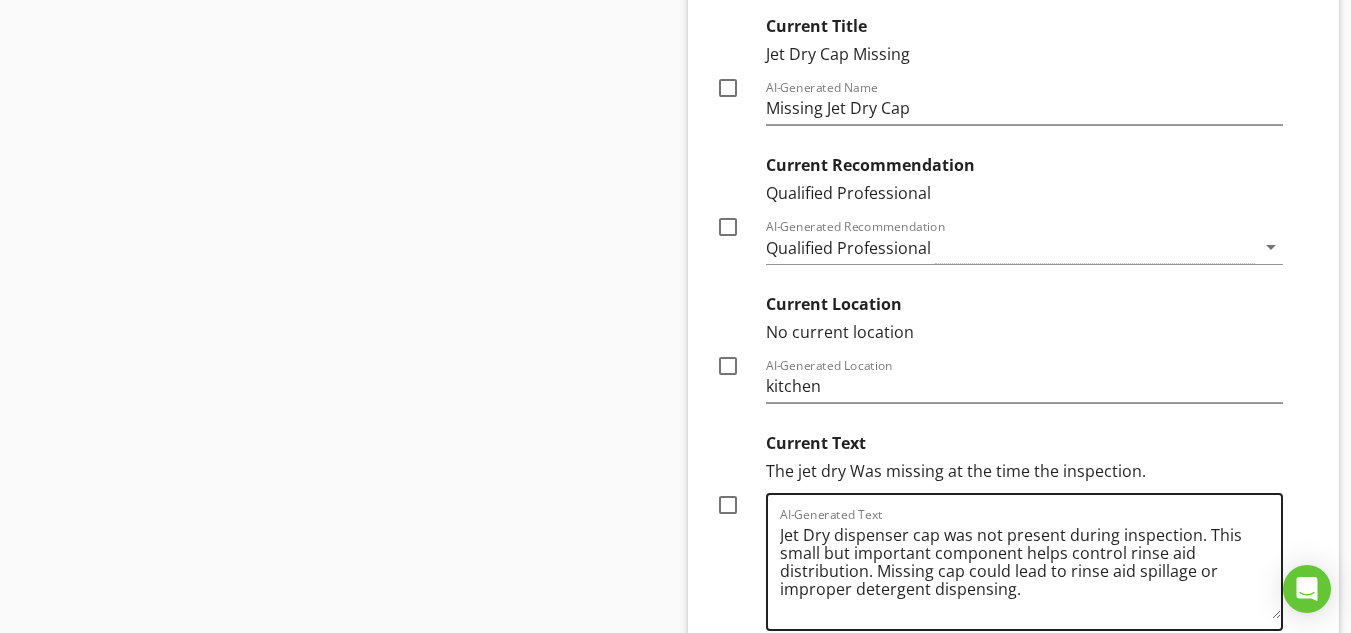 click on "Jet Dry dispenser cap was not present during inspection. This small but important component helps control rinse aid distribution. Missing cap could lead to rinse aid spillage or improper detergent dispensing." at bounding box center [1031, 569] 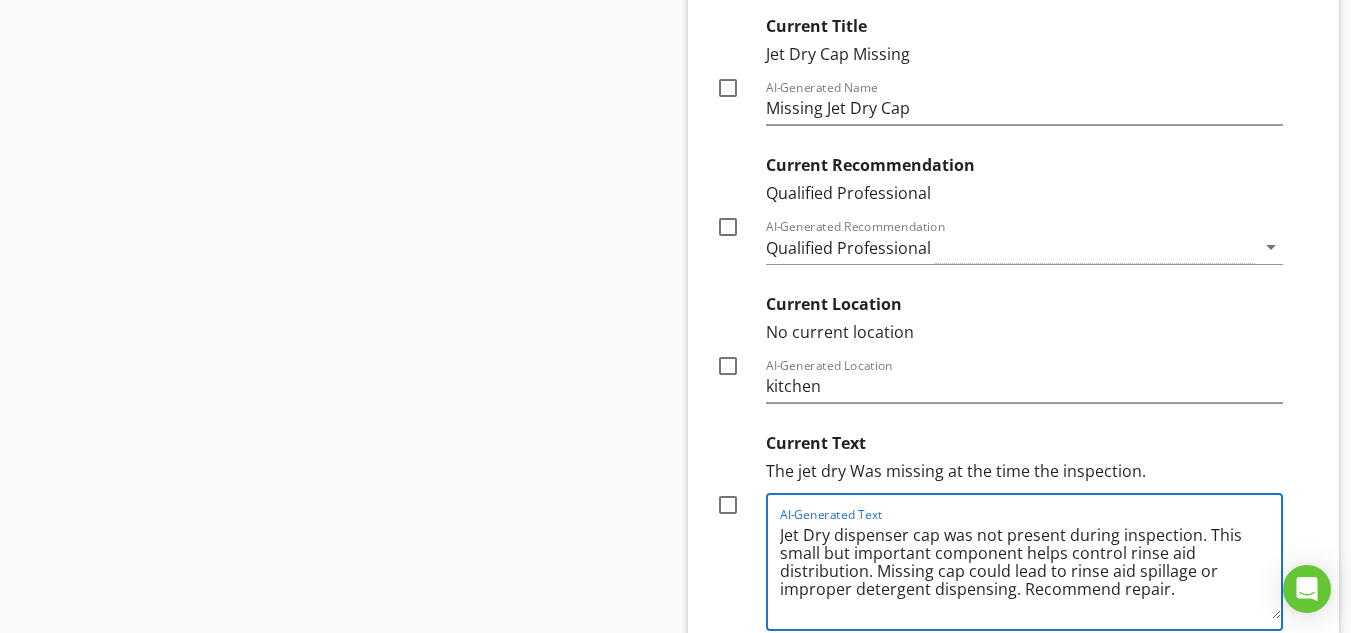 type on "Jet Dry dispenser cap was not present during inspection. This small but important component helps control rinse aid distribution. Missing cap could lead to rinse aid spillage or improper detergent dispensing. Recommend repair." 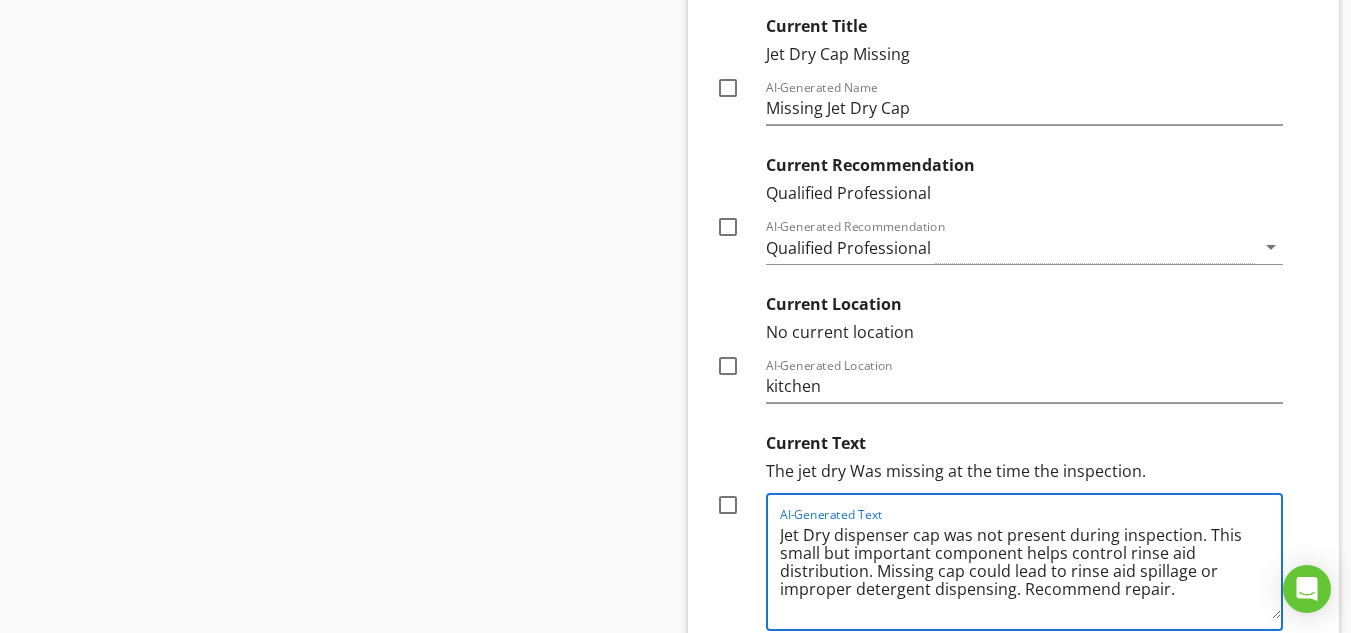 click at bounding box center [728, 505] 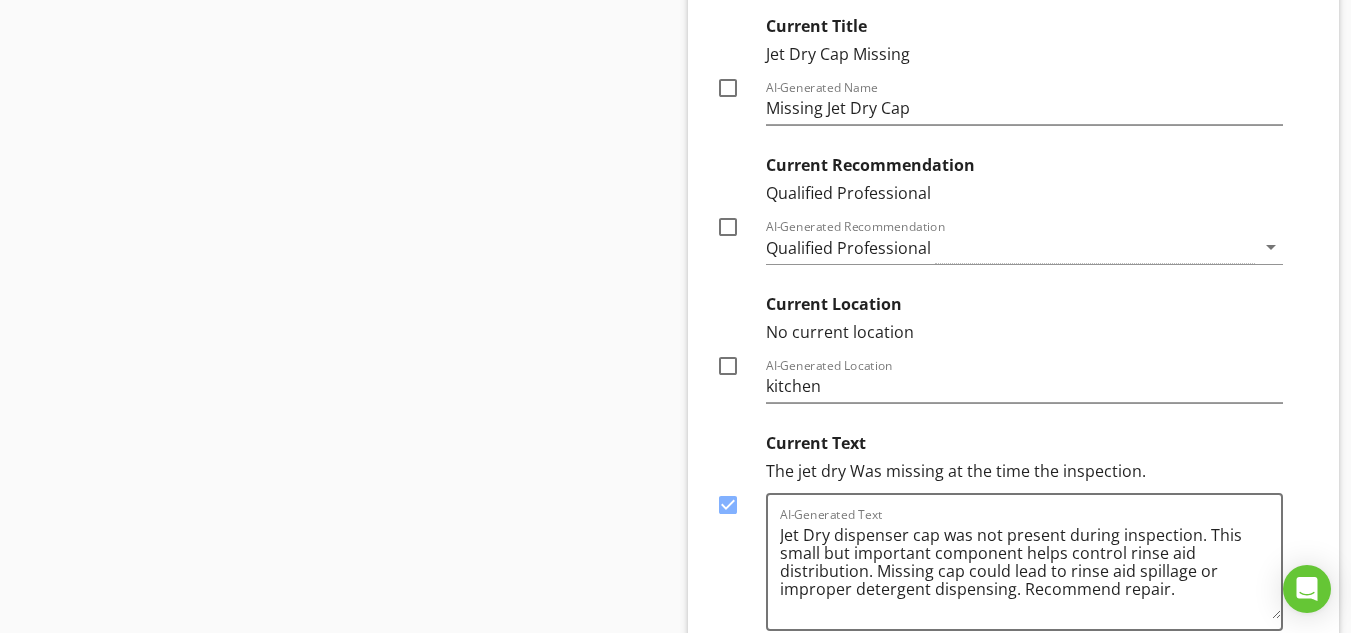 click at bounding box center (728, 88) 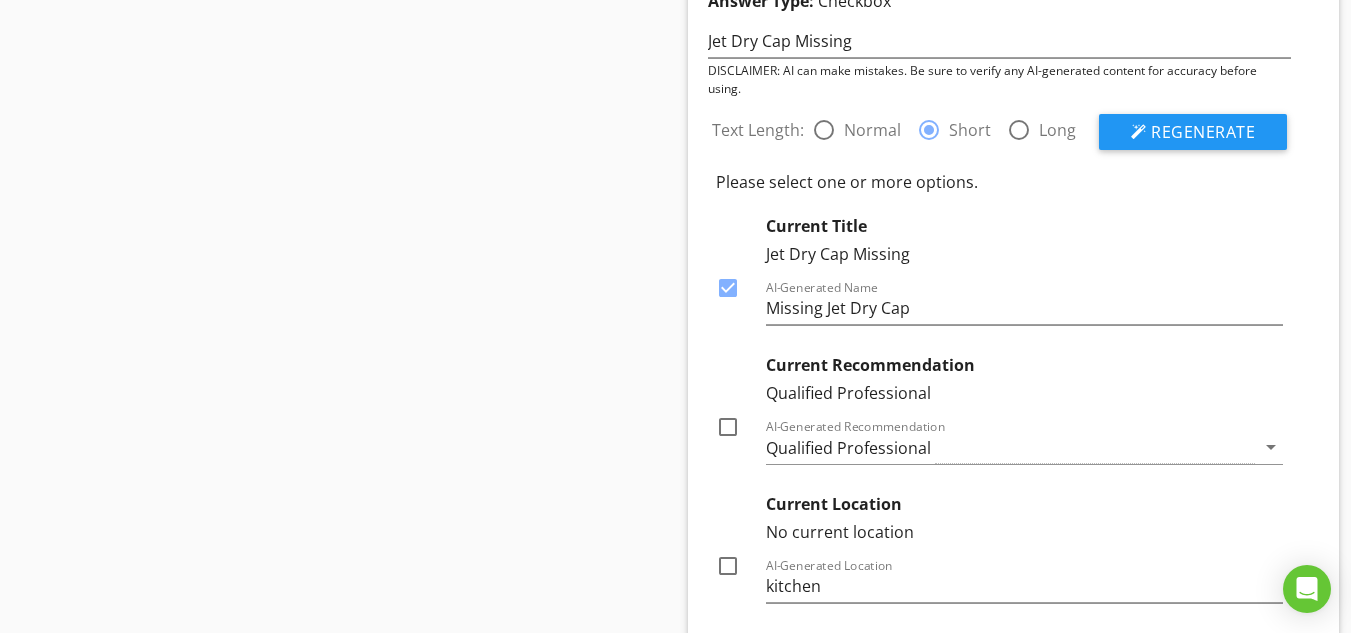scroll, scrollTop: 27570, scrollLeft: 0, axis: vertical 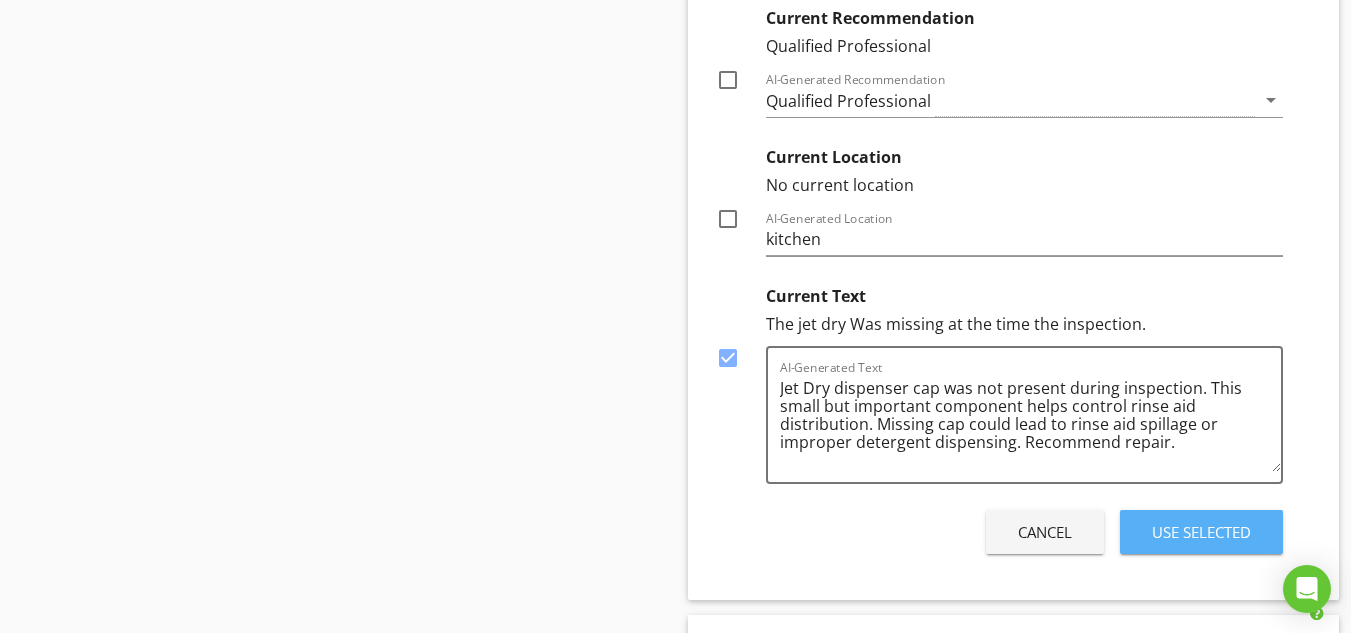 click on "Use Selected" at bounding box center (1201, 532) 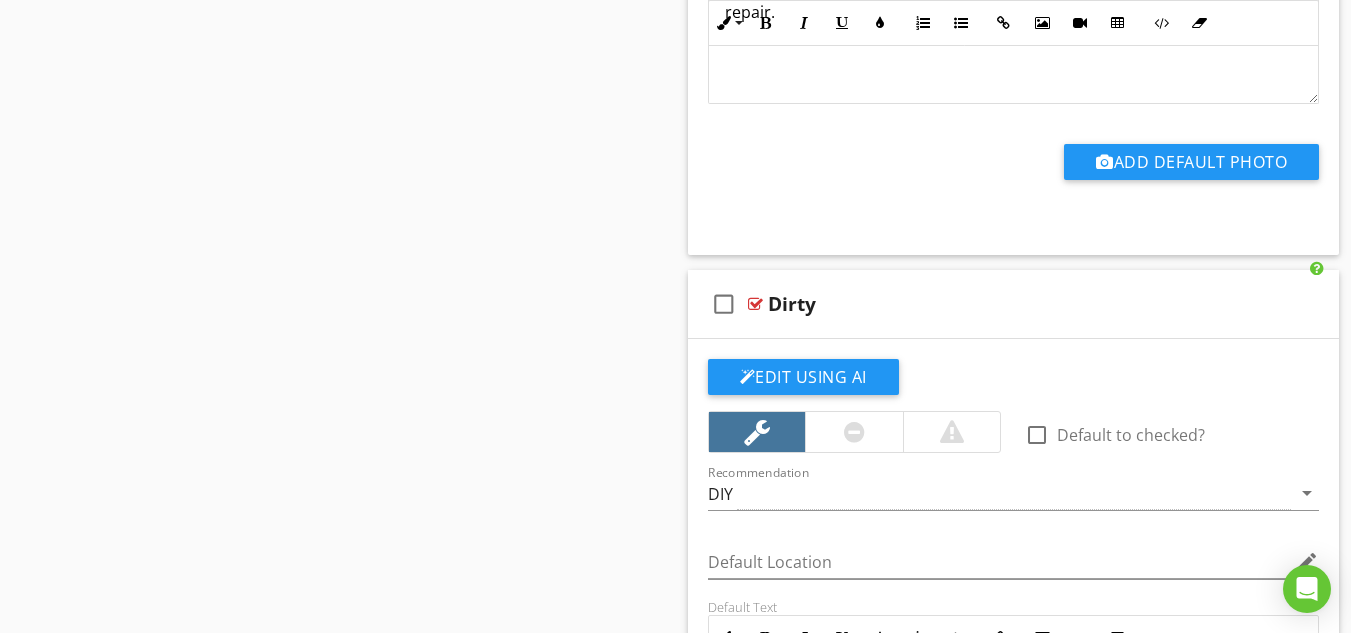 scroll, scrollTop: 27916, scrollLeft: 0, axis: vertical 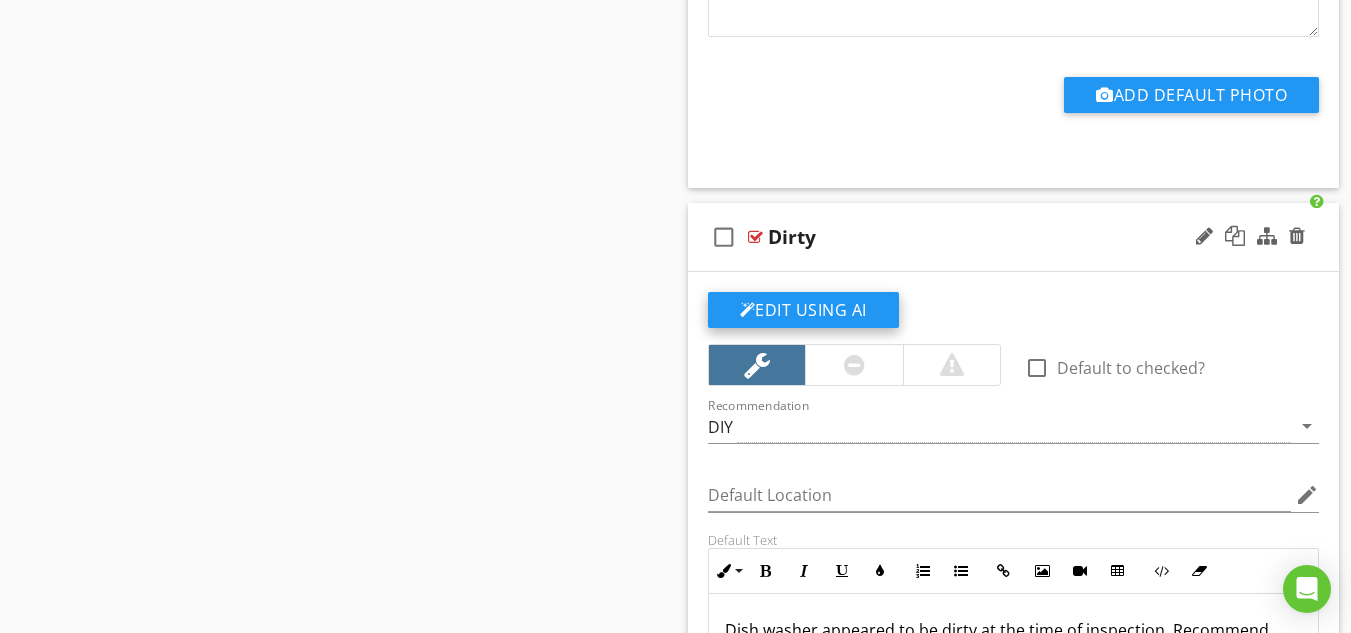click on "Edit Using AI" at bounding box center [803, -18041] 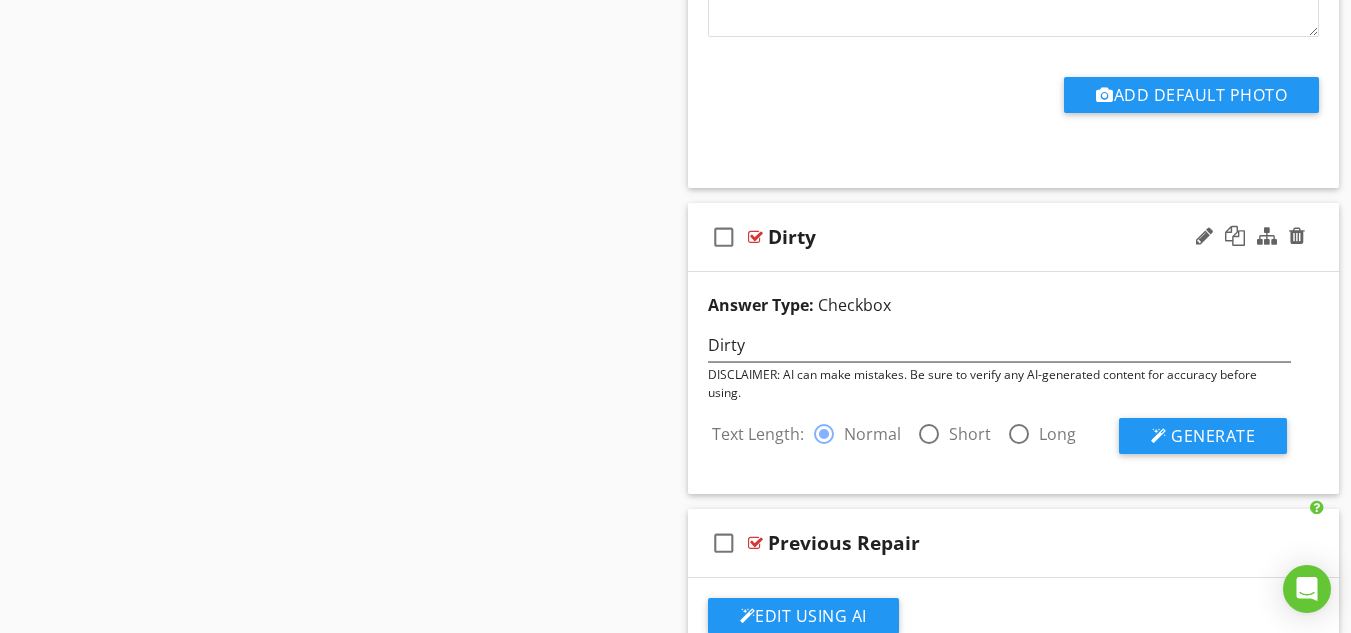 click at bounding box center [929, 434] 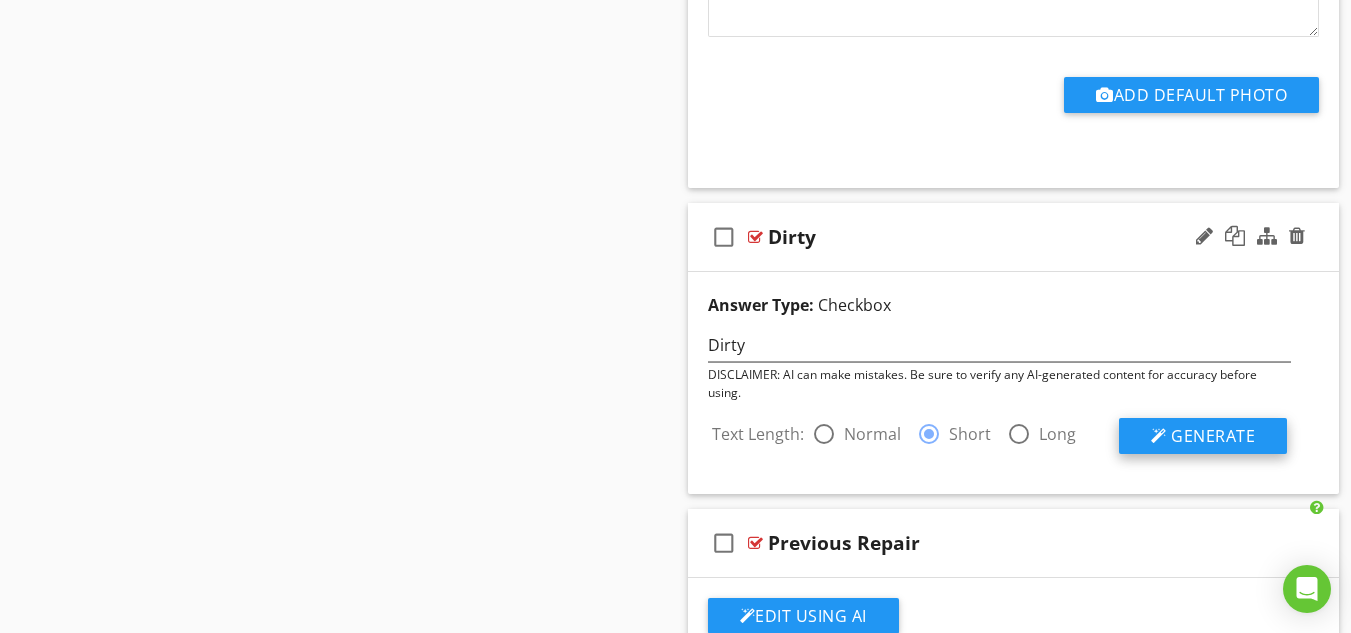 click on "Generate" at bounding box center (1203, 436) 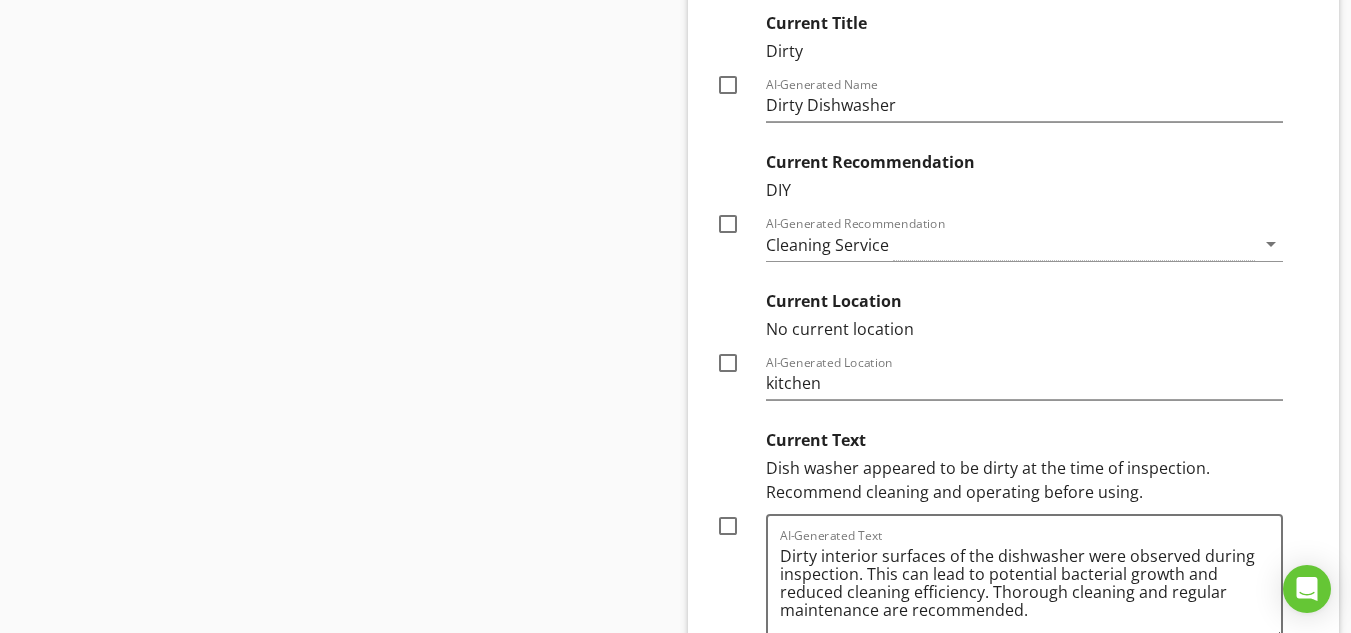 scroll, scrollTop: 28596, scrollLeft: 0, axis: vertical 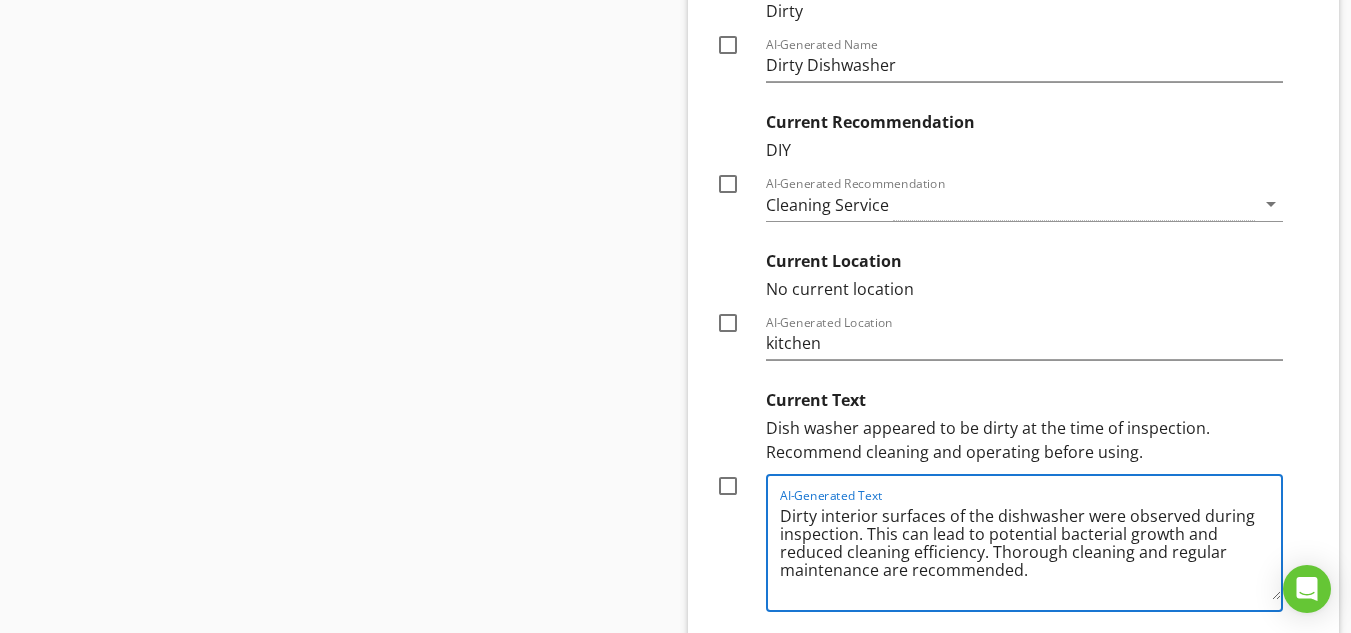 click on "Dirty interior surfaces of the dishwasher were observed during inspection. This can lead to potential bacterial growth and reduced cleaning efficiency. Thorough cleaning and regular maintenance are recommended." at bounding box center (1031, 550) 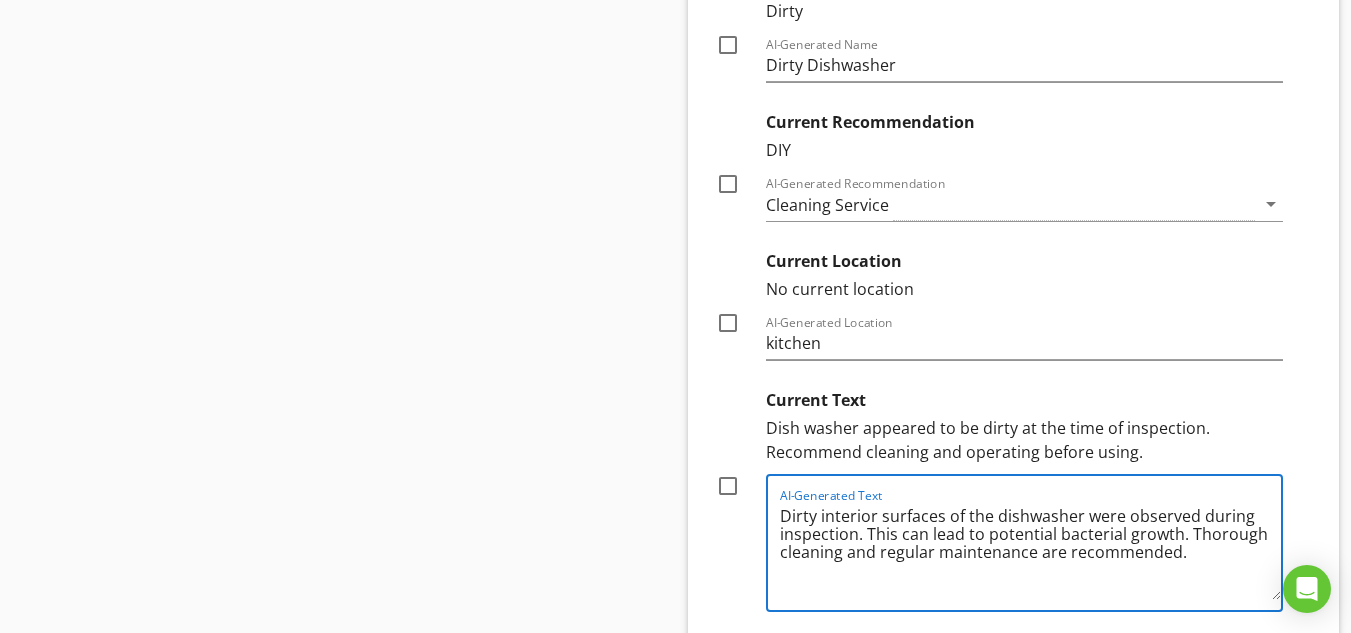 type on "Dirty interior surfaces of the dishwasher were observed during inspection. This can lead to potential bacterial growth. Thorough cleaning and regular maintenance are recommended." 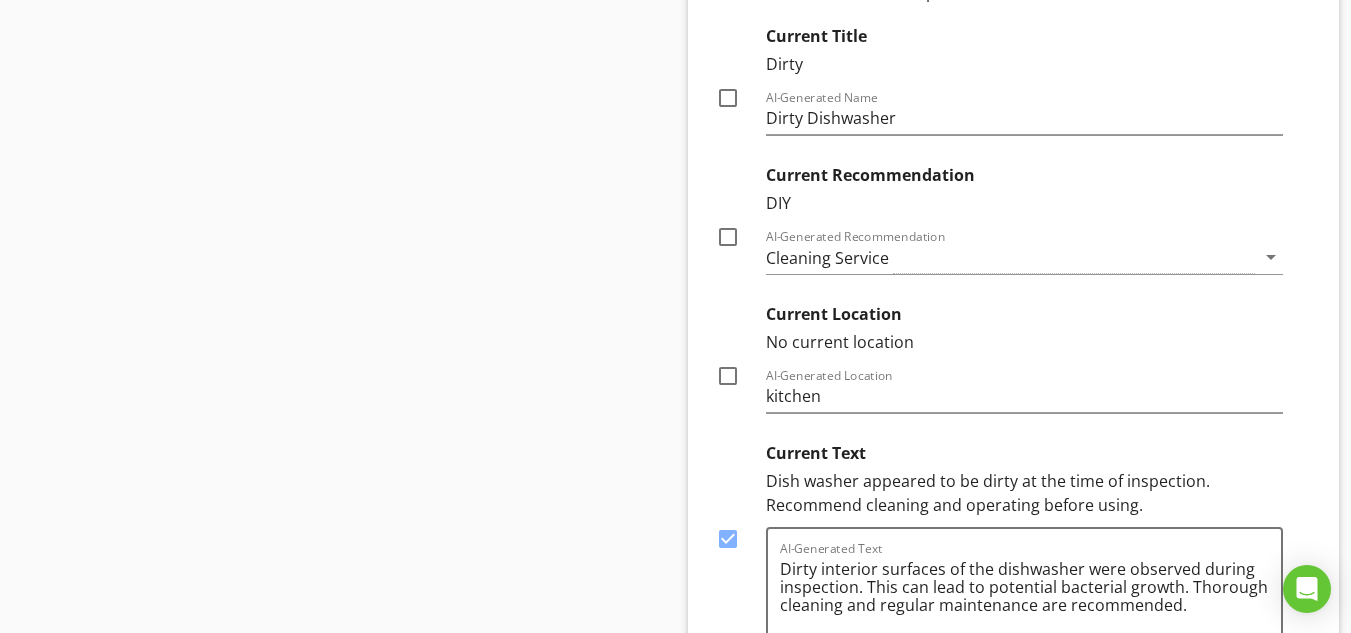 scroll, scrollTop: 28382, scrollLeft: 0, axis: vertical 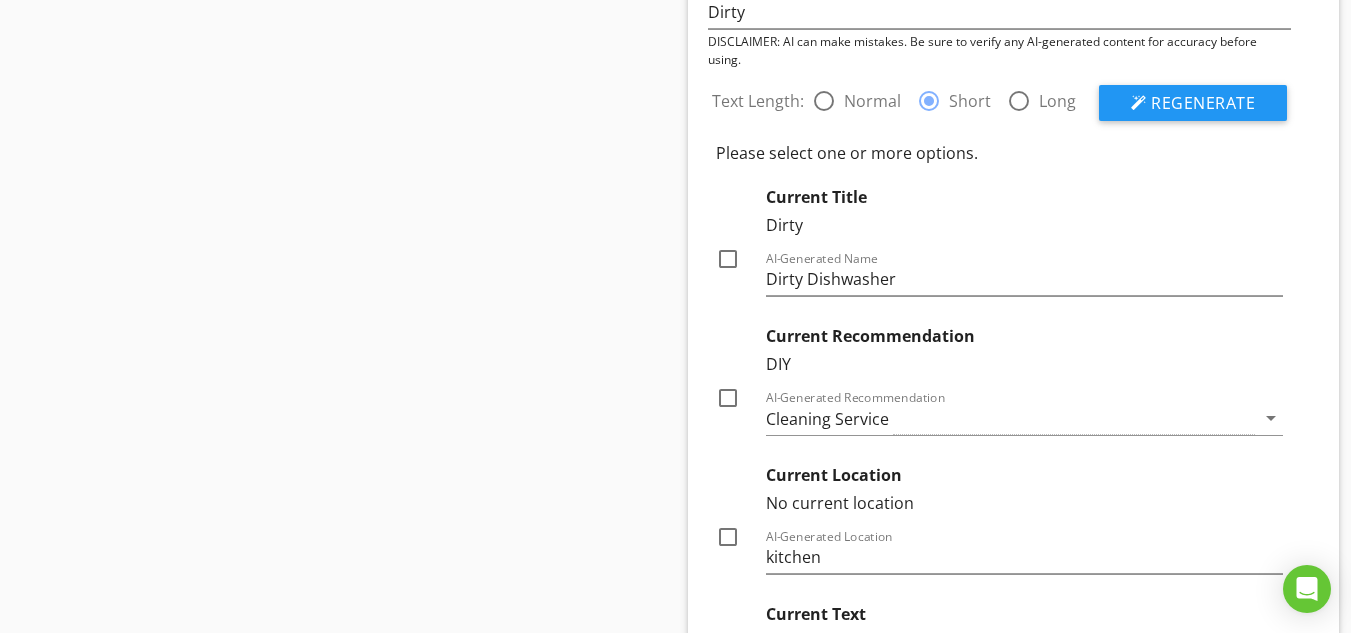 click at bounding box center (728, 398) 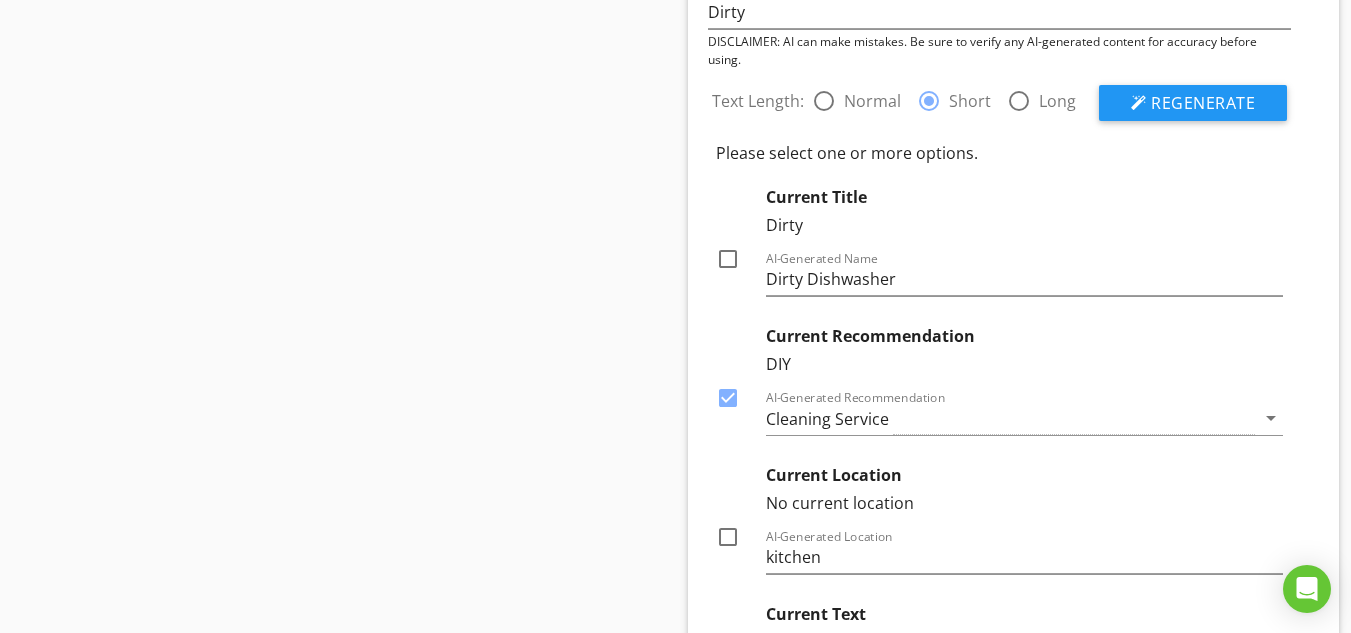 click at bounding box center (728, 259) 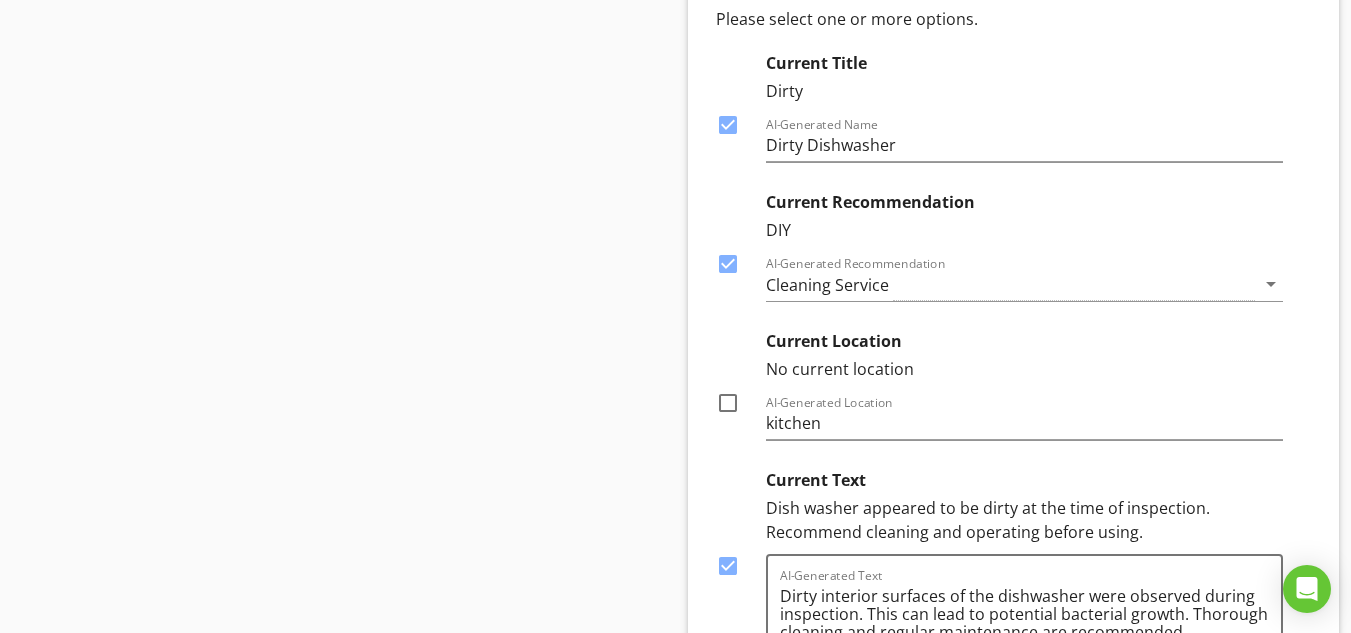scroll, scrollTop: 28649, scrollLeft: 0, axis: vertical 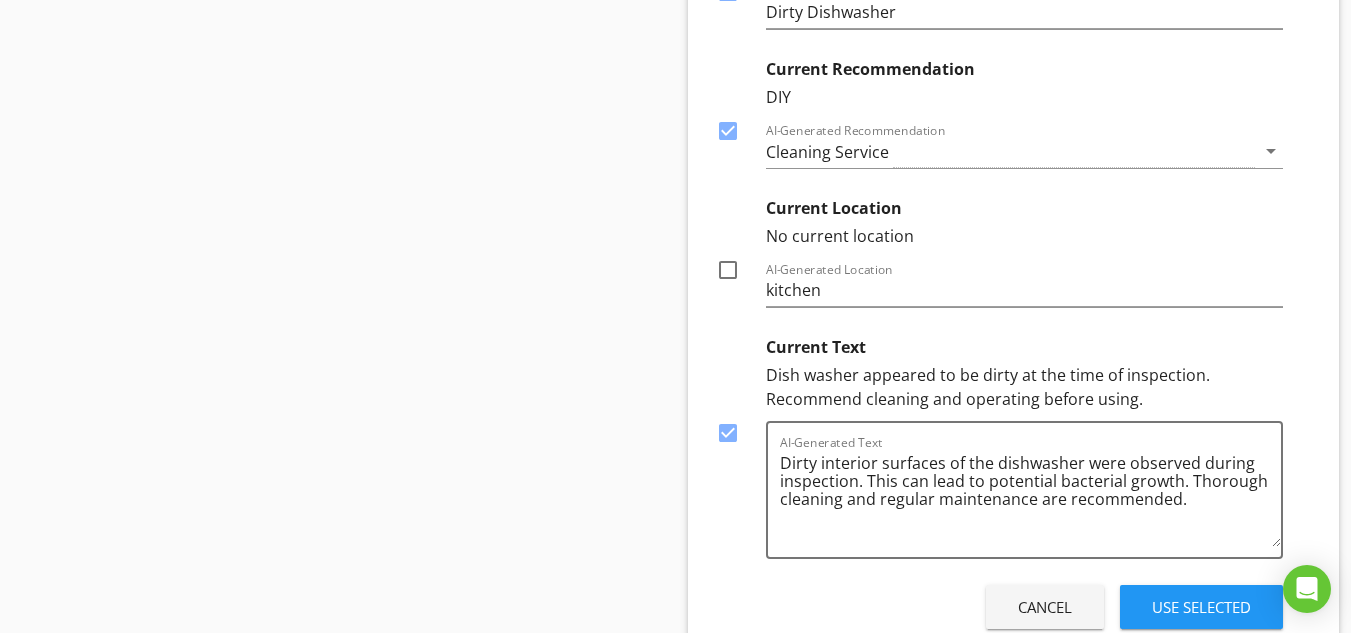 click on "Use Selected" at bounding box center [1201, 607] 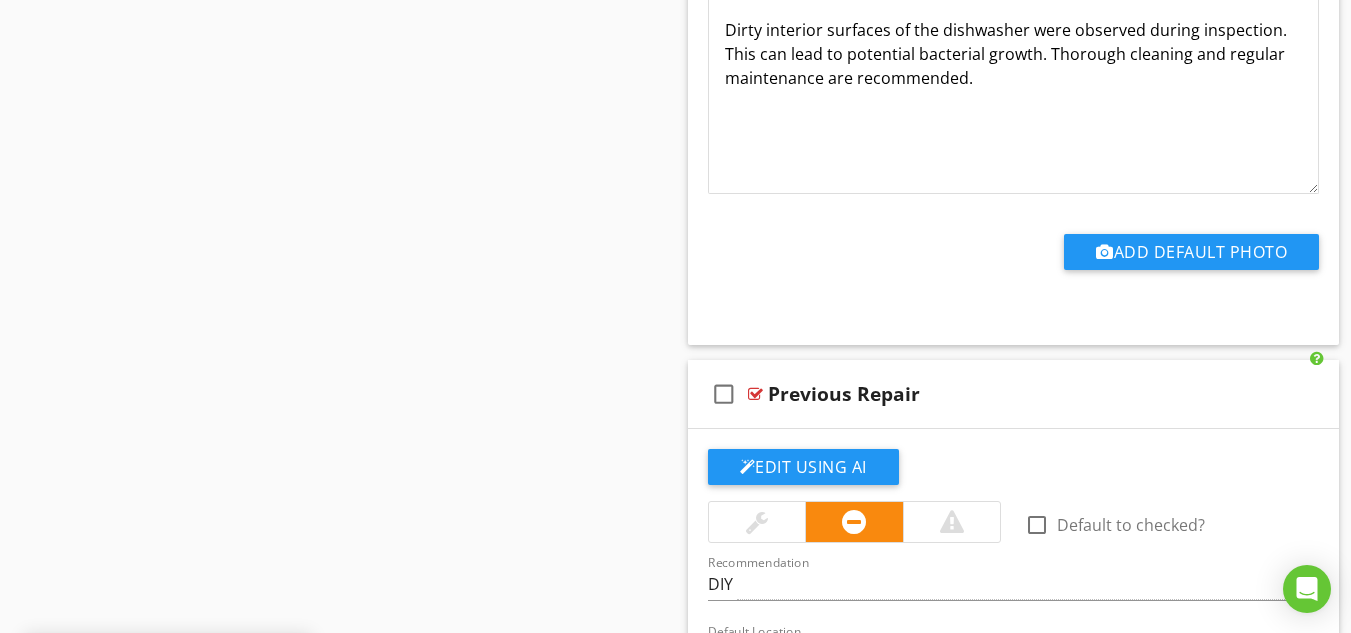 scroll, scrollTop: 28915, scrollLeft: 0, axis: vertical 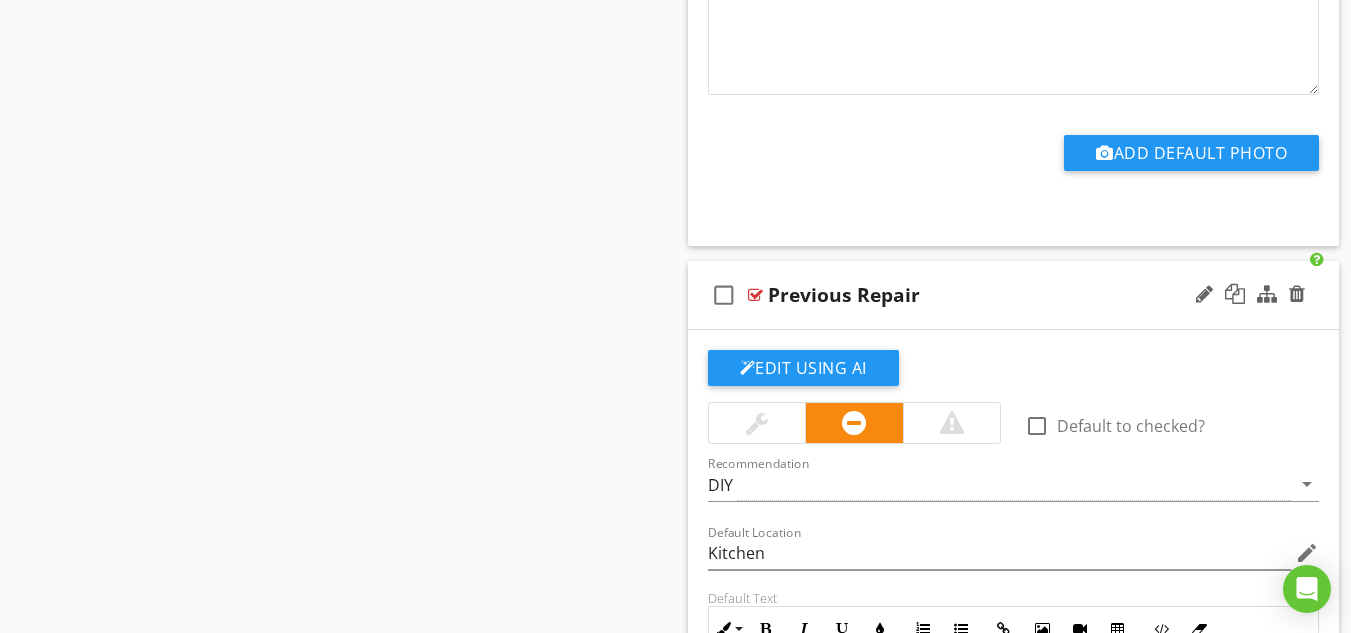 click at bounding box center (757, 423) 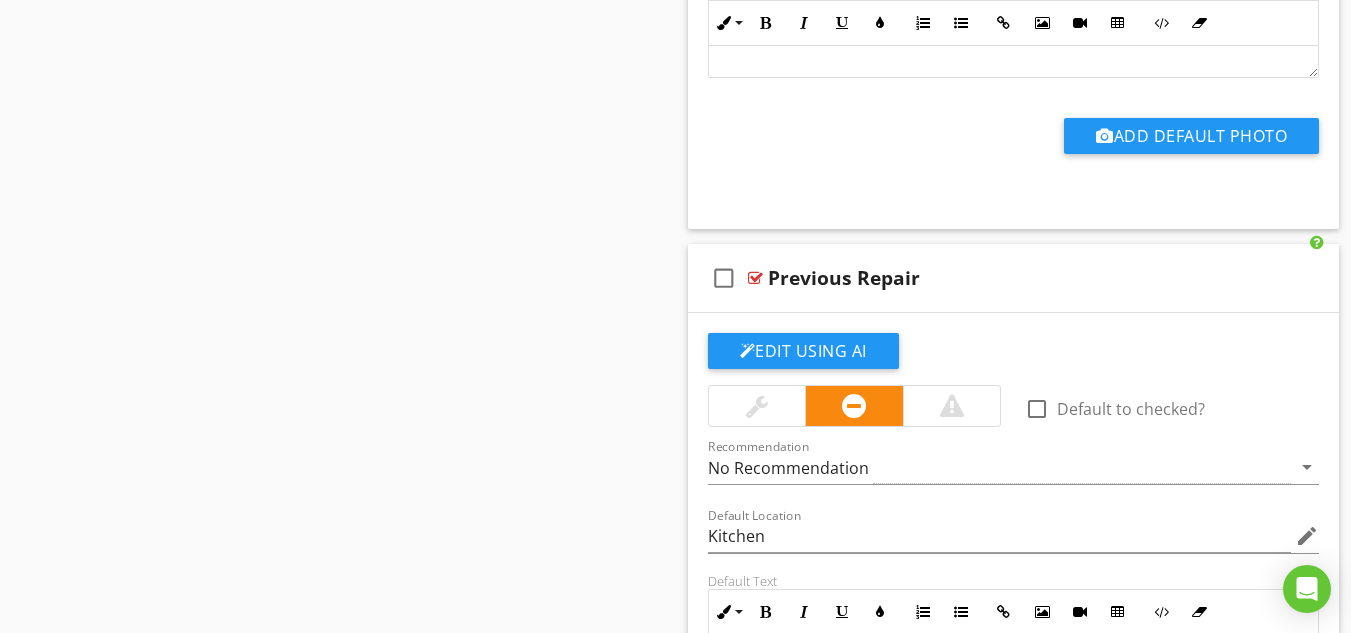 scroll, scrollTop: 29549, scrollLeft: 0, axis: vertical 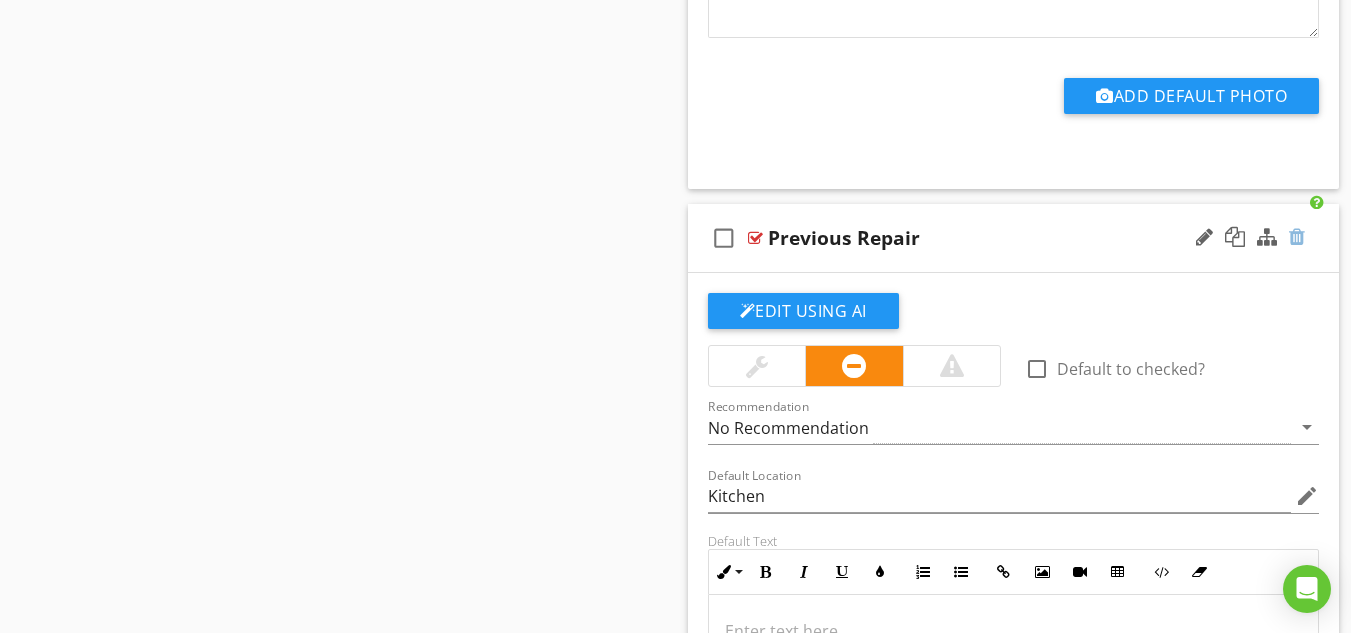 click at bounding box center [1297, 237] 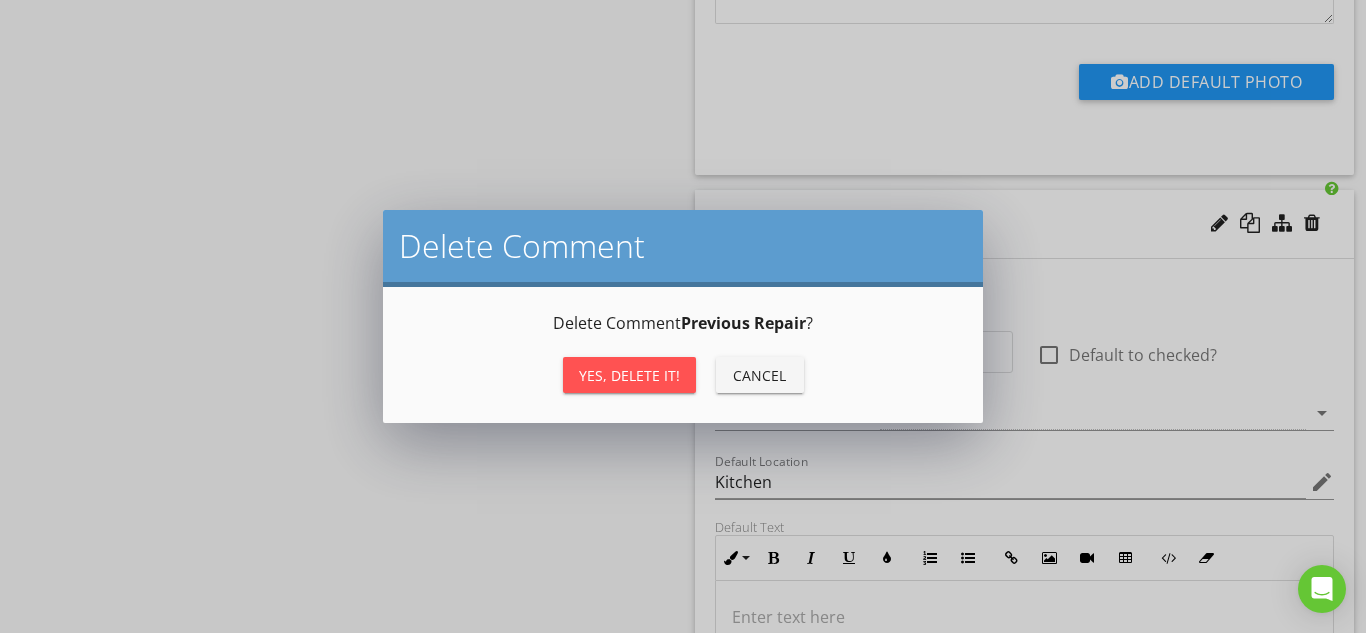 click on "Yes, Delete it!" at bounding box center [629, 375] 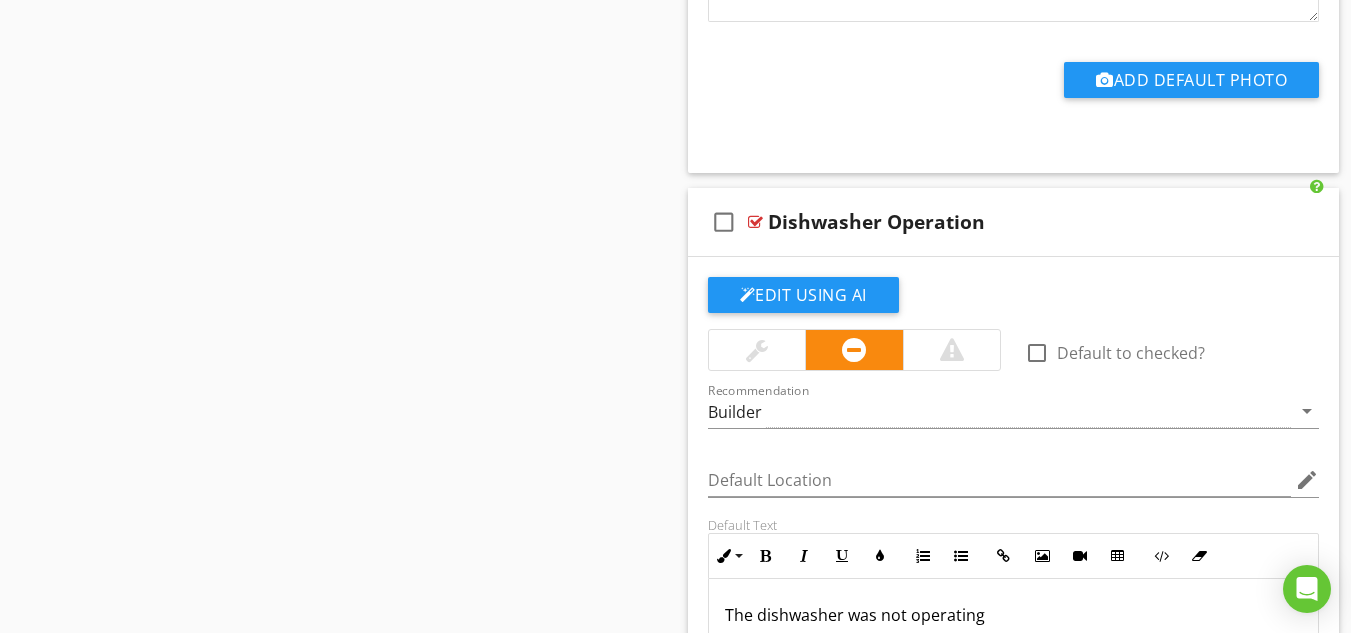 scroll, scrollTop: 30469, scrollLeft: 0, axis: vertical 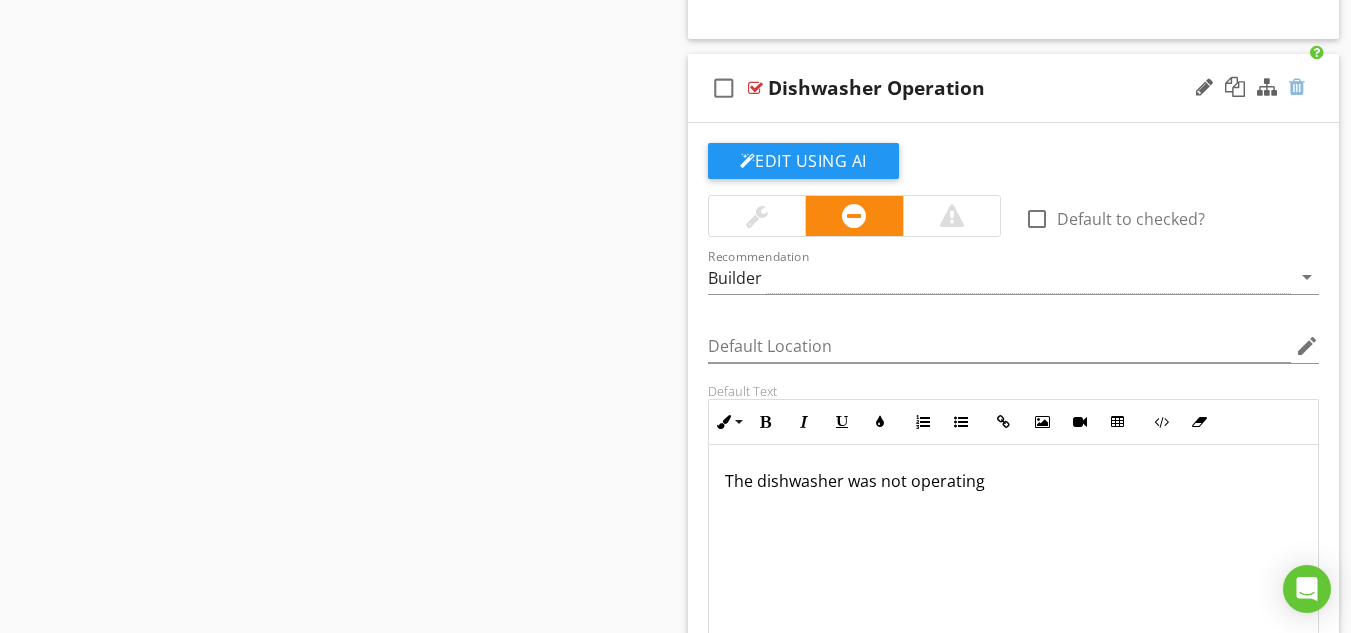 click at bounding box center [1297, 87] 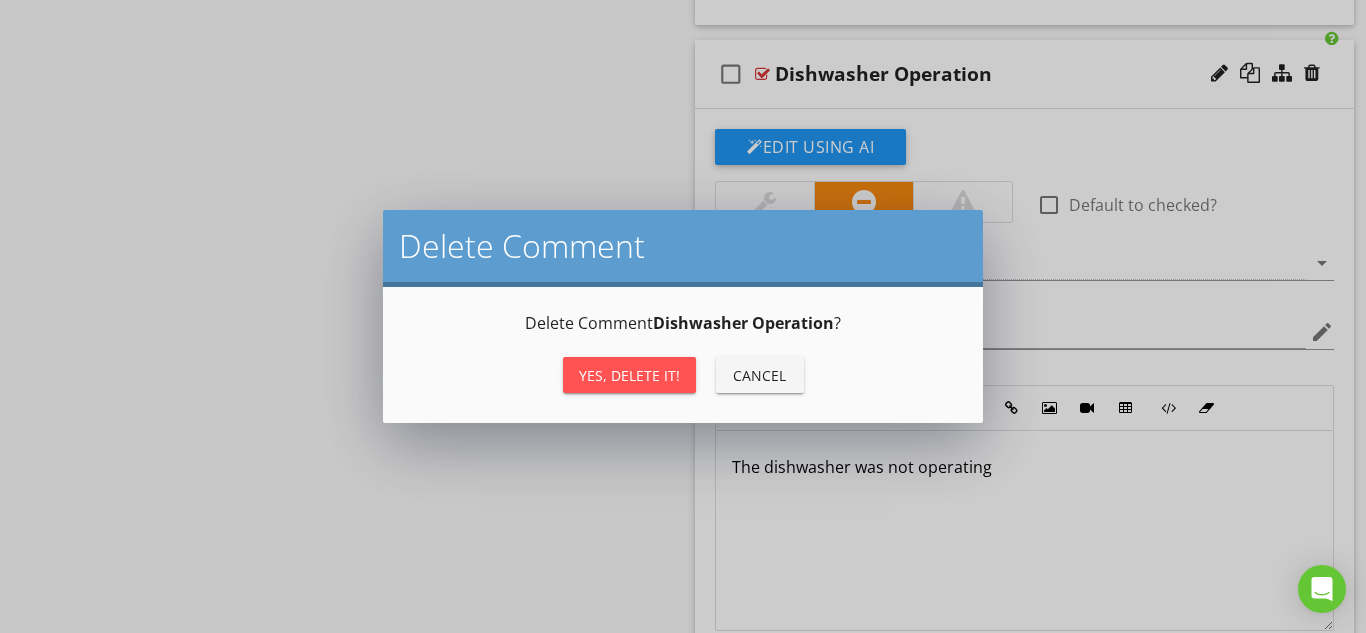 click on "Yes, Delete it!" at bounding box center (629, 375) 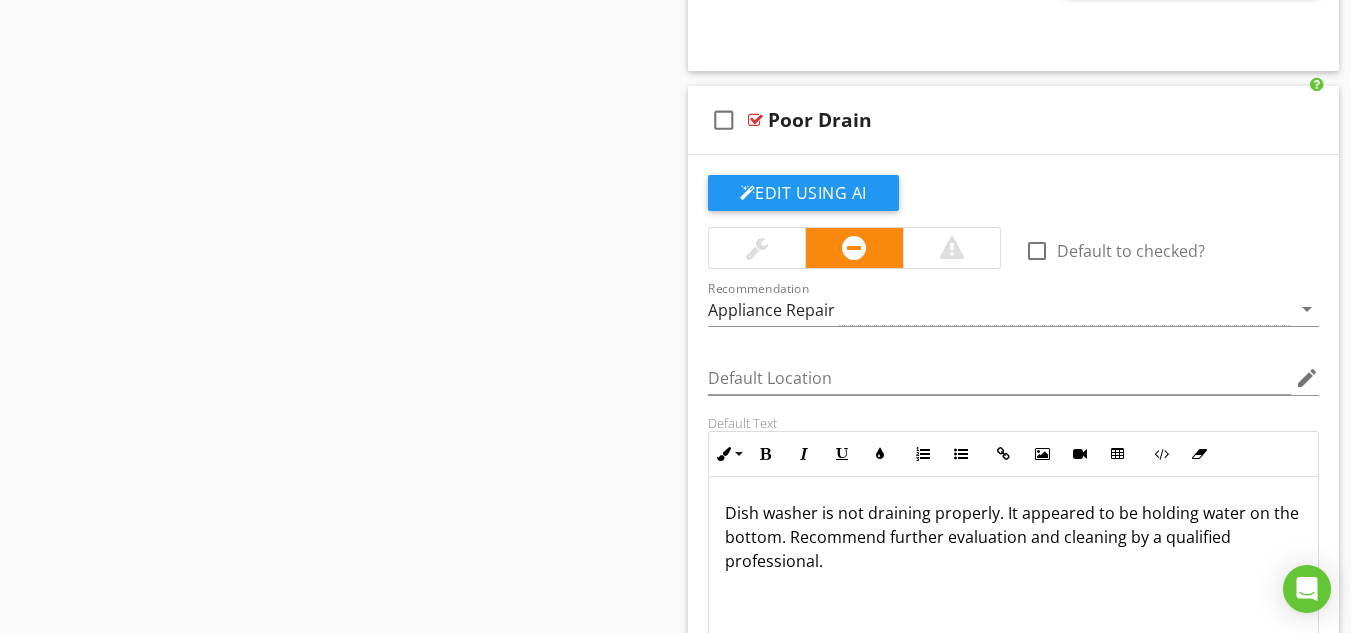 scroll, scrollTop: 30370, scrollLeft: 0, axis: vertical 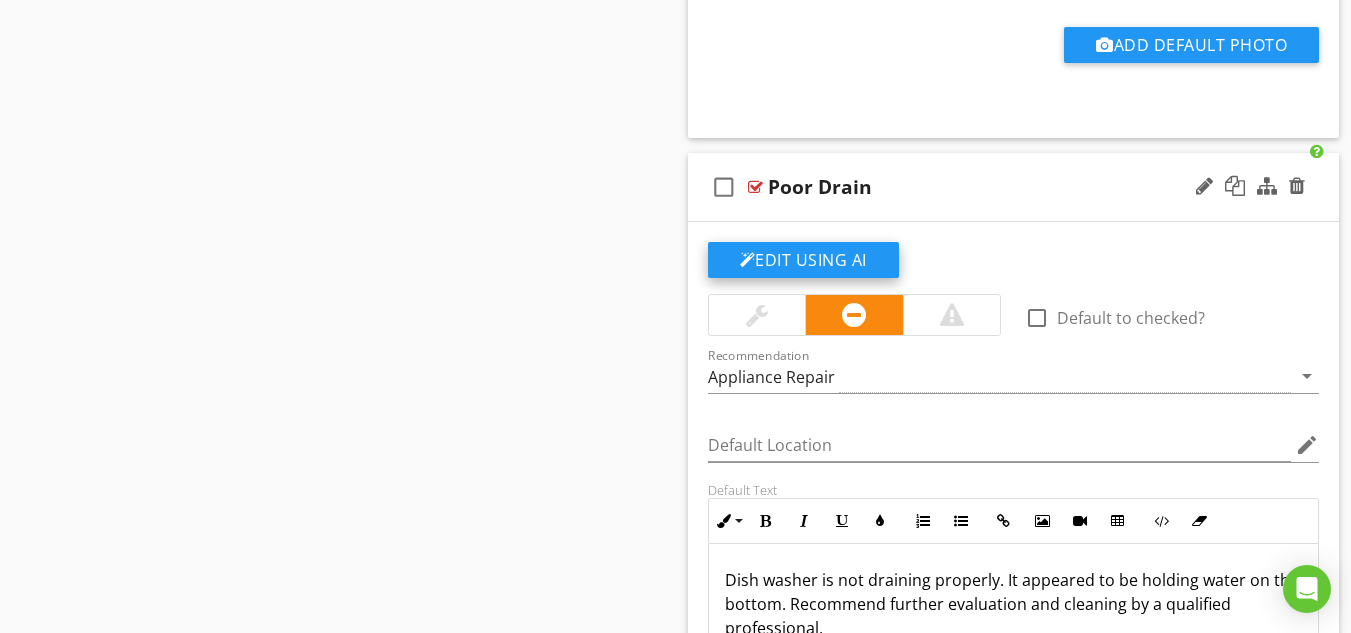 click on "Edit Using AI" at bounding box center [803, -20362] 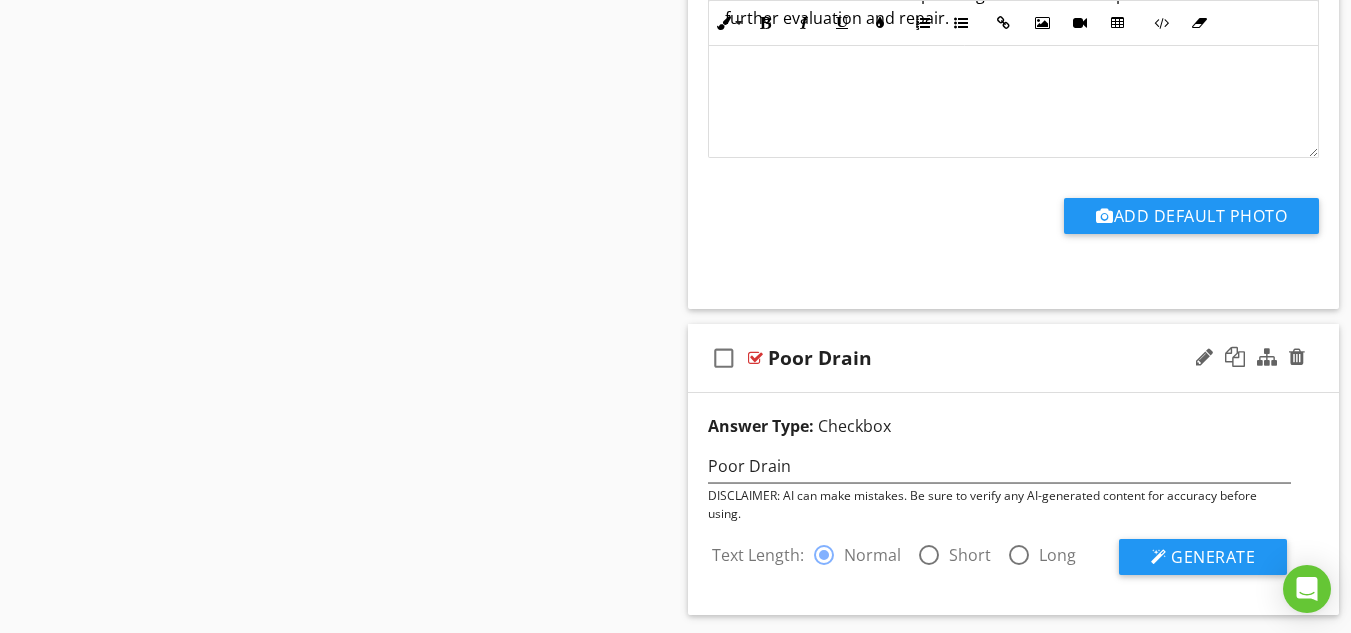 click at bounding box center [929, 555] 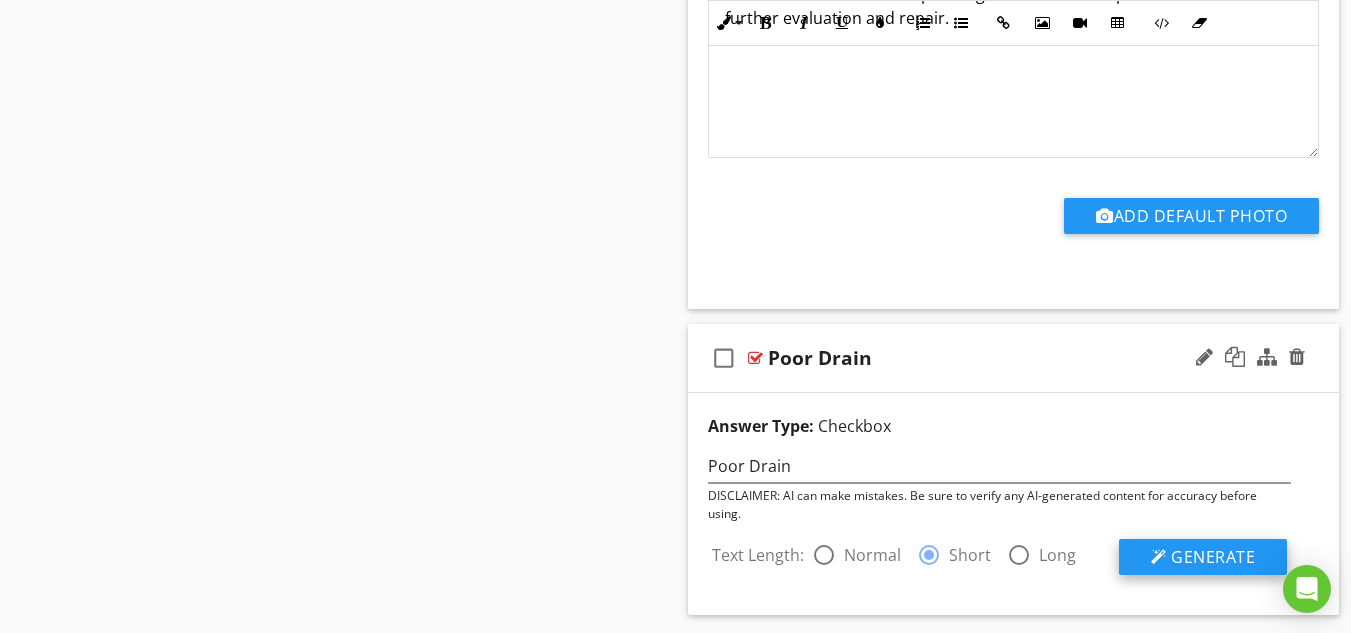 click on "Generate" at bounding box center [1213, 557] 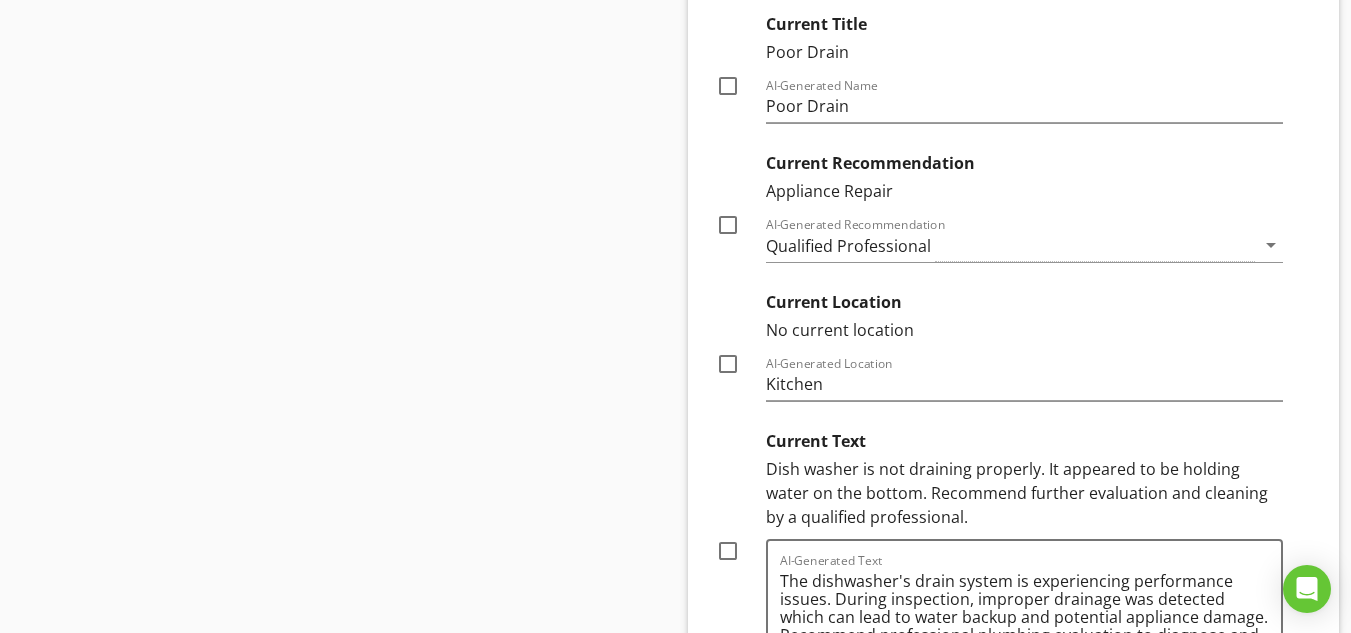scroll, scrollTop: 30892, scrollLeft: 0, axis: vertical 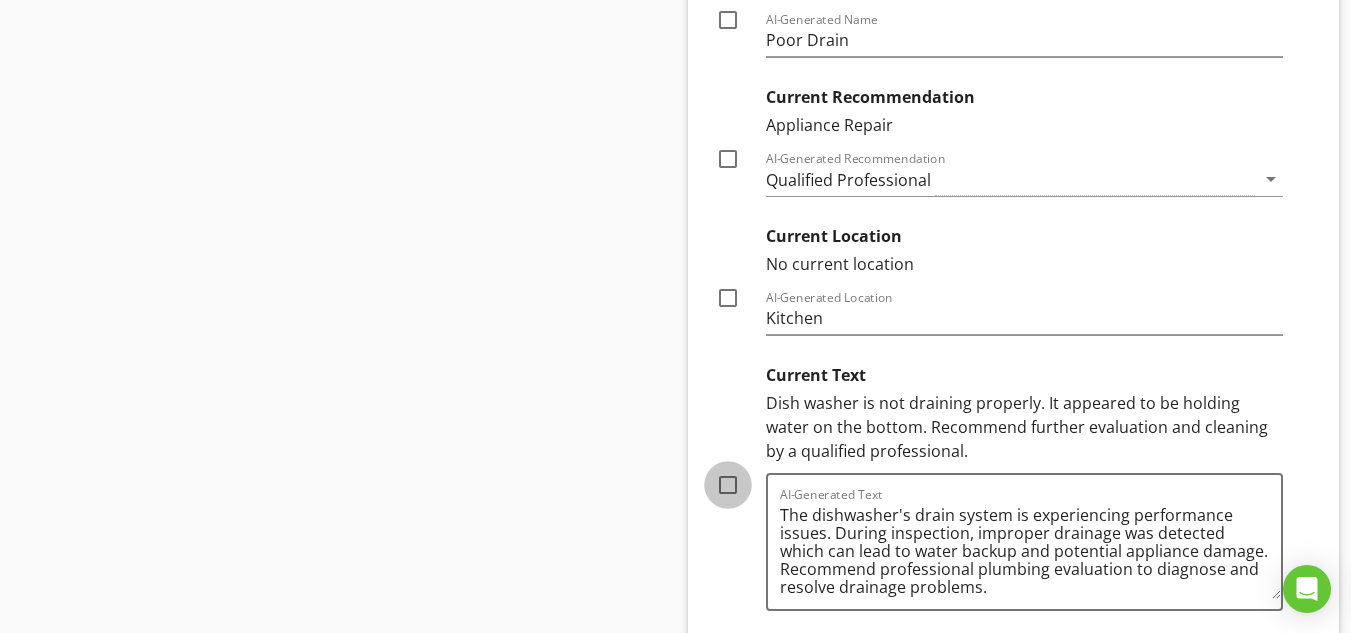 click at bounding box center (728, 485) 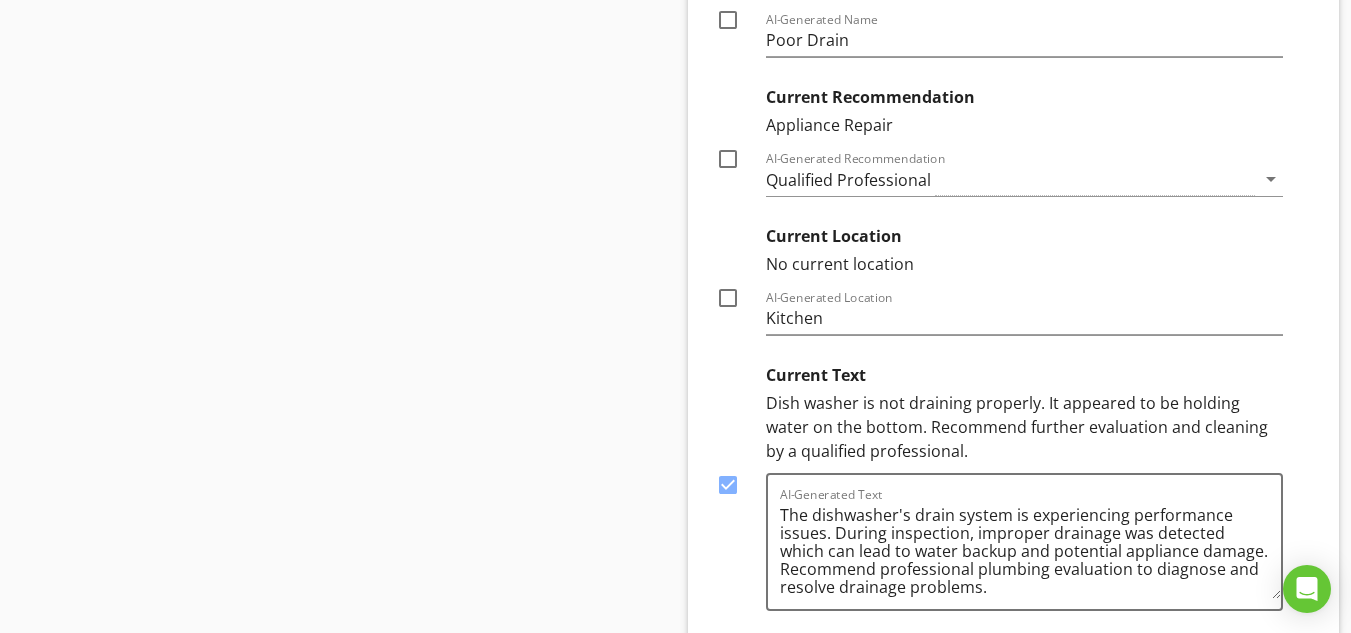 click on "Use Selected" at bounding box center [1201, 659] 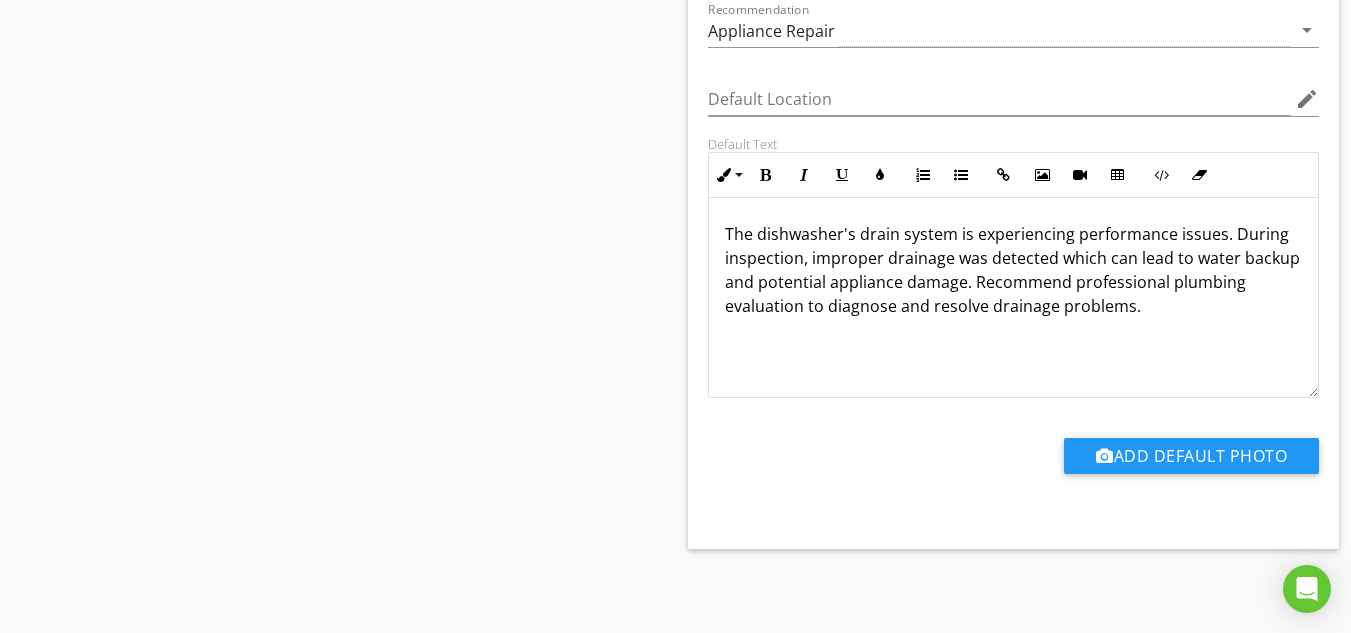 scroll, scrollTop: 30264, scrollLeft: 0, axis: vertical 